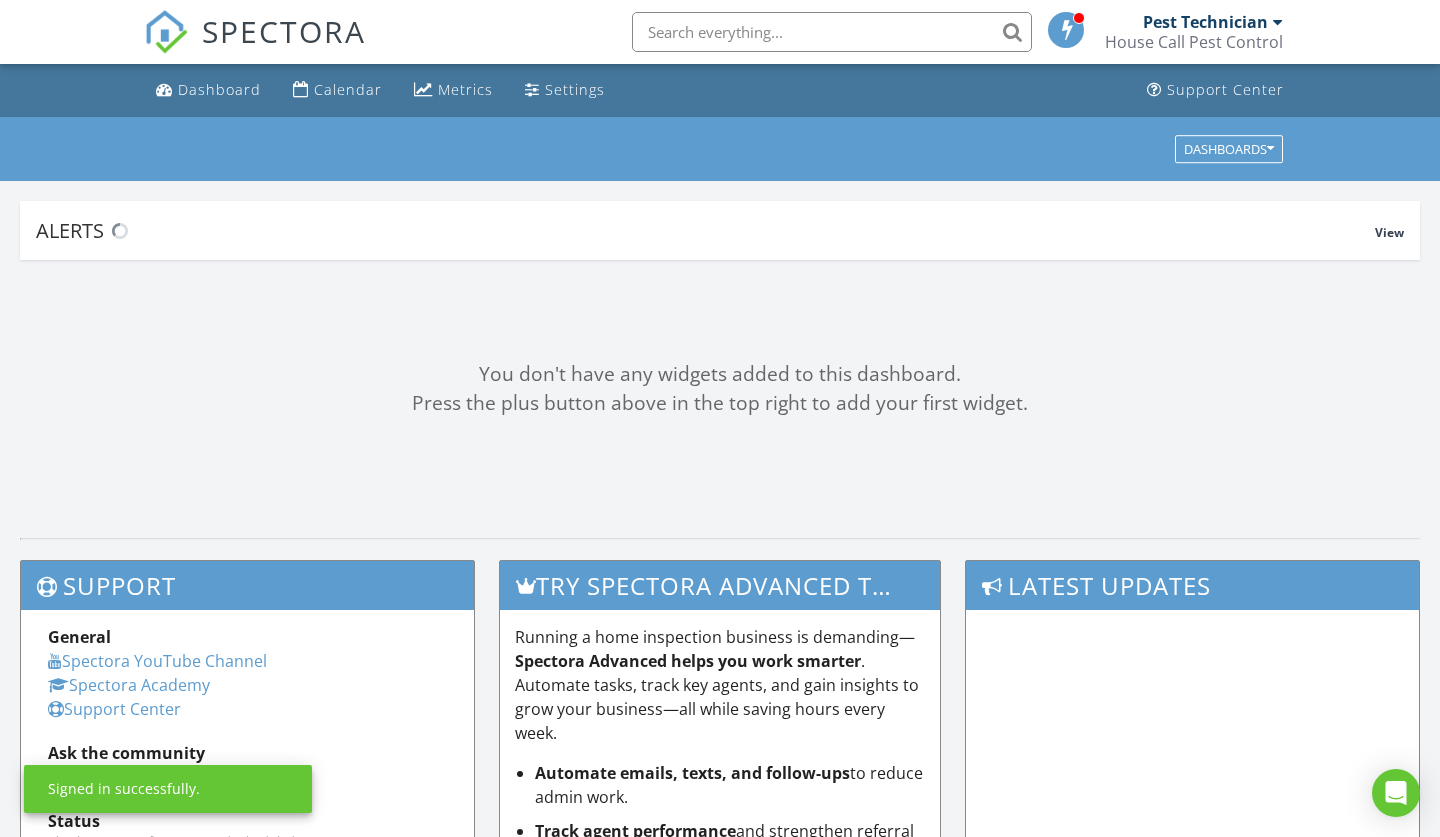 scroll, scrollTop: 0, scrollLeft: 0, axis: both 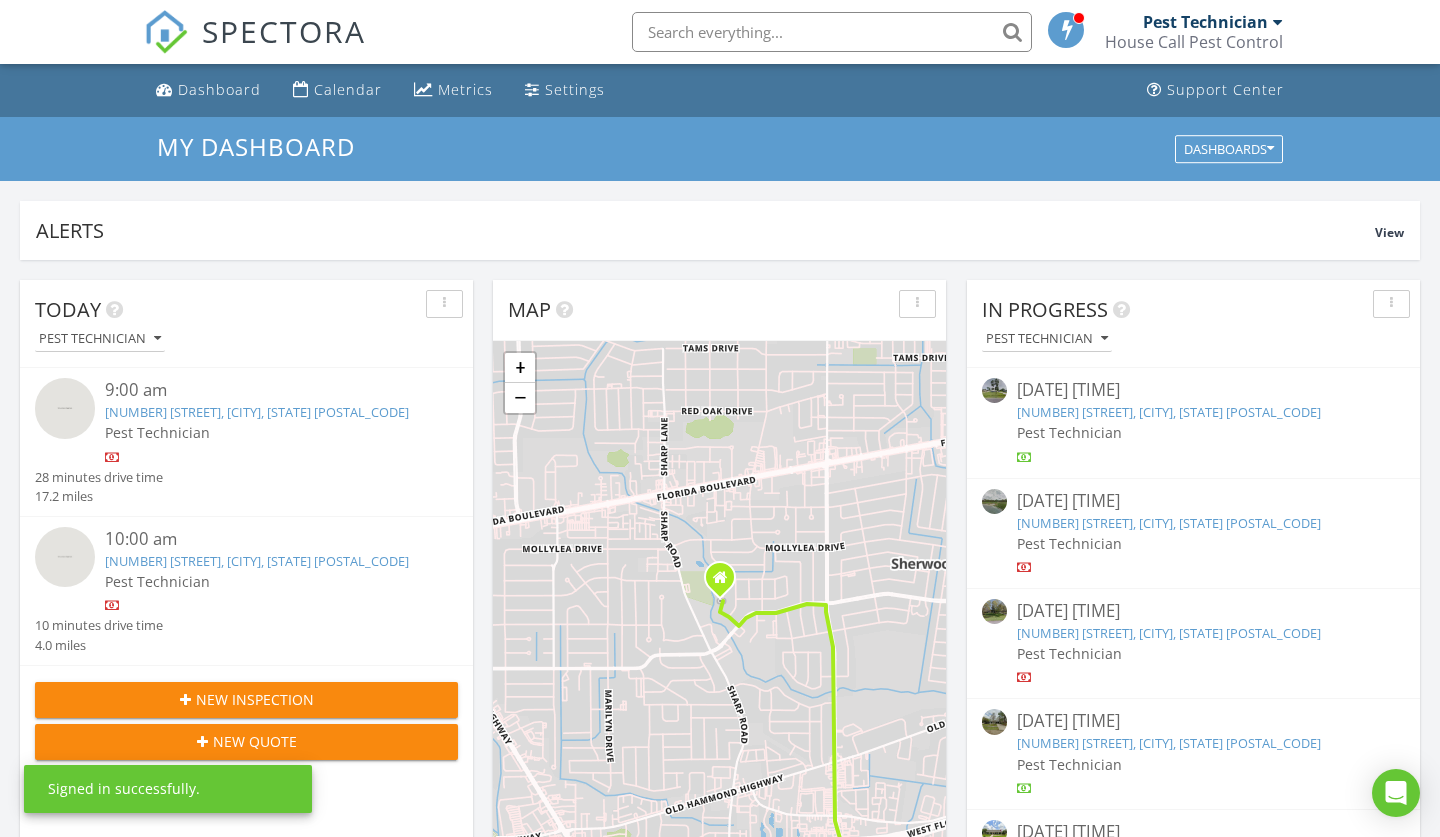 click on "Pest Technician" at bounding box center (1205, 22) 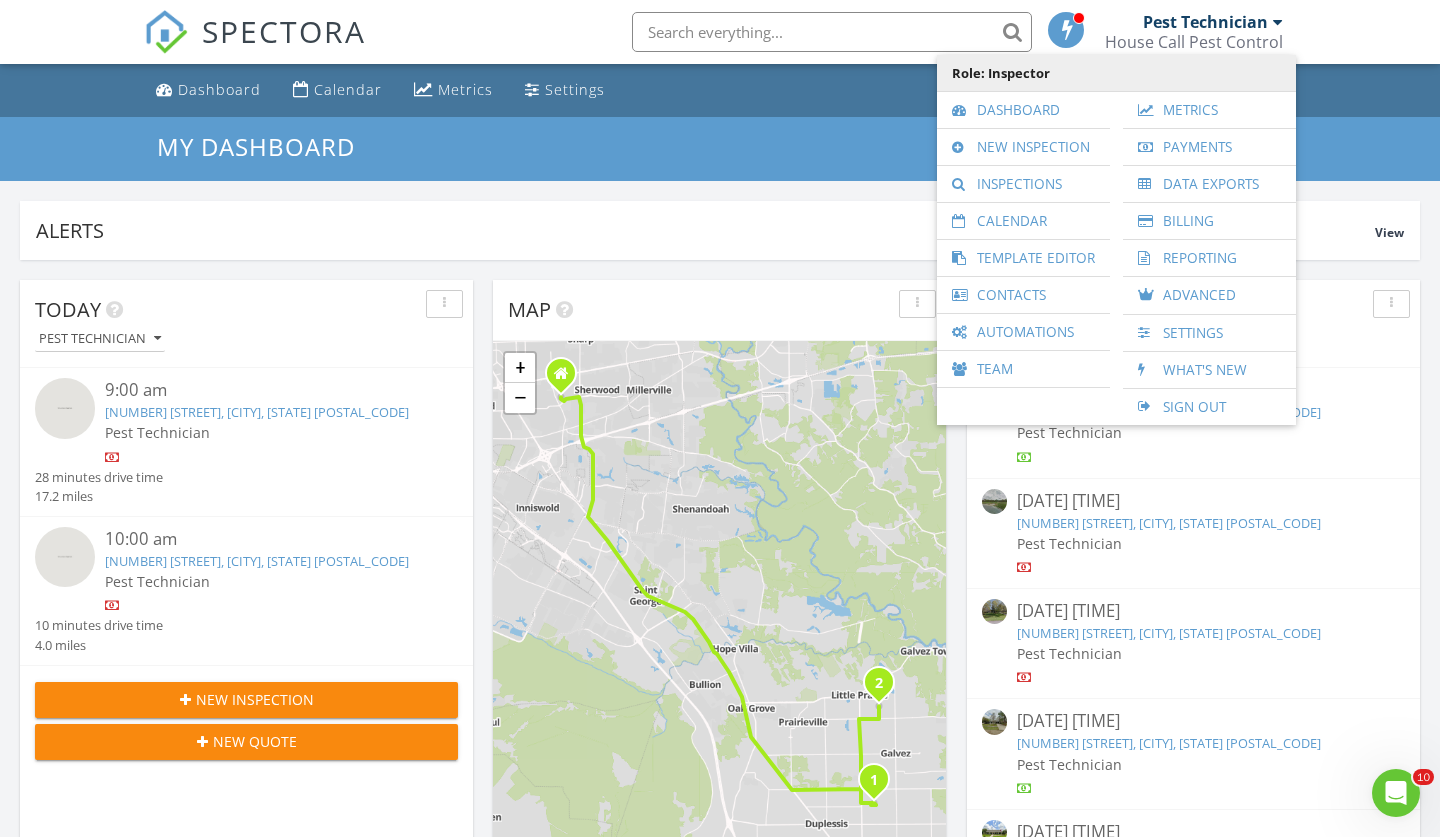 scroll, scrollTop: 0, scrollLeft: 0, axis: both 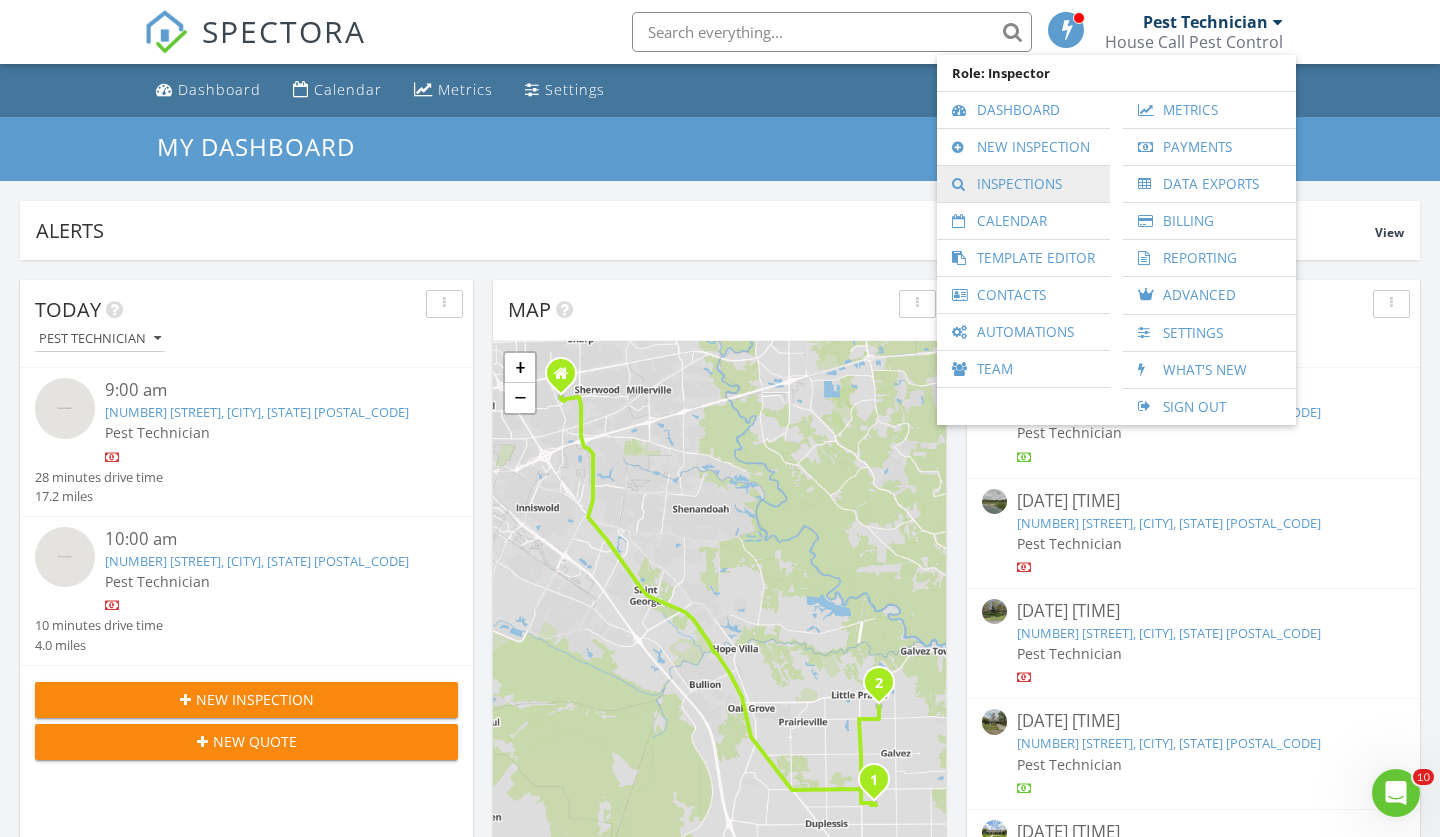 click on "Inspections" at bounding box center [1023, 184] 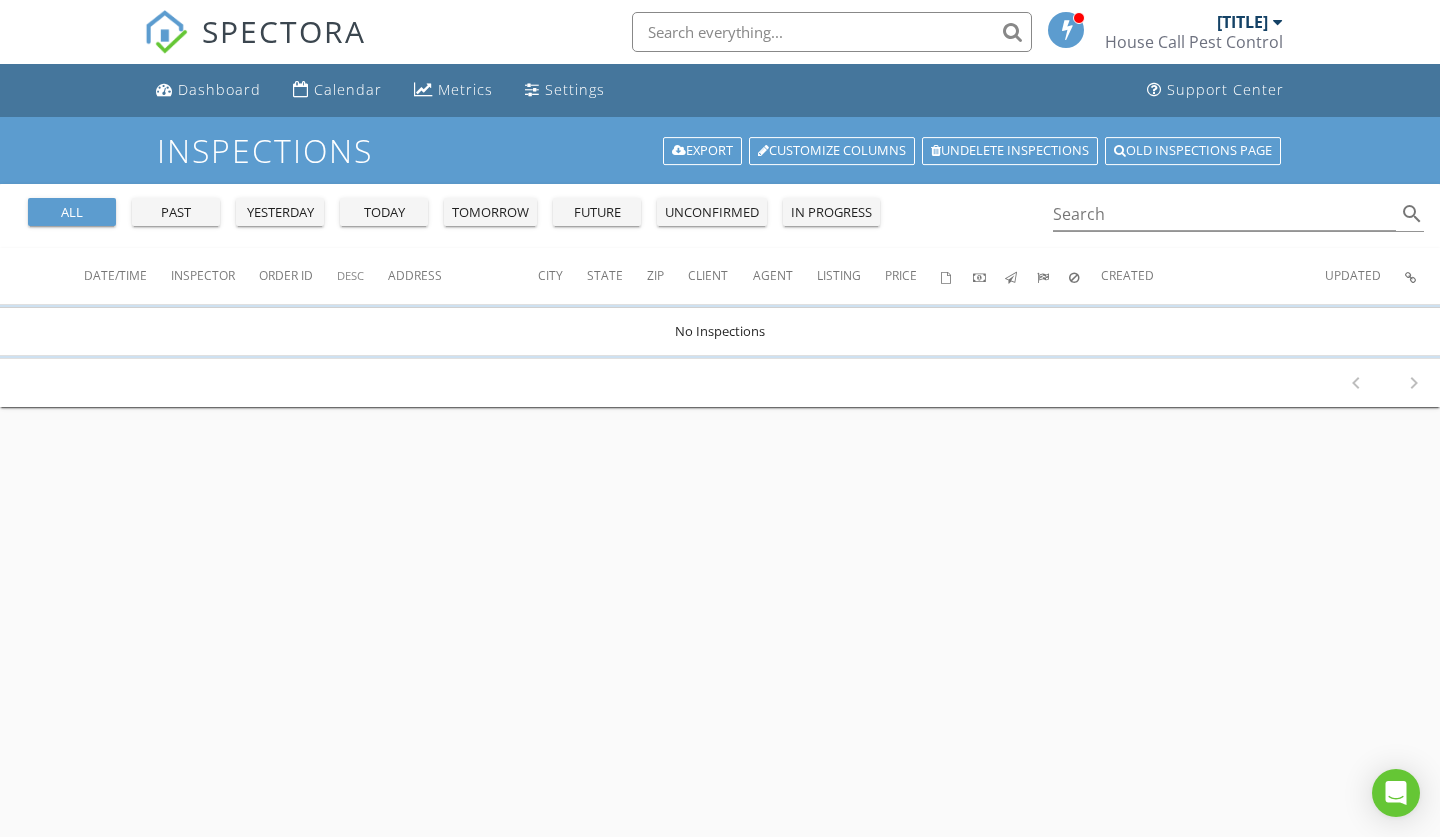 scroll, scrollTop: 0, scrollLeft: 0, axis: both 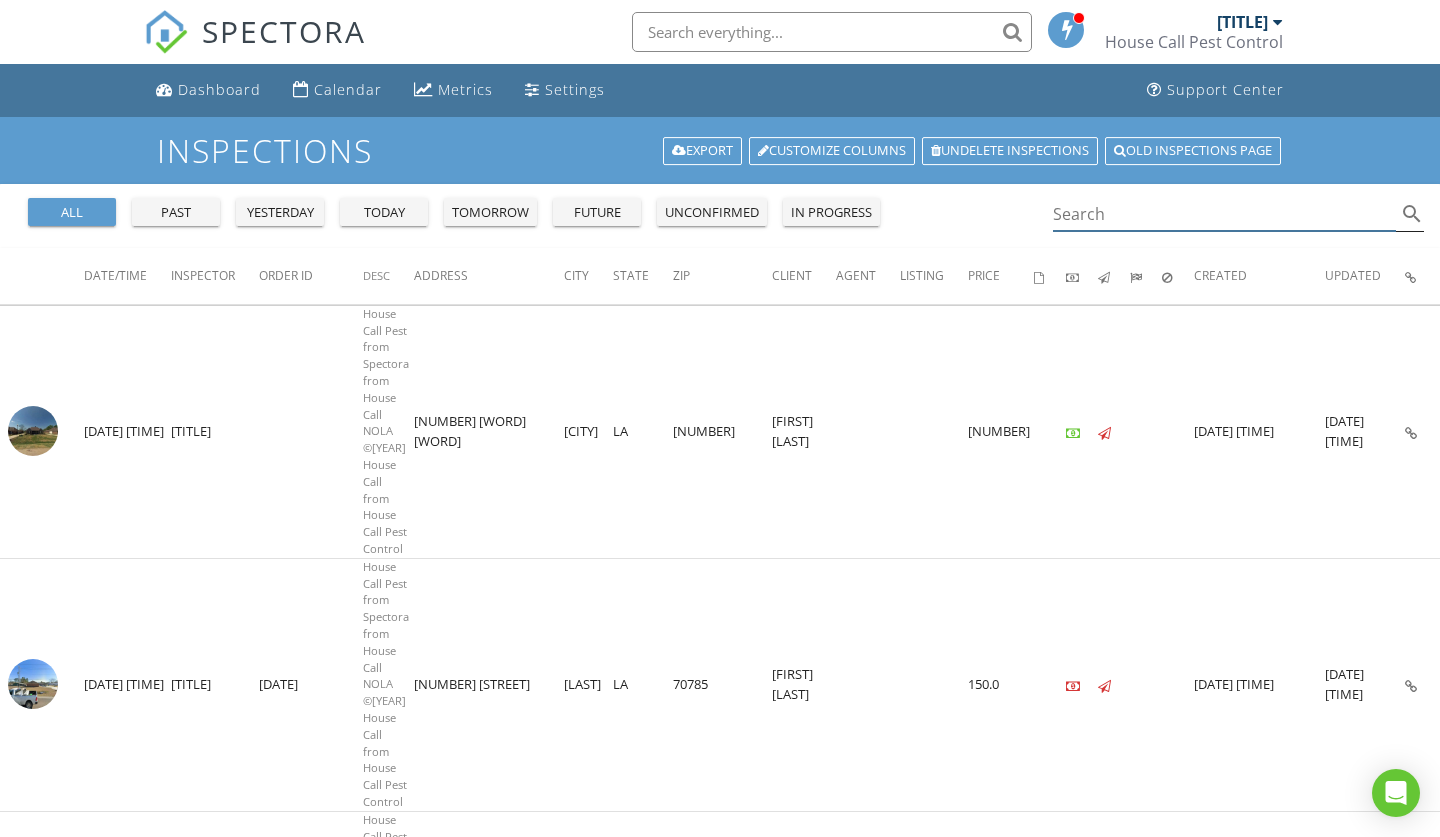 click at bounding box center [1225, 214] 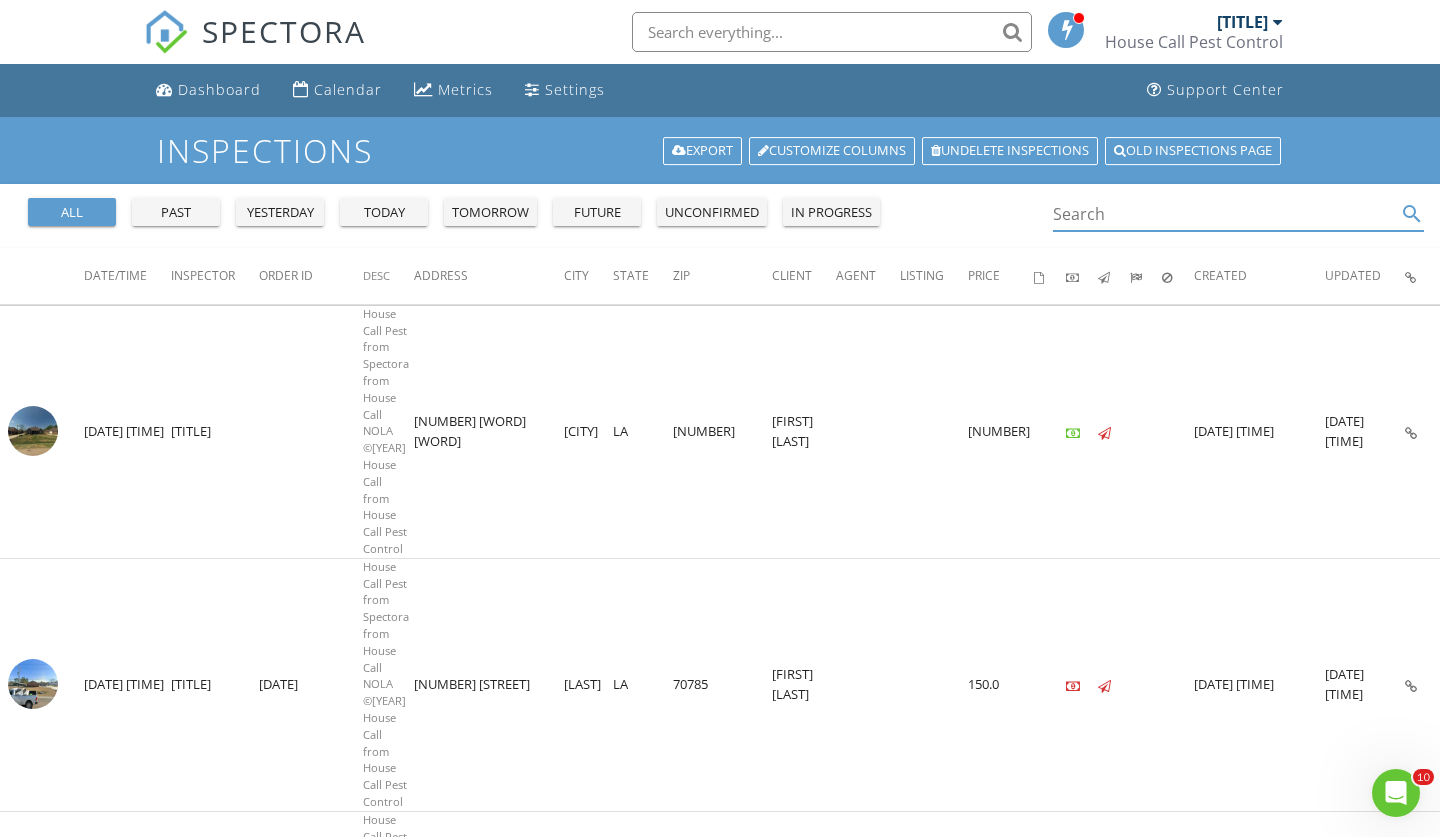 scroll, scrollTop: 0, scrollLeft: 0, axis: both 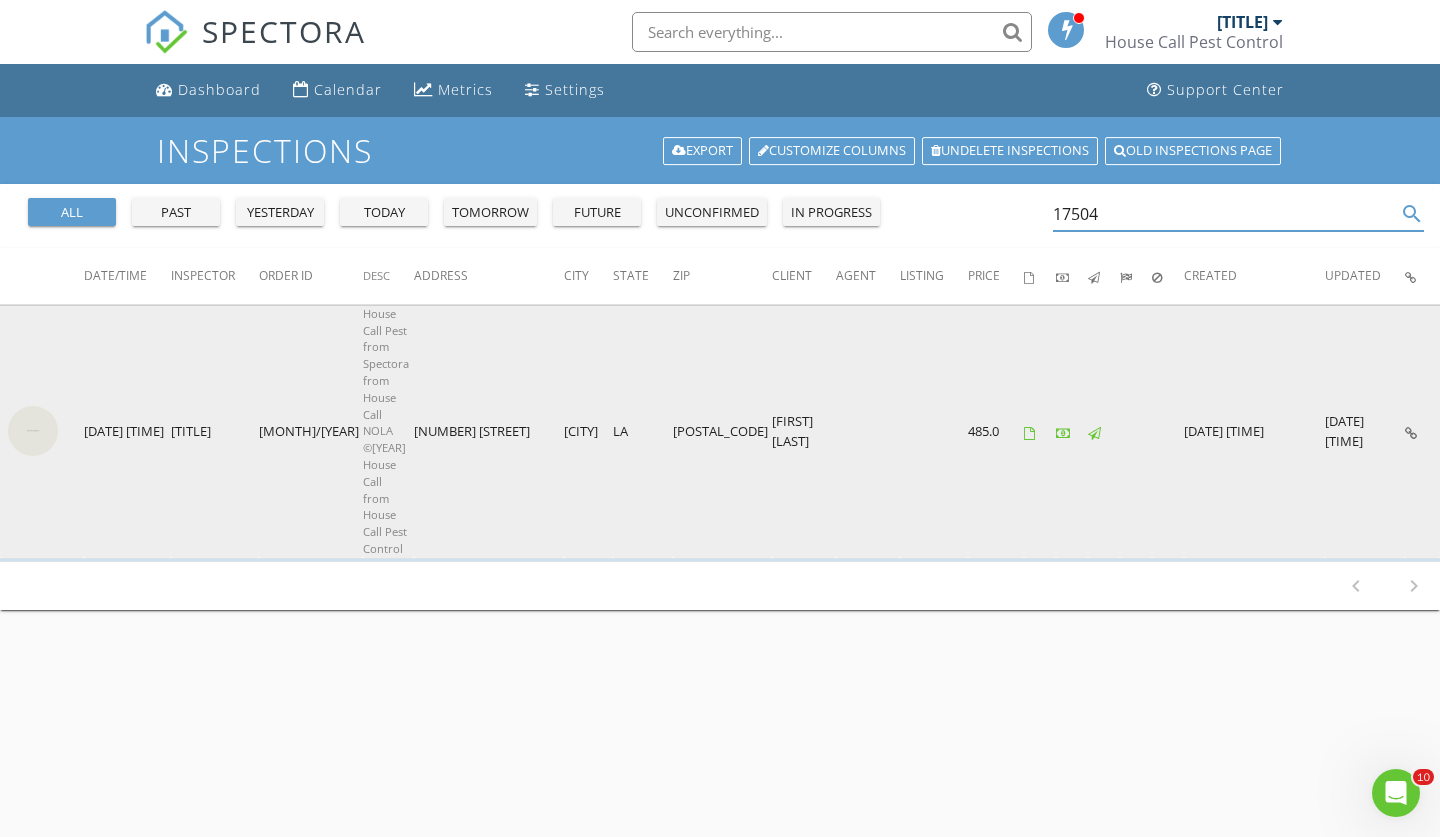 click at bounding box center [33, 431] 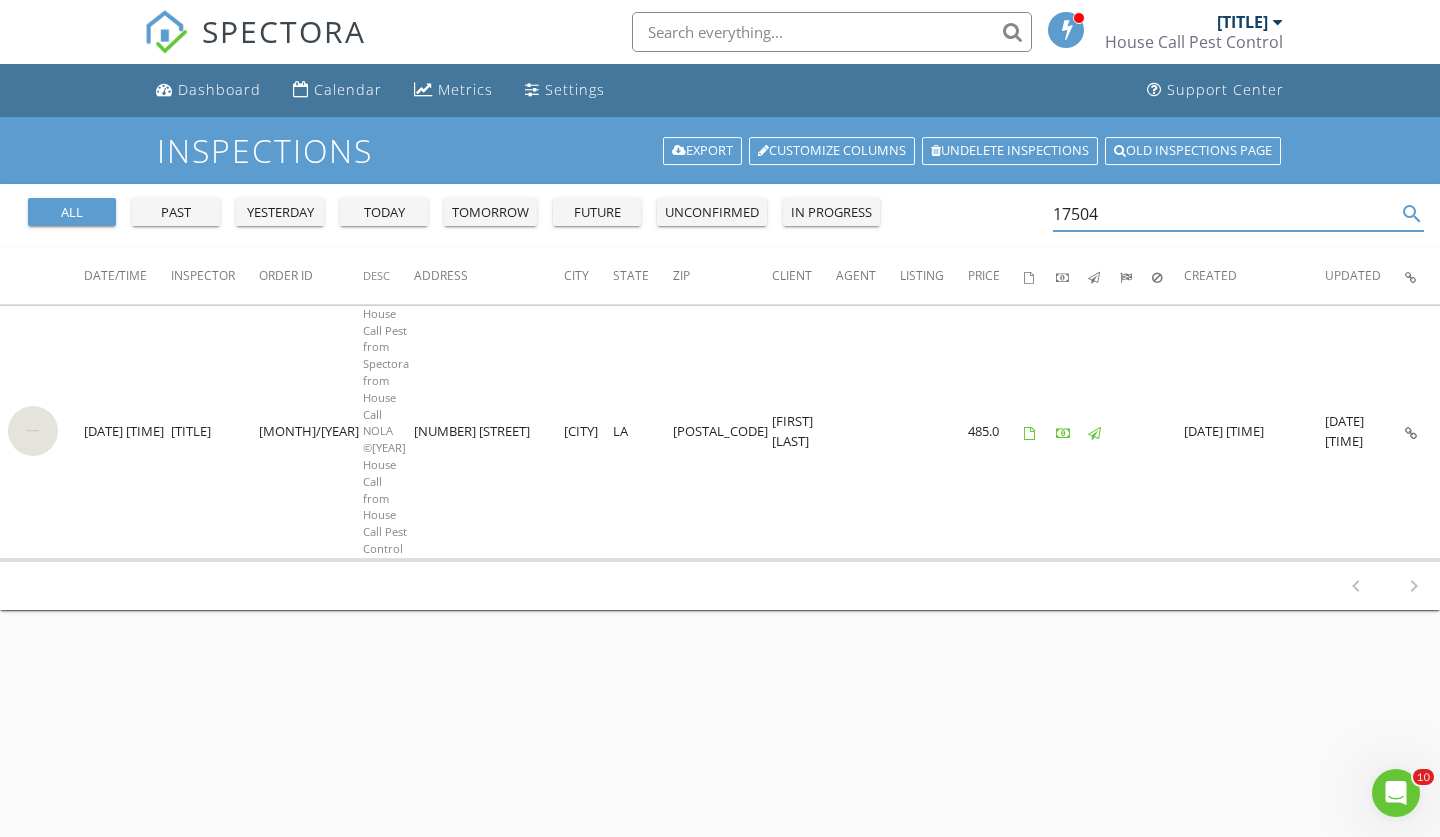 drag, startPoint x: 1141, startPoint y: 223, endPoint x: 867, endPoint y: 216, distance: 274.08942 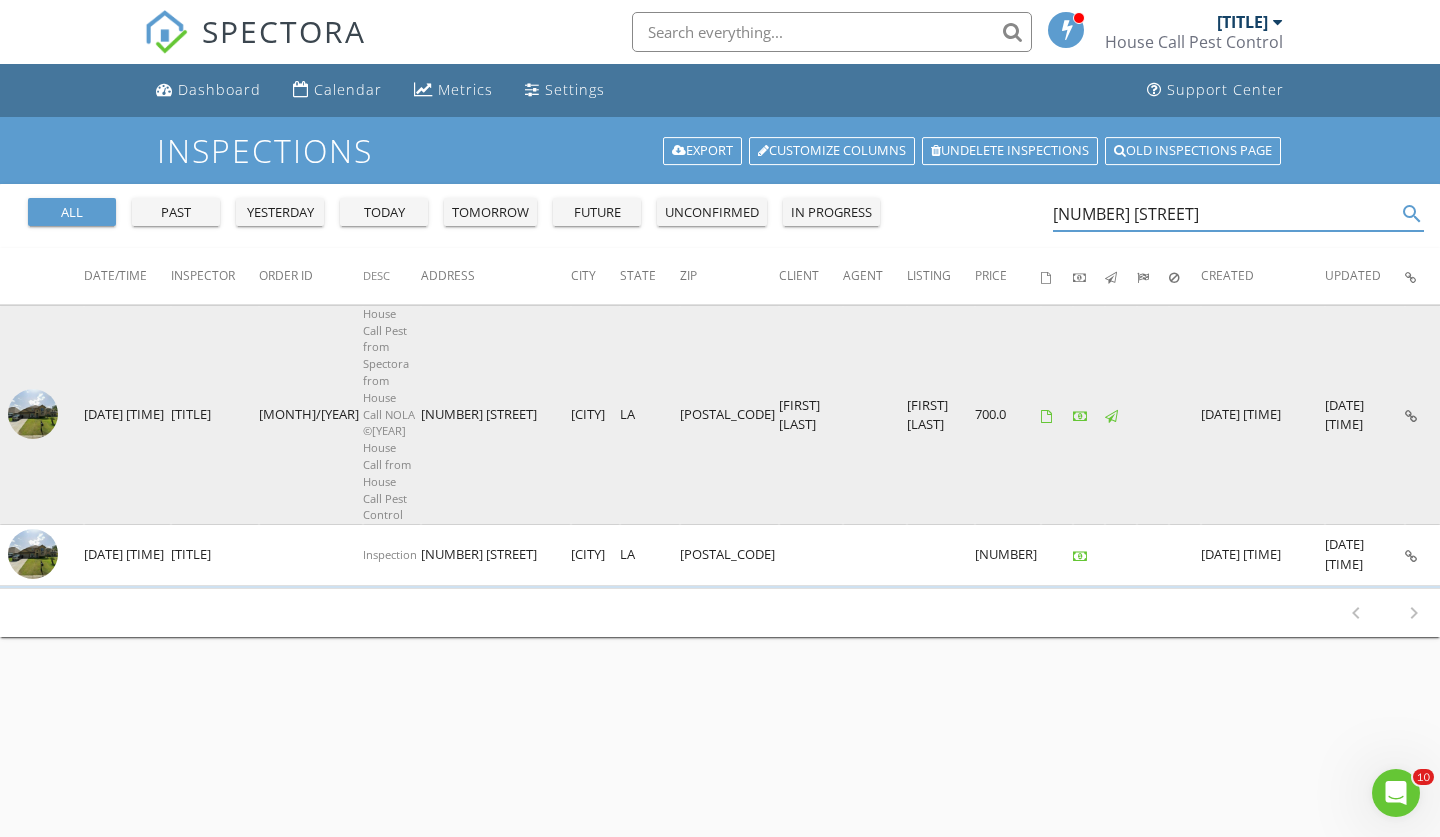 click at bounding box center (33, 414) 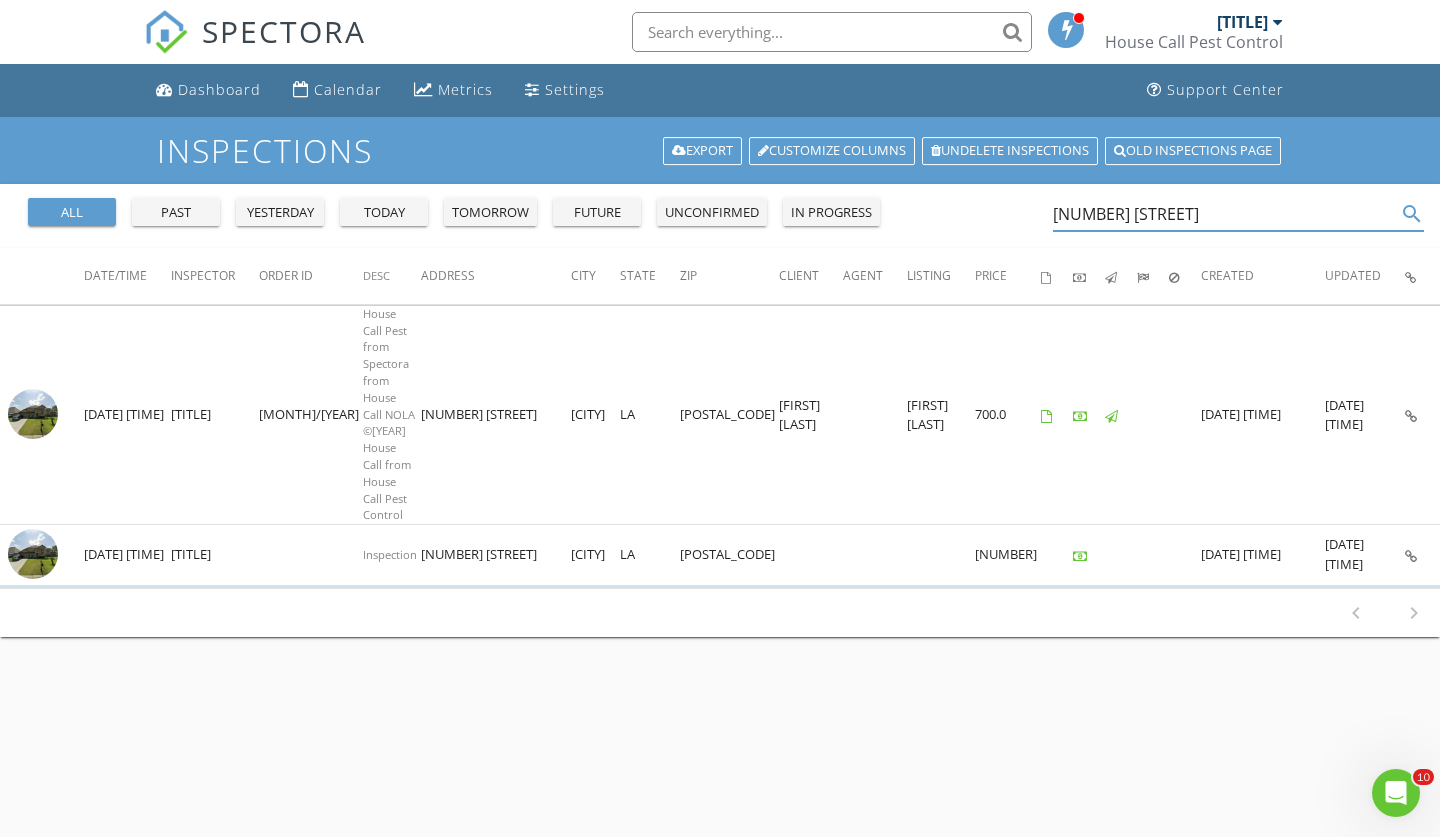 drag, startPoint x: 1147, startPoint y: 219, endPoint x: 848, endPoint y: 183, distance: 301.15942 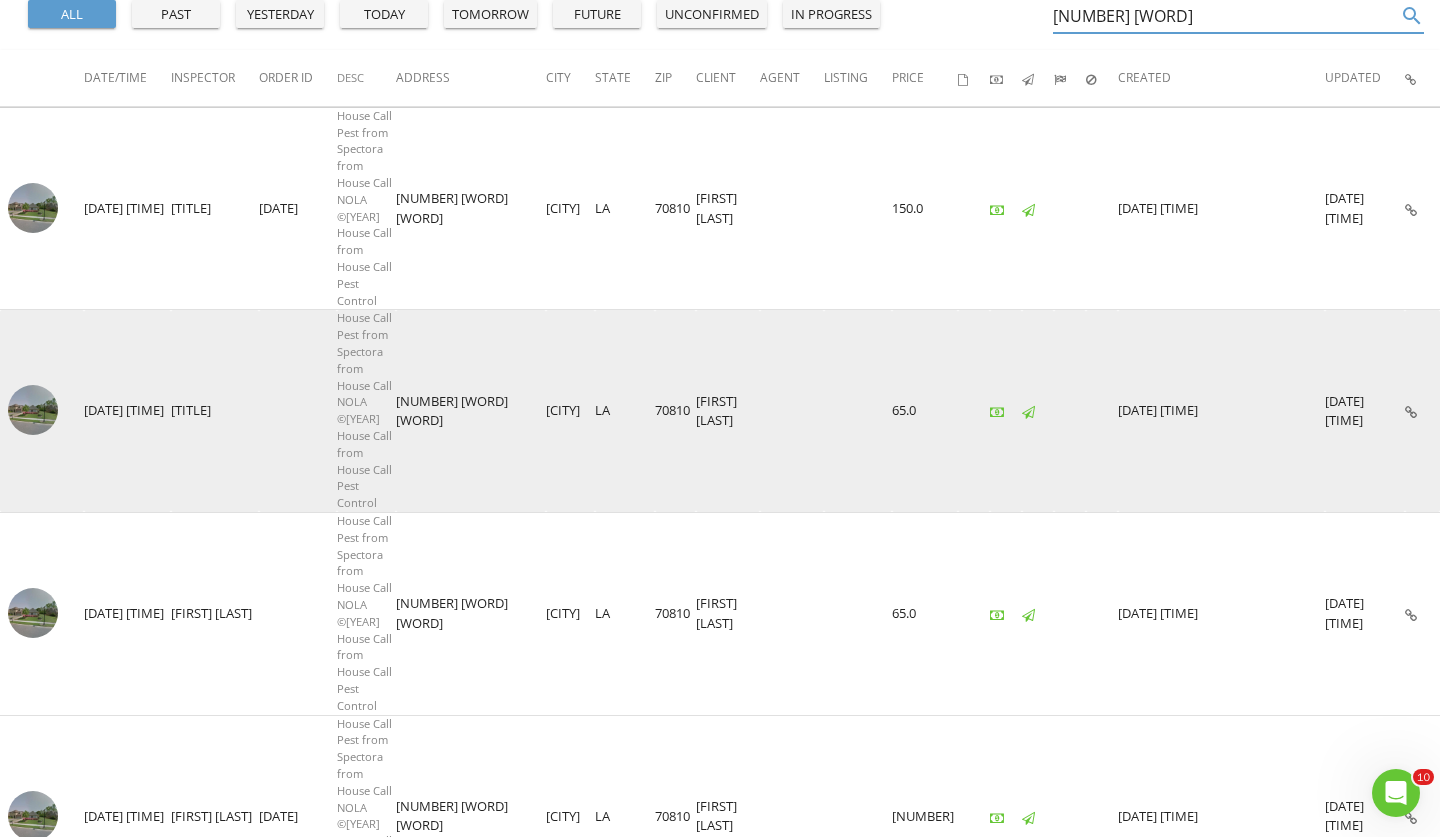 scroll, scrollTop: 198, scrollLeft: 0, axis: vertical 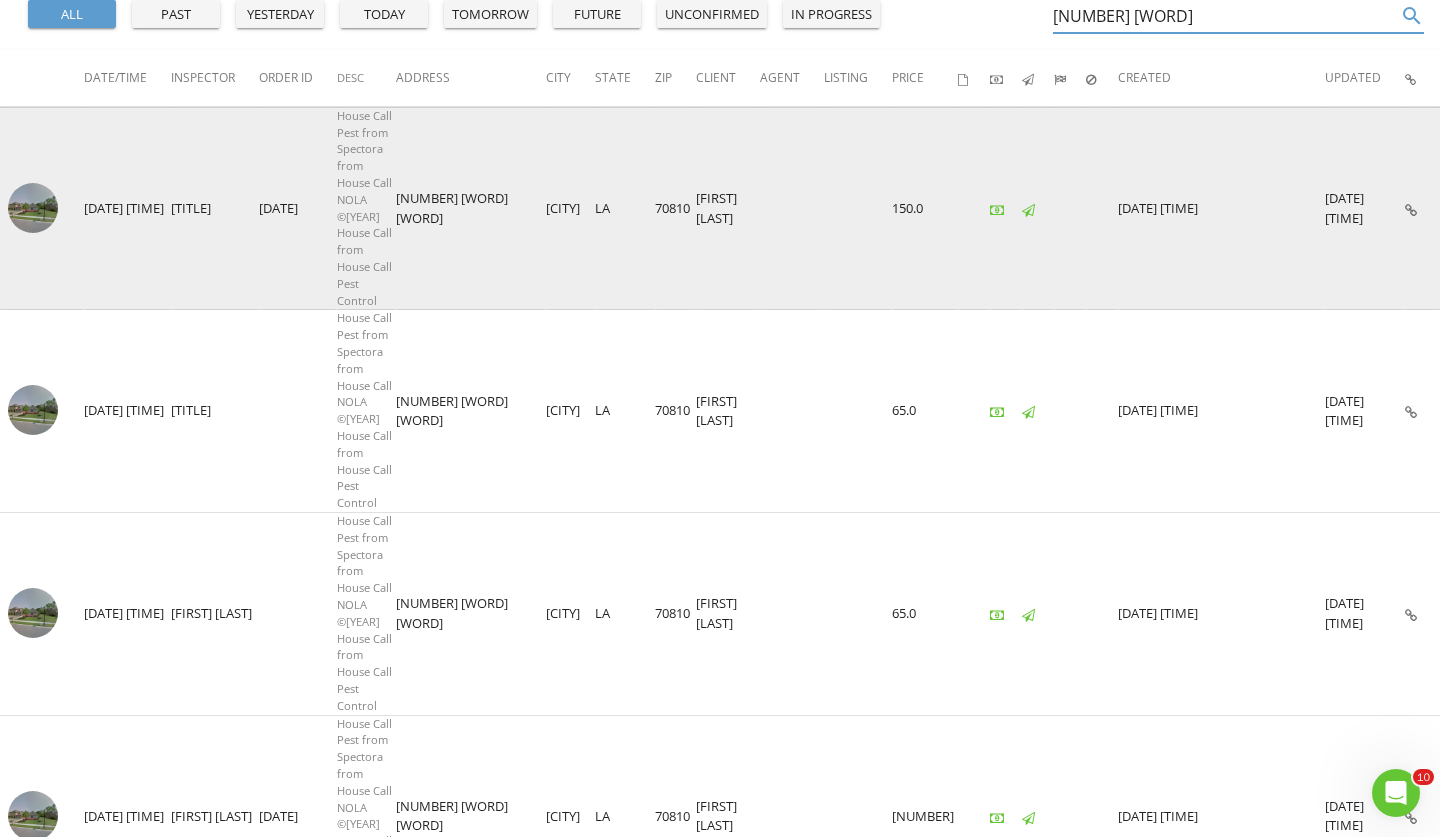 click at bounding box center (33, 208) 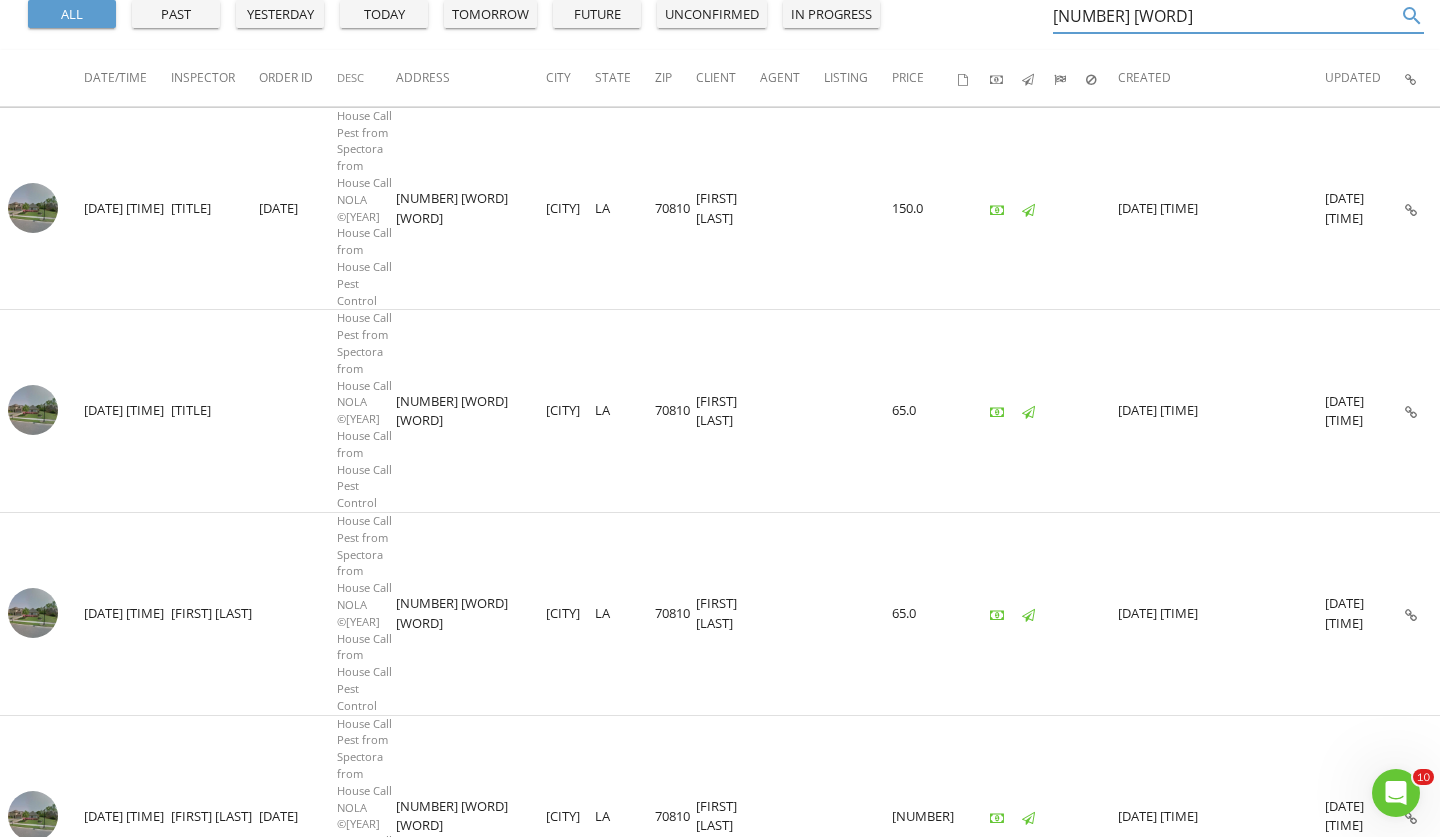 drag, startPoint x: 1133, startPoint y: 22, endPoint x: 954, endPoint y: 22, distance: 179 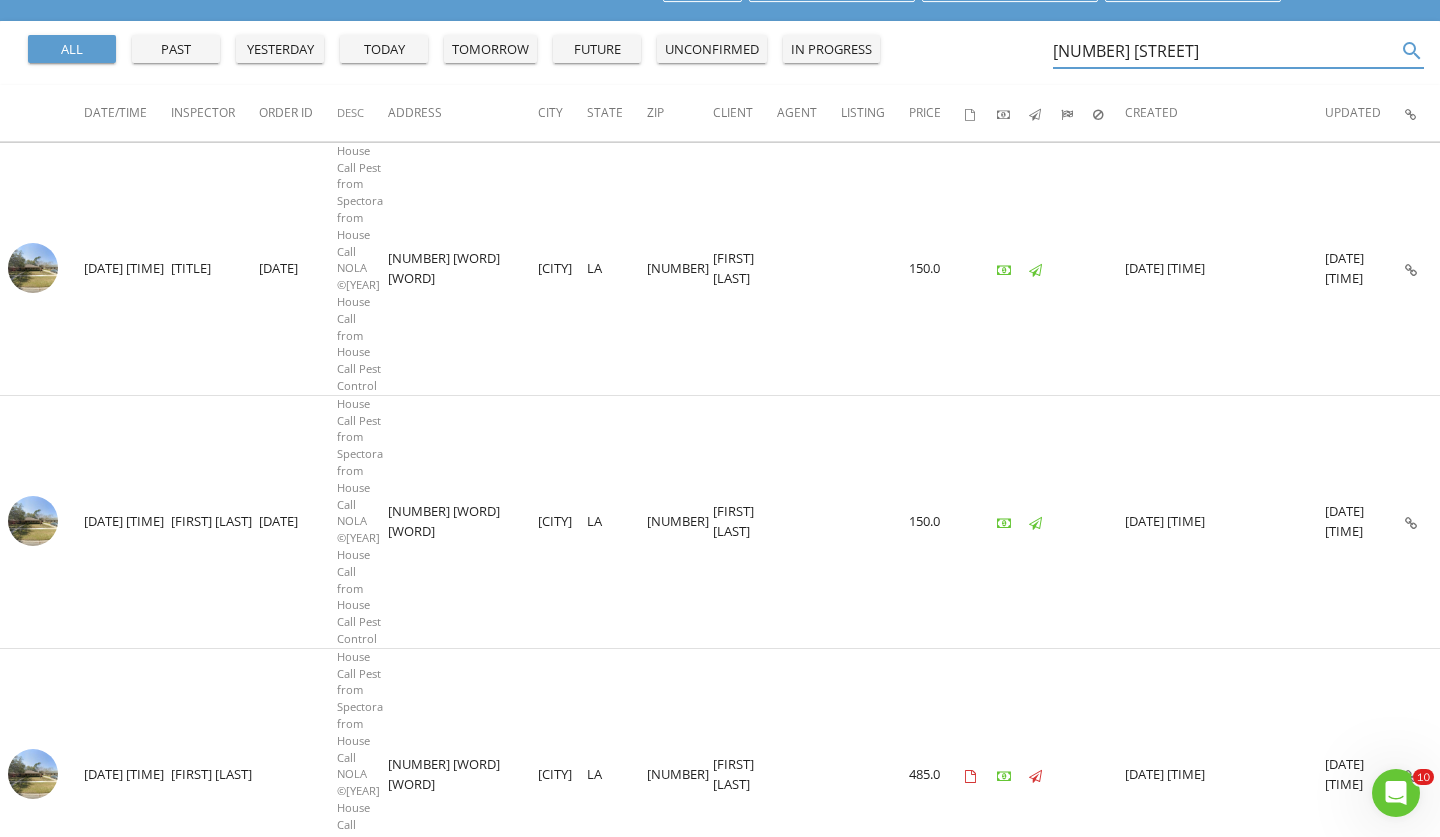 scroll, scrollTop: 164, scrollLeft: 0, axis: vertical 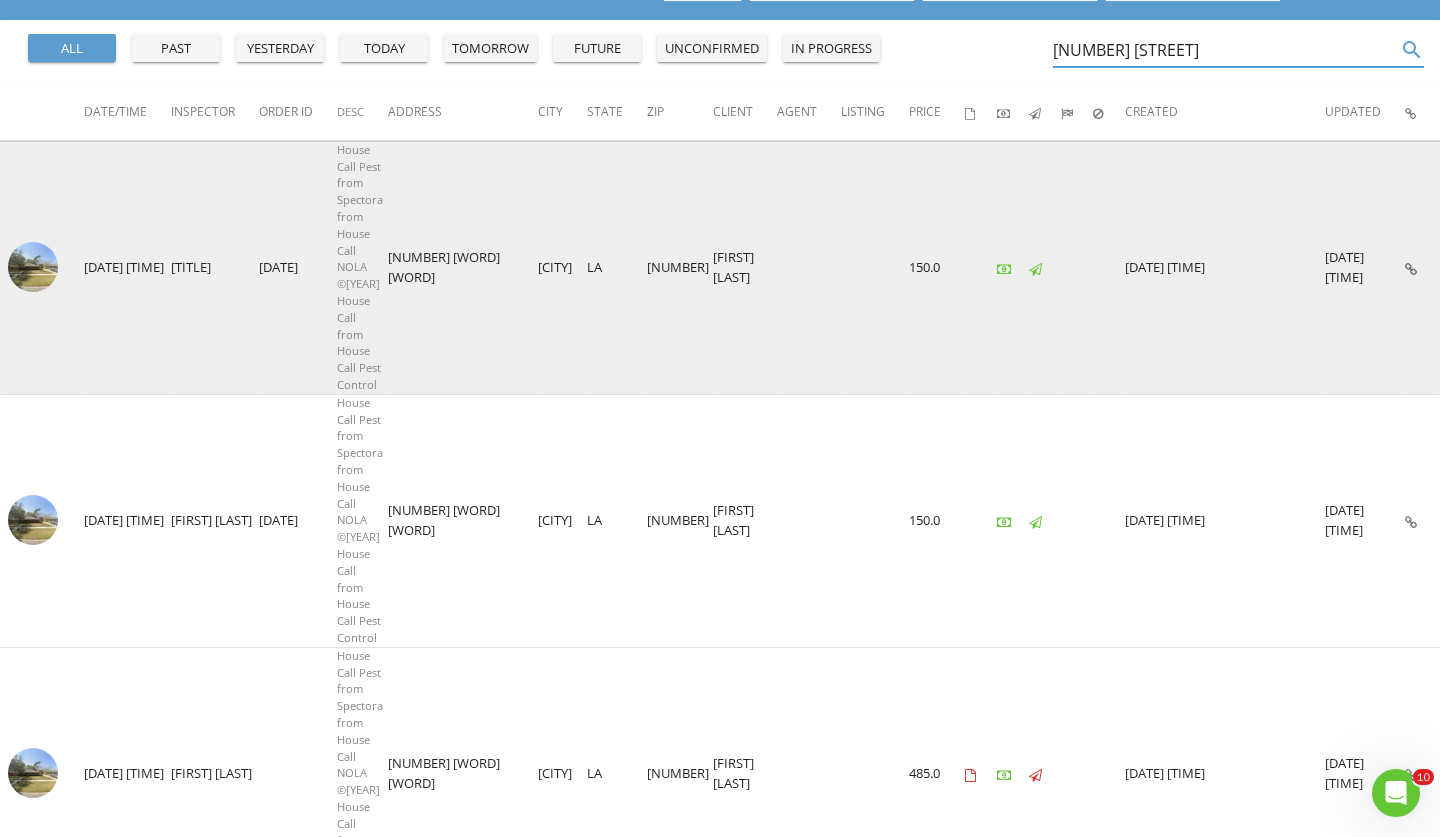 click at bounding box center [33, 267] 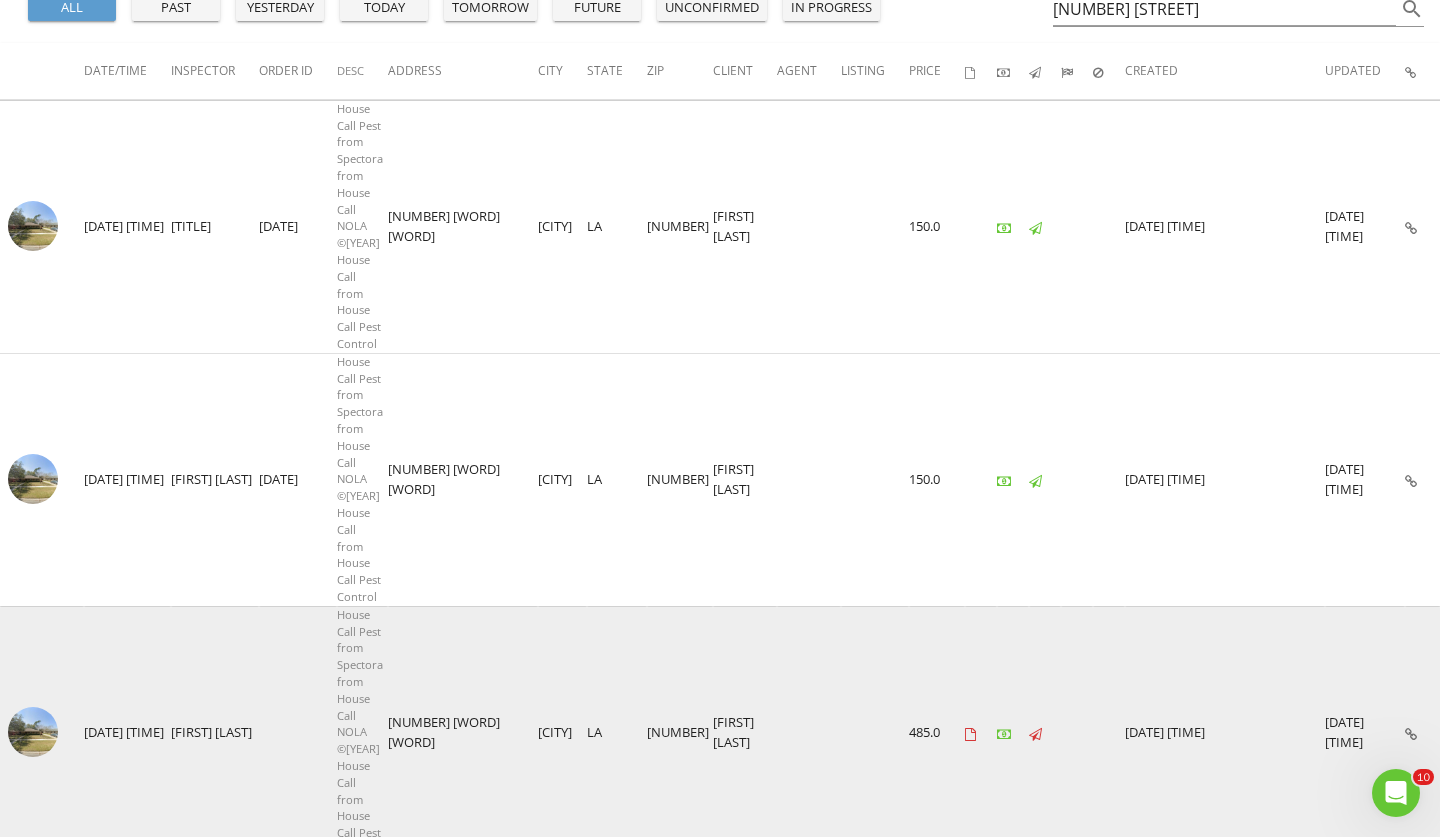 scroll, scrollTop: 207, scrollLeft: 0, axis: vertical 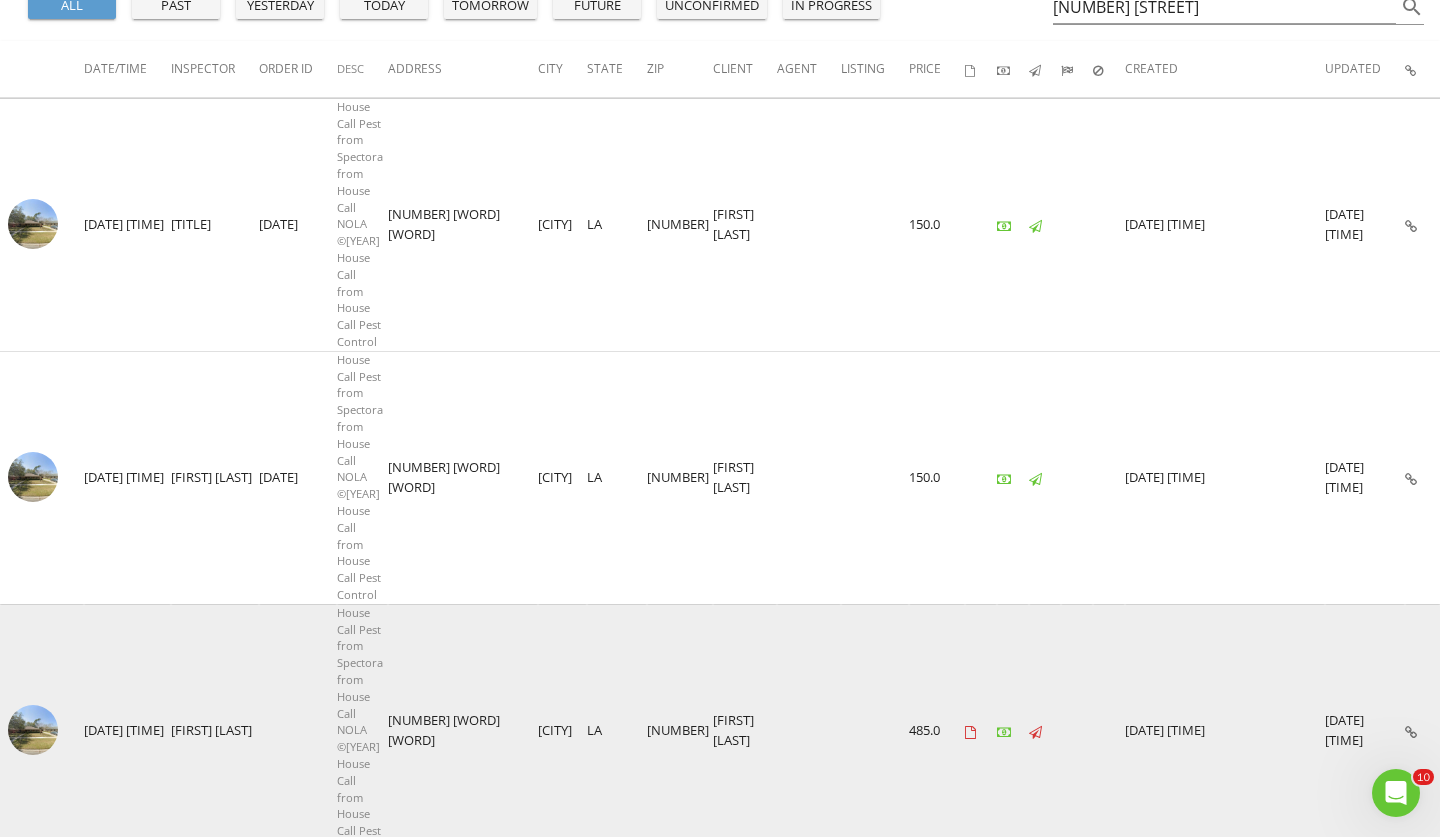 click at bounding box center (33, 730) 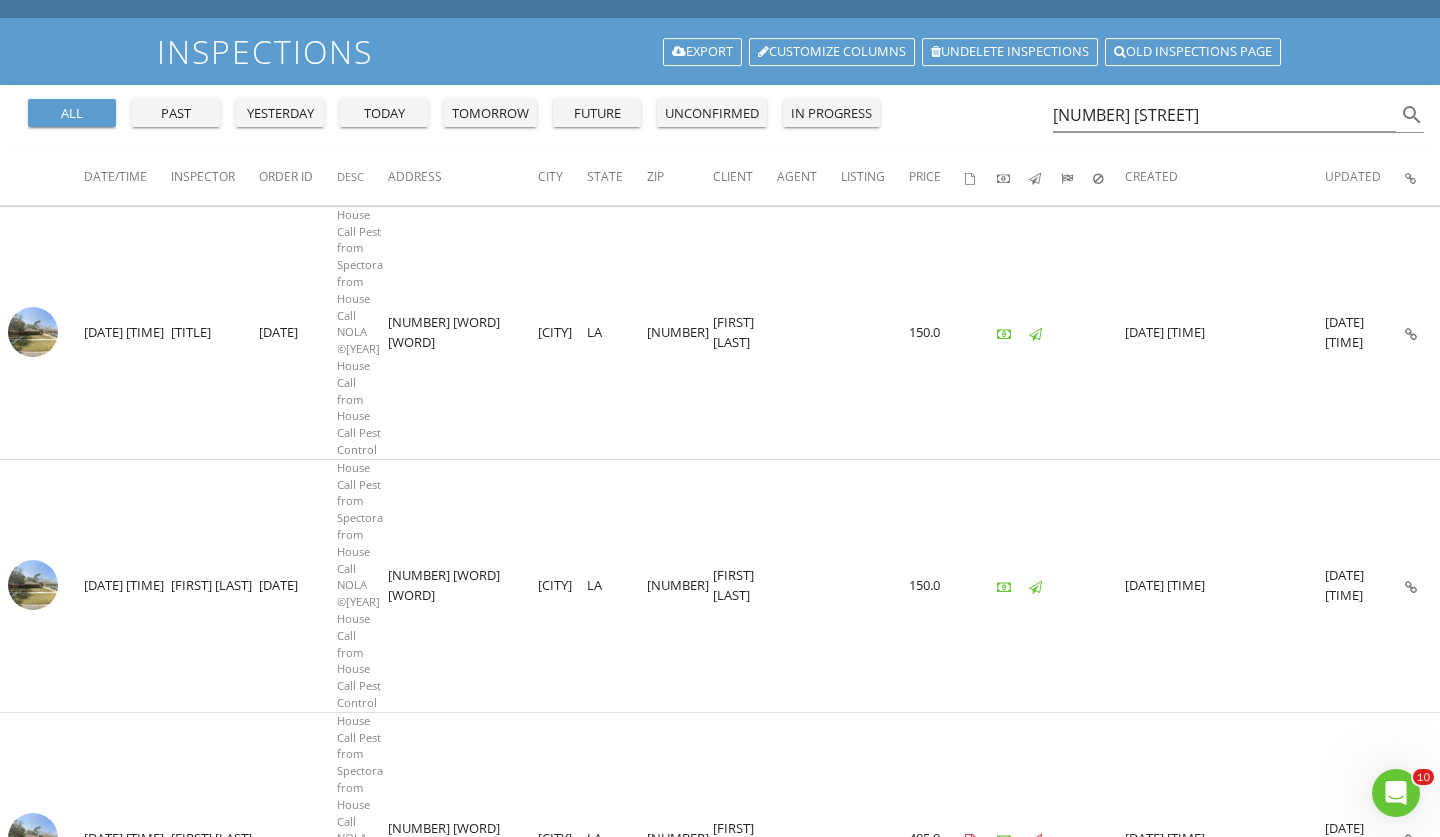 scroll, scrollTop: 100, scrollLeft: 0, axis: vertical 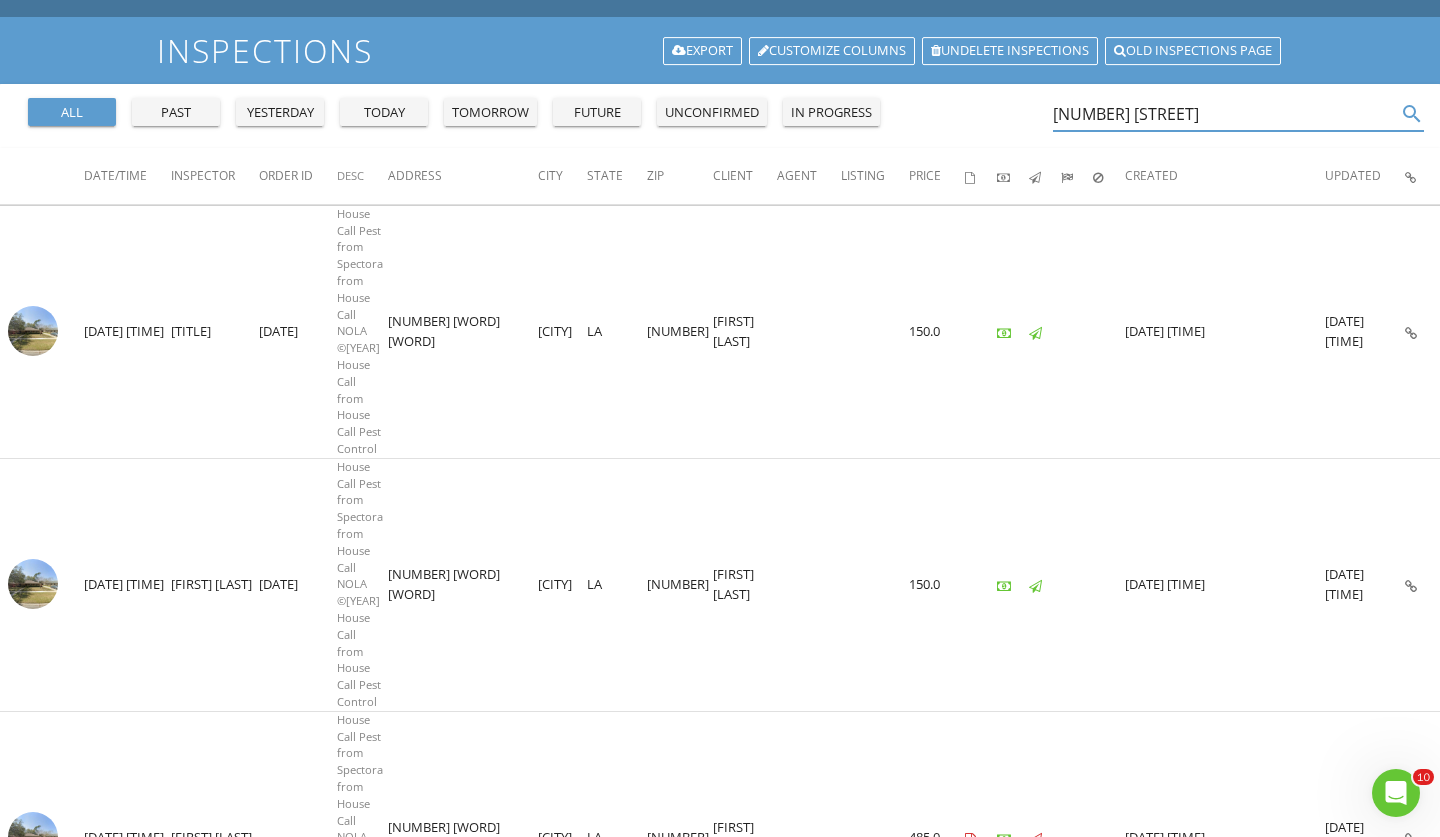 drag, startPoint x: 1160, startPoint y: 115, endPoint x: 956, endPoint y: 117, distance: 204.0098 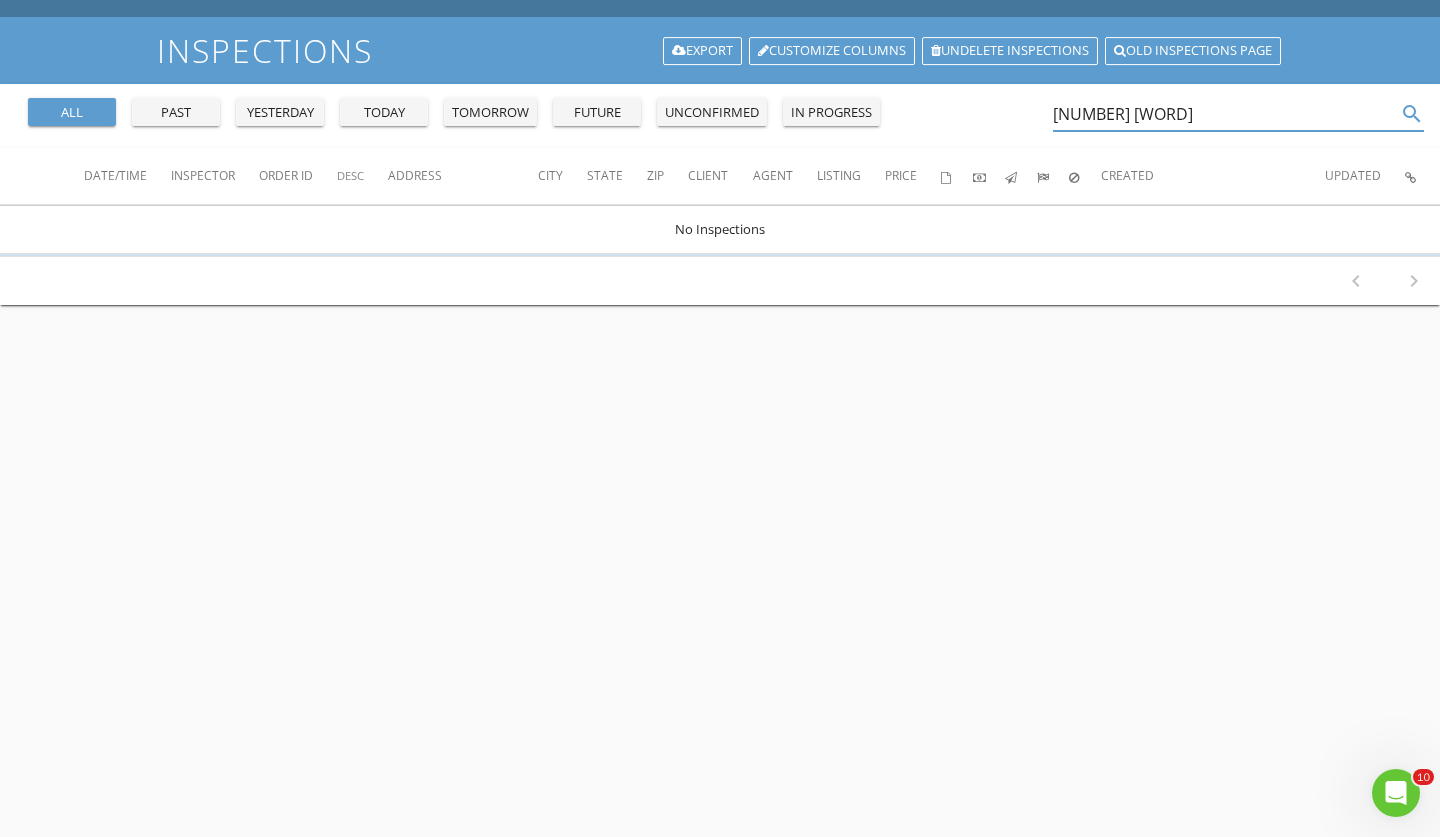 scroll, scrollTop: 0, scrollLeft: 0, axis: both 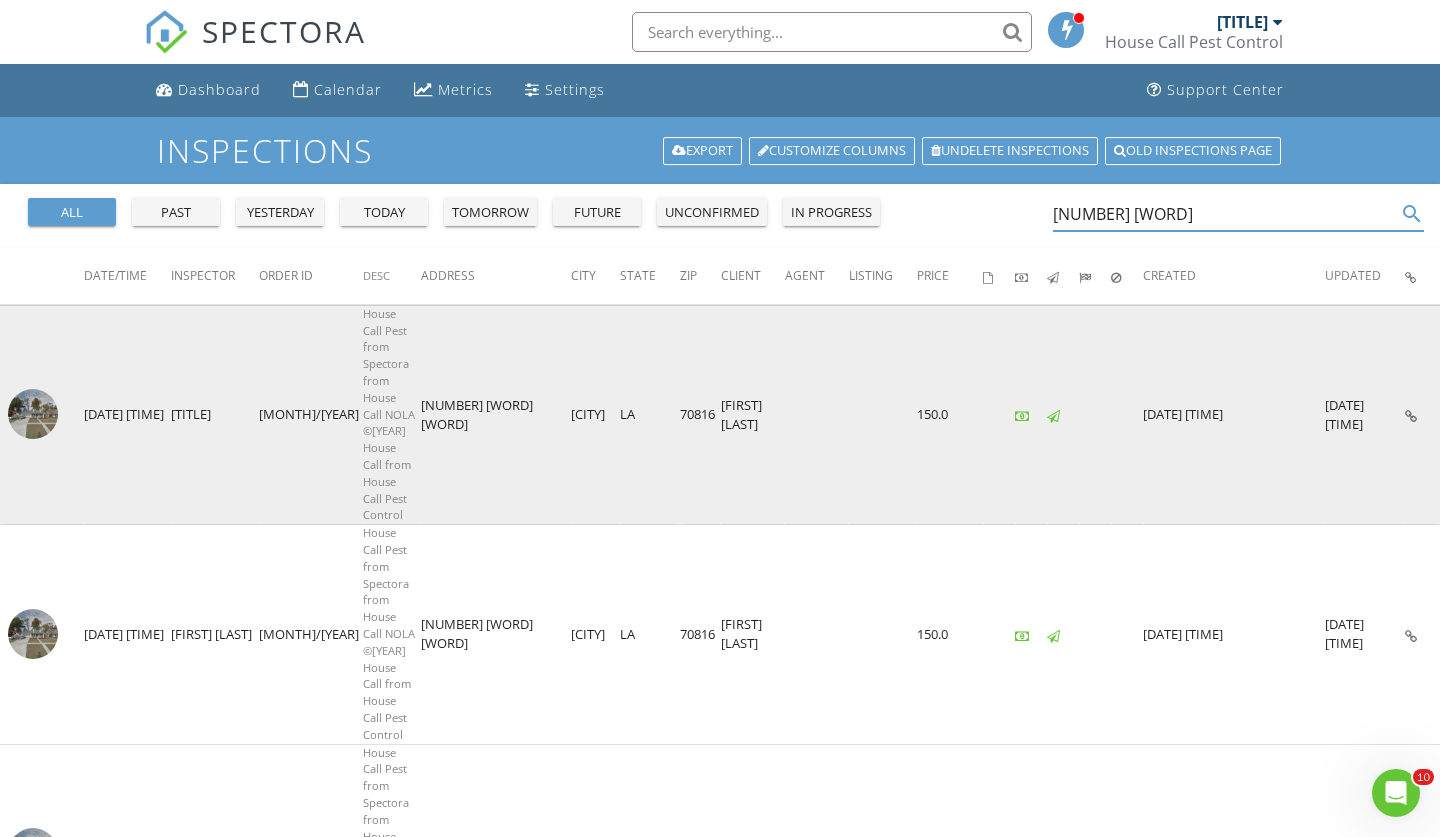 click at bounding box center [33, 414] 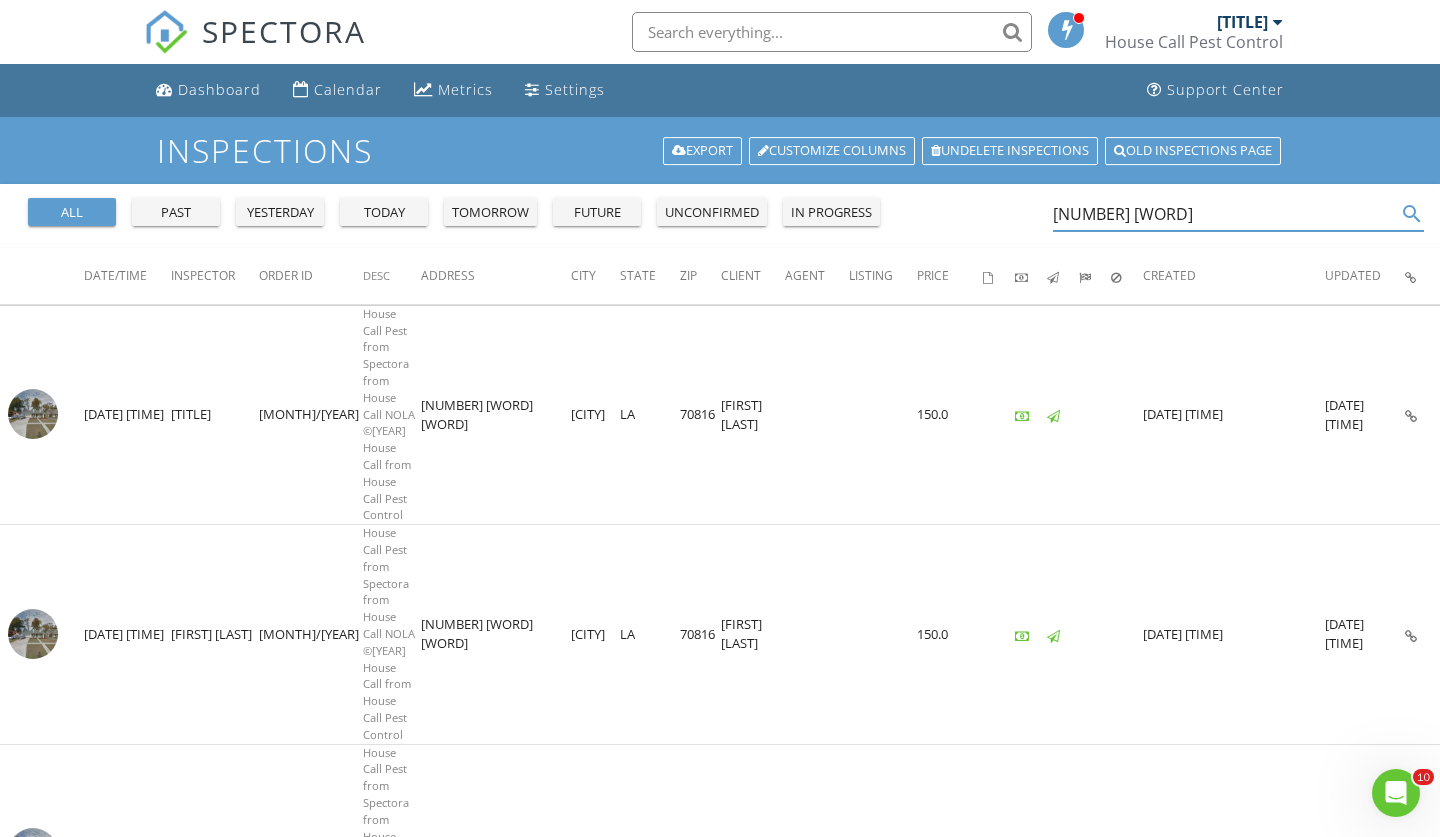 drag, startPoint x: 1170, startPoint y: 214, endPoint x: 946, endPoint y: 213, distance: 224.00223 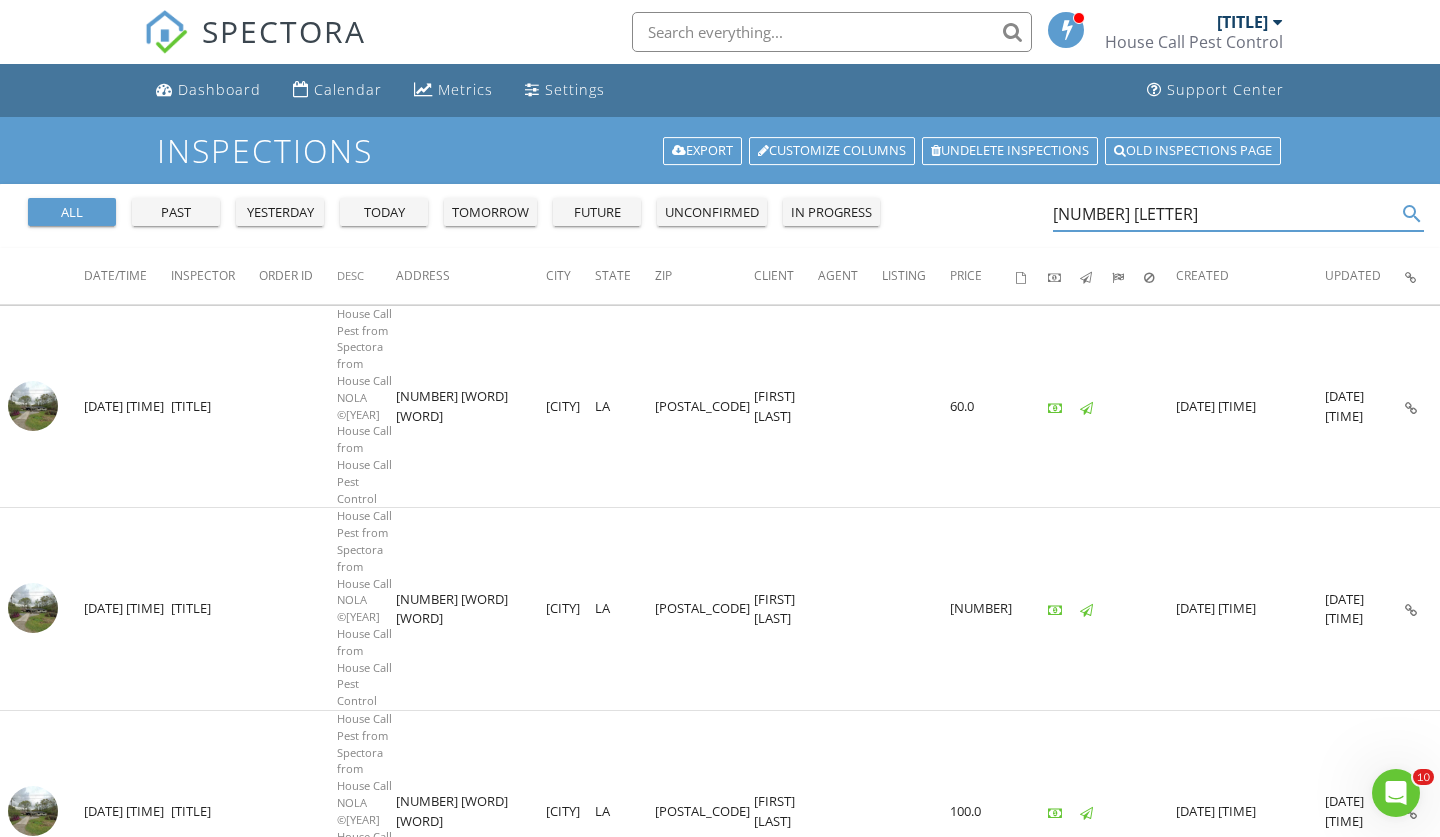 scroll, scrollTop: 0, scrollLeft: 0, axis: both 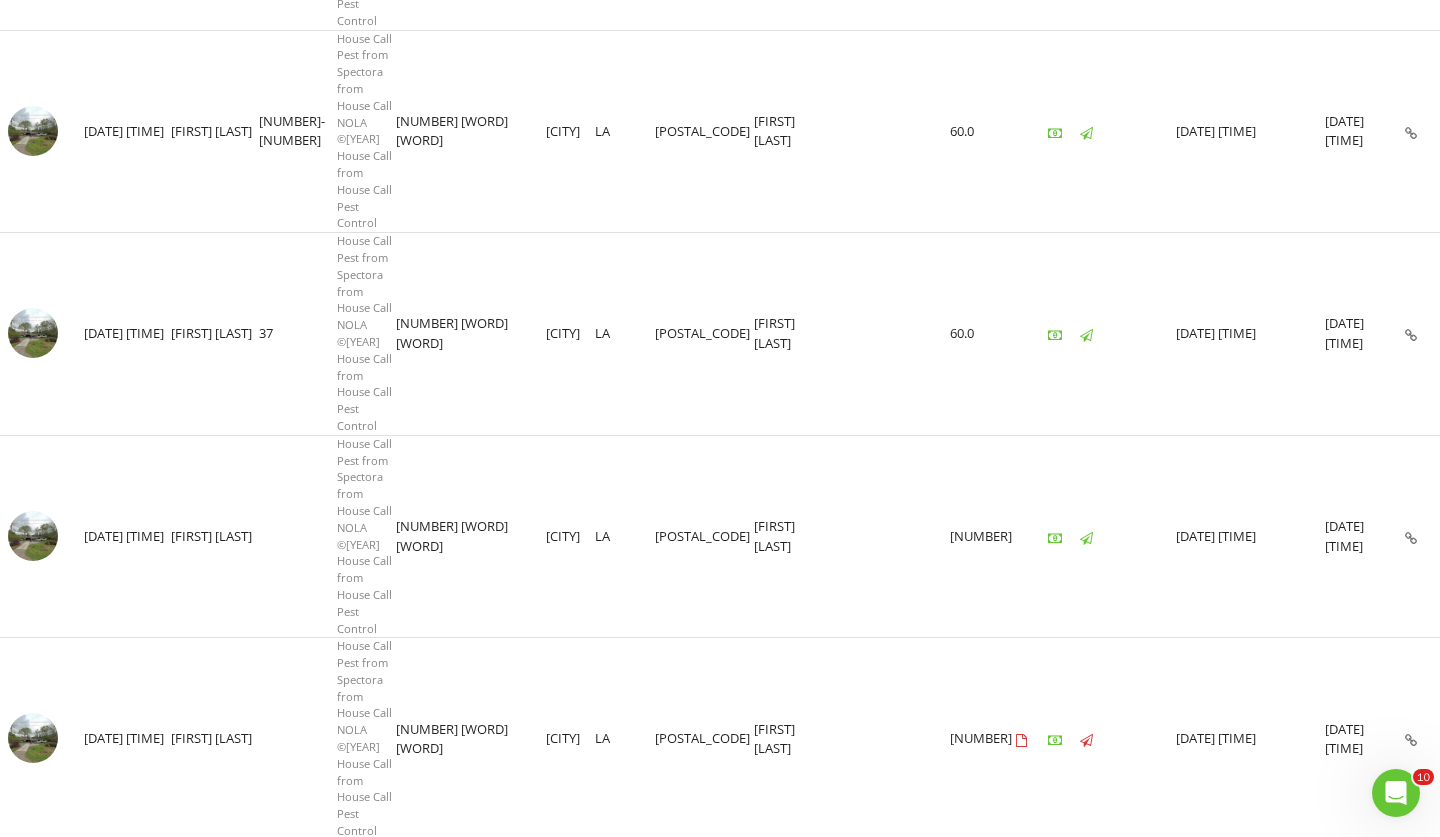 click on "1-18 of 18 chevron_left chevron_right" at bounding box center (1385, 868) 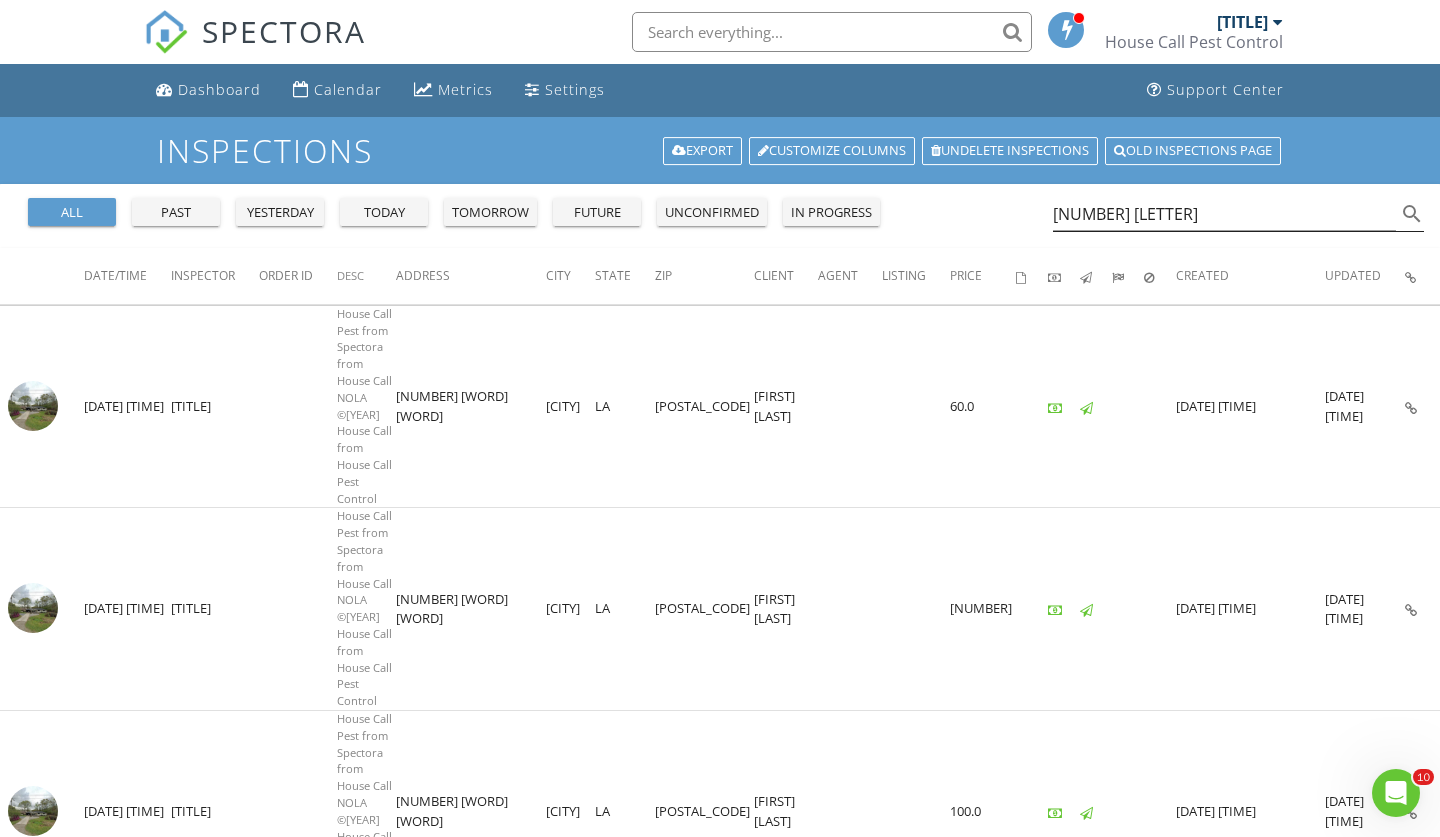 scroll, scrollTop: 0, scrollLeft: 0, axis: both 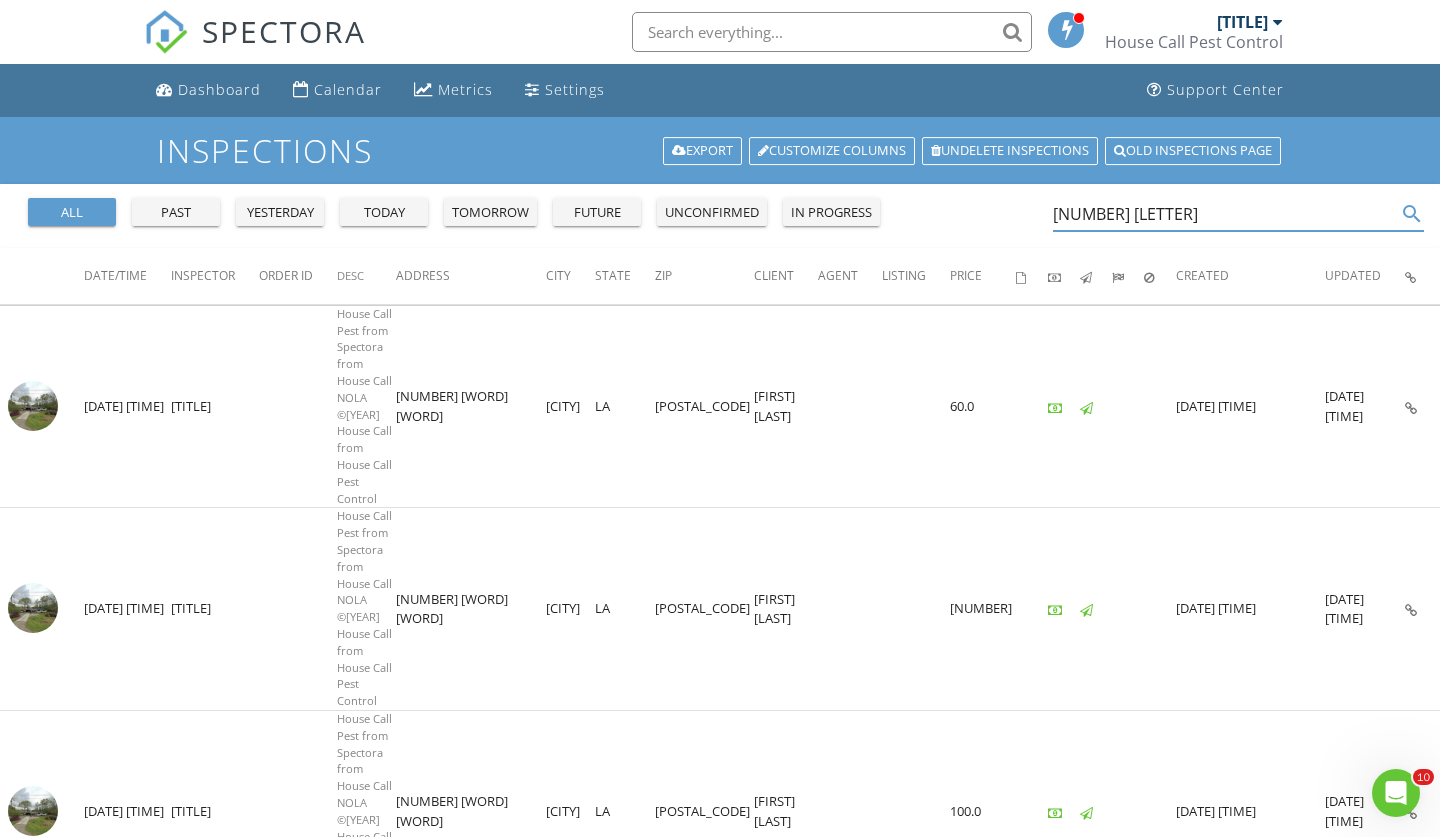 drag, startPoint x: 1134, startPoint y: 227, endPoint x: 980, endPoint y: 235, distance: 154.20766 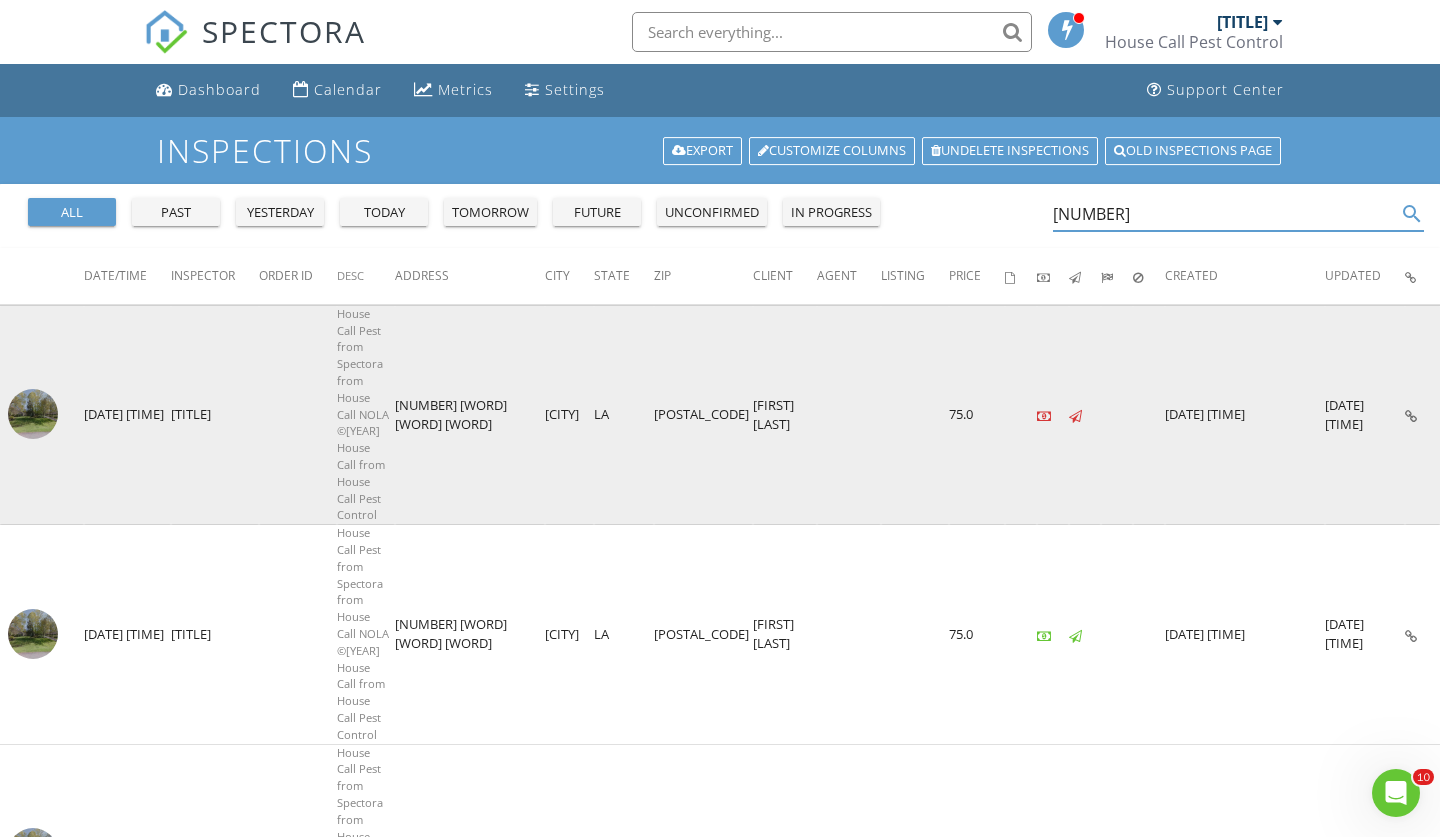 scroll, scrollTop: 116, scrollLeft: 0, axis: vertical 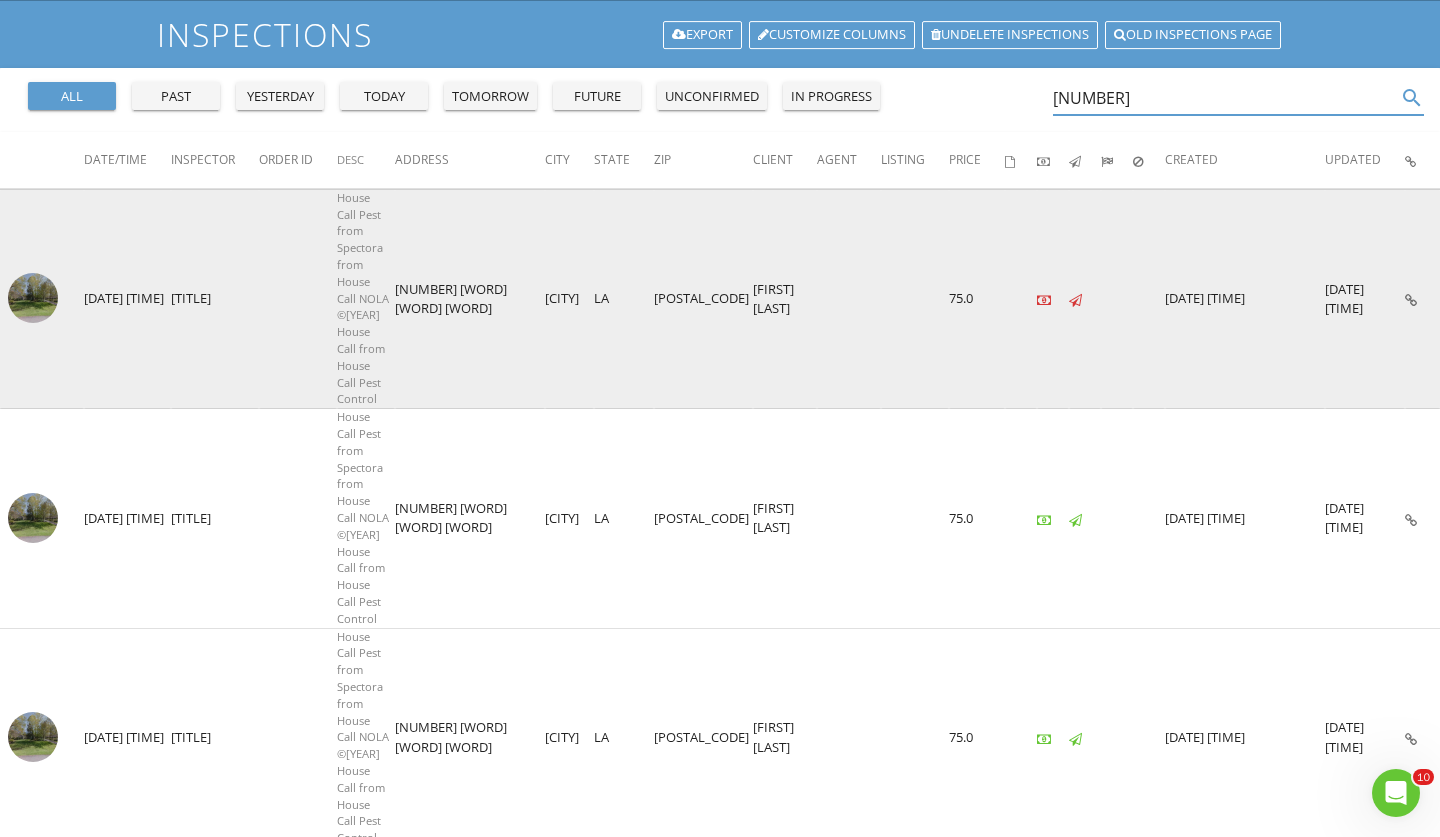 type on "19038" 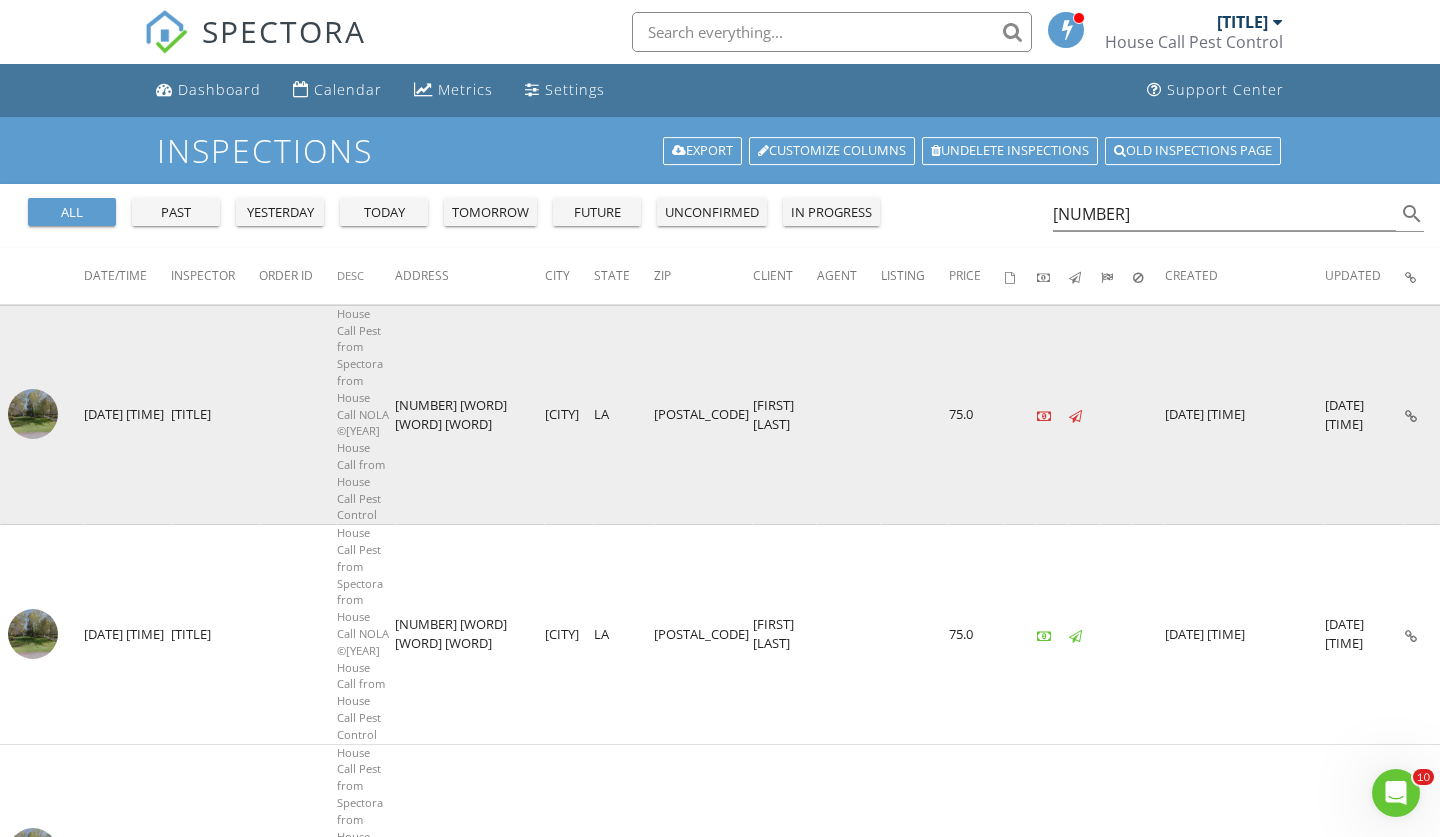 scroll, scrollTop: 0, scrollLeft: 0, axis: both 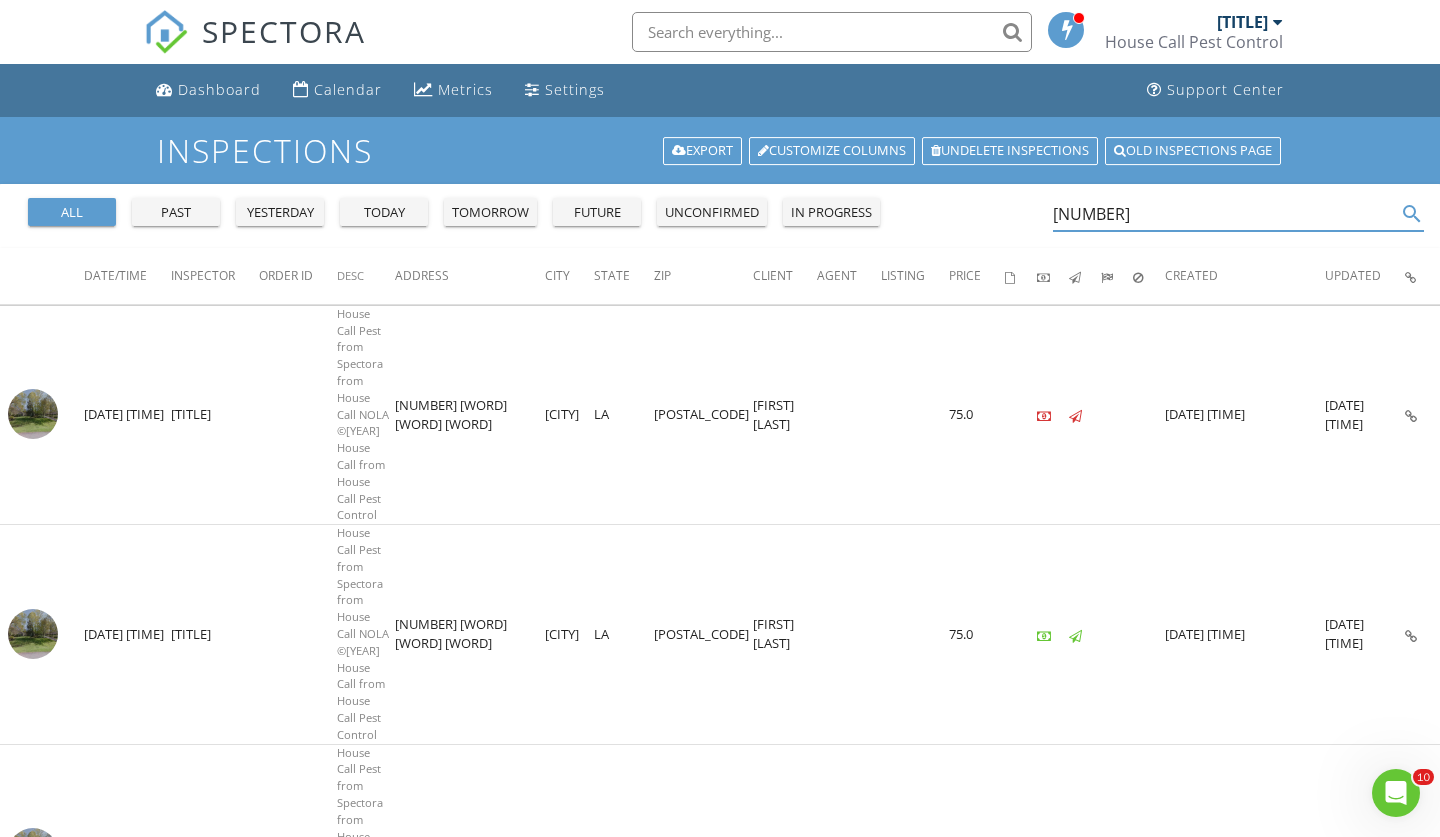 drag, startPoint x: 1106, startPoint y: 205, endPoint x: 972, endPoint y: 205, distance: 134 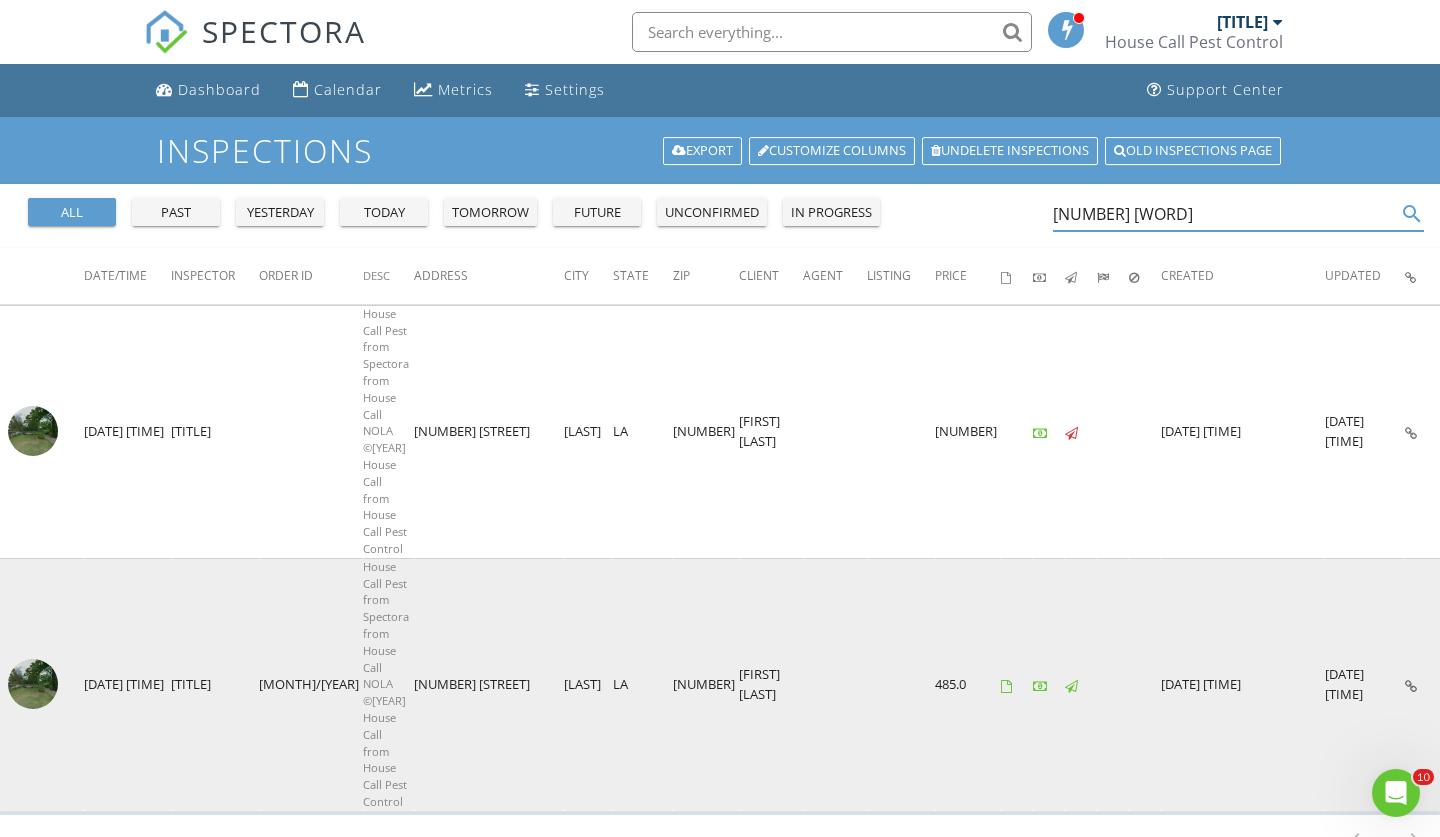 type on "2136 t" 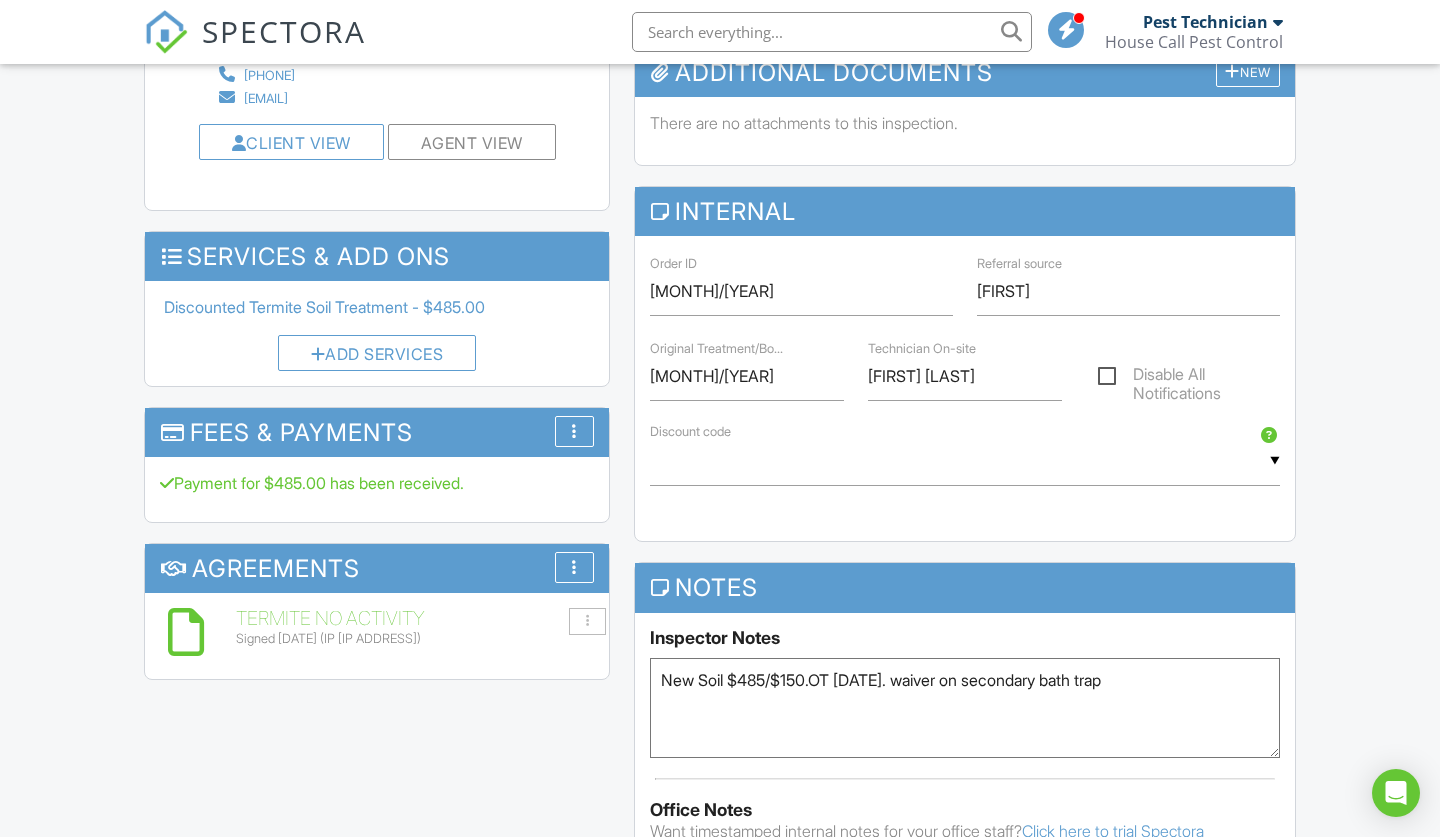 scroll, scrollTop: 867, scrollLeft: 0, axis: vertical 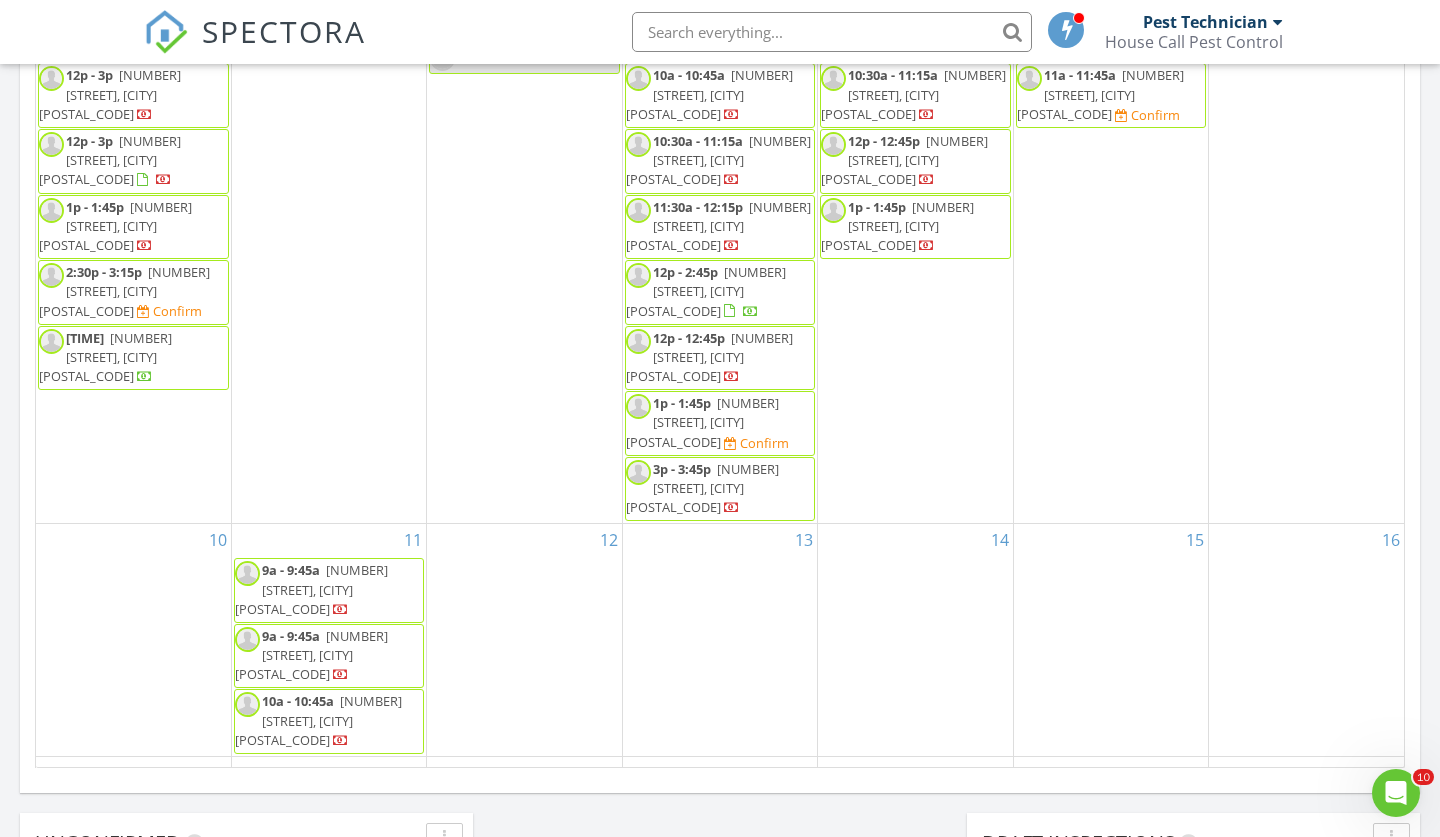 click on "11
9a - 9:45a
10953 Sims Rd, Denham Springs 70706
9a - 9:45a
1935 Cherokee St, Baton Rouge 70806
10a - 10:45a
11147 Major Oak Dr, Baton Rouge 70815" at bounding box center (329, 640) 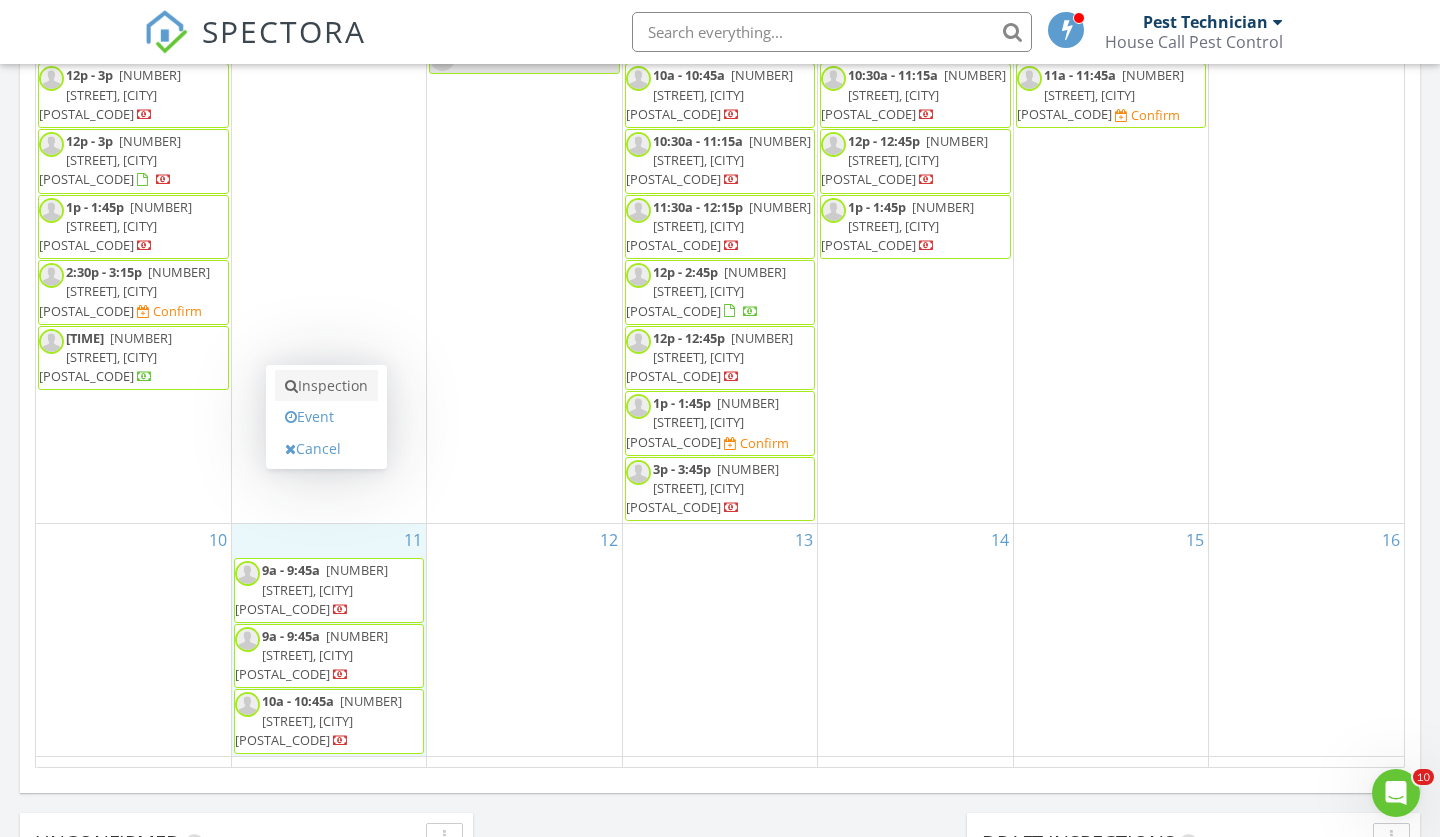 click on "Inspection" at bounding box center [326, 386] 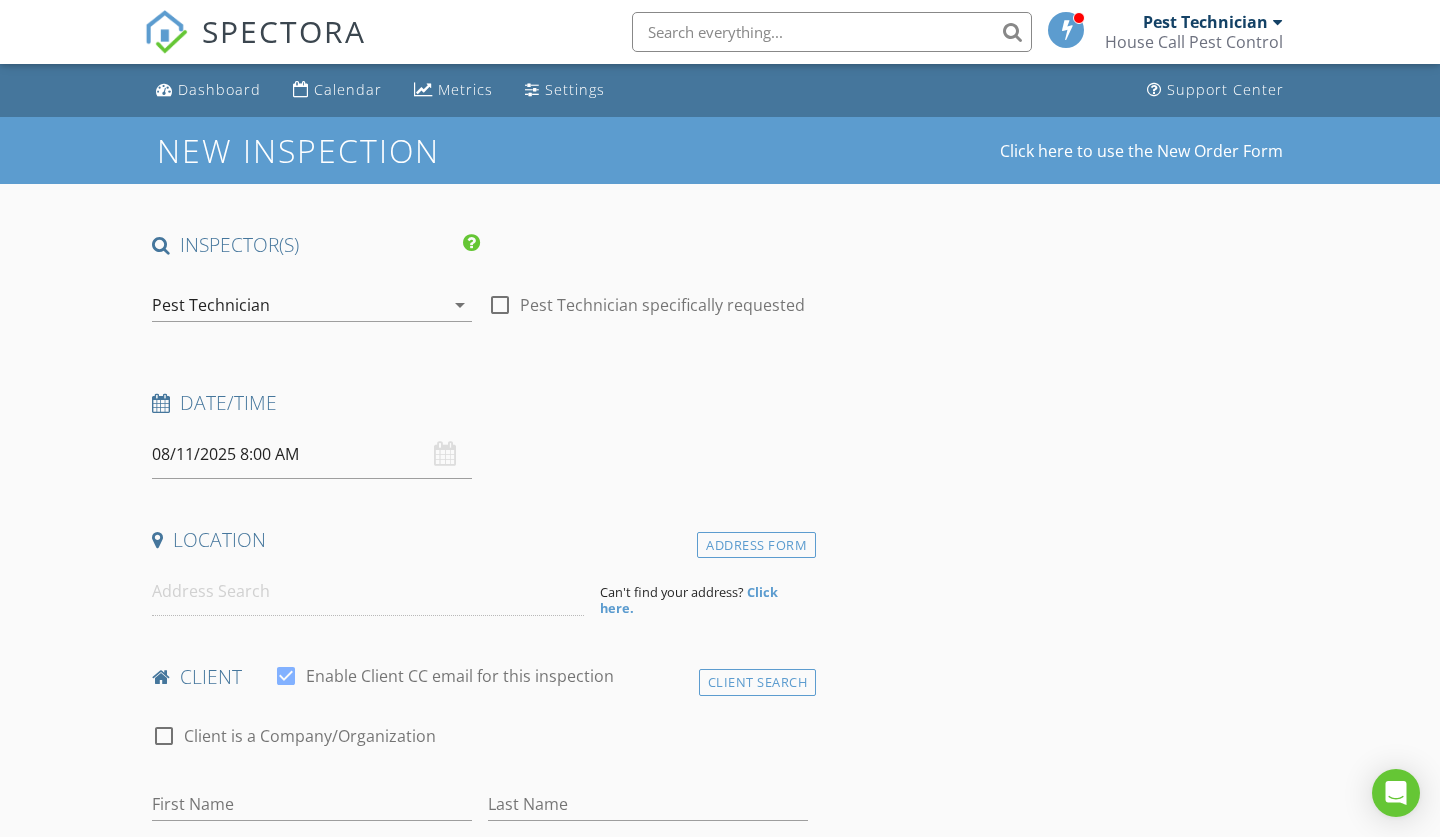 select on "7" 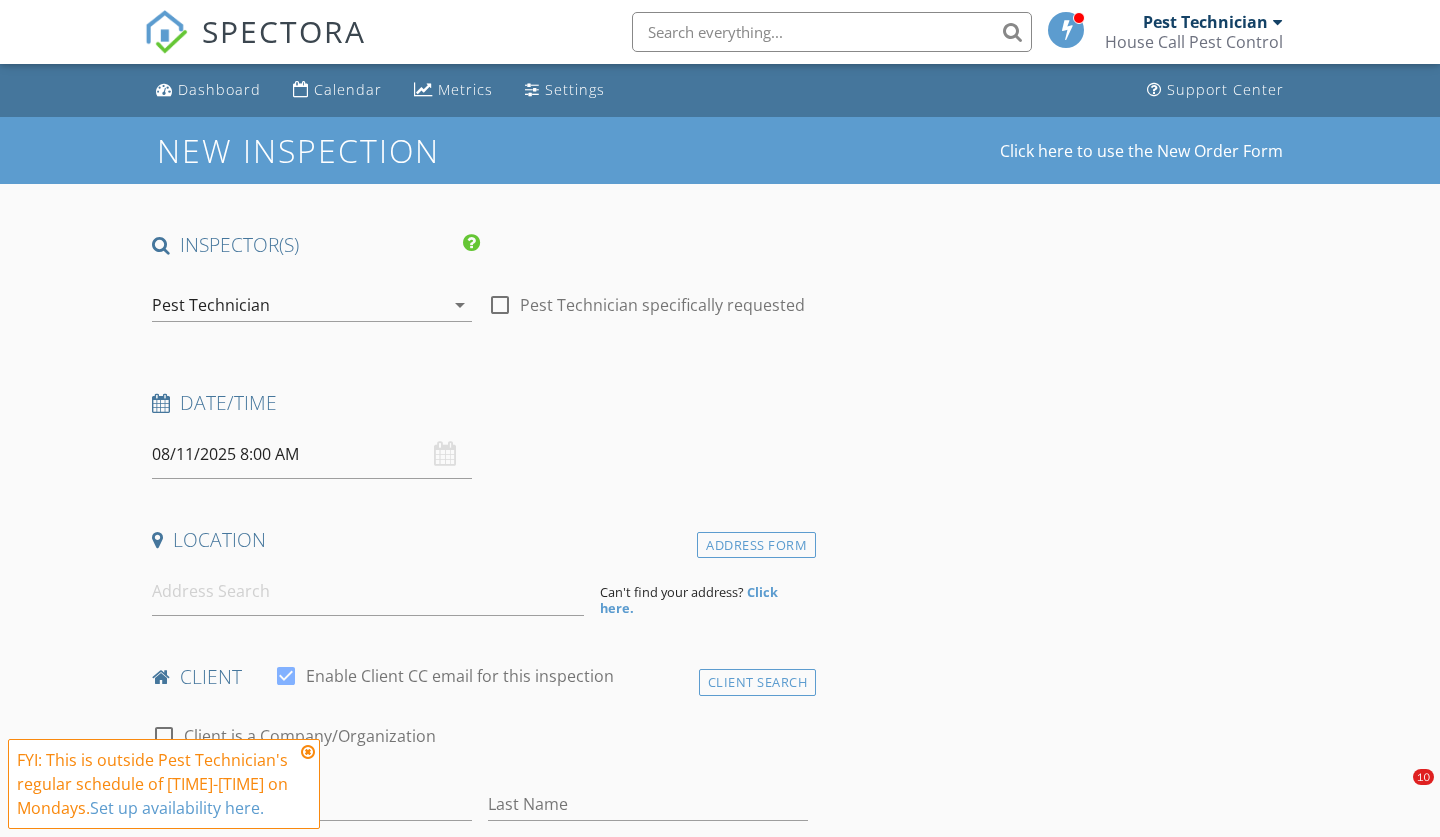 scroll, scrollTop: 0, scrollLeft: 0, axis: both 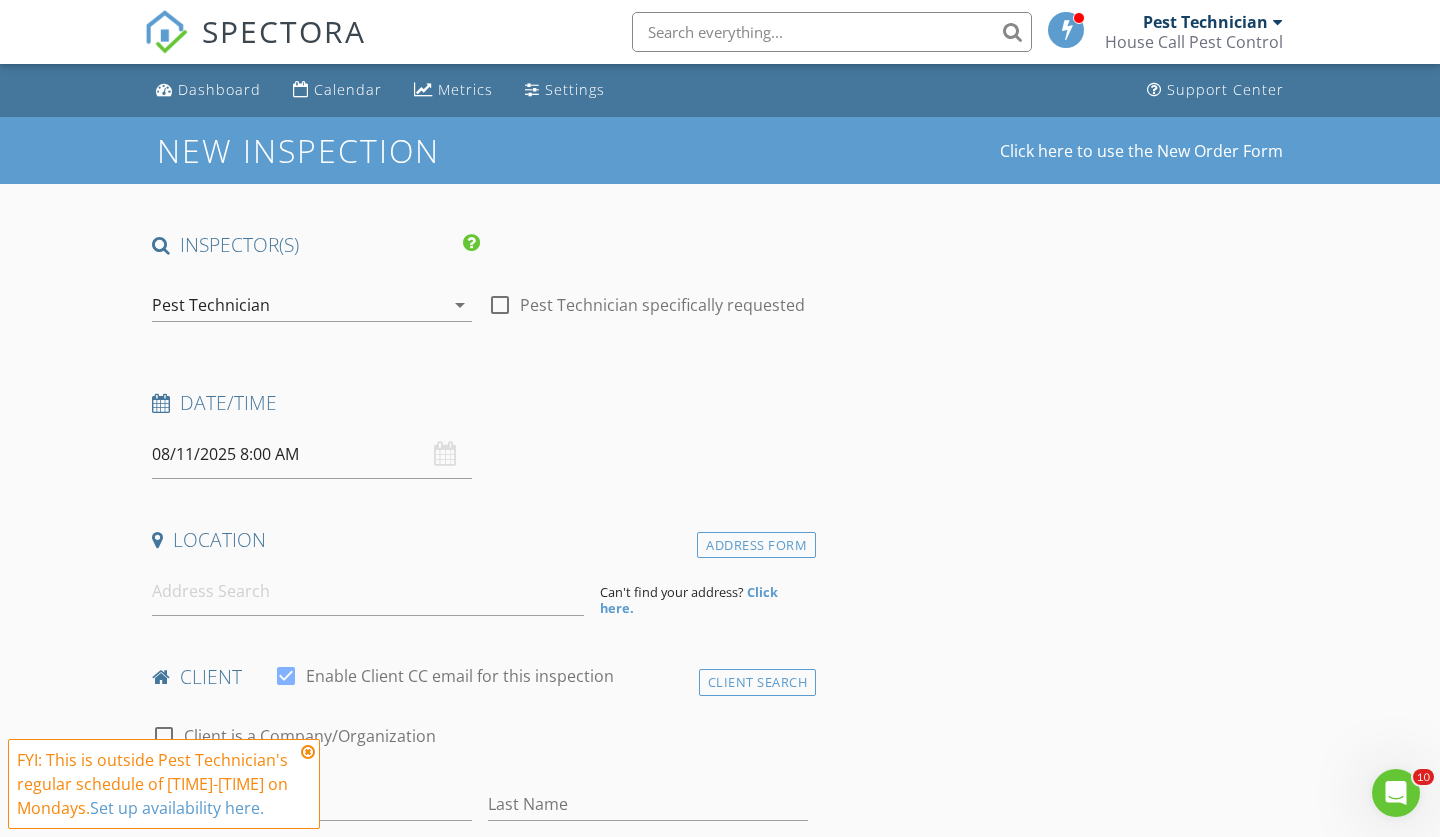 click on "08/11/2025 8:00 AM" at bounding box center [312, 454] 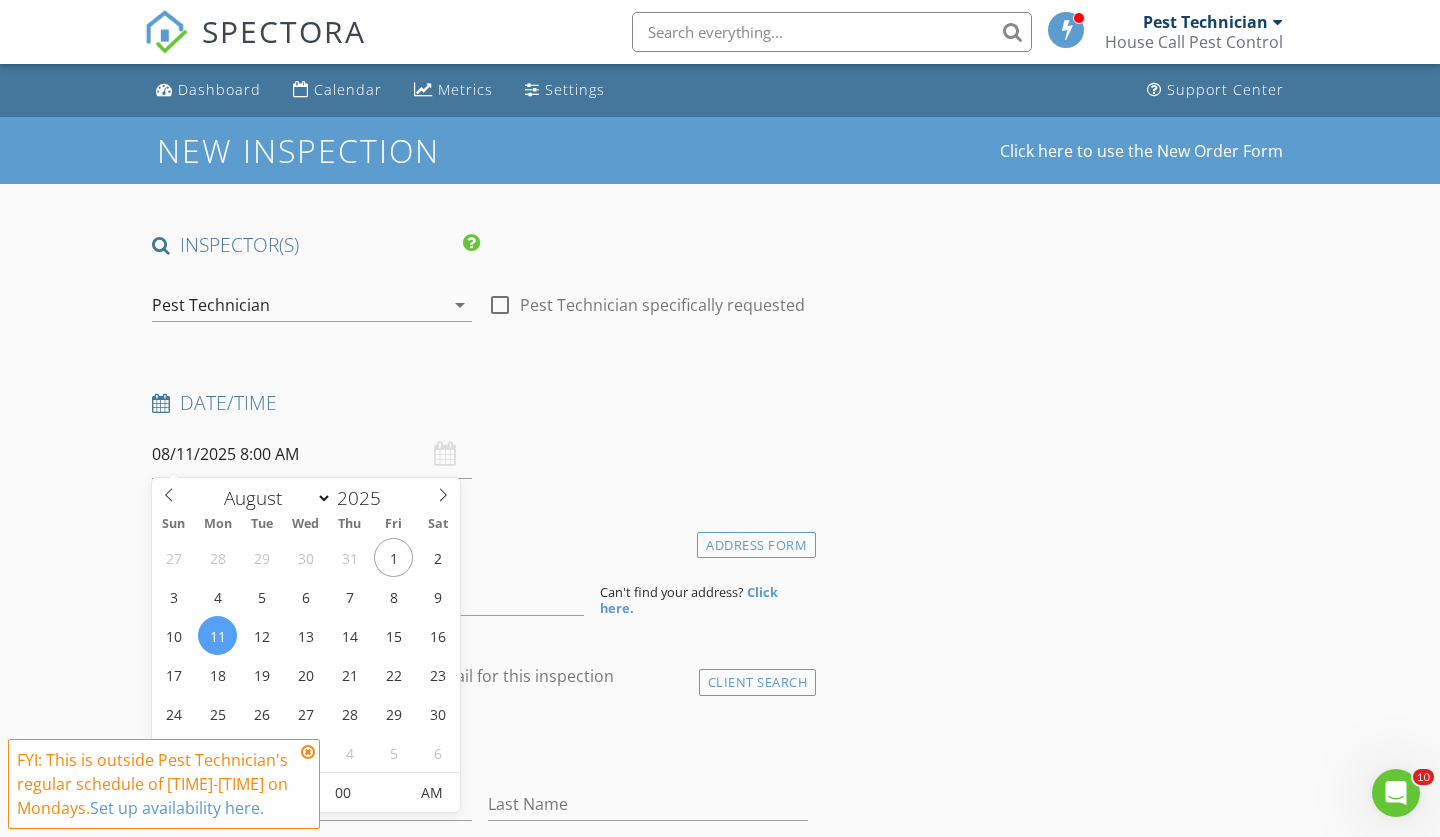 click at bounding box center [308, 752] 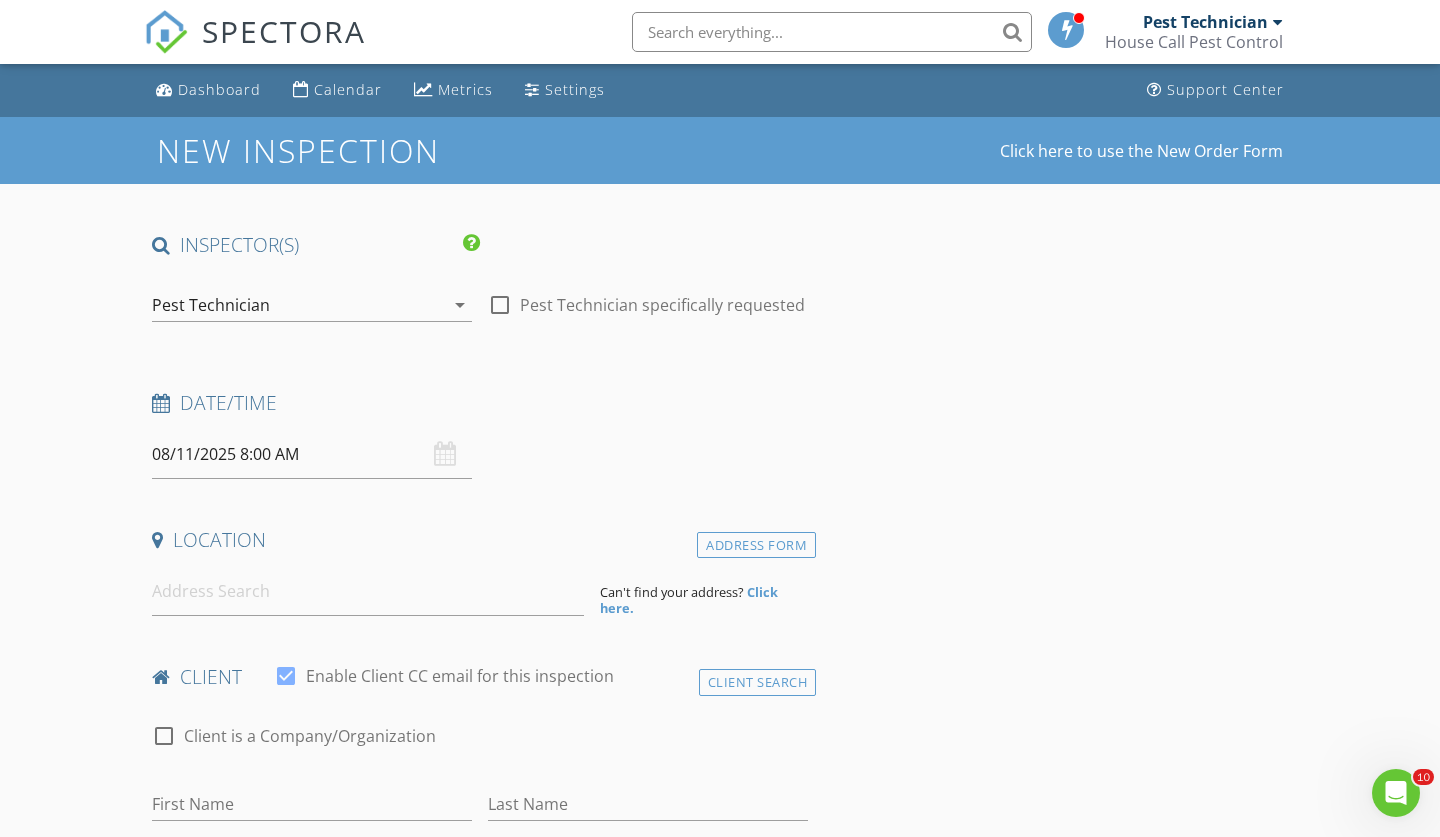 click on "08/11/2025 8:00 AM" at bounding box center [312, 454] 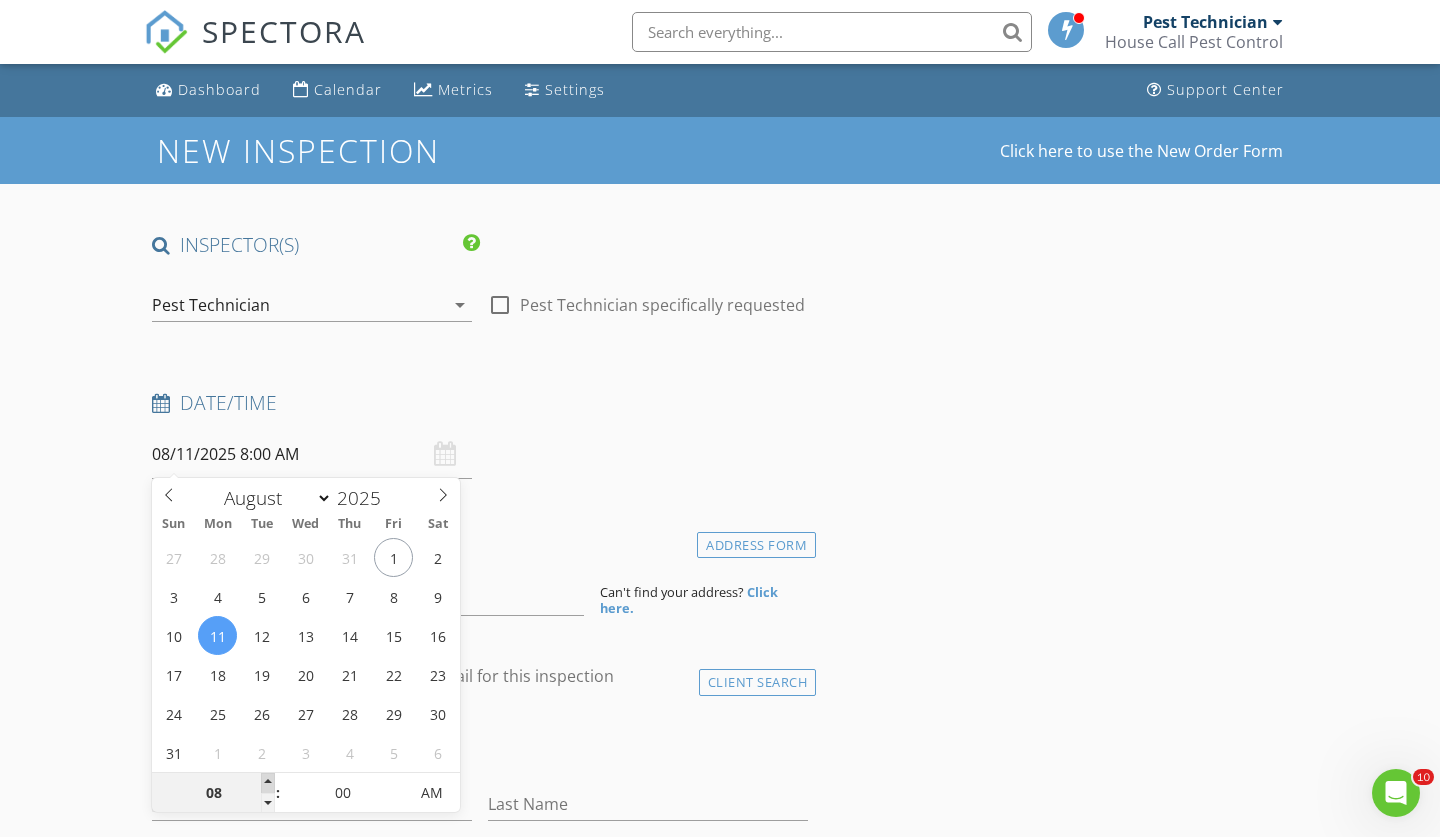 type on "[DATE] [TIME]" 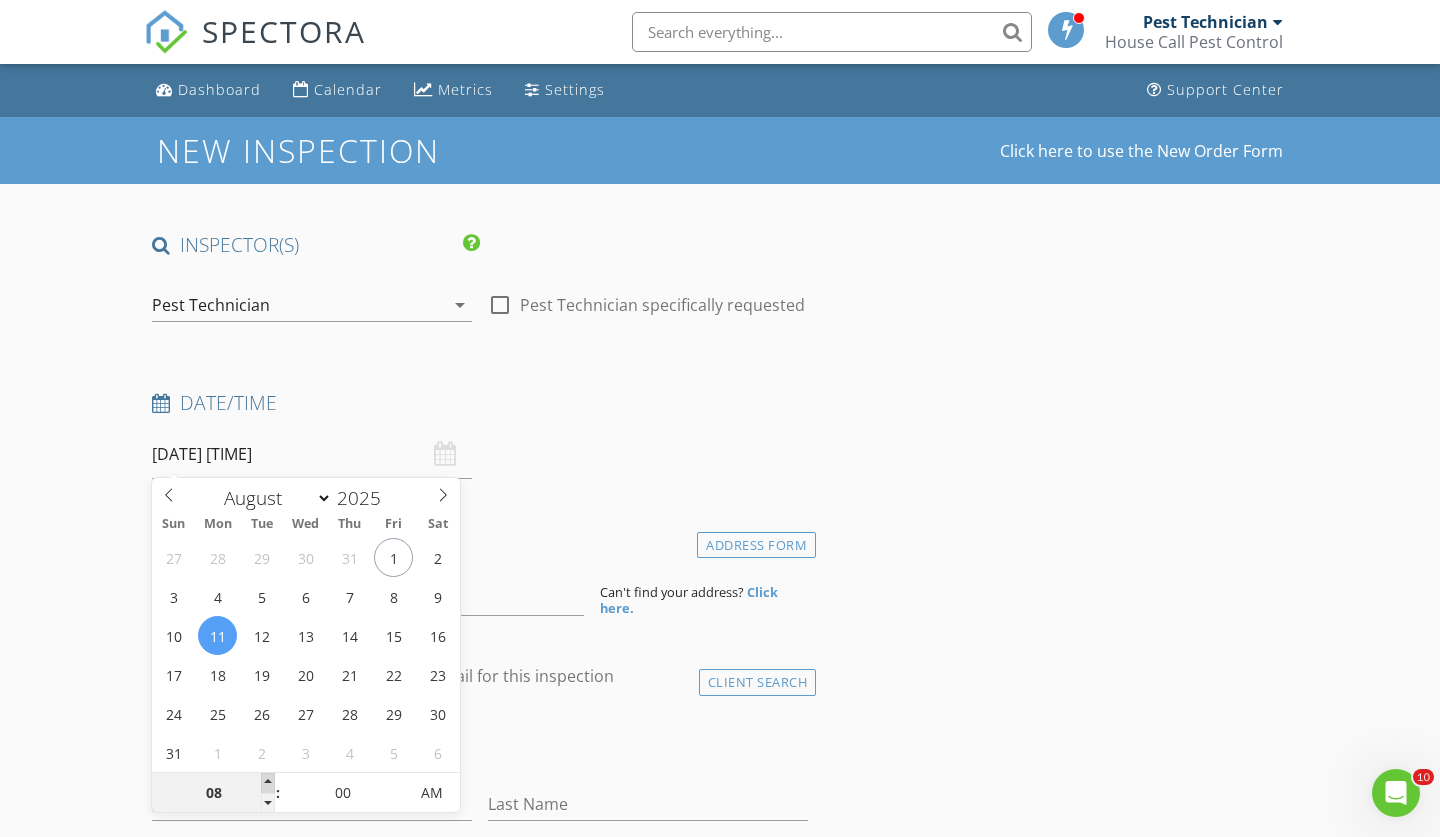 type on "09" 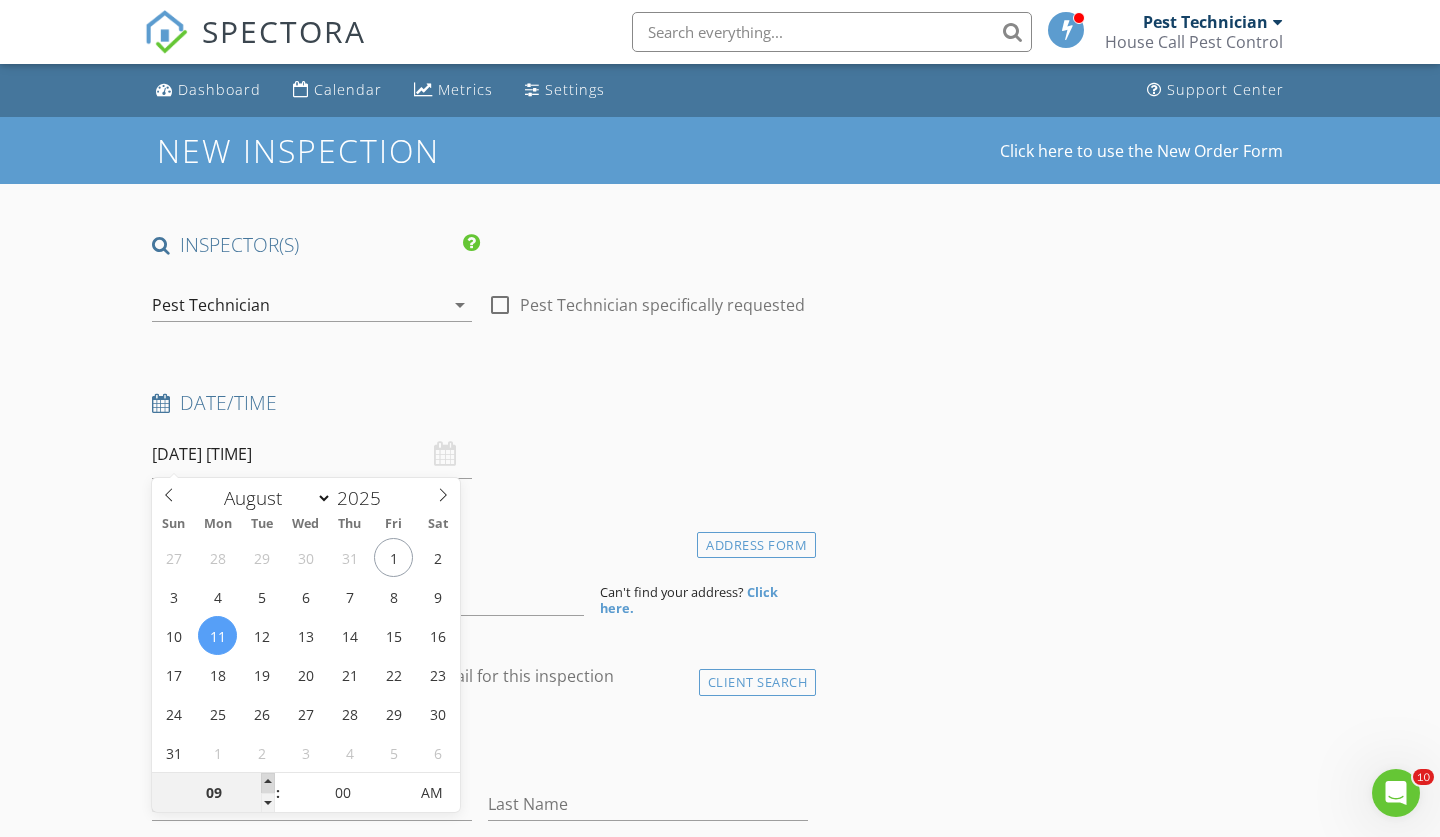 click at bounding box center (268, 783) 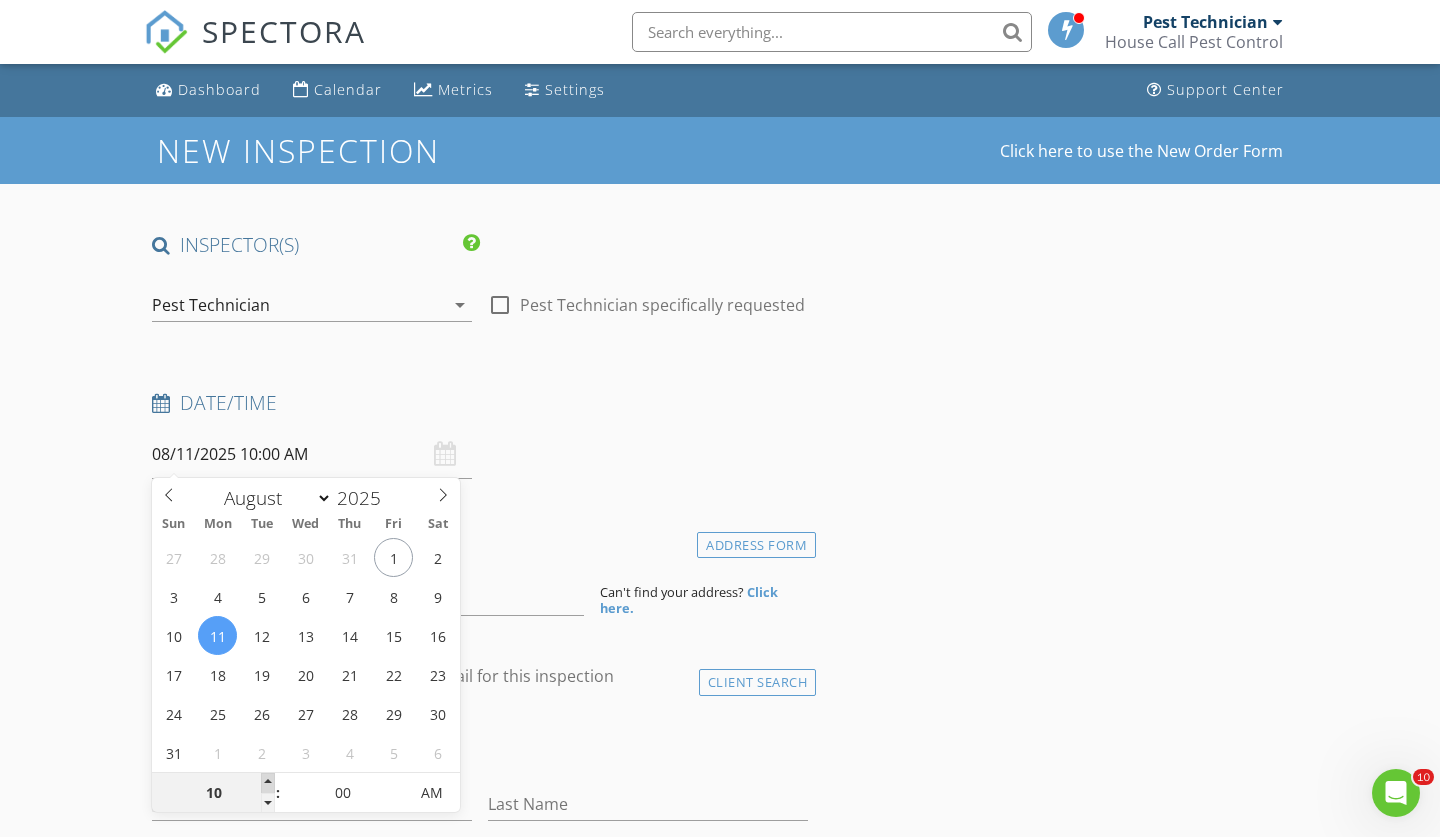 click at bounding box center [268, 783] 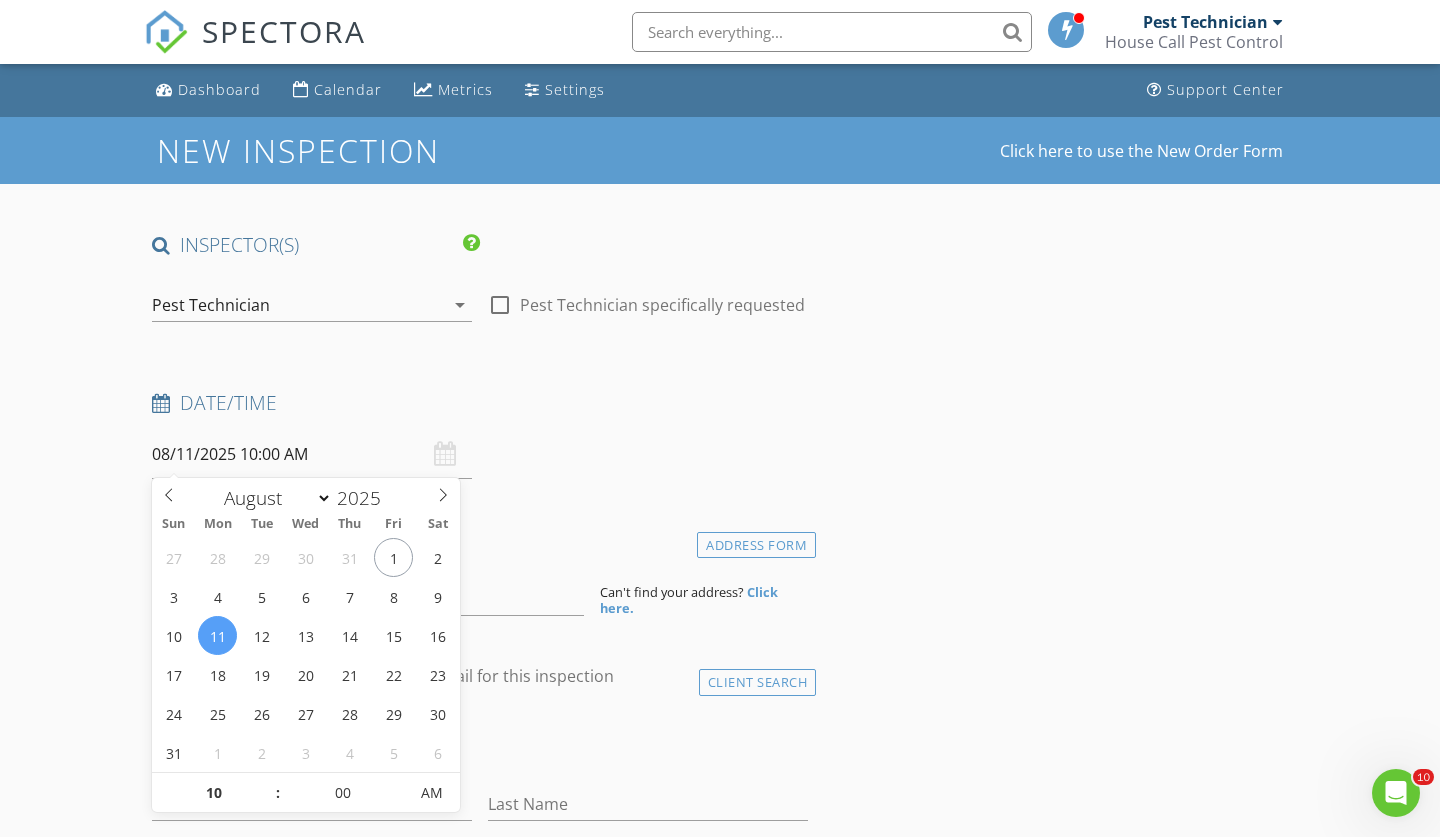 click on "New Inspection
Click here to use the New Order Form
INSPECTOR(S)
check_box   Pest Technician   PRIMARY   Pest Technician arrow_drop_down   check_box_outline_blank Pest Technician specifically requested
Date/Time
08/11/2025 10:00 AM
Location
Address Form       Can't find your address?   Click here.
client
check_box Enable Client CC email for this inspection   Client Search     check_box_outline_blank Client is a Company/Organization     First Name   Last Name   Email   CC Email   Phone           Notes   Private Notes
ADD ADDITIONAL client
SERVICES
check_box_outline_blank   Renewal-Termite Soil Treatment   check_box_outline_blank   Booster-Termite Soil Treatment   check_box_outline_blank   Discounted Termite Soil Treatment   check_box_outline_blank" at bounding box center [720, 1668] 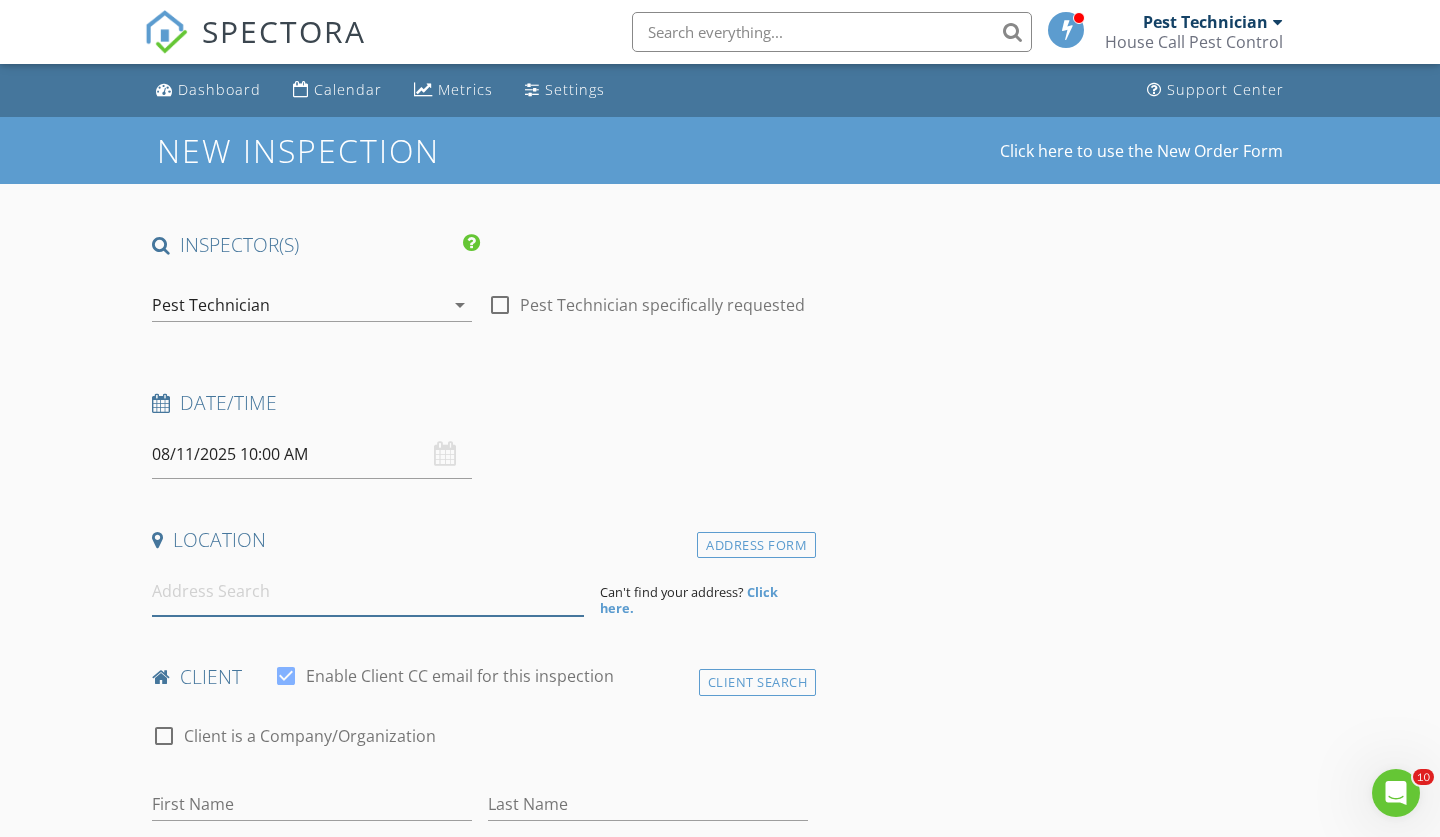 click at bounding box center [368, 591] 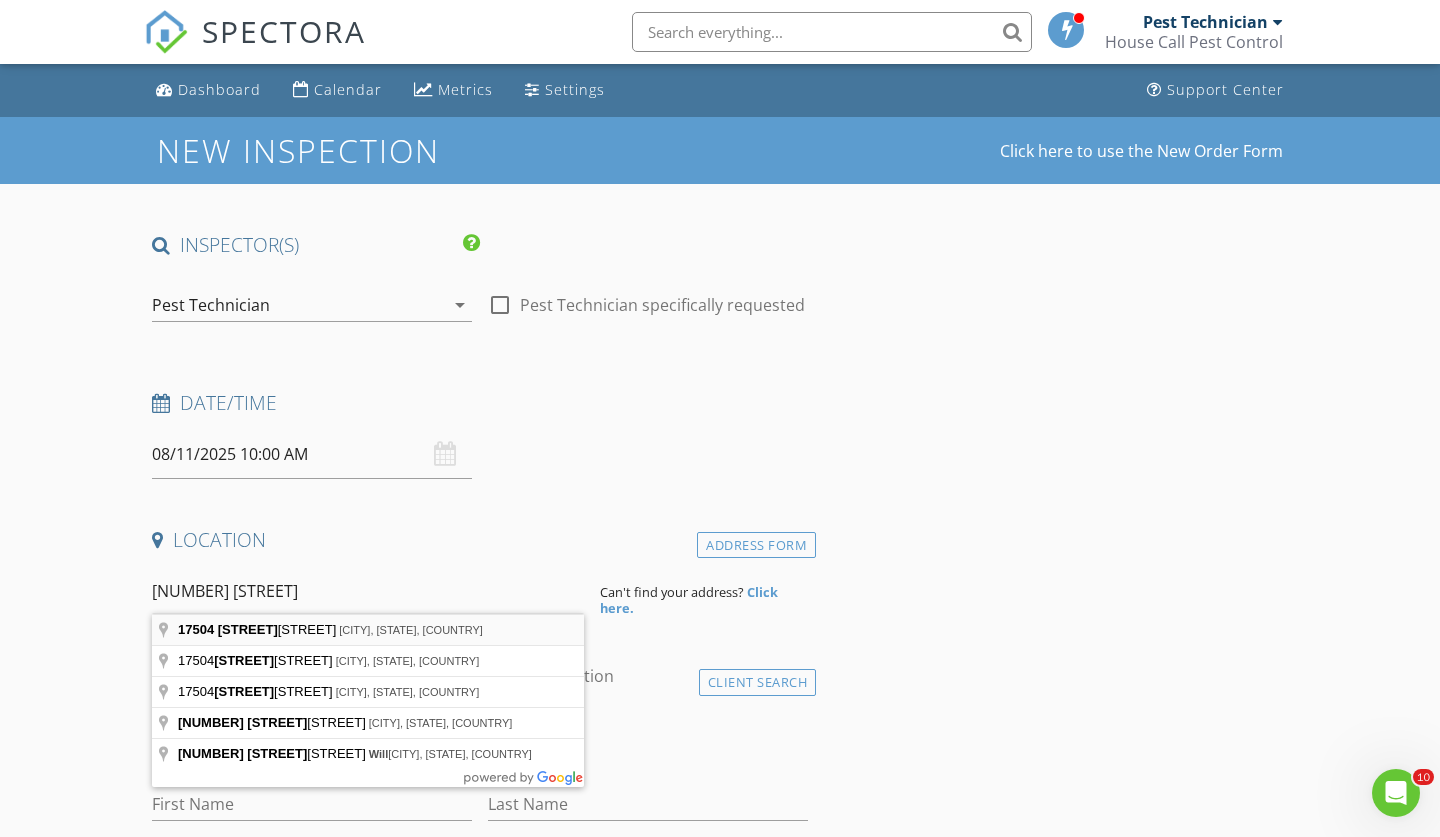 type on "17504 Lake Willow Avenue, Baton Rouge, LA, USA" 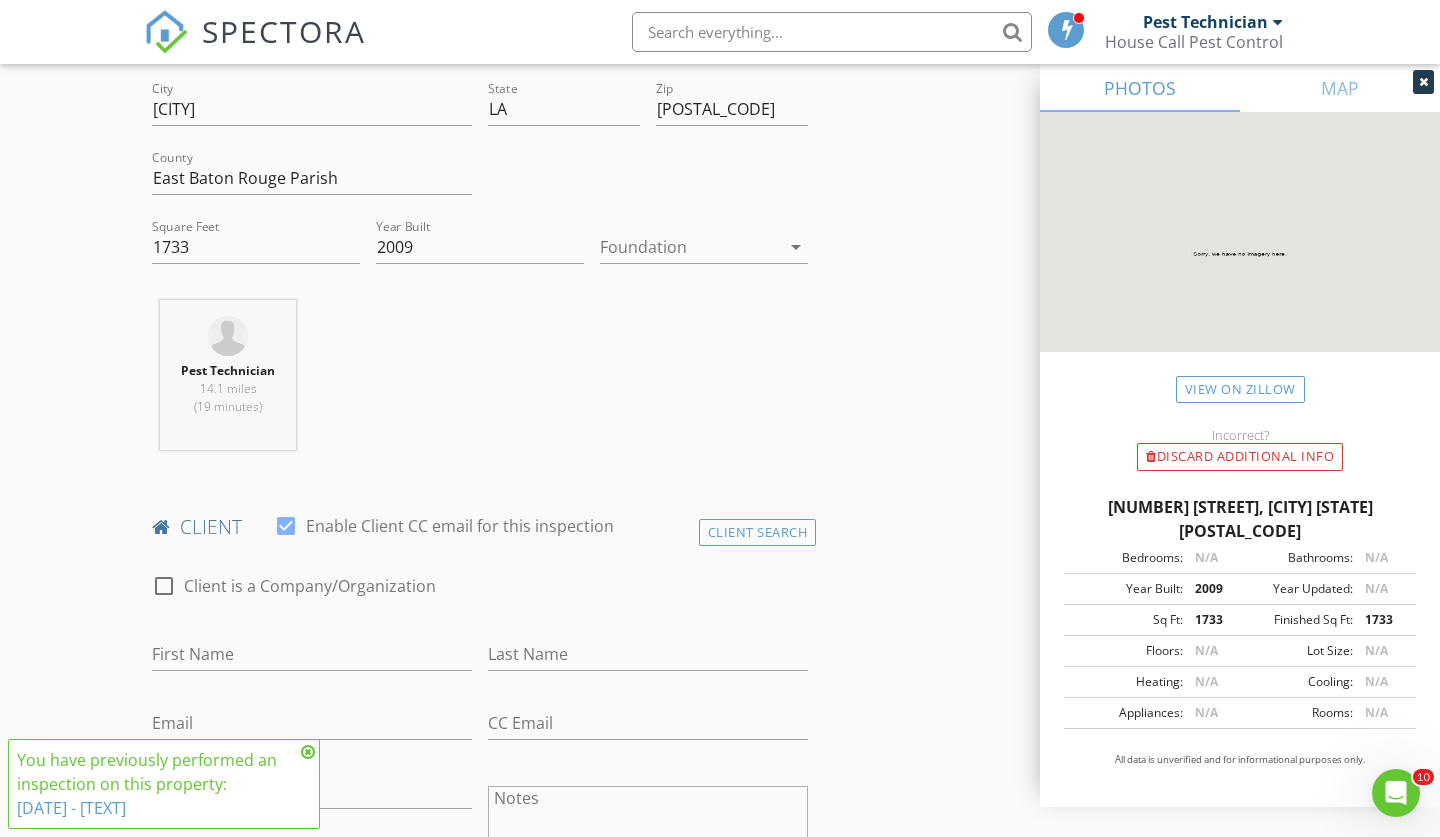 scroll, scrollTop: 560, scrollLeft: 0, axis: vertical 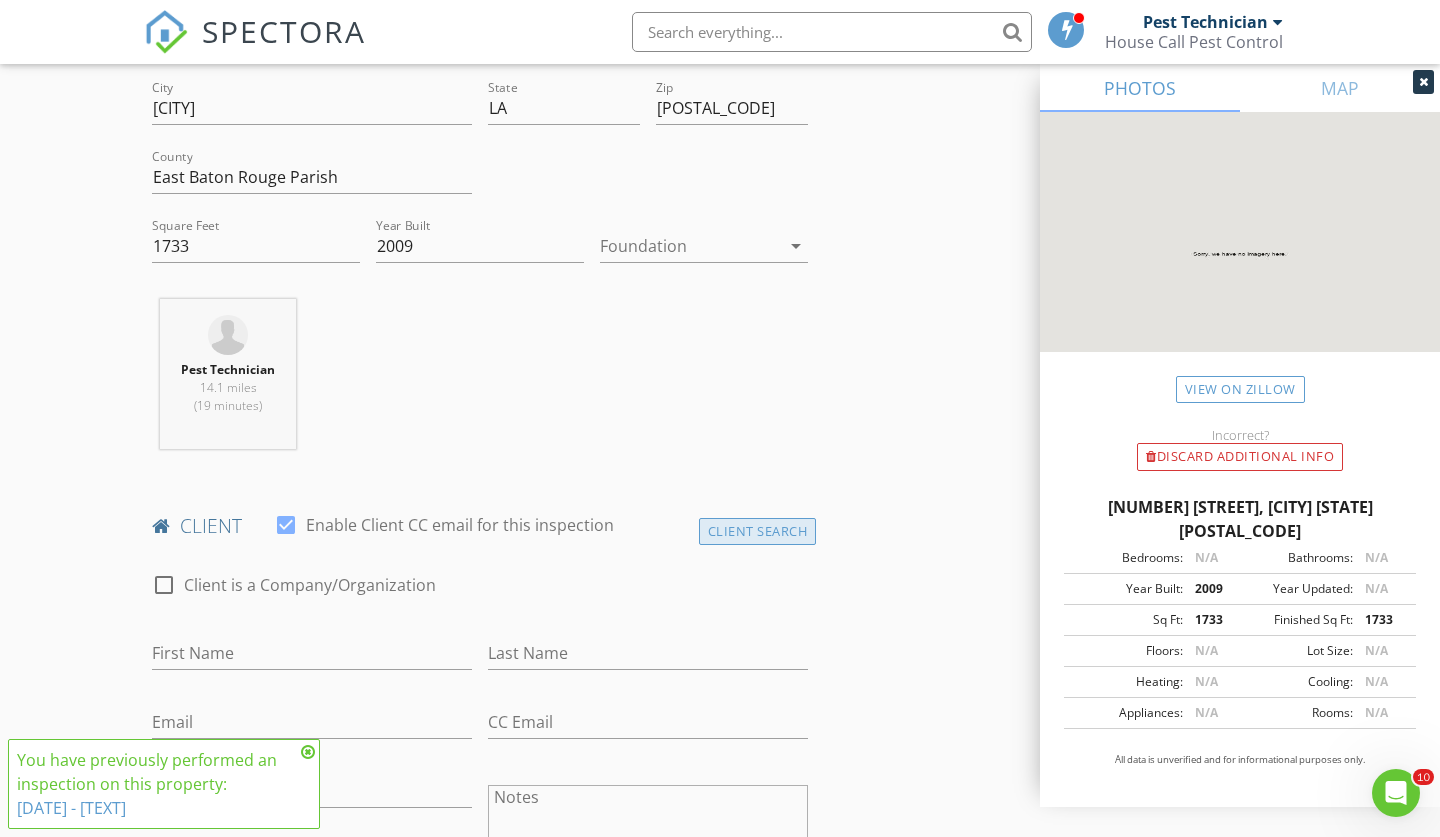click on "Client Search" at bounding box center (758, 531) 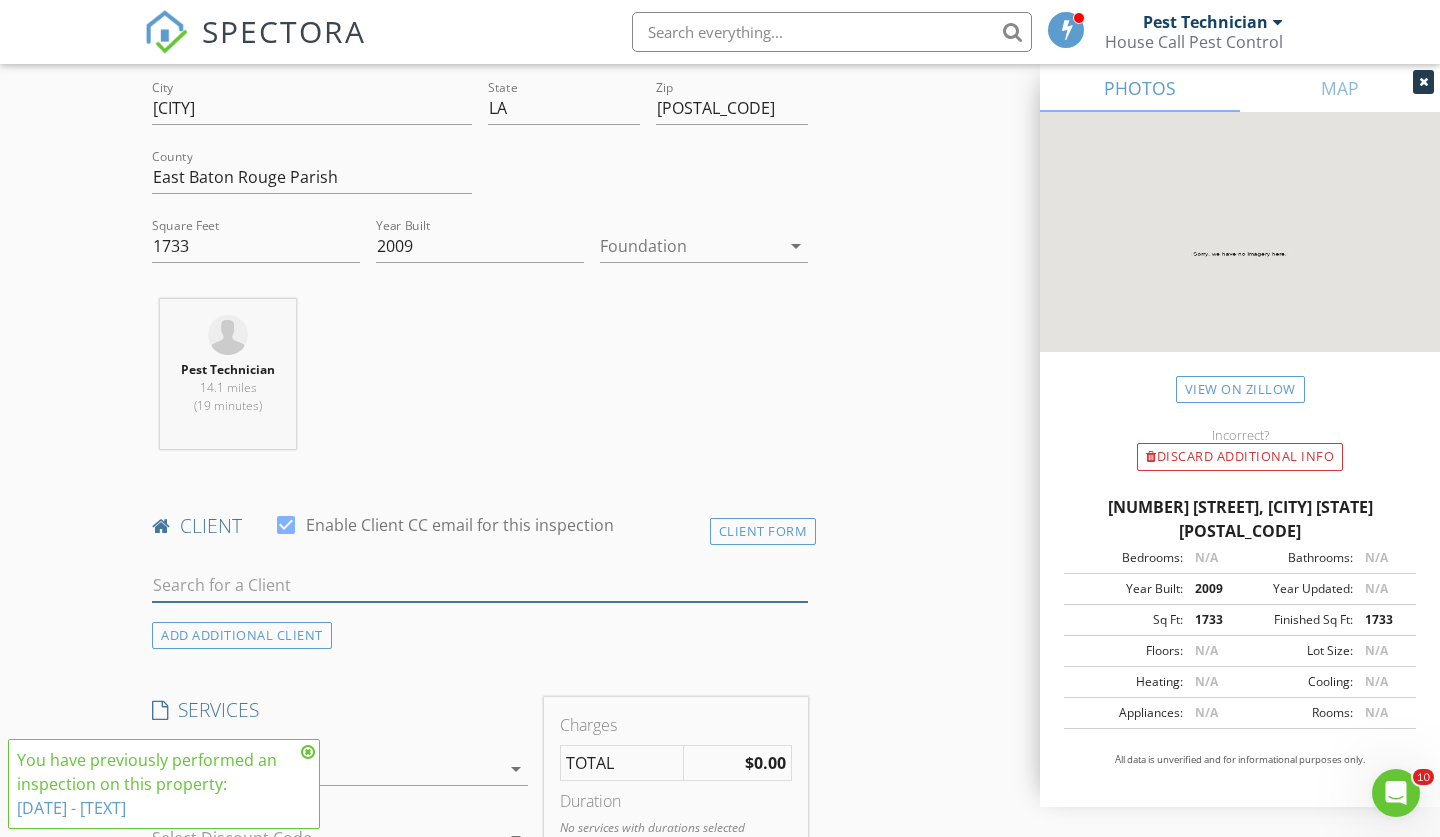 click at bounding box center [480, 585] 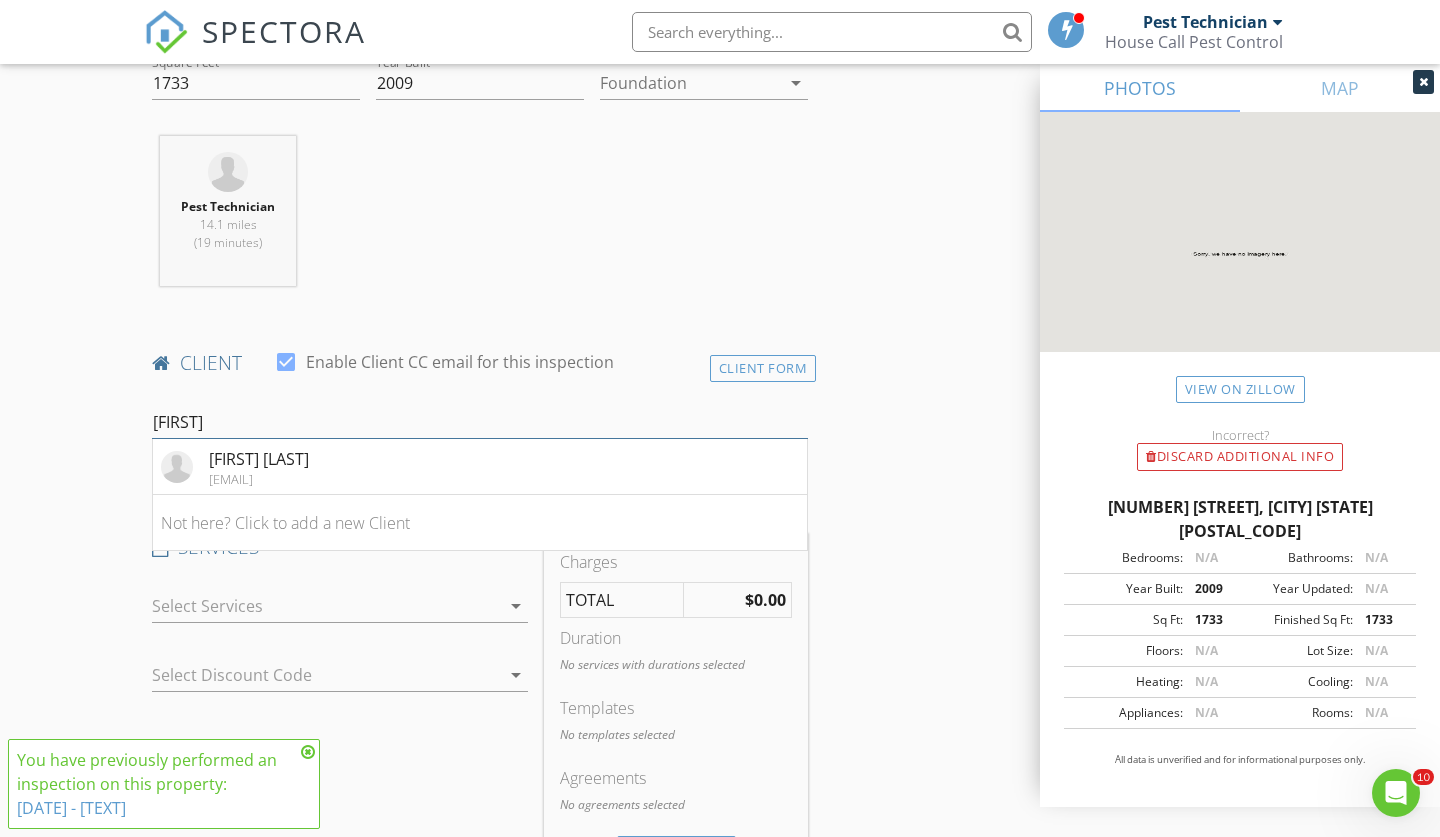 scroll, scrollTop: 823, scrollLeft: 0, axis: vertical 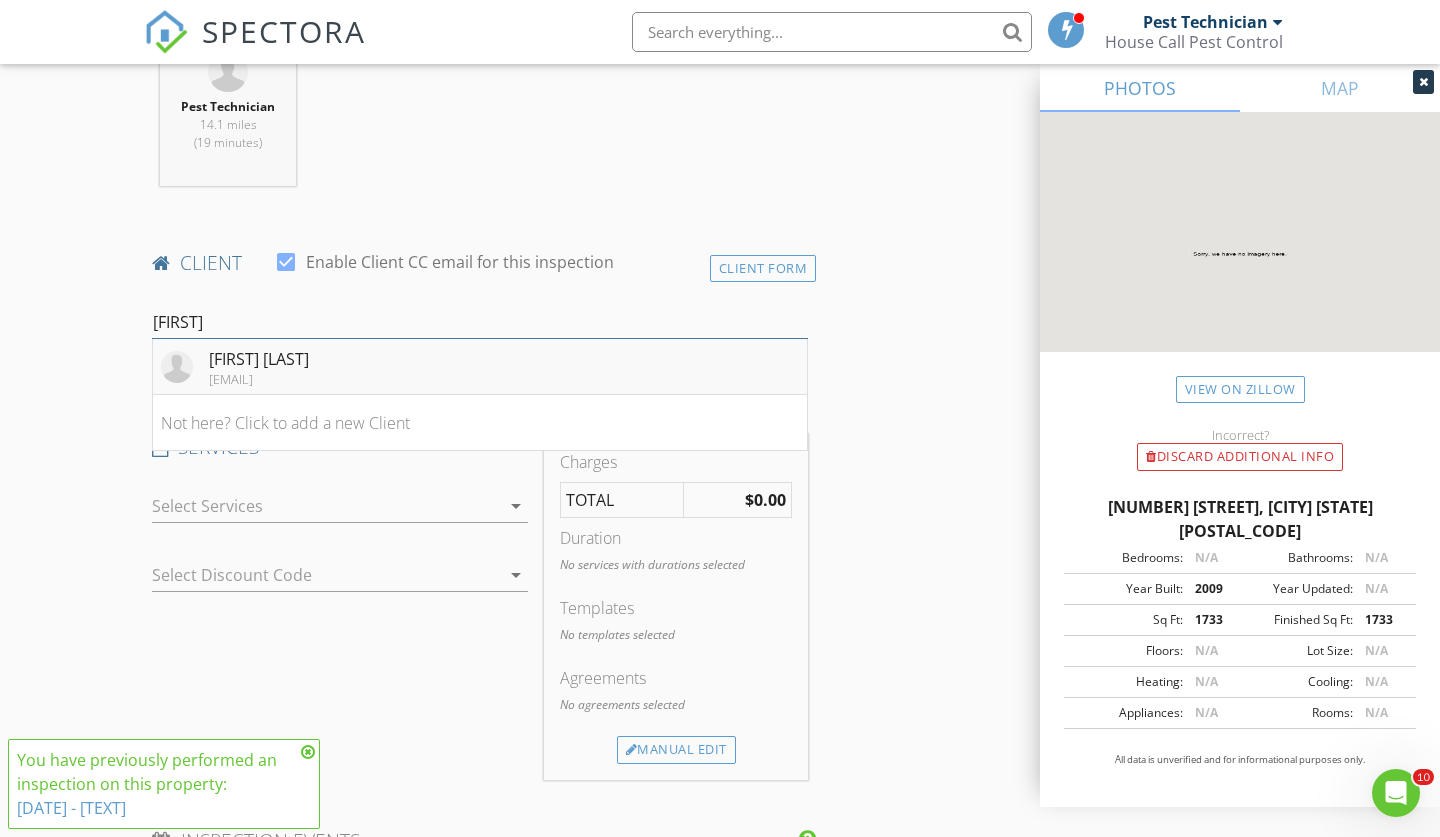 type on "Rashad" 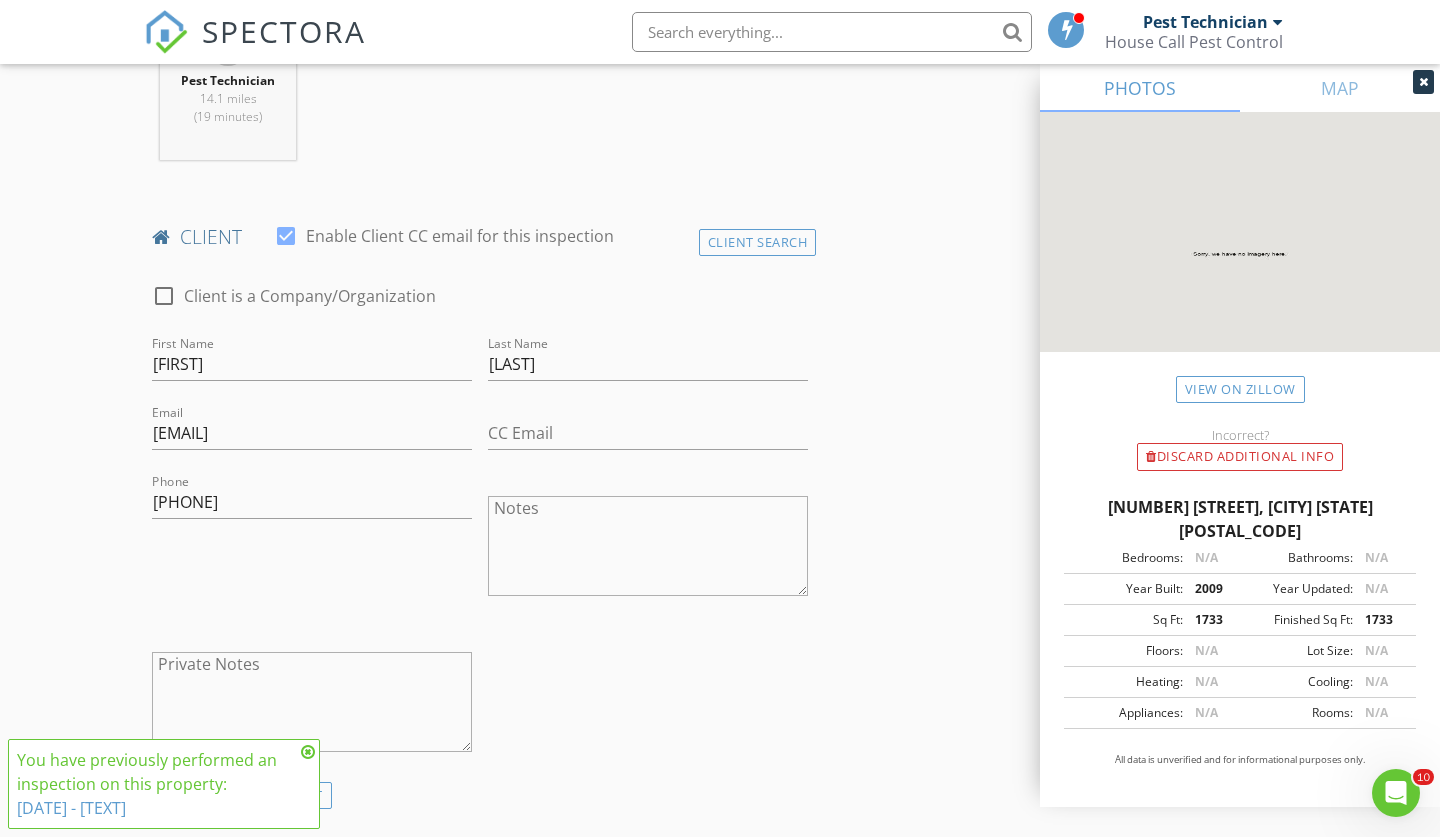 scroll, scrollTop: 819, scrollLeft: 0, axis: vertical 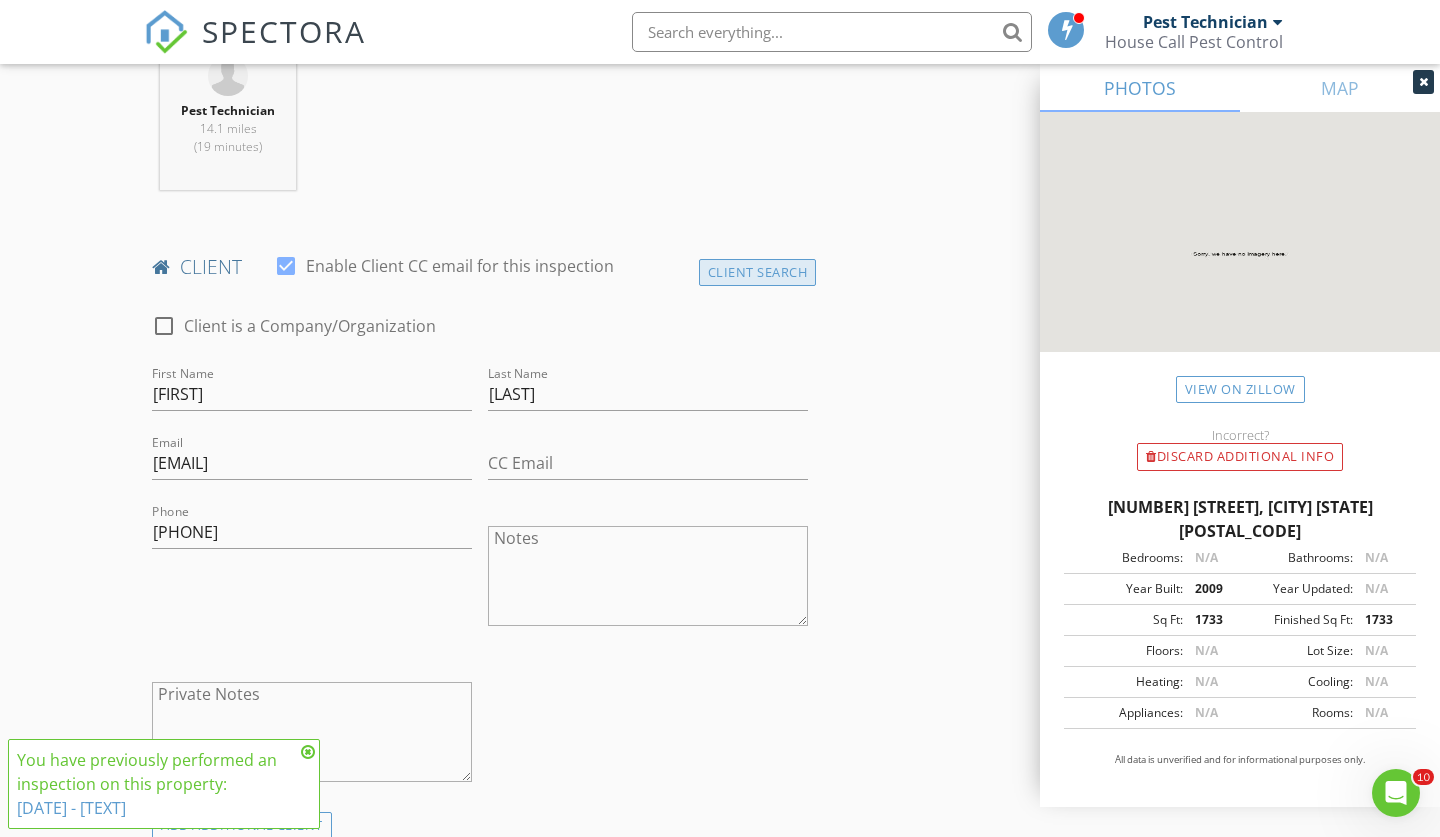 click on "Client Search" at bounding box center (758, 272) 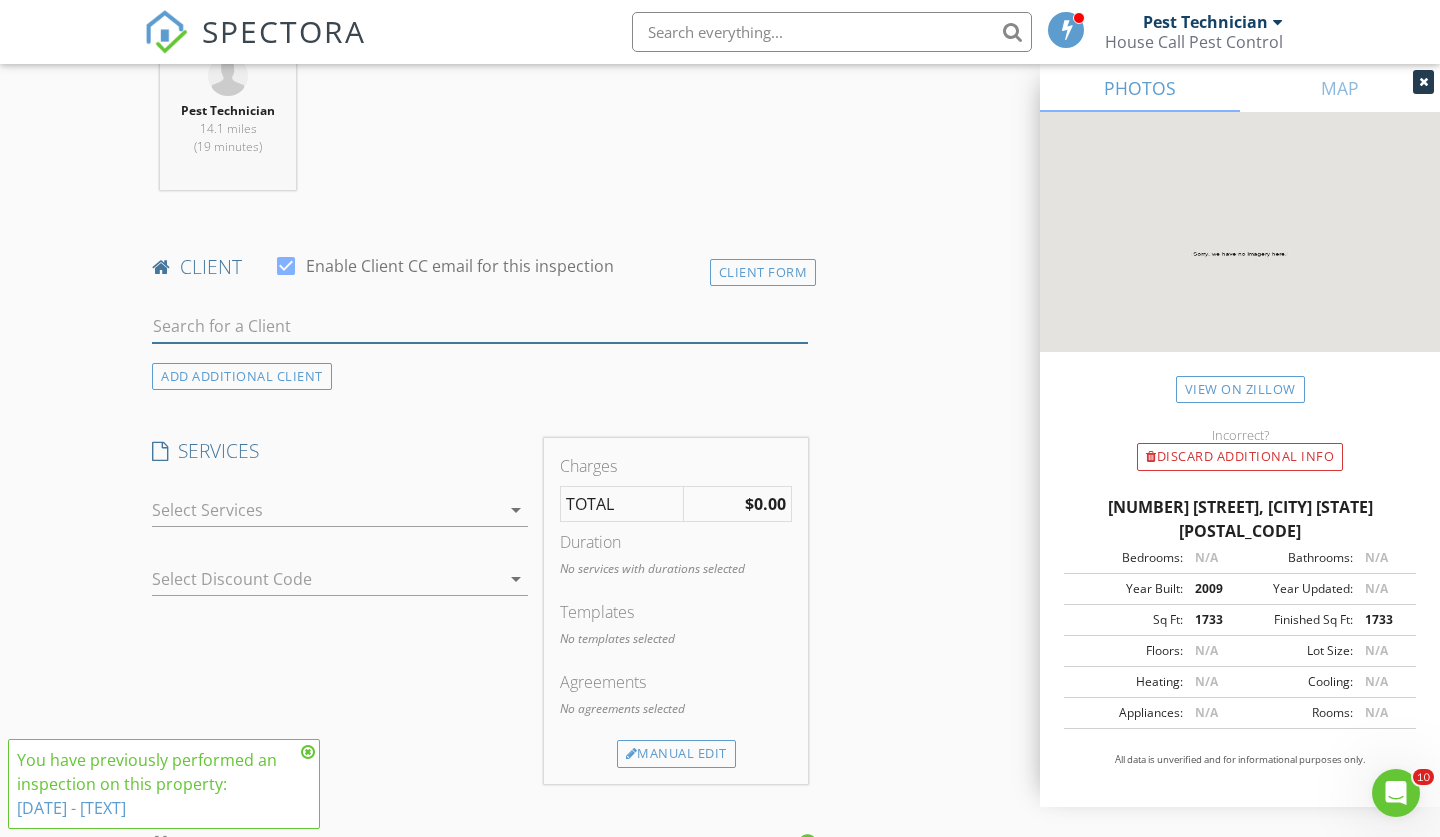 click at bounding box center [480, 326] 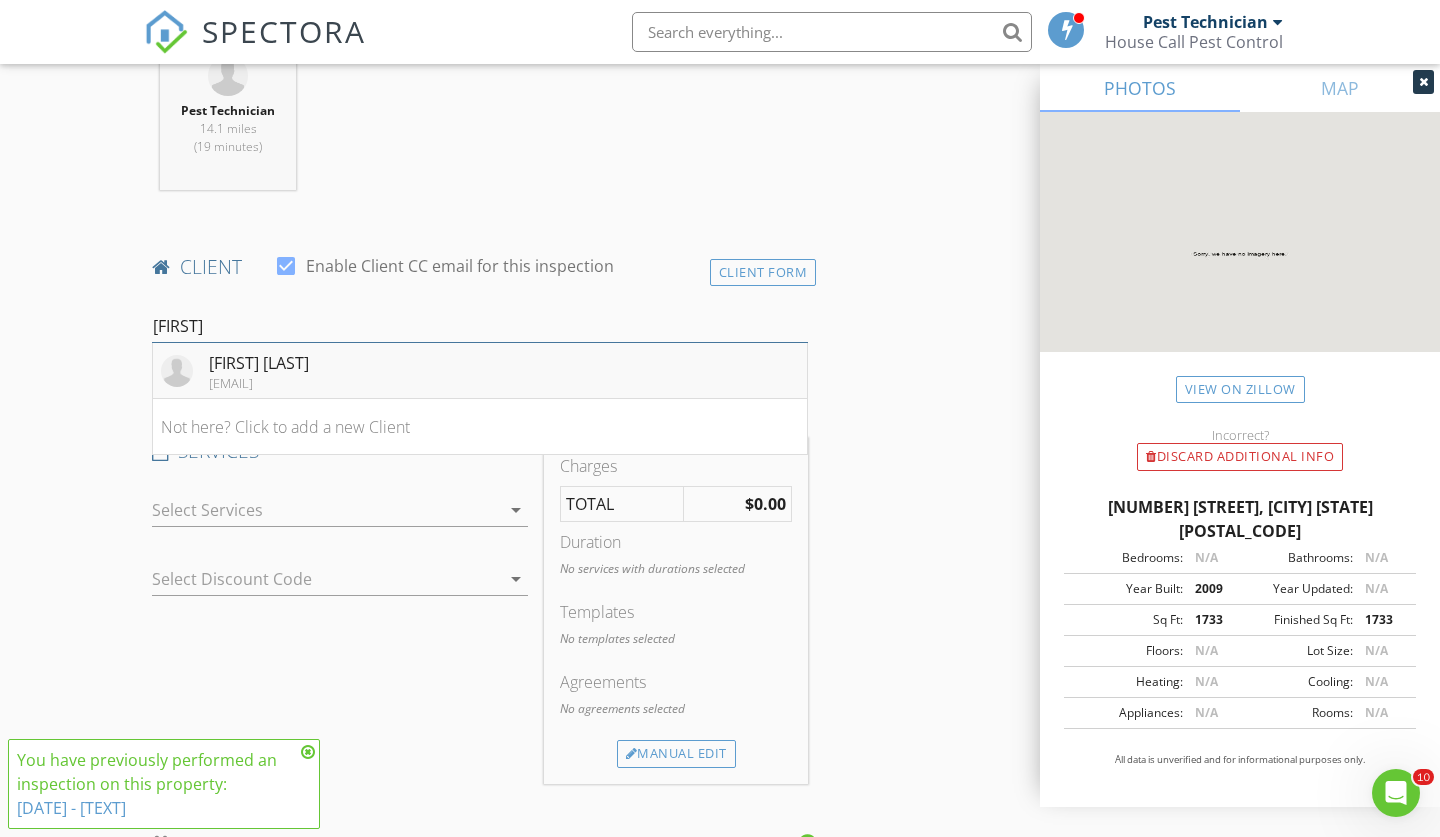 type on "Rashad" 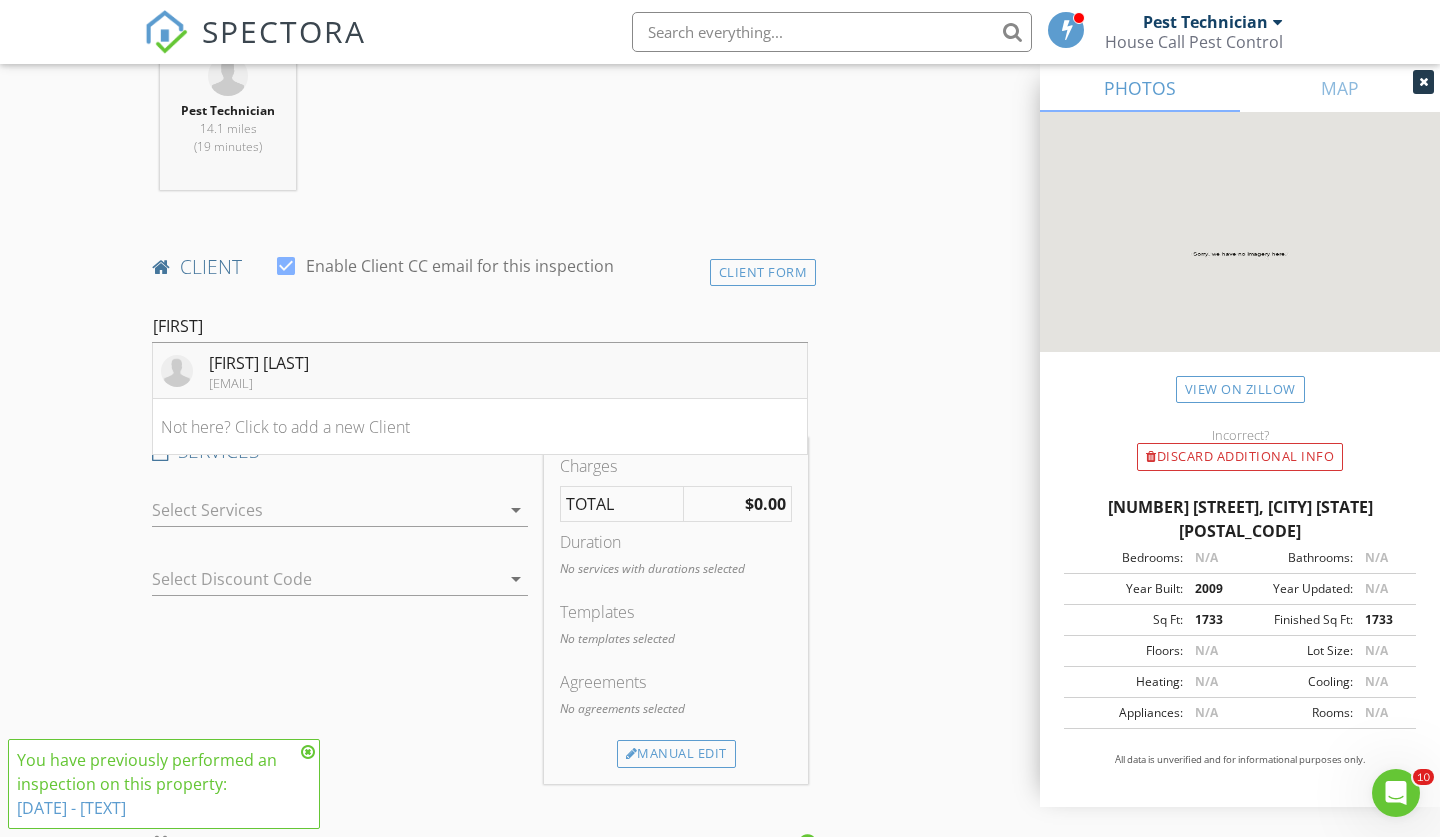 drag, startPoint x: 157, startPoint y: 362, endPoint x: 282, endPoint y: 367, distance: 125.09996 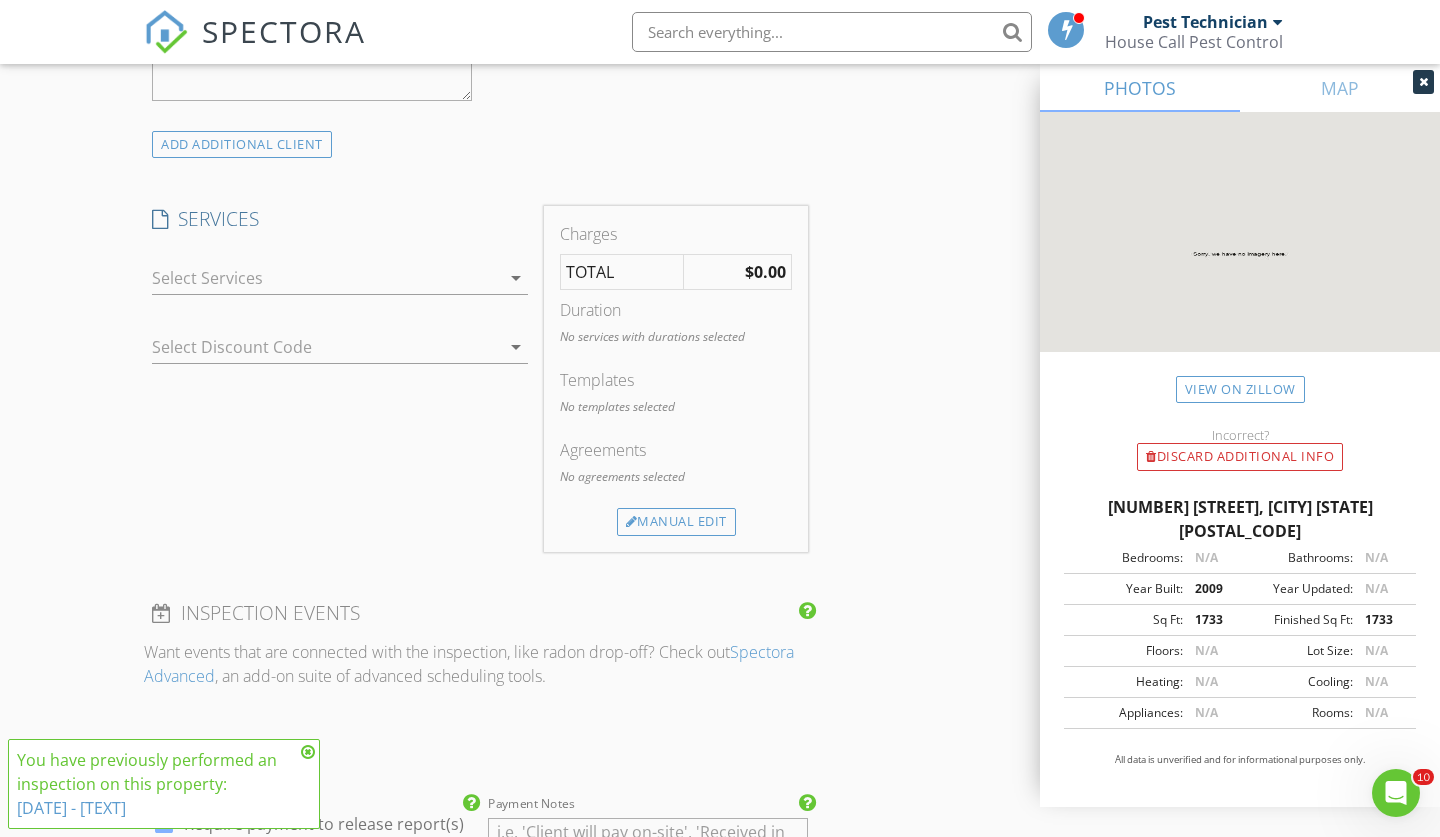 scroll, scrollTop: 1502, scrollLeft: 0, axis: vertical 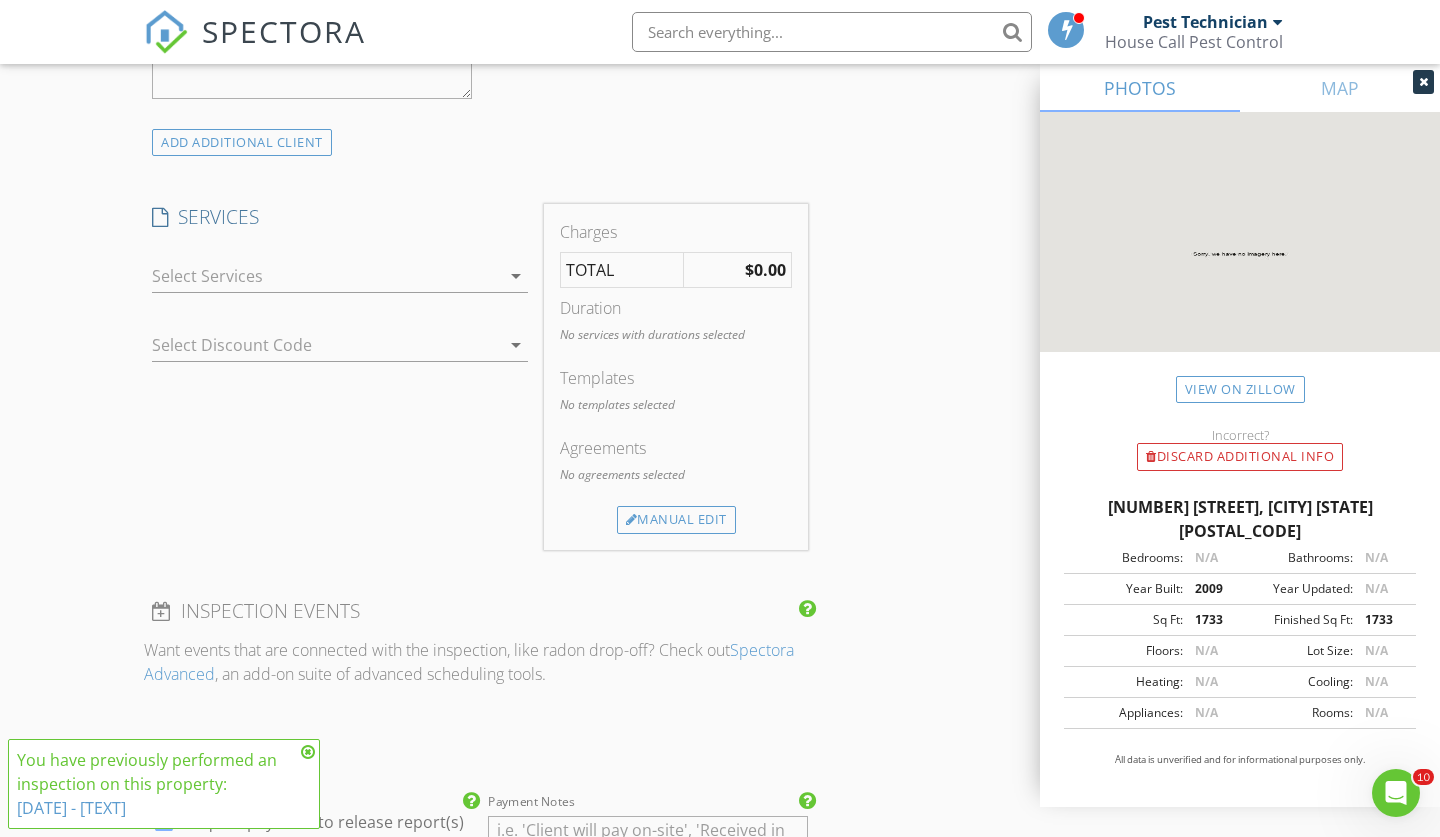 click at bounding box center (326, 276) 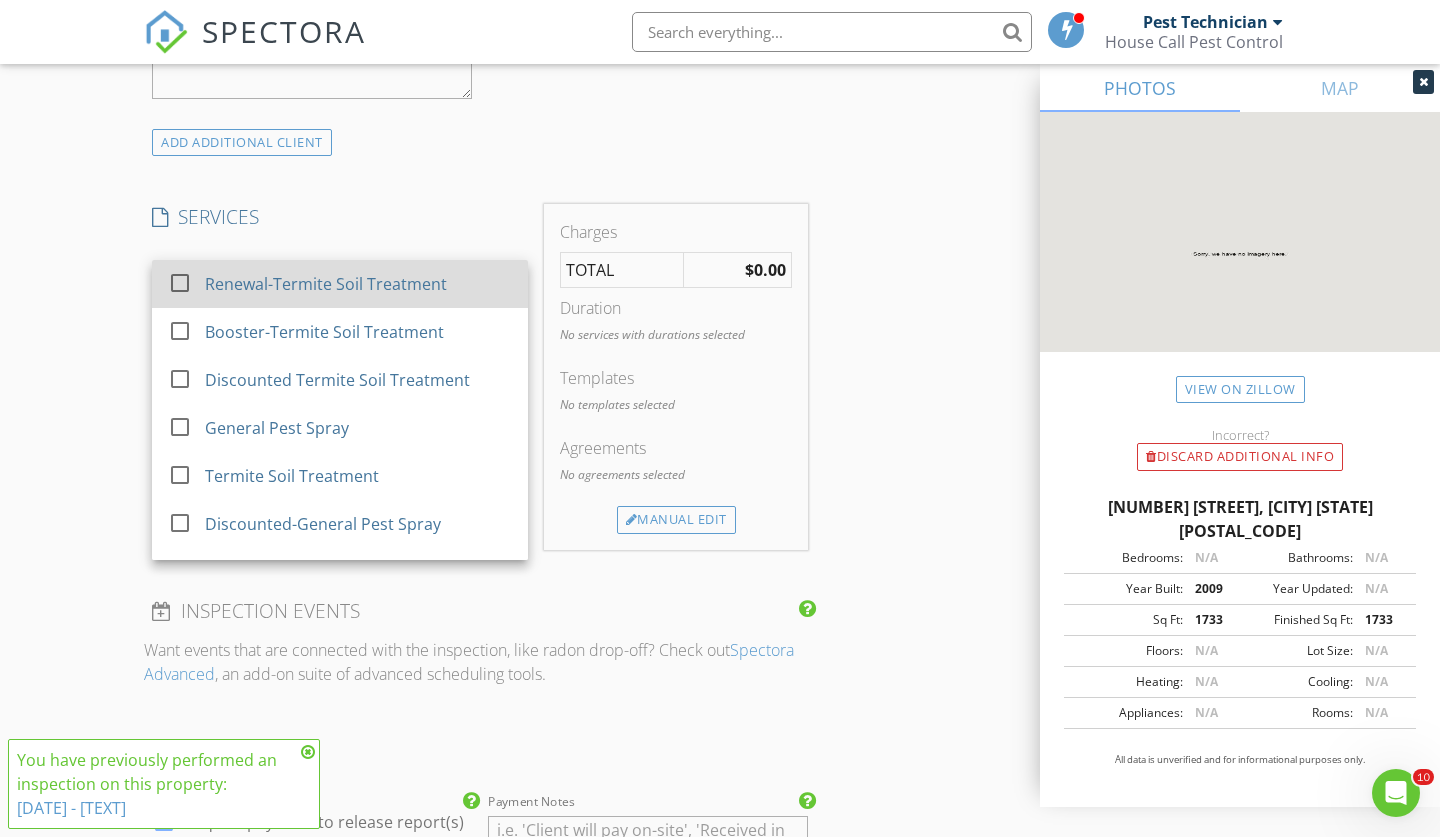 click on "Renewal-Termite Soil Treatment" at bounding box center (358, 284) 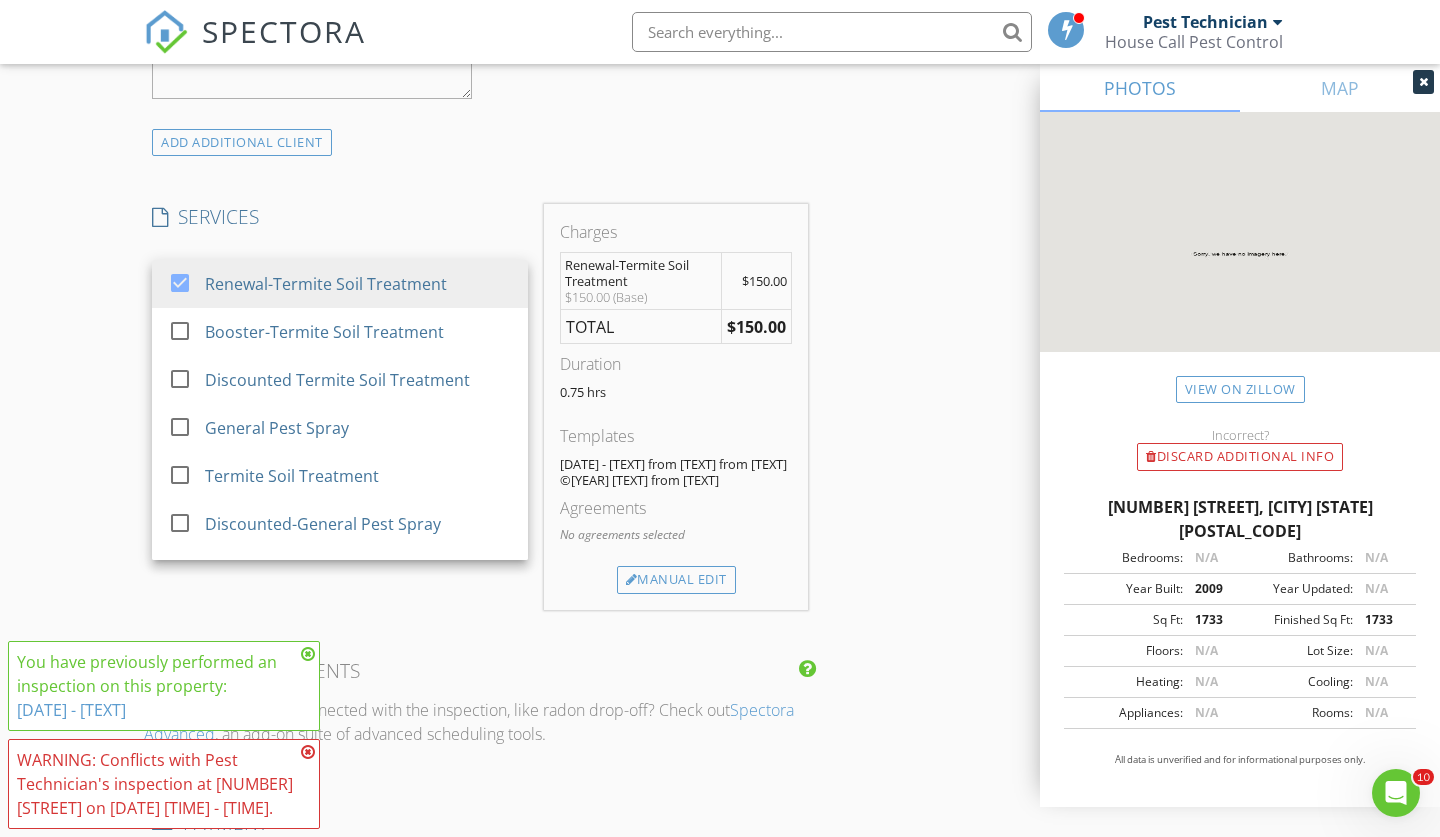 click on "INSPECTOR(S)
check_box   Pest Technician   PRIMARY   Pest Technician arrow_drop_down   check_box_outline_blank Pest Technician specifically requested
Date/Time
08/11/2025 10:00 AM
Location
Address Search       Address 17504 Lake Willow Ave   Unit   City Baton Rouge   State LA   Zip 70817   County East Baton Rouge Parish     Square Feet 1733   Year Built 2009   Foundation arrow_drop_down     Pest Technician     14.1 miles     (19 minutes)
client
check_box Enable Client CC email for this inspection   Client Search     check_box_outline_blank Client is a Company/Organization     First Name Rashad   Last Name Terrell   Email shaud.d.t@gmail.com   CC Email   Phone 225-955-0171           Notes   Private Notes
ADD ADDITIONAL client
SERVICES
check_box     check_box_outline_blank" at bounding box center [720, 434] 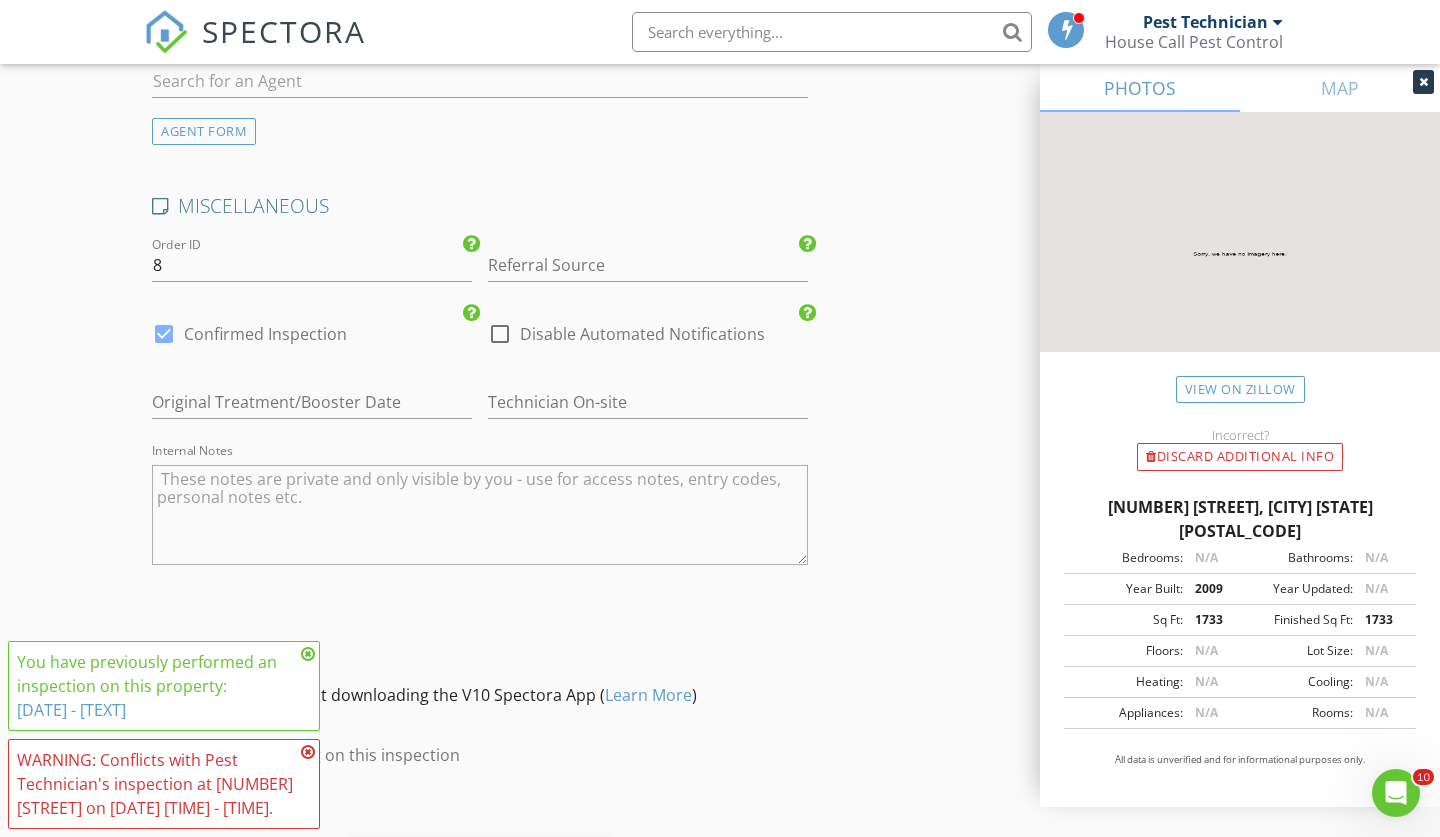 scroll, scrollTop: 2739, scrollLeft: 0, axis: vertical 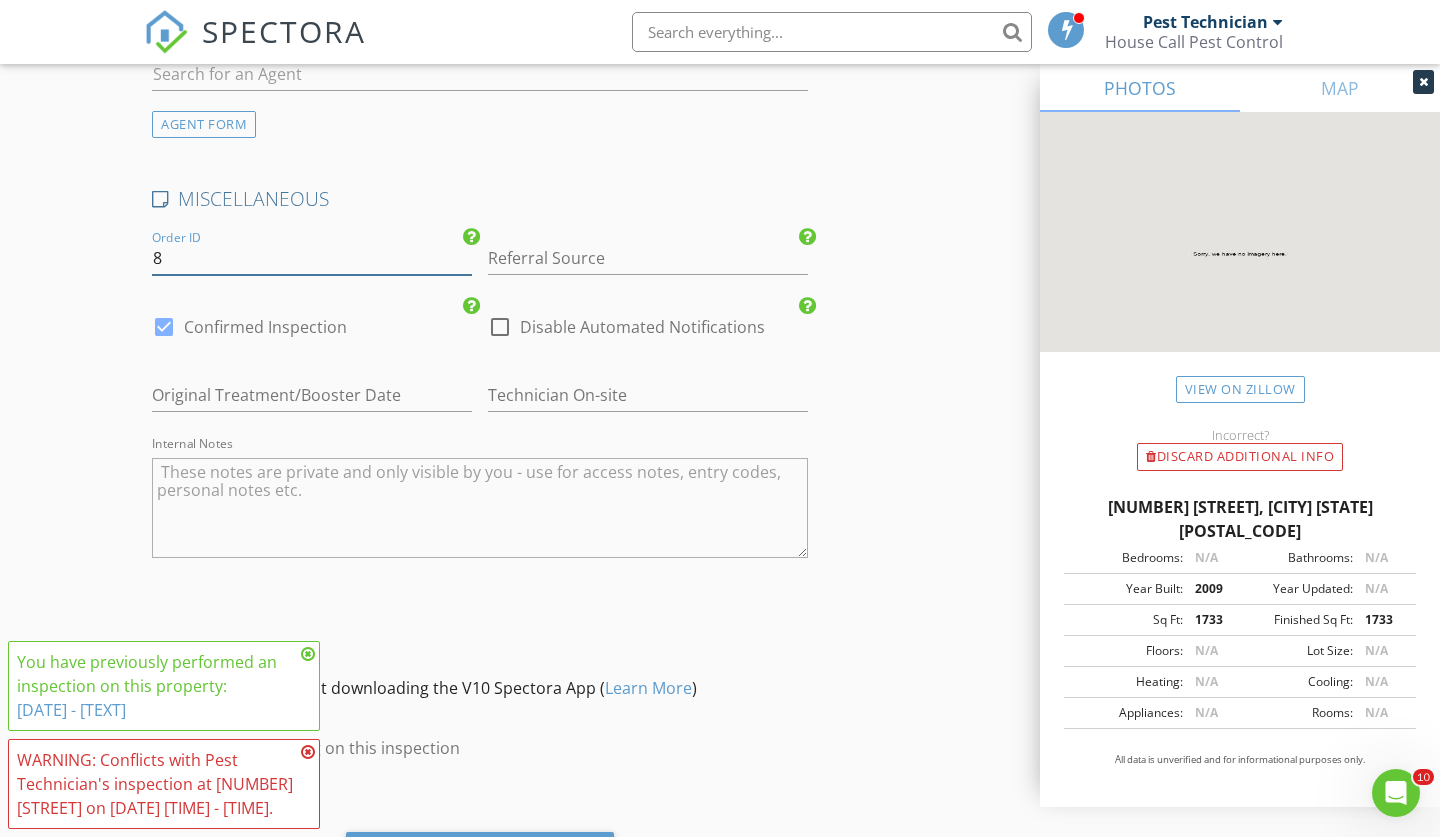 drag, startPoint x: 211, startPoint y: 262, endPoint x: 53, endPoint y: 265, distance: 158.02847 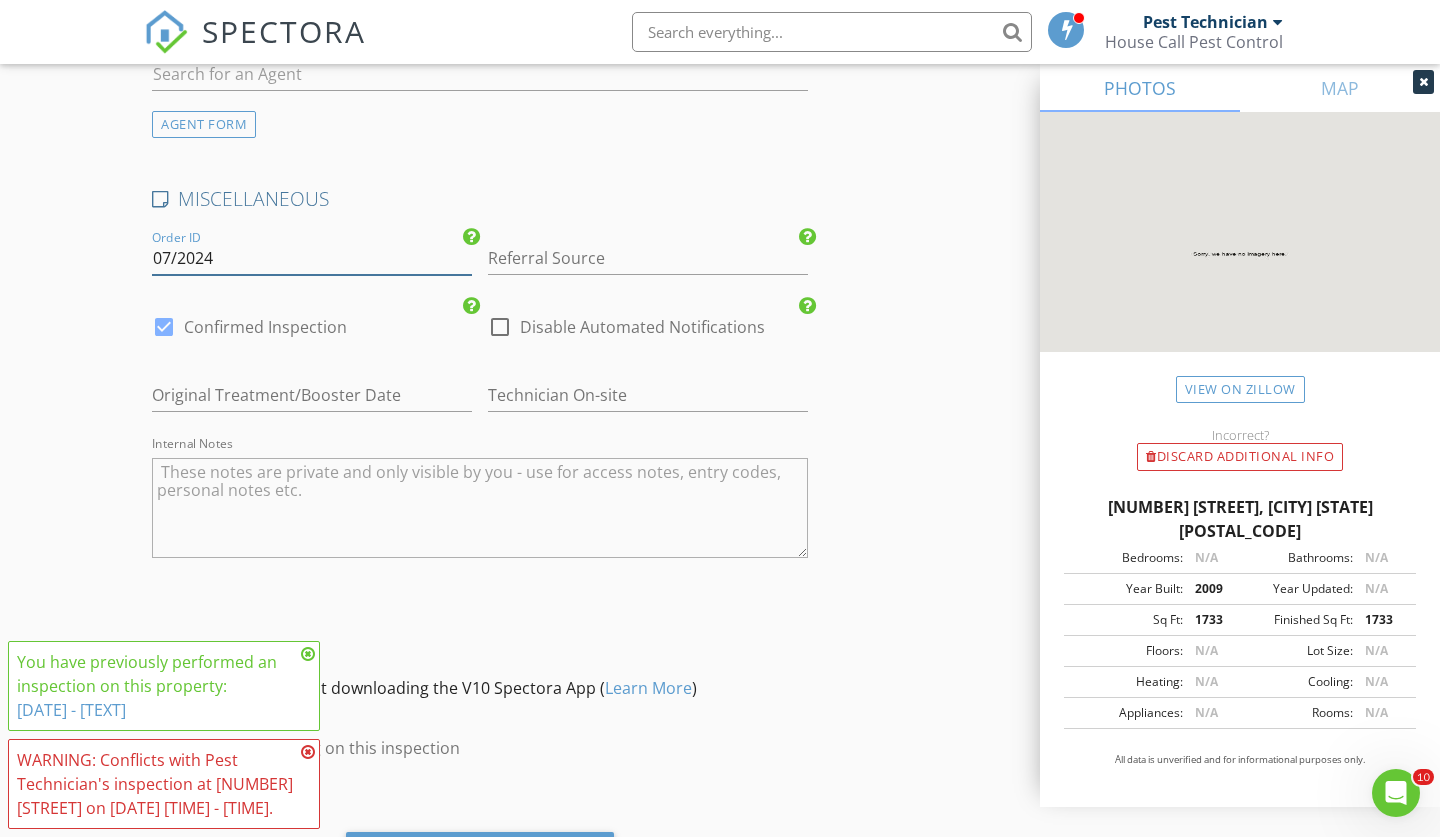 type on "07/2024" 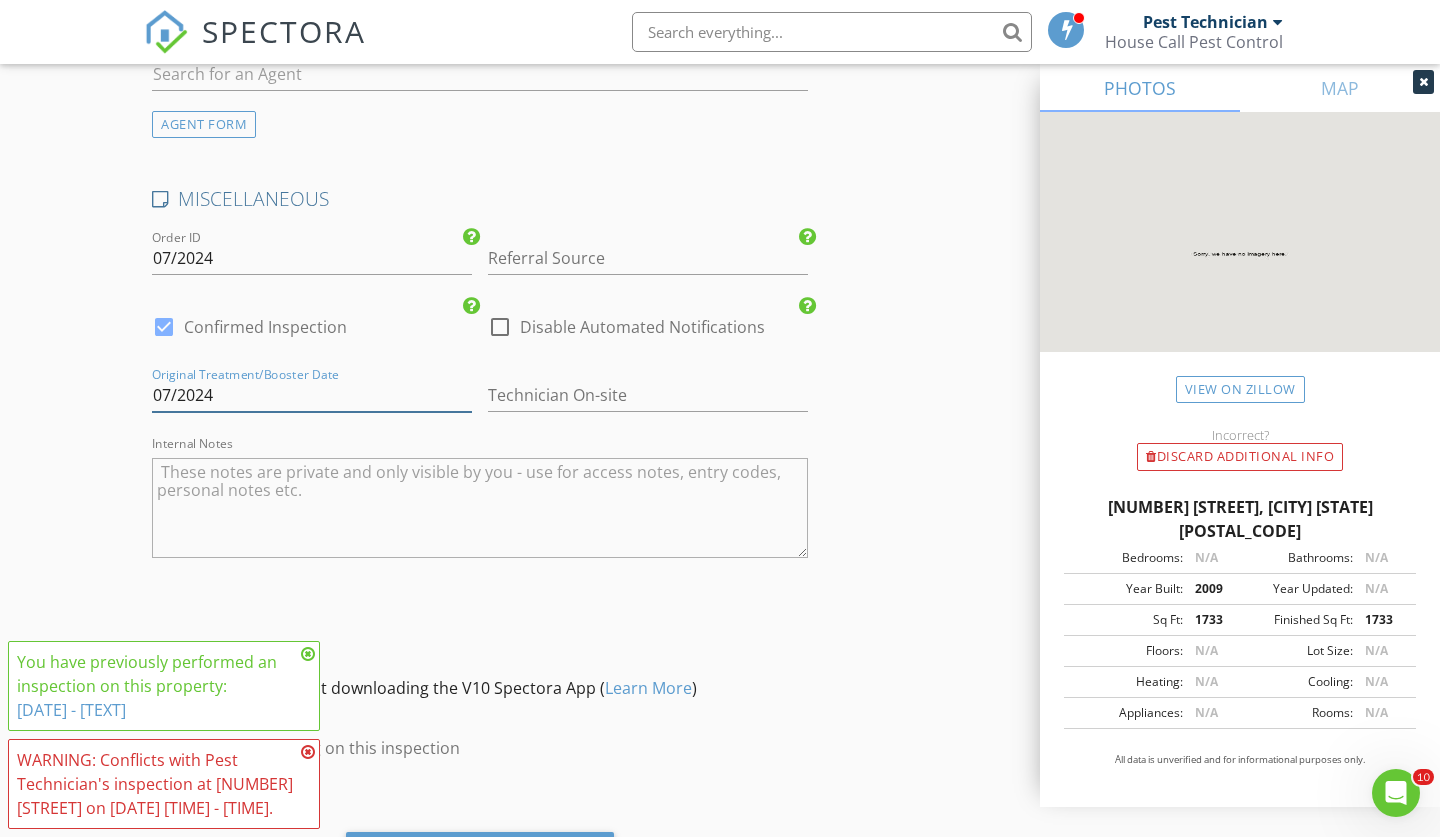 type on "07/2024" 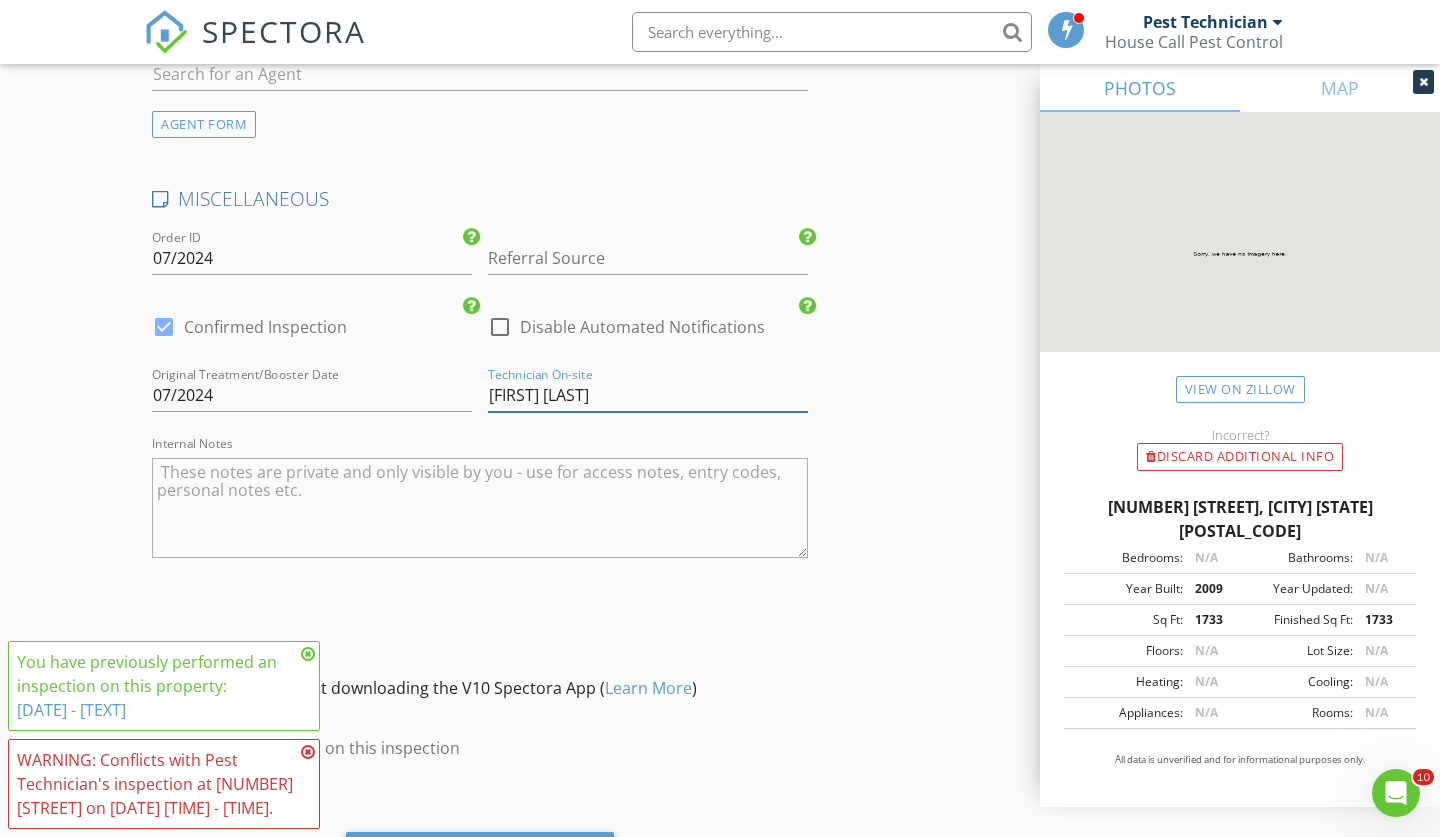 type on "[FIRST] [LAST]" 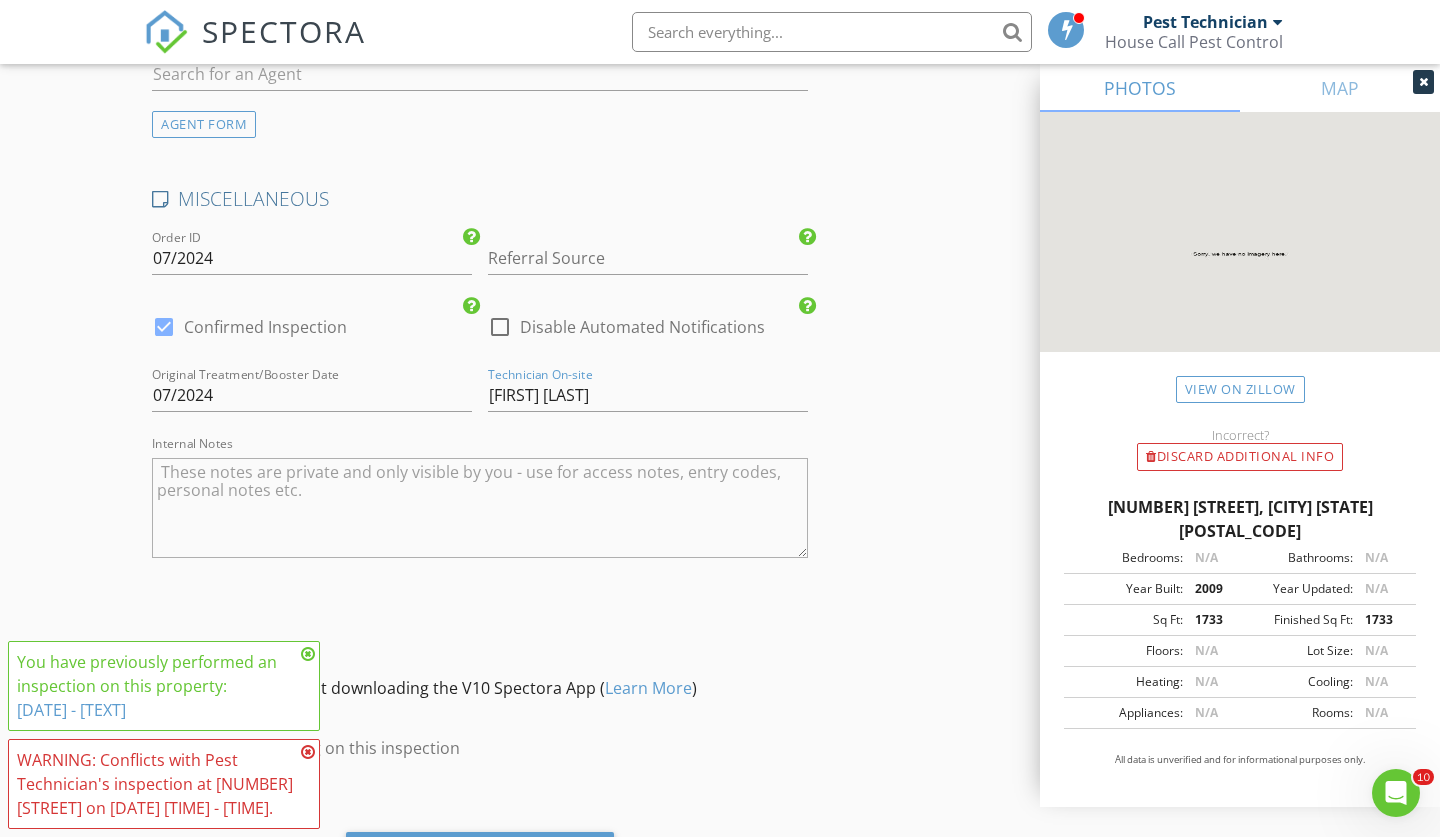 click at bounding box center [480, 508] 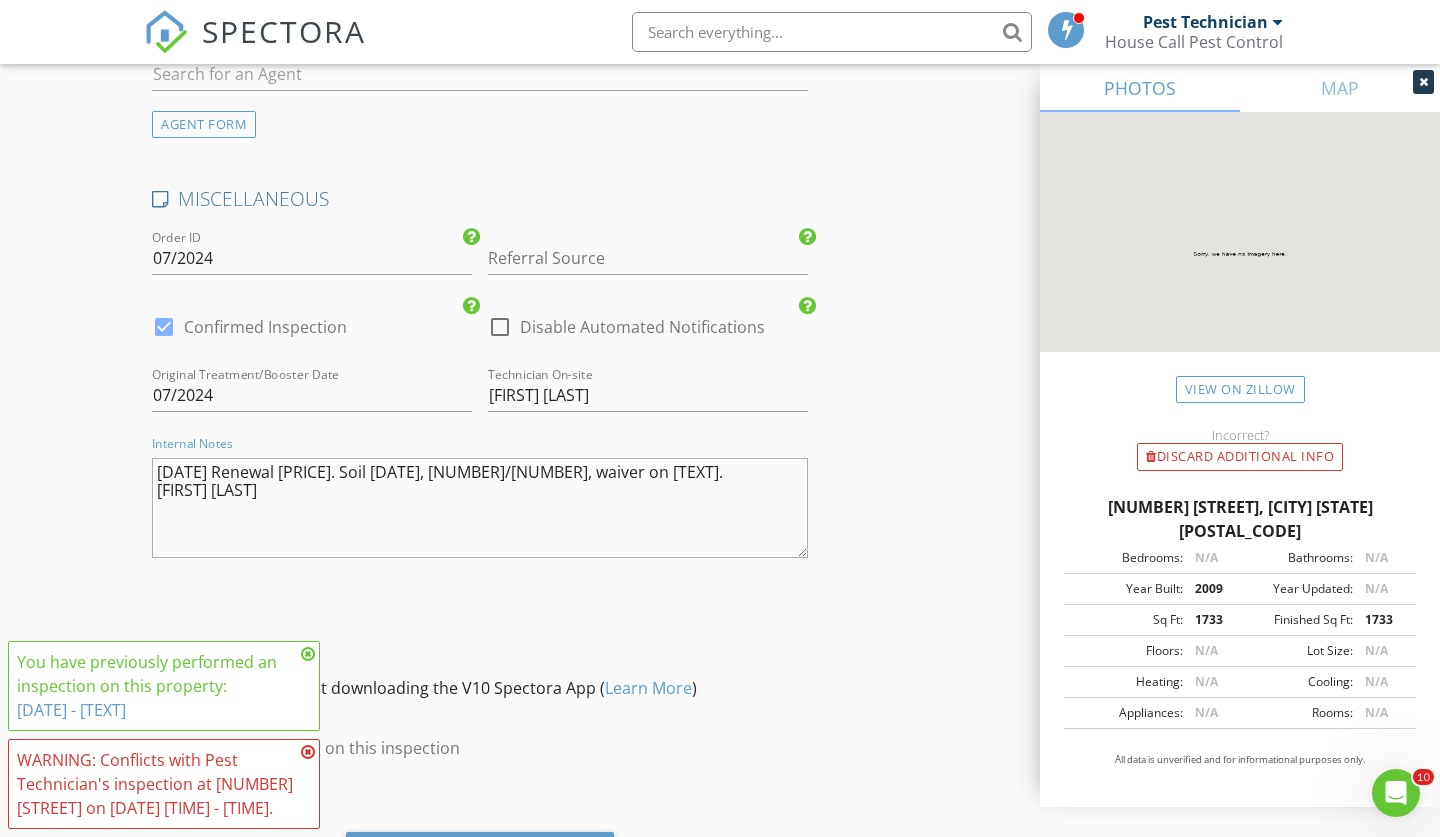 type on "2025 Renewal $150. Soil 07/2024, 485/150, waiver on secondary bath trap.
Zack Hollier" 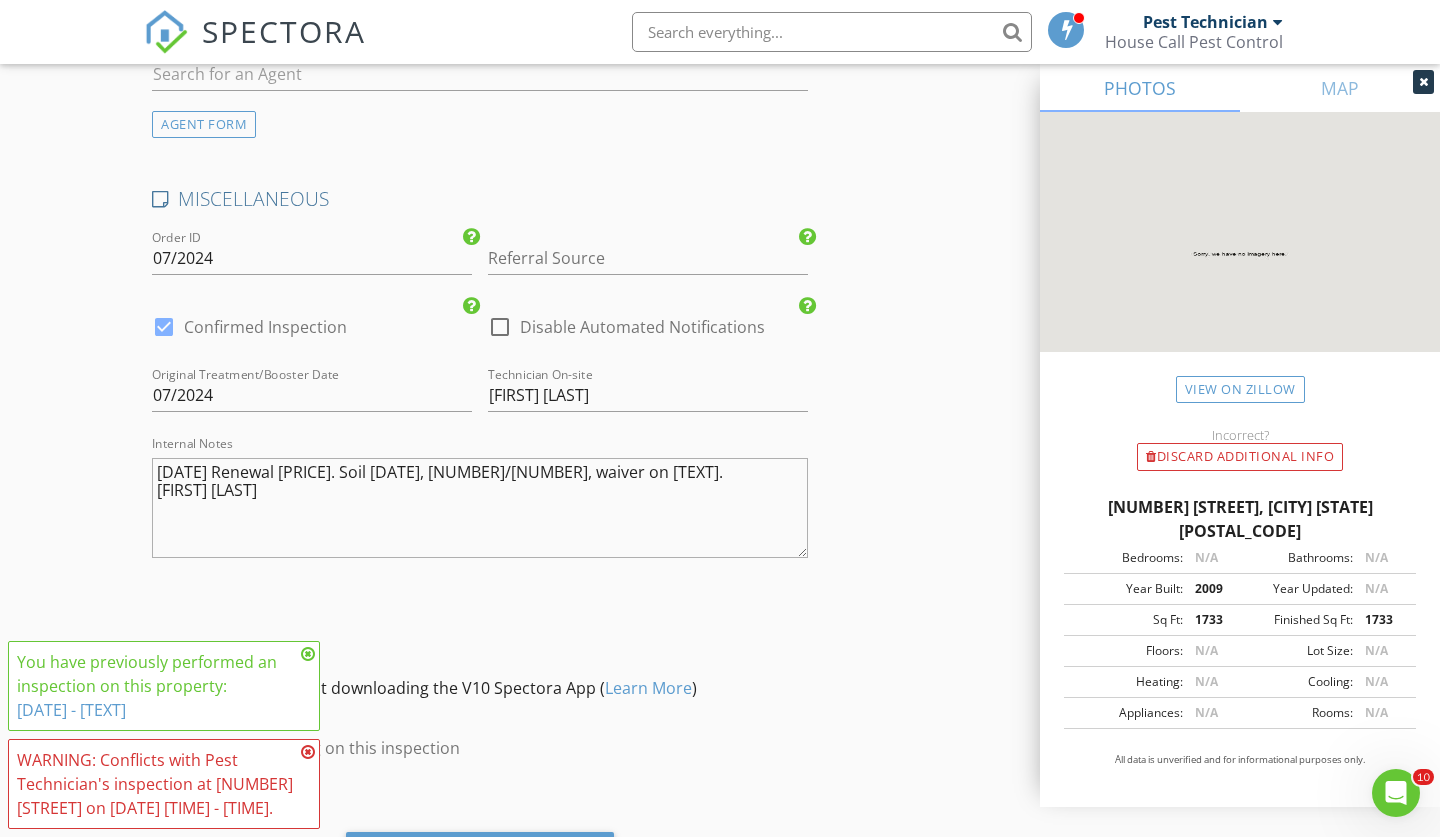click on "INSPECTOR(S)
check_box   Pest Technician   PRIMARY   Pest Technician arrow_drop_down   check_box_outline_blank Pest Technician specifically requested
Date/Time
08/11/2025 10:00 AM
Location
Address Search       Address 17504 Lake Willow Ave   Unit   City Baton Rouge   State LA   Zip 70817   County East Baton Rouge Parish     Square Feet 1733   Year Built 2009   Foundation arrow_drop_down     Pest Technician     14.1 miles     (19 minutes)
client
check_box Enable Client CC email for this inspection   Client Search     check_box_outline_blank Client is a Company/Organization     First Name Rashad   Last Name Terrell   Email shaud.d.t@gmail.com   CC Email   Phone 225-955-0171           Notes   Private Notes
ADD ADDITIONAL client
SERVICES
check_box     check_box_outline_blank" at bounding box center [720, -803] 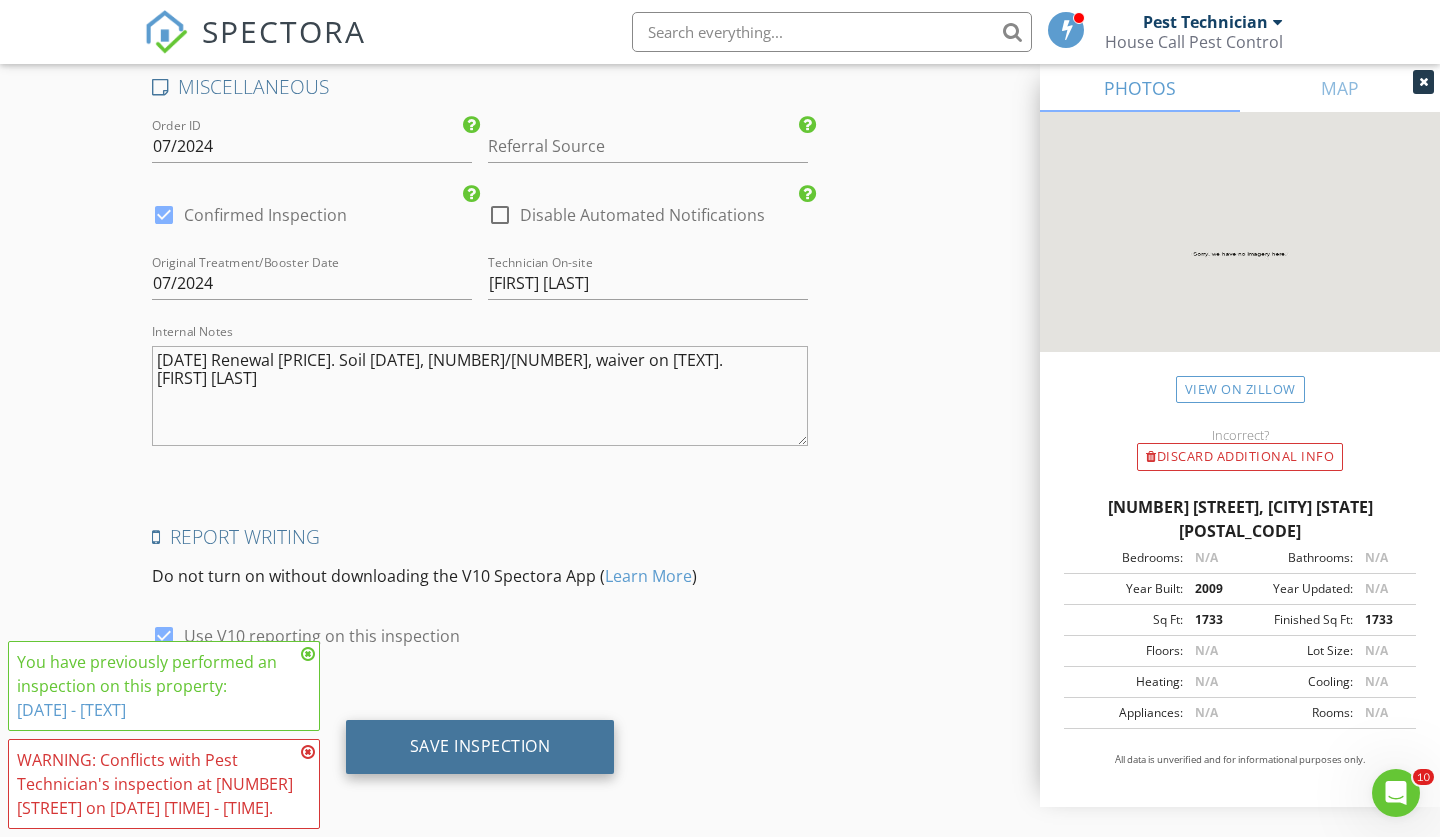 scroll, scrollTop: 2858, scrollLeft: 0, axis: vertical 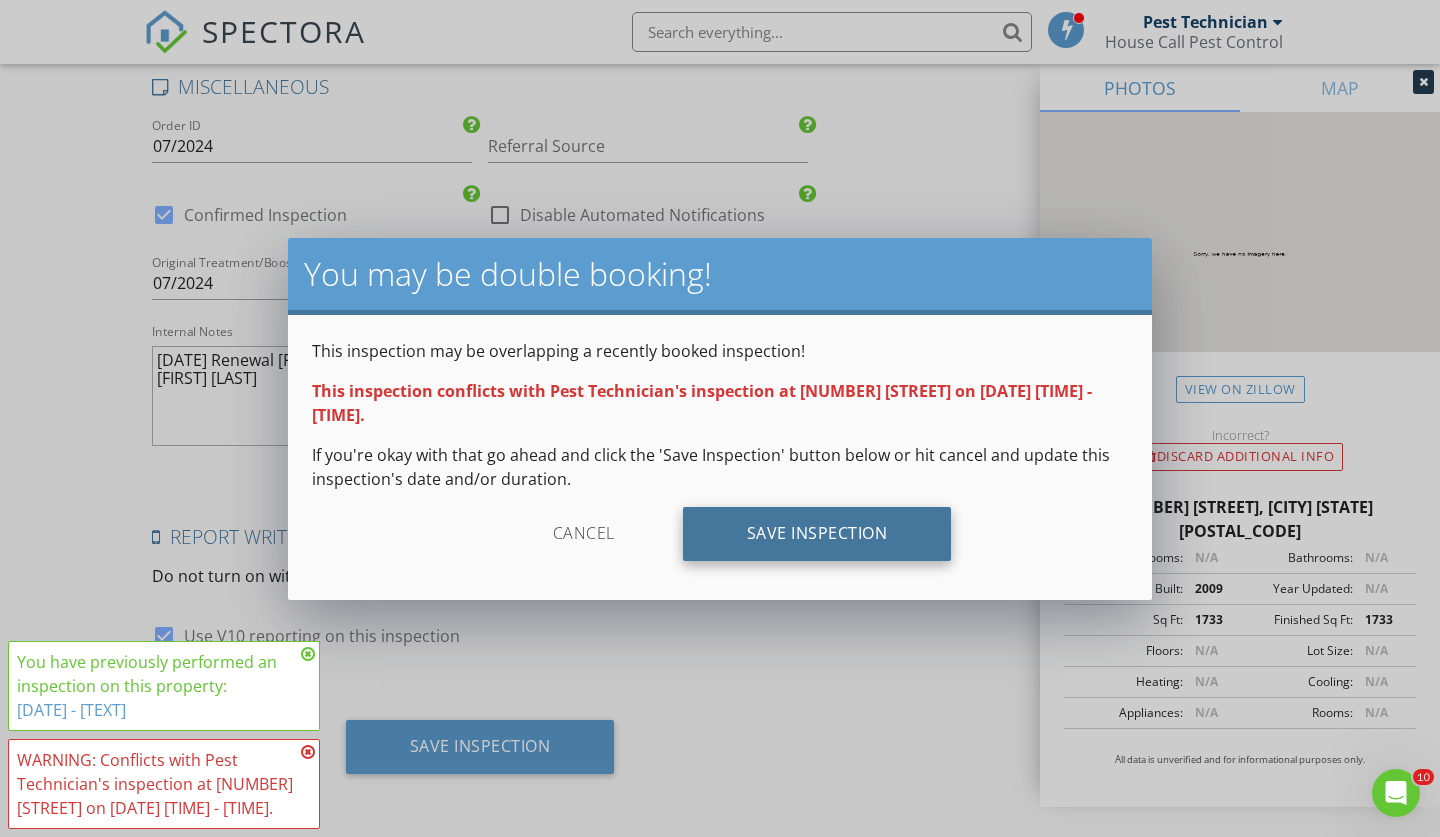 click on "Save Inspection" at bounding box center [817, 534] 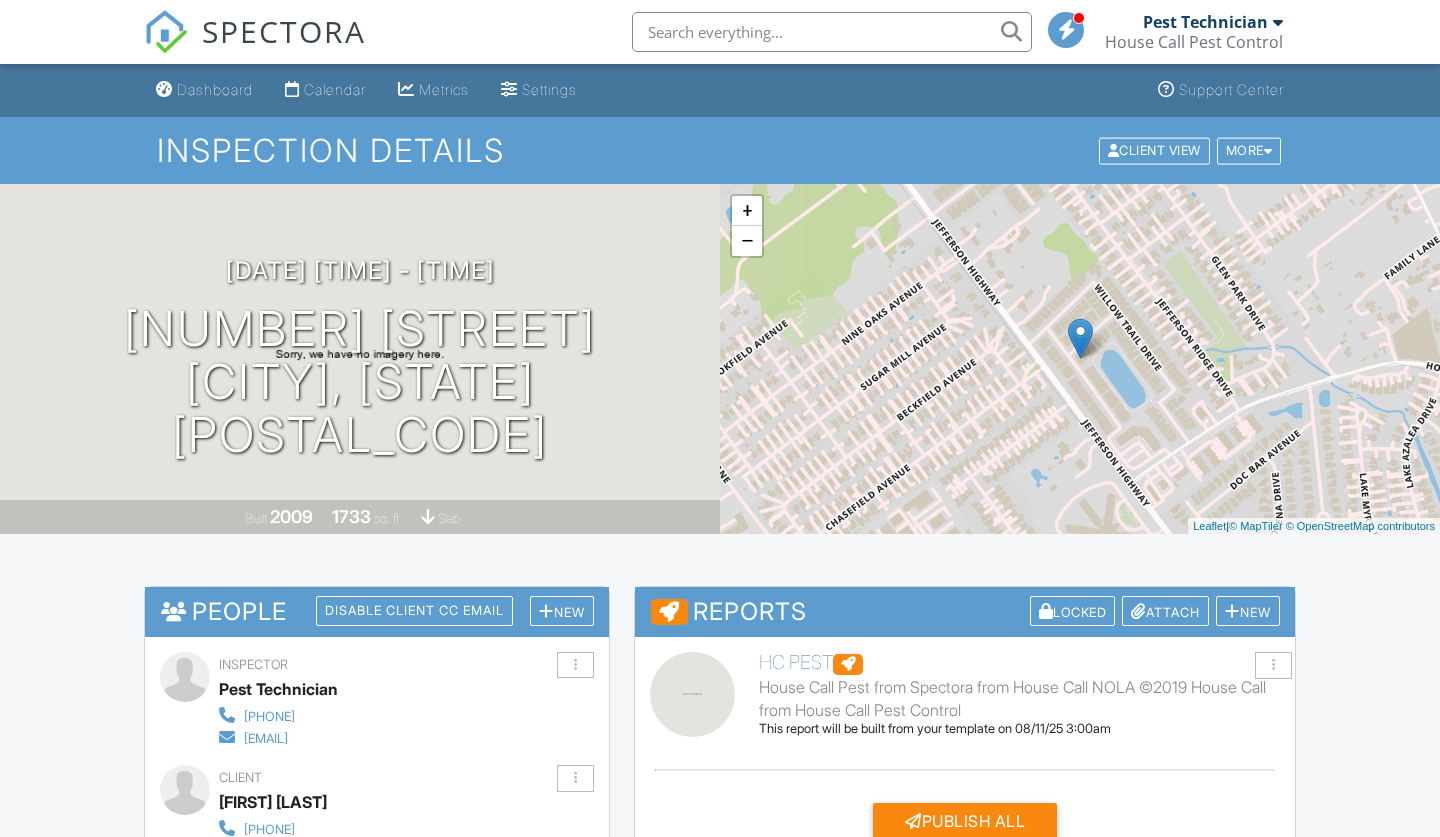 scroll, scrollTop: 0, scrollLeft: 0, axis: both 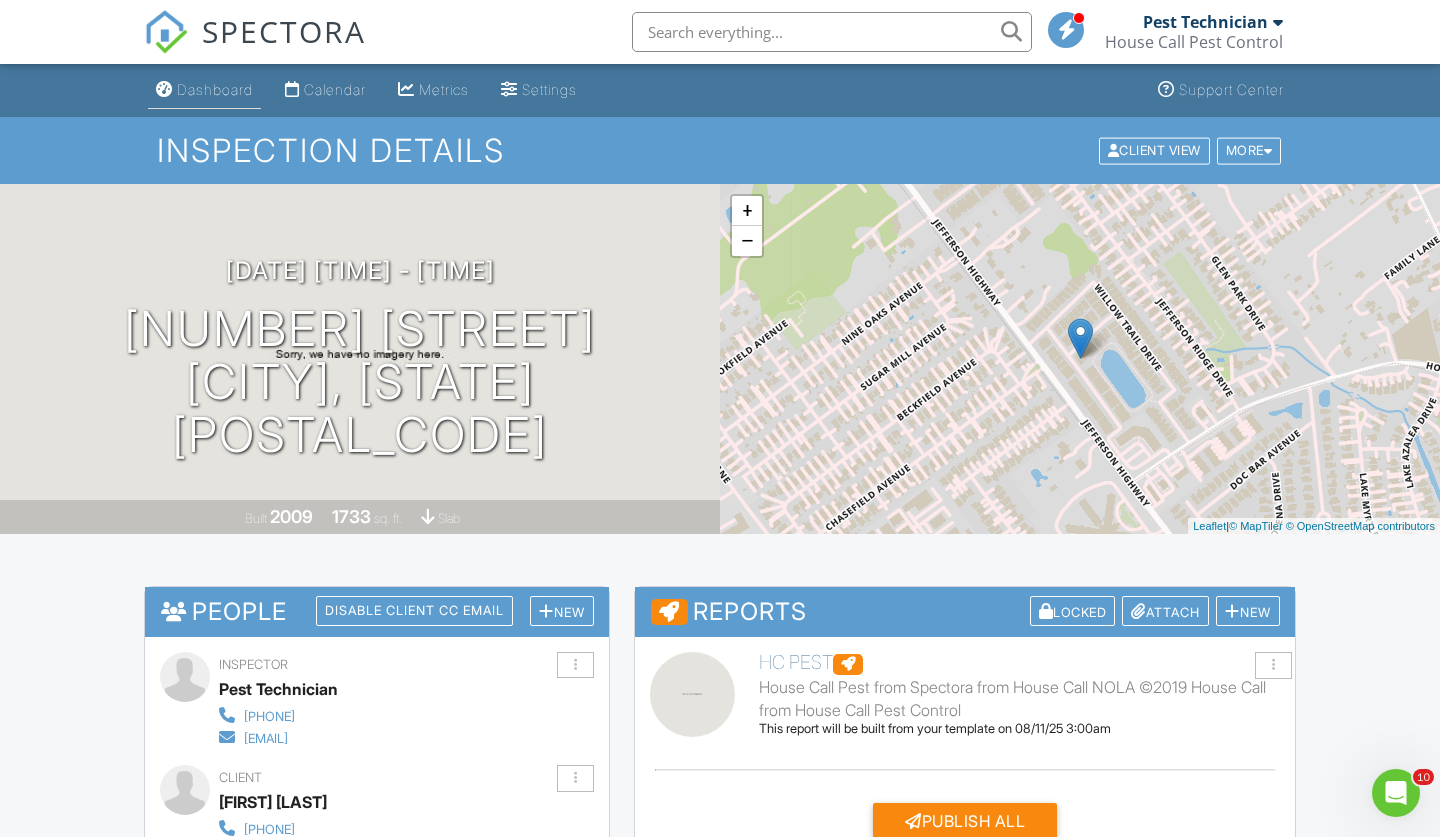 click on "Dashboard" at bounding box center (215, 89) 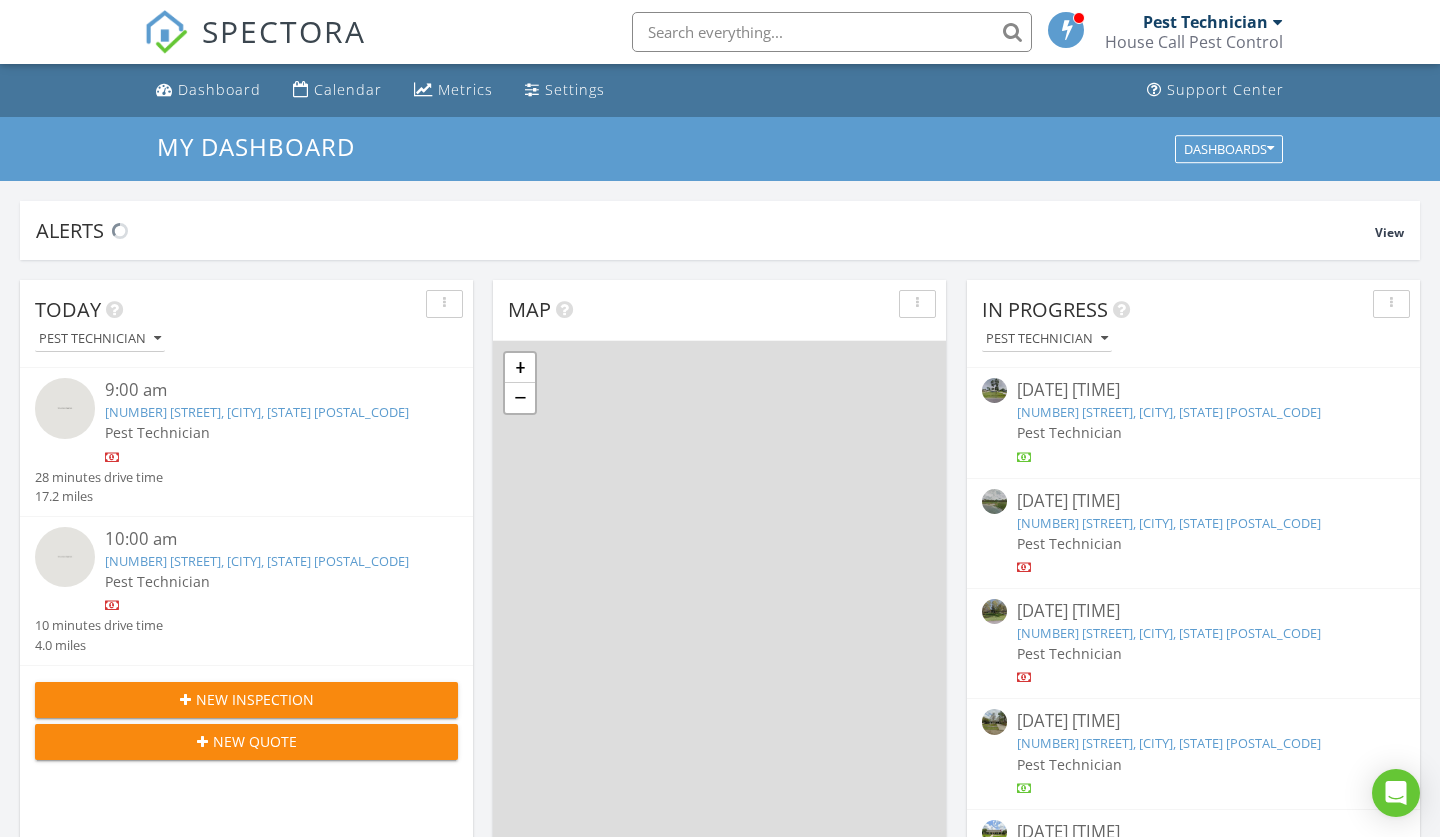 scroll, scrollTop: 809, scrollLeft: 0, axis: vertical 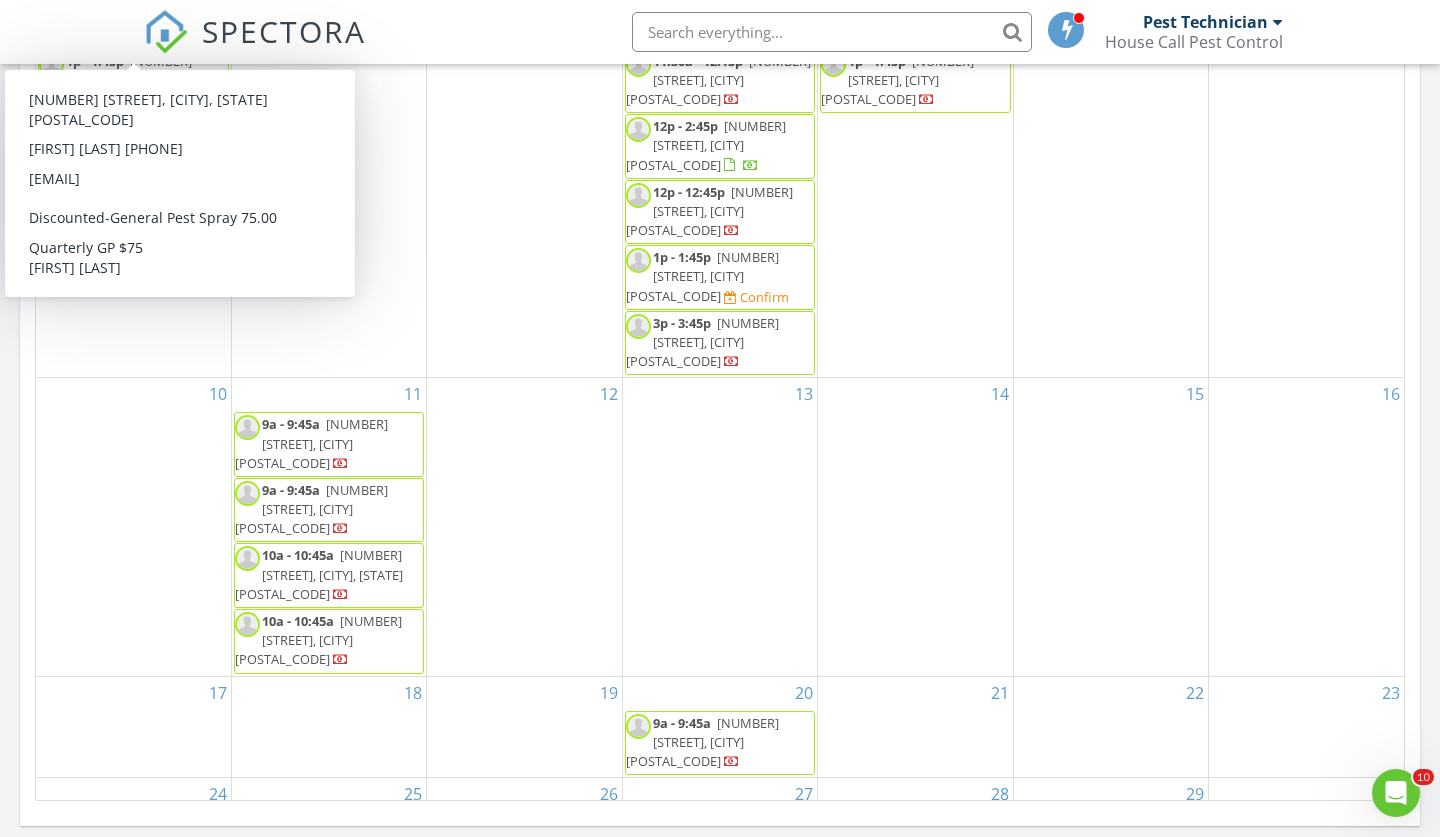 click on "SPECTORA
Pest Technician
House Call Pest Control
Role:
Inspector
Dashboard
New Inspection
Inspections
Calendar
Template Editor
Contacts
Automations
Team
Metrics
Payments
Data Exports
Billing
Reporting
Advanced
Settings
What's New
Sign Out" at bounding box center [720, 32] 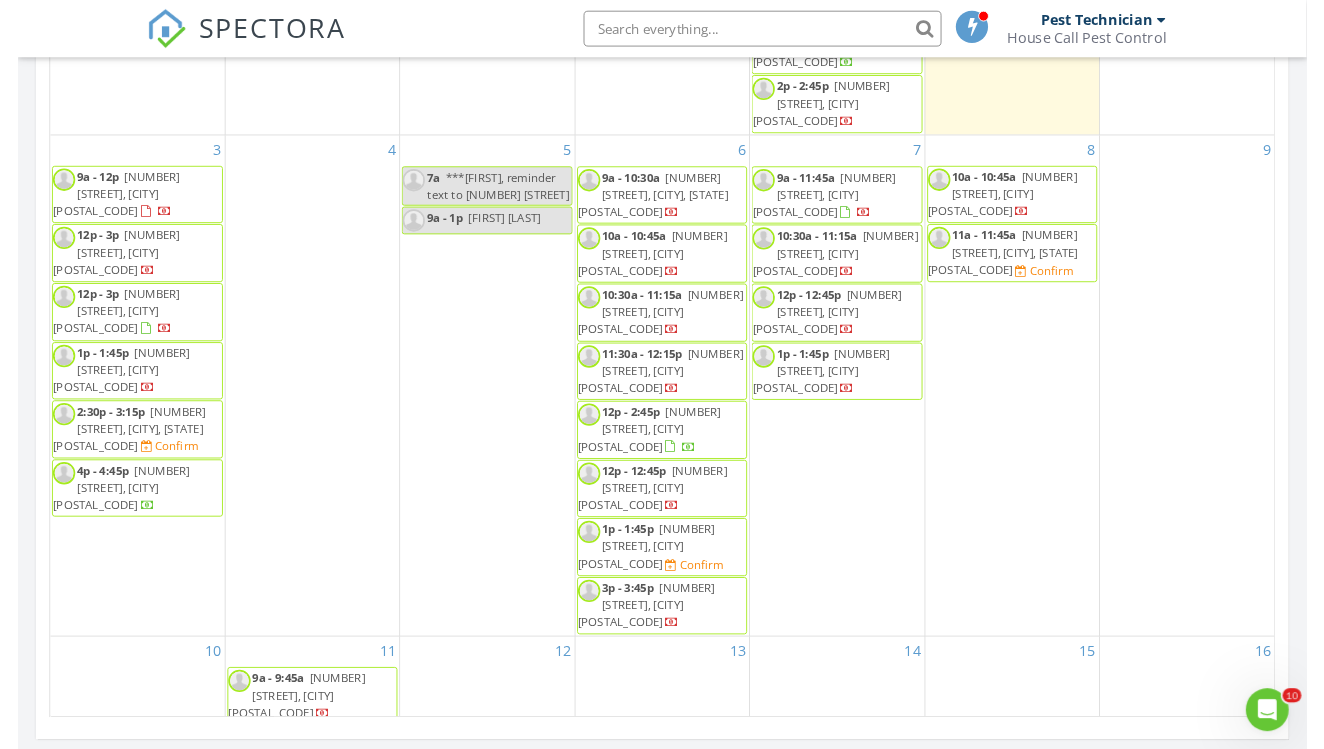 scroll, scrollTop: 300, scrollLeft: 0, axis: vertical 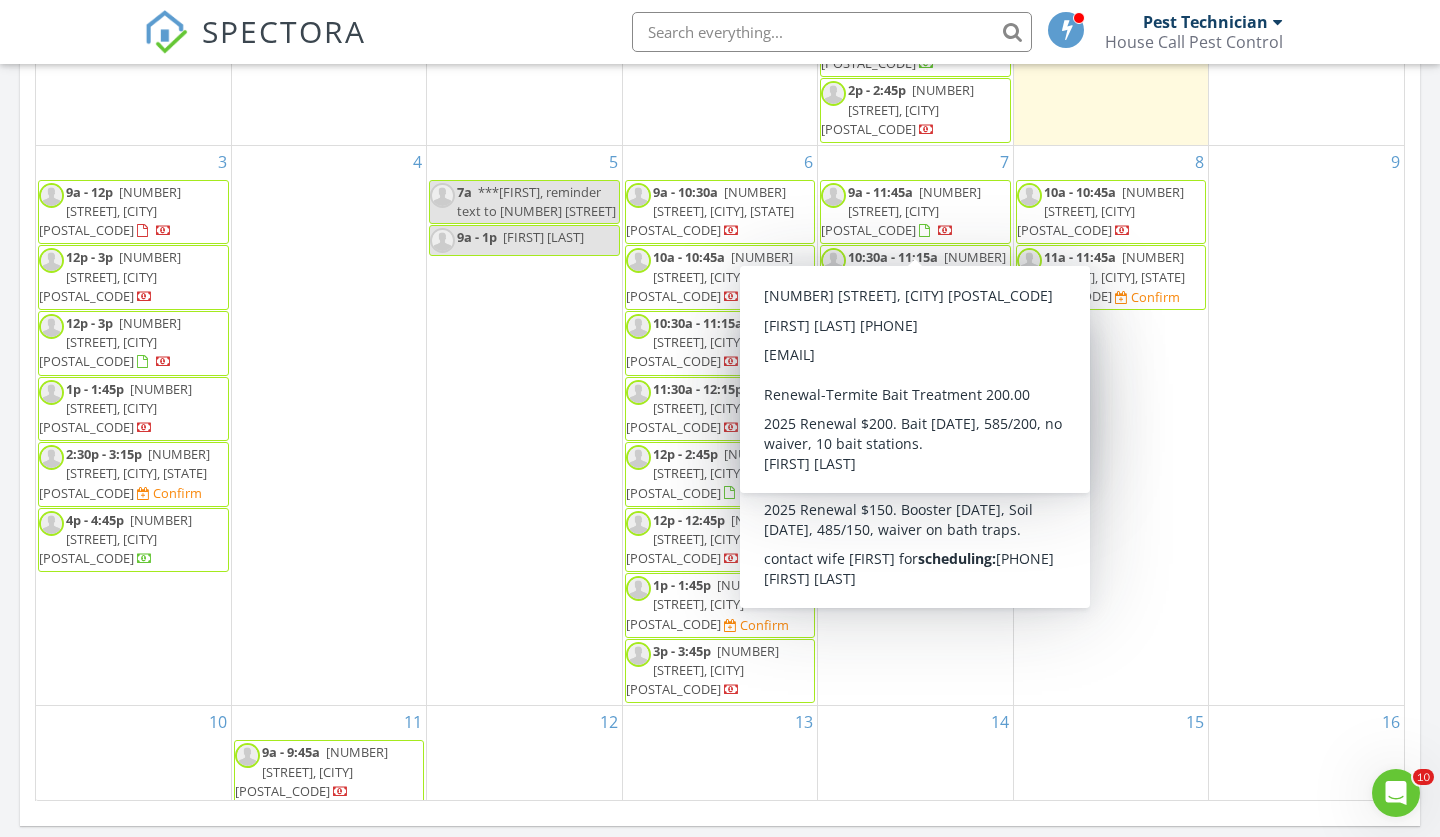 click on "SPECTORA
Pest Technician
House Call Pest Control
Role:
Inspector
Dashboard
New Inspection
Inspections
Calendar
Template Editor
Contacts
Automations
Team
Metrics
Payments
Data Exports
Billing
Reporting
Advanced
Settings
What's New
Sign Out" at bounding box center [720, 32] 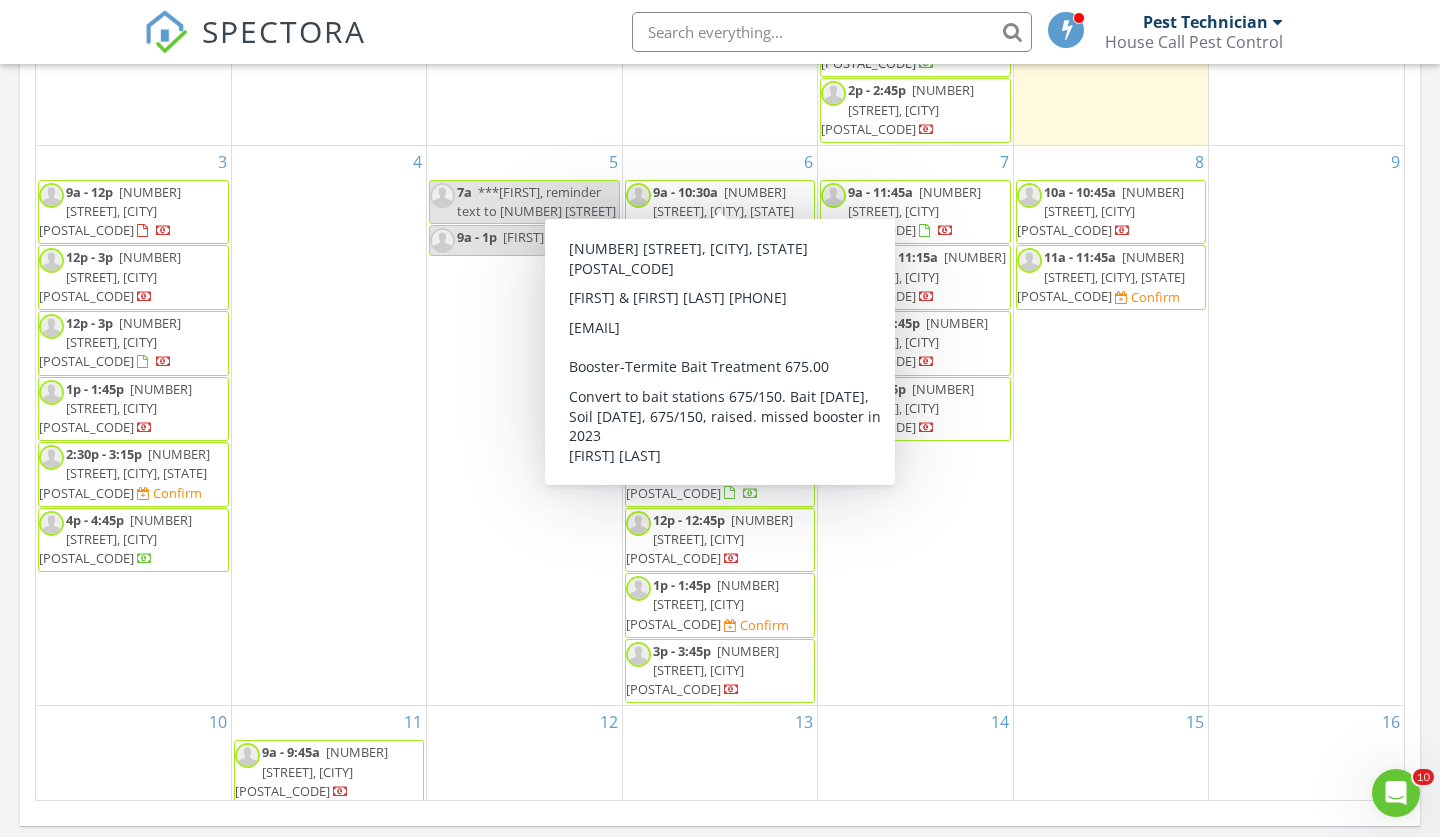 click on "SPECTORA
Pest Technician
House Call Pest Control
Role:
Inspector
Dashboard
New Inspection
Inspections
Calendar
Template Editor
Contacts
Automations
Team
Metrics
Payments
Data Exports
Billing
Reporting
Advanced
Settings
What's New
Sign Out" at bounding box center (720, 32) 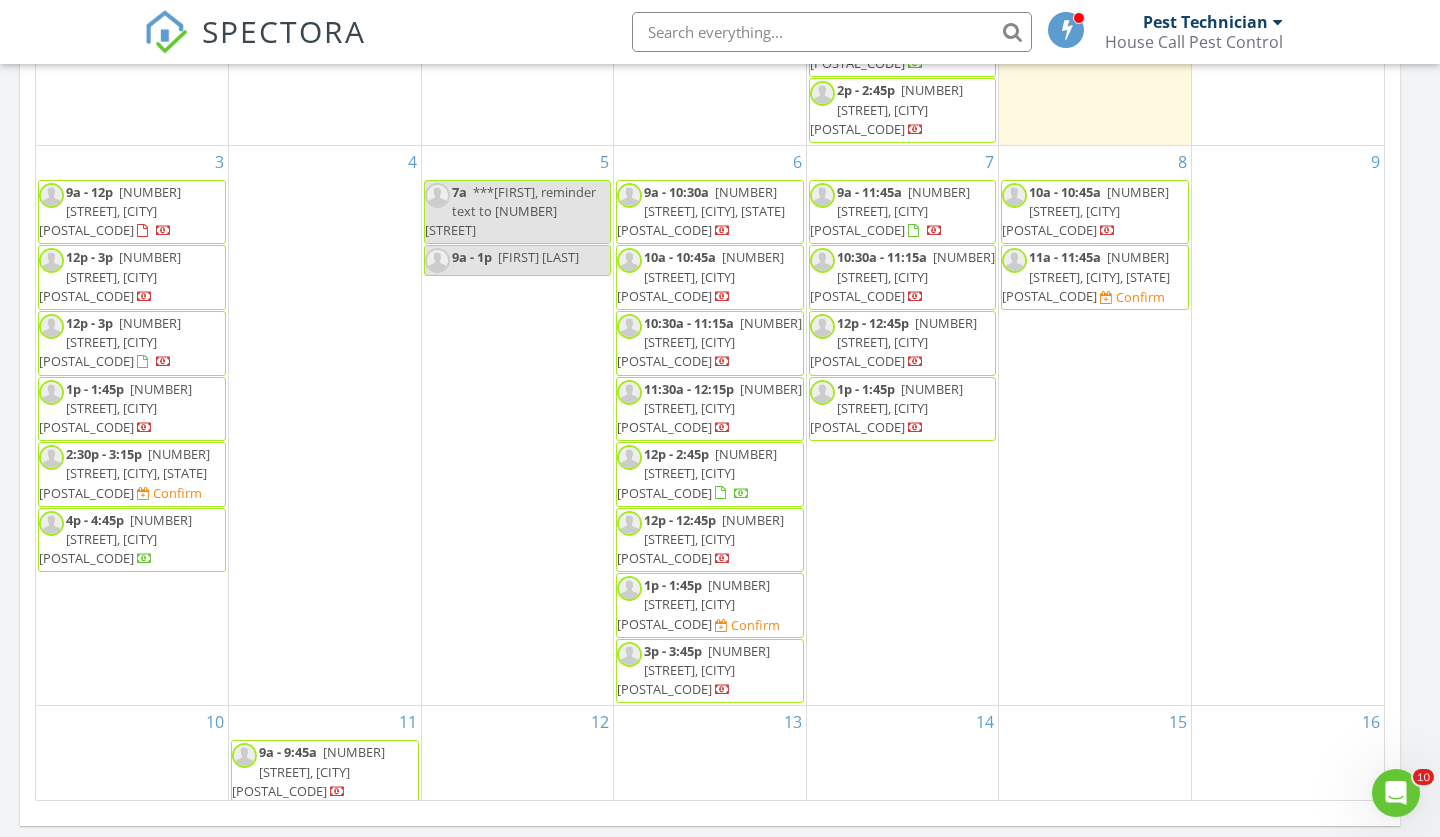 scroll, scrollTop: 1821, scrollLeft: 1325, axis: both 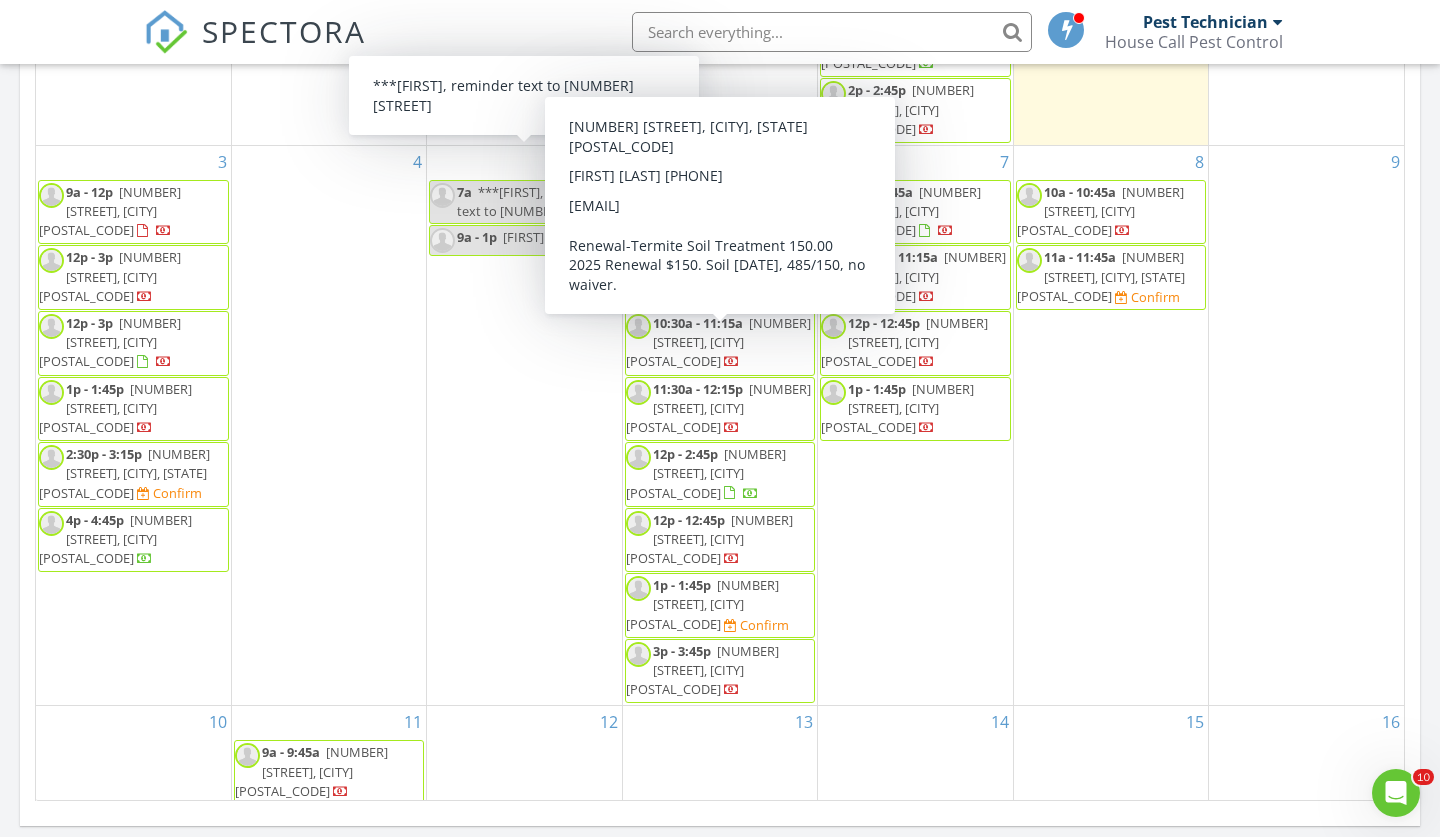 click on "[NUMBER] [STREET], [CITY] [POSTAL_CODE]" at bounding box center [718, 408] 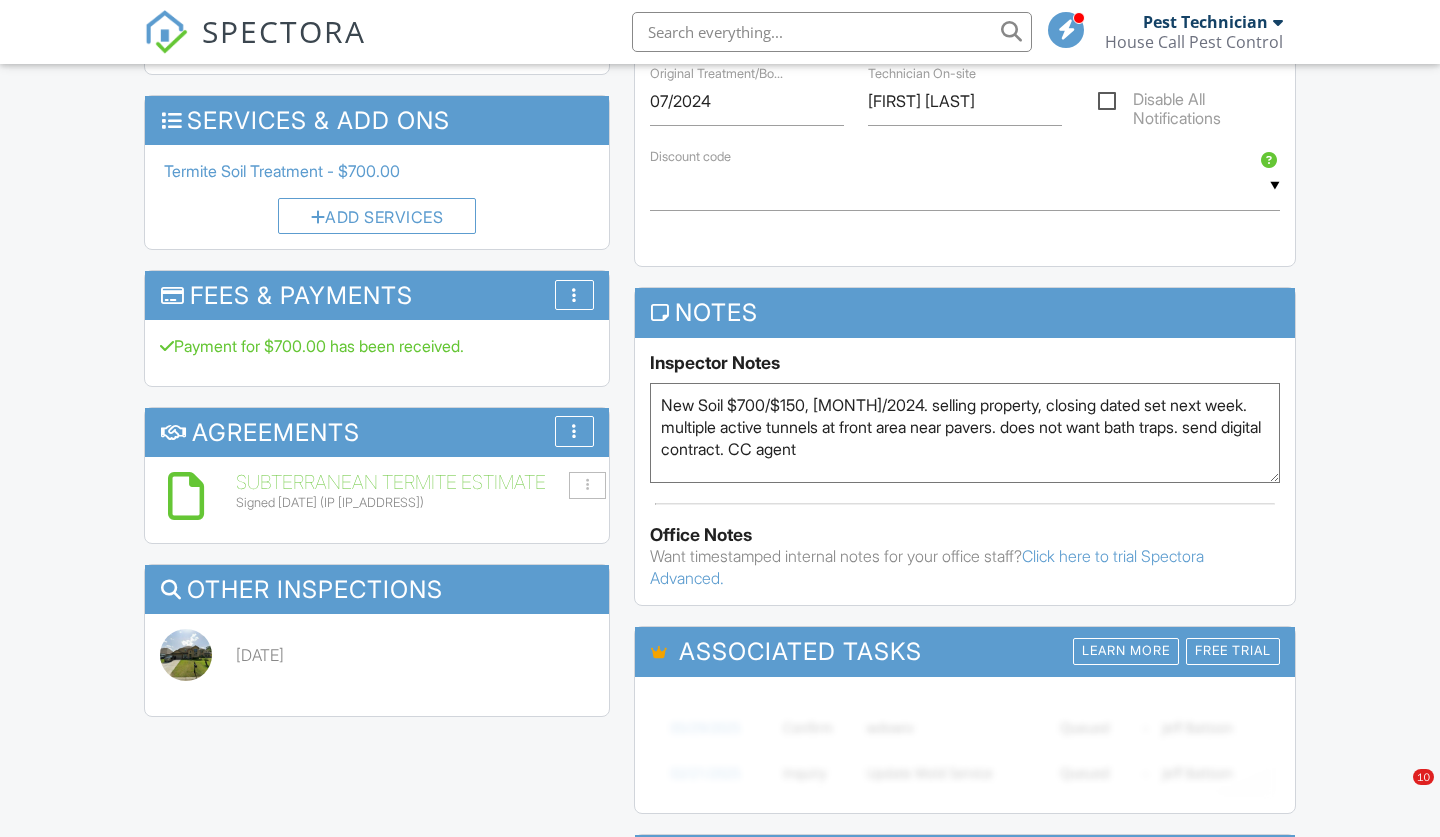 scroll, scrollTop: 1142, scrollLeft: 0, axis: vertical 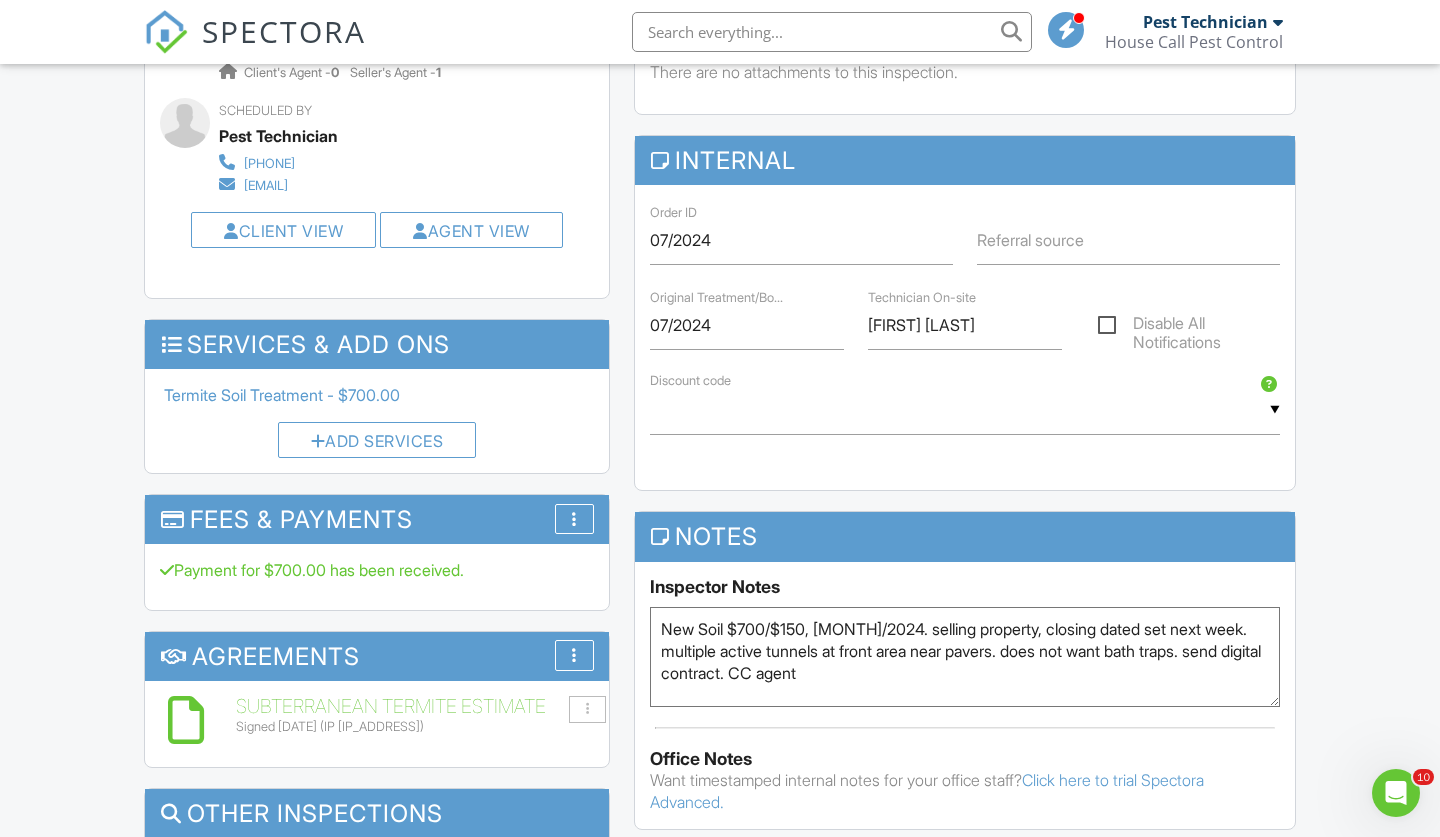 click on "New Soil $700/$150, [MONTH]/2024. selling property, closing dated set next week. multiple active tunnels at front area near pavers. does not want bath traps. send digital contract. CC agent" at bounding box center (965, 657) 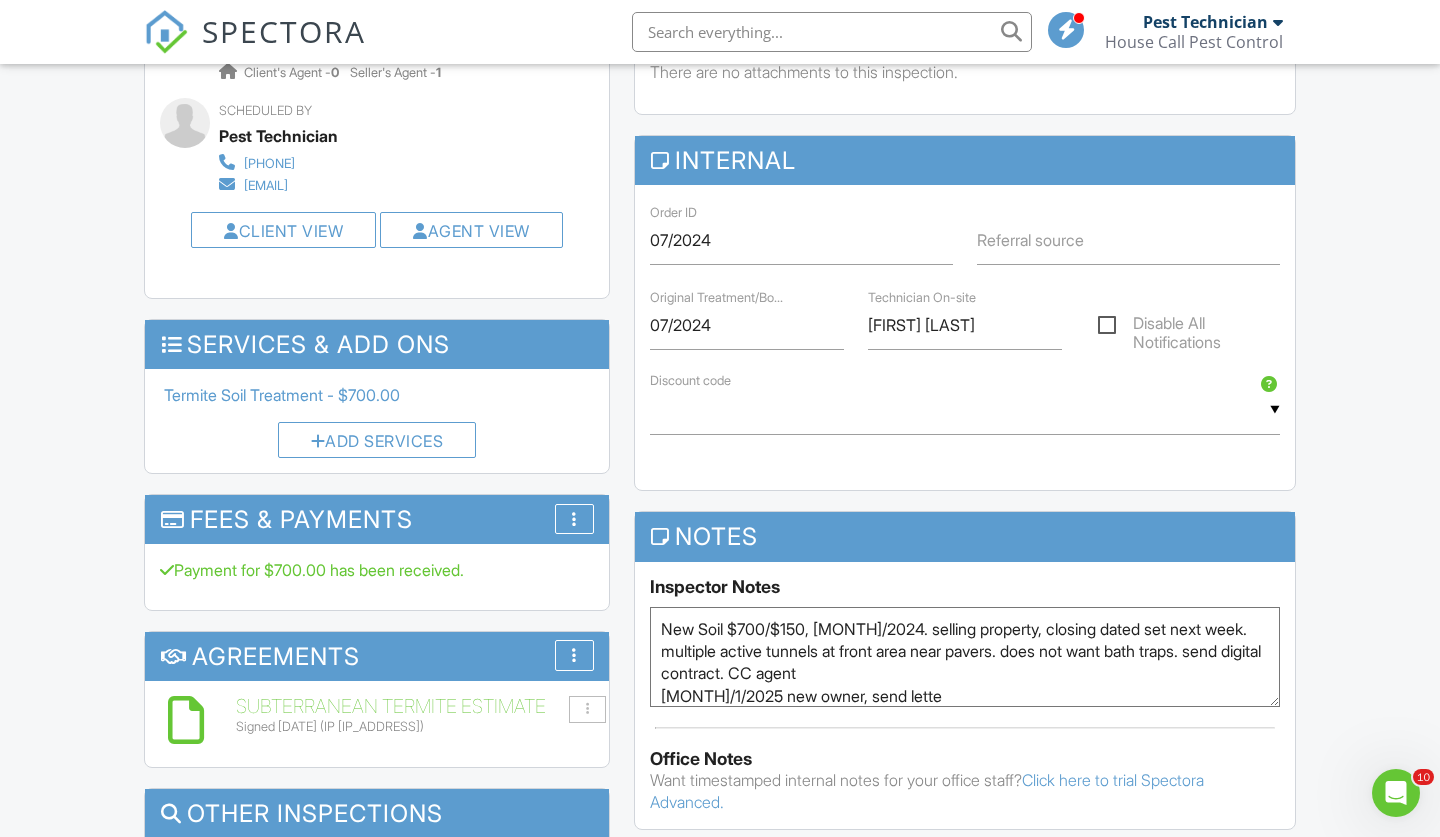 type on "New Soil $700/$150, [MONTH]/2024. selling property, closing dated set next week. multiple active tunnels at front area near pavers. does not want bath traps. send digital contract. CC agent
[MONTH]/1/2025 new owner, send letter" 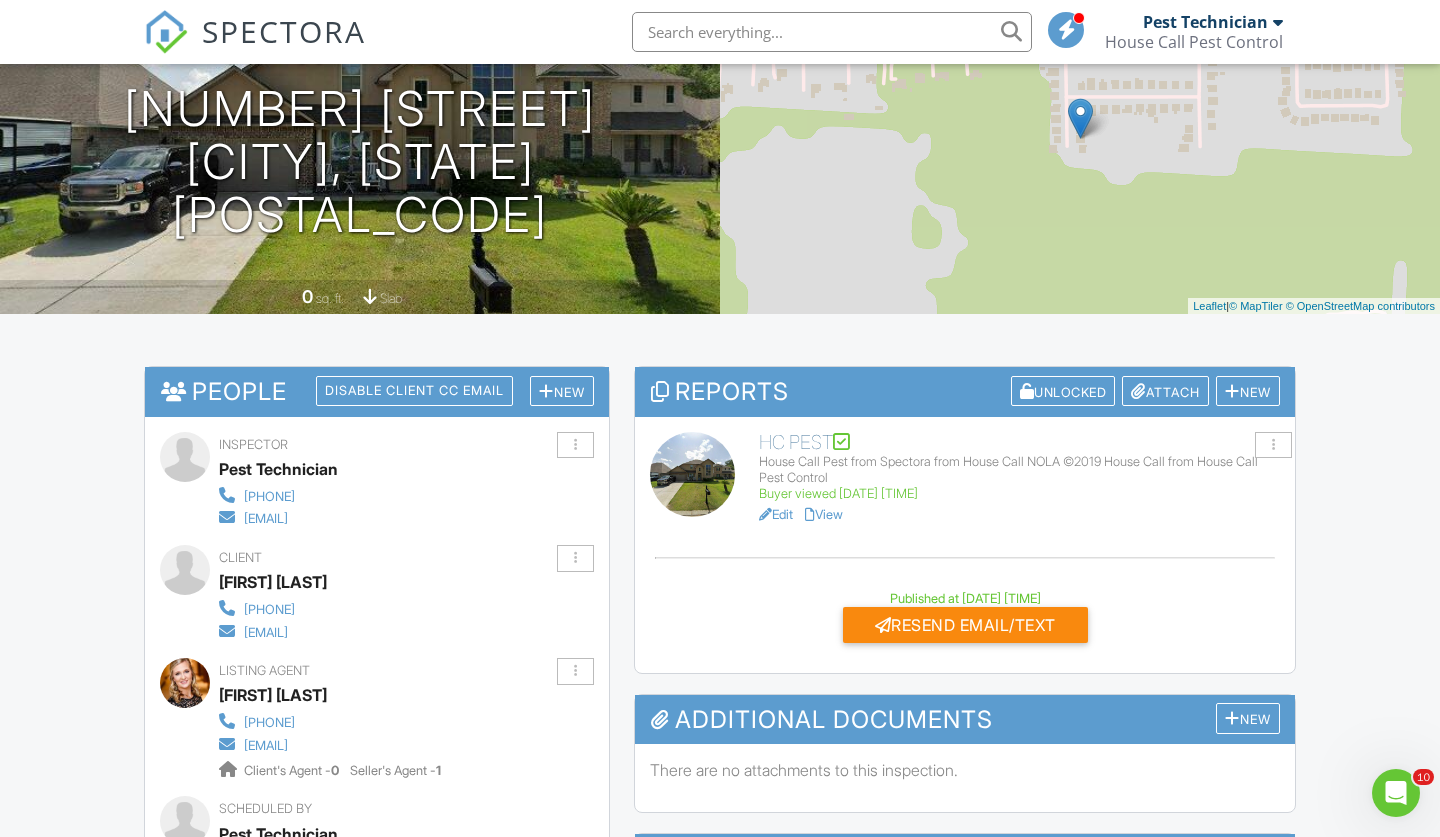 scroll, scrollTop: 215, scrollLeft: 0, axis: vertical 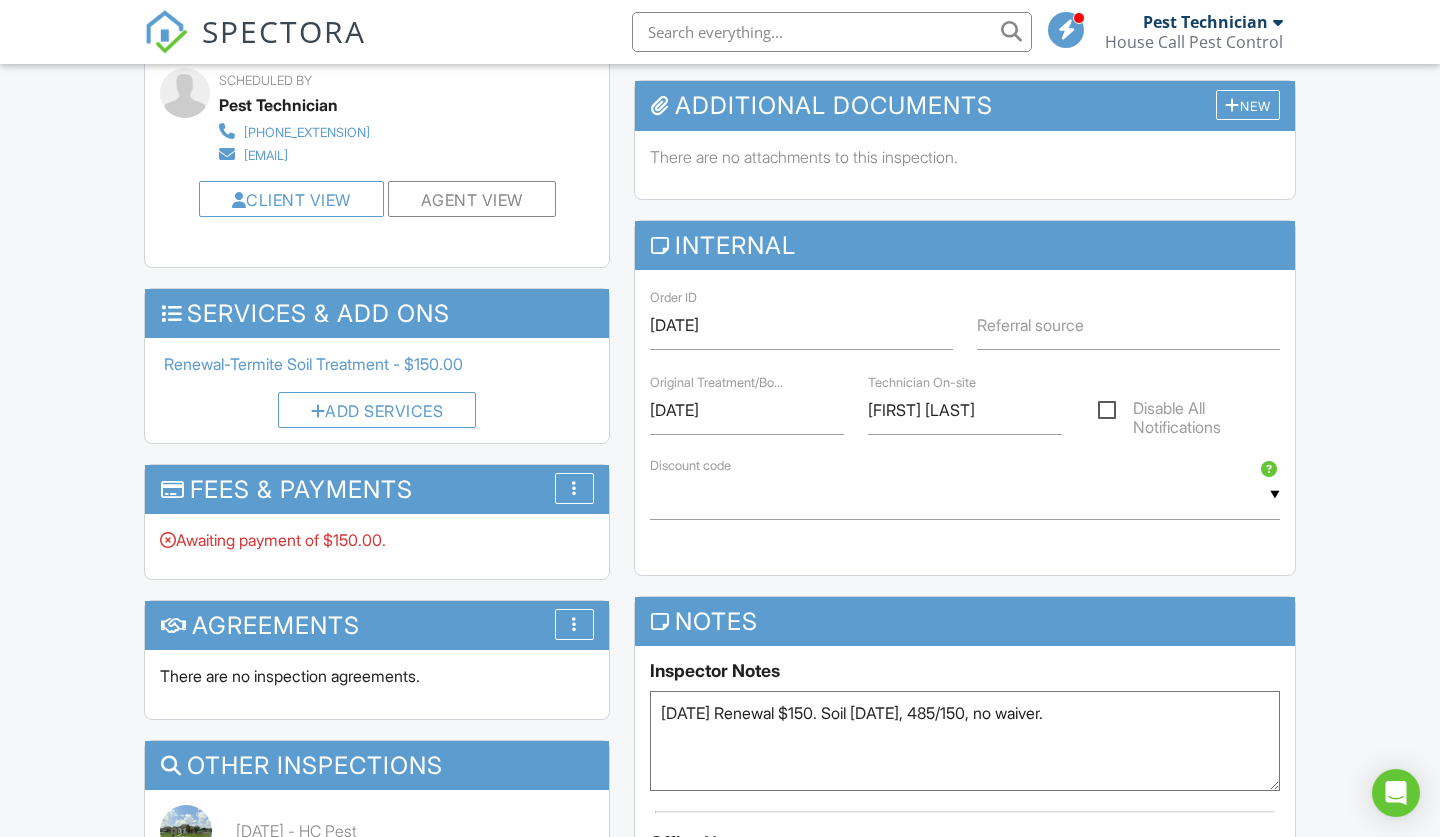 click on "2025 Renewal $150. Soil 05/2024, 485/150, no waiver." at bounding box center (965, 741) 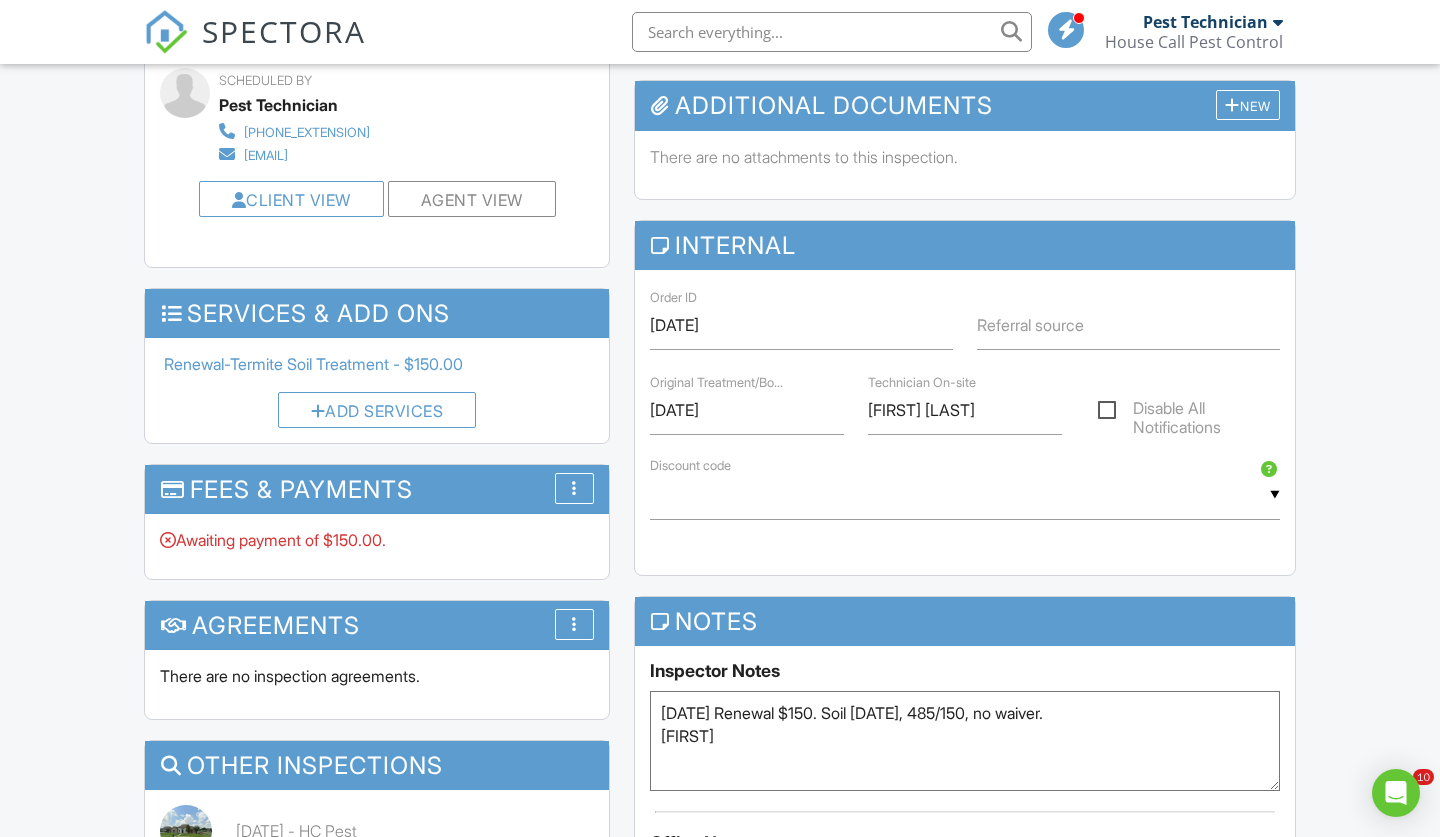 scroll, scrollTop: 810, scrollLeft: 0, axis: vertical 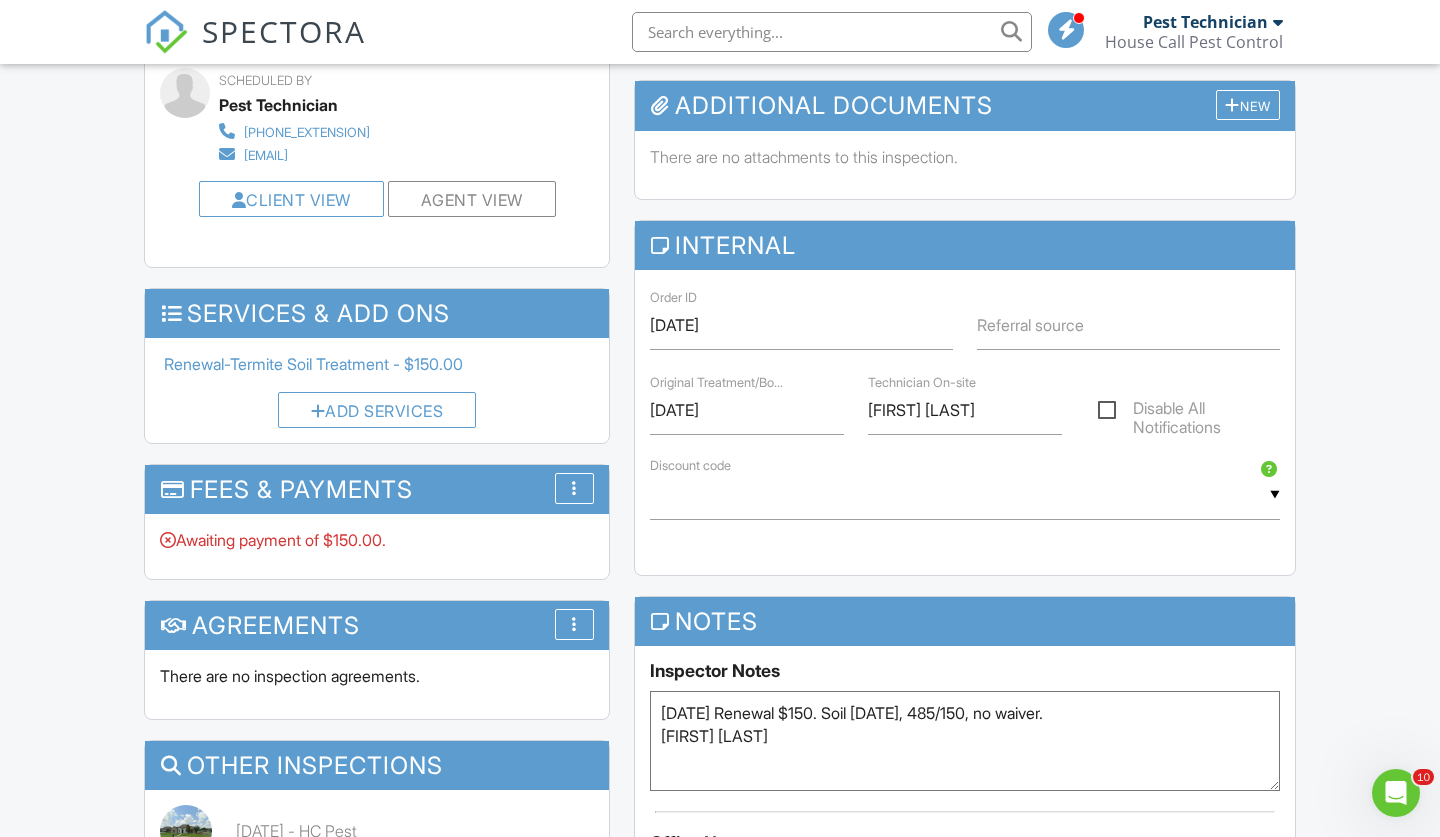 type on "2025 Renewal $150. Soil 05/2024, 485/150, no waiver.
Zack Hollier" 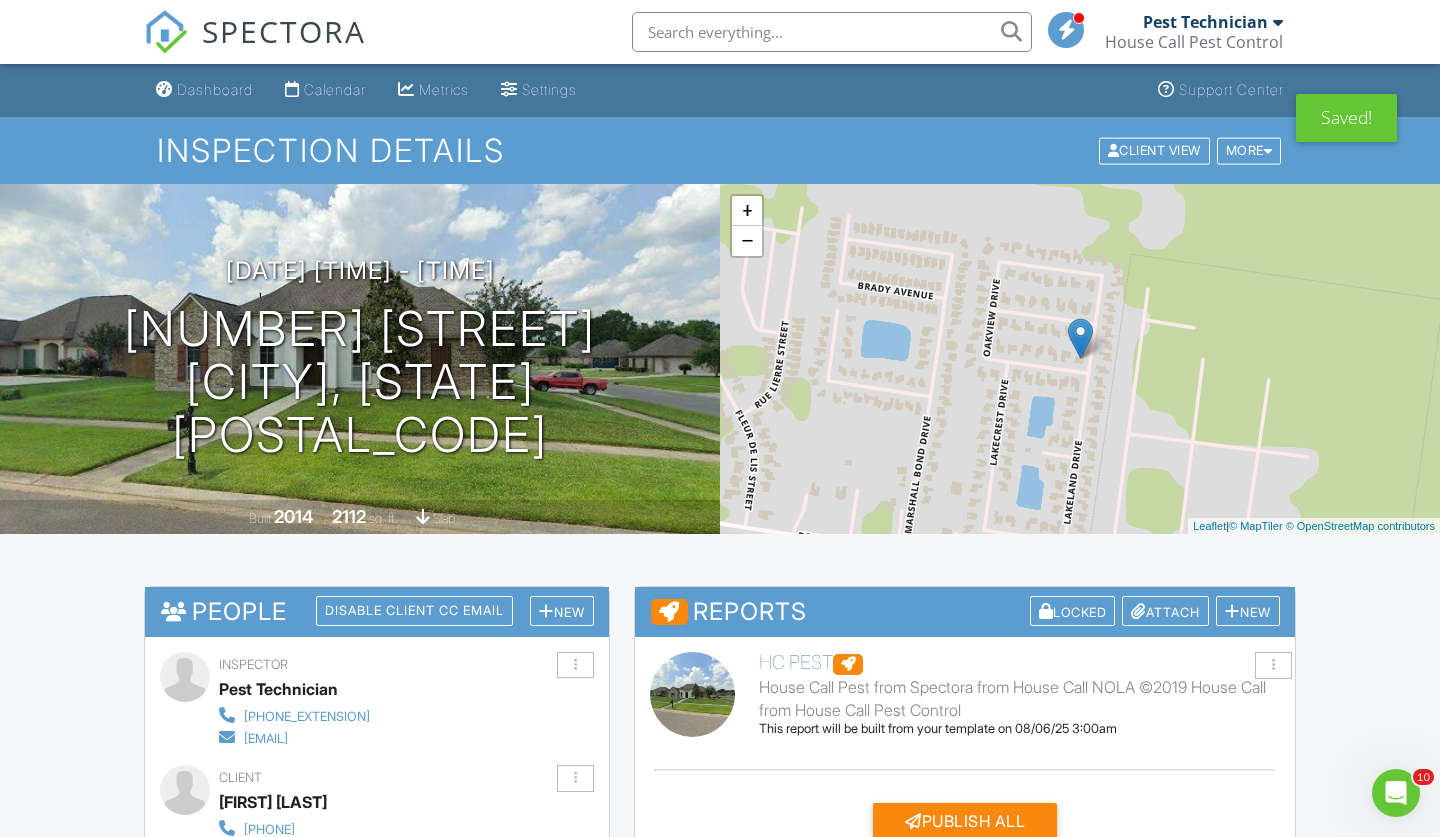 scroll, scrollTop: 0, scrollLeft: 0, axis: both 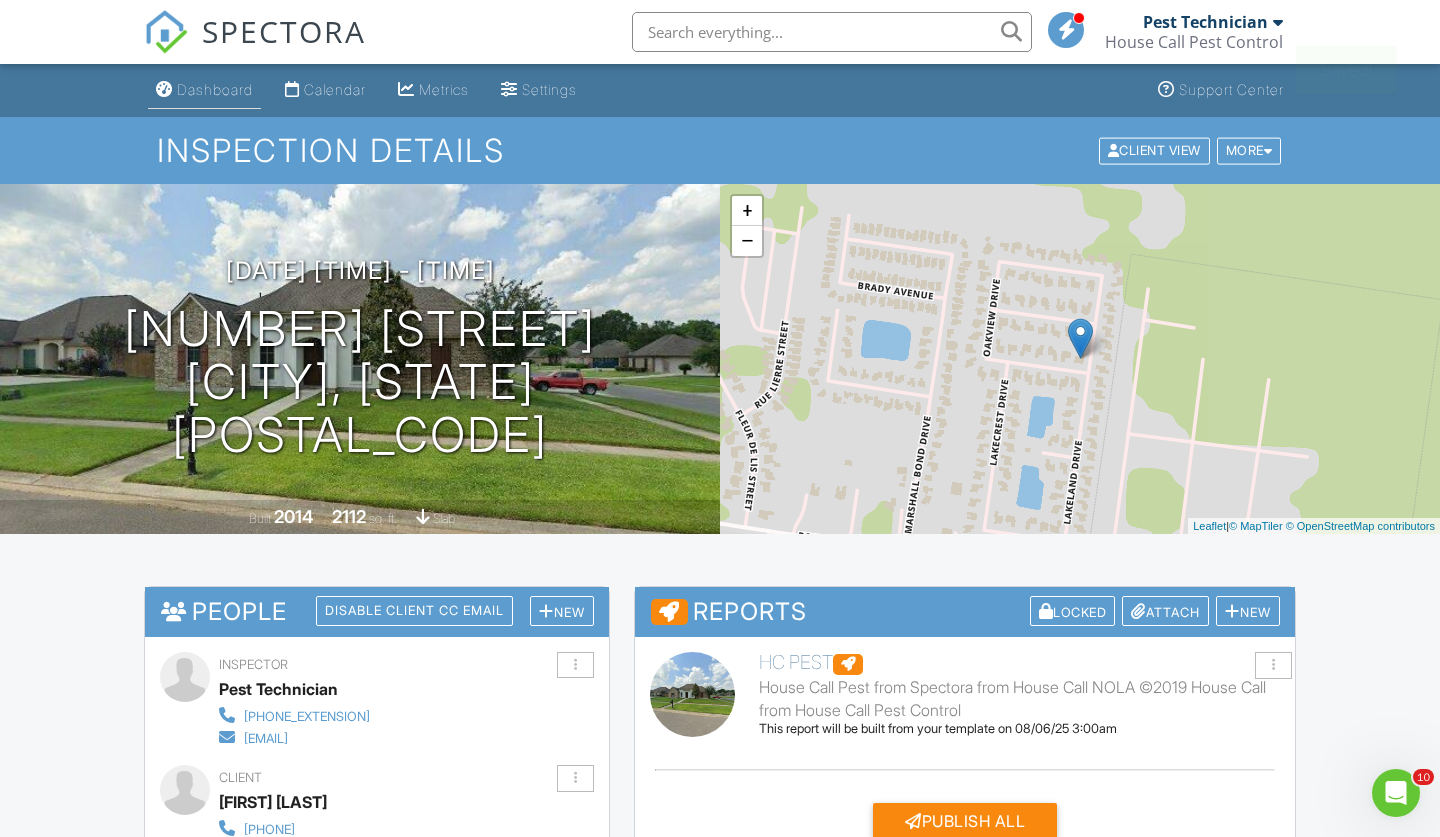 click on "Dashboard" at bounding box center [215, 89] 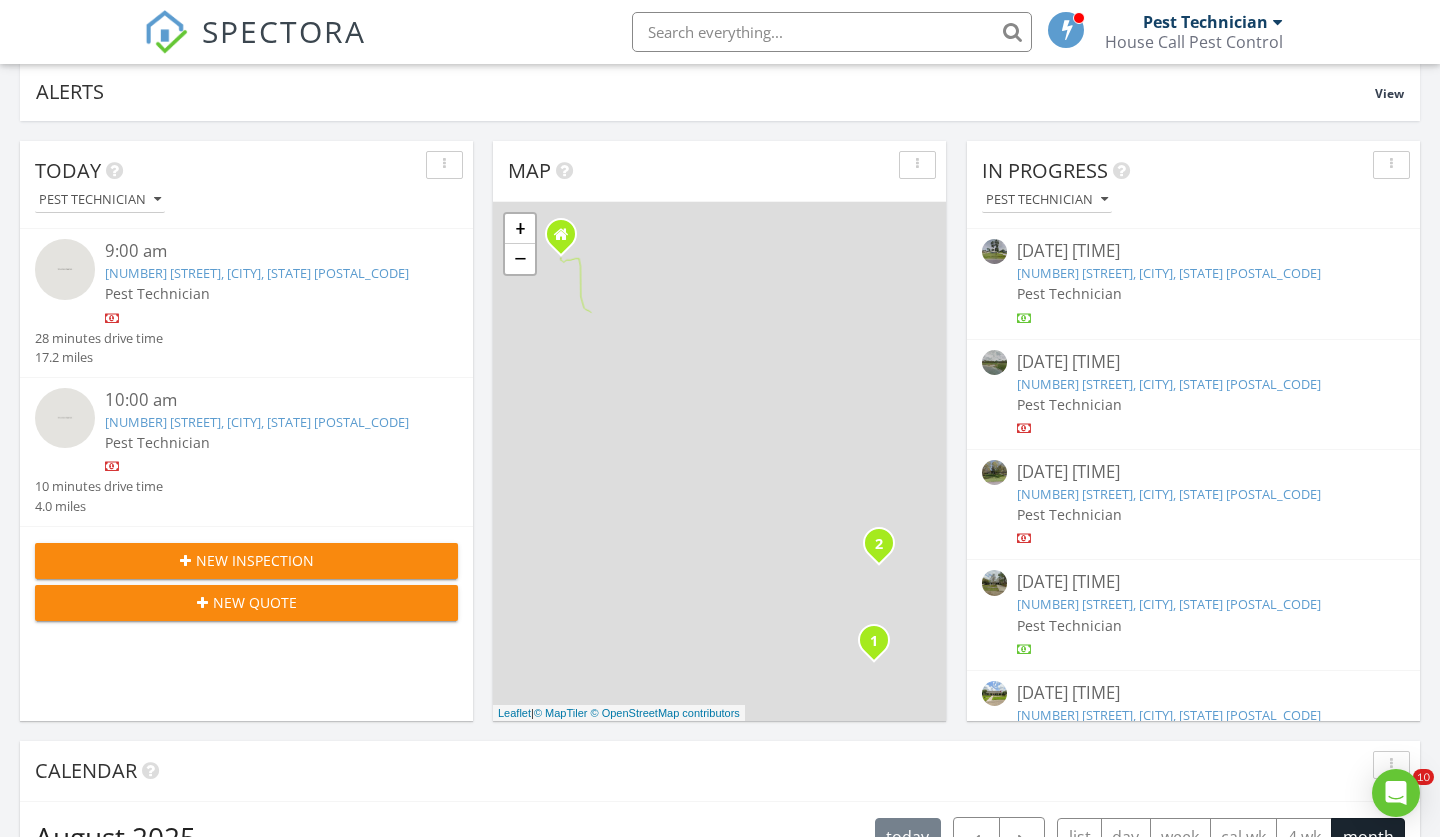scroll, scrollTop: 767, scrollLeft: 0, axis: vertical 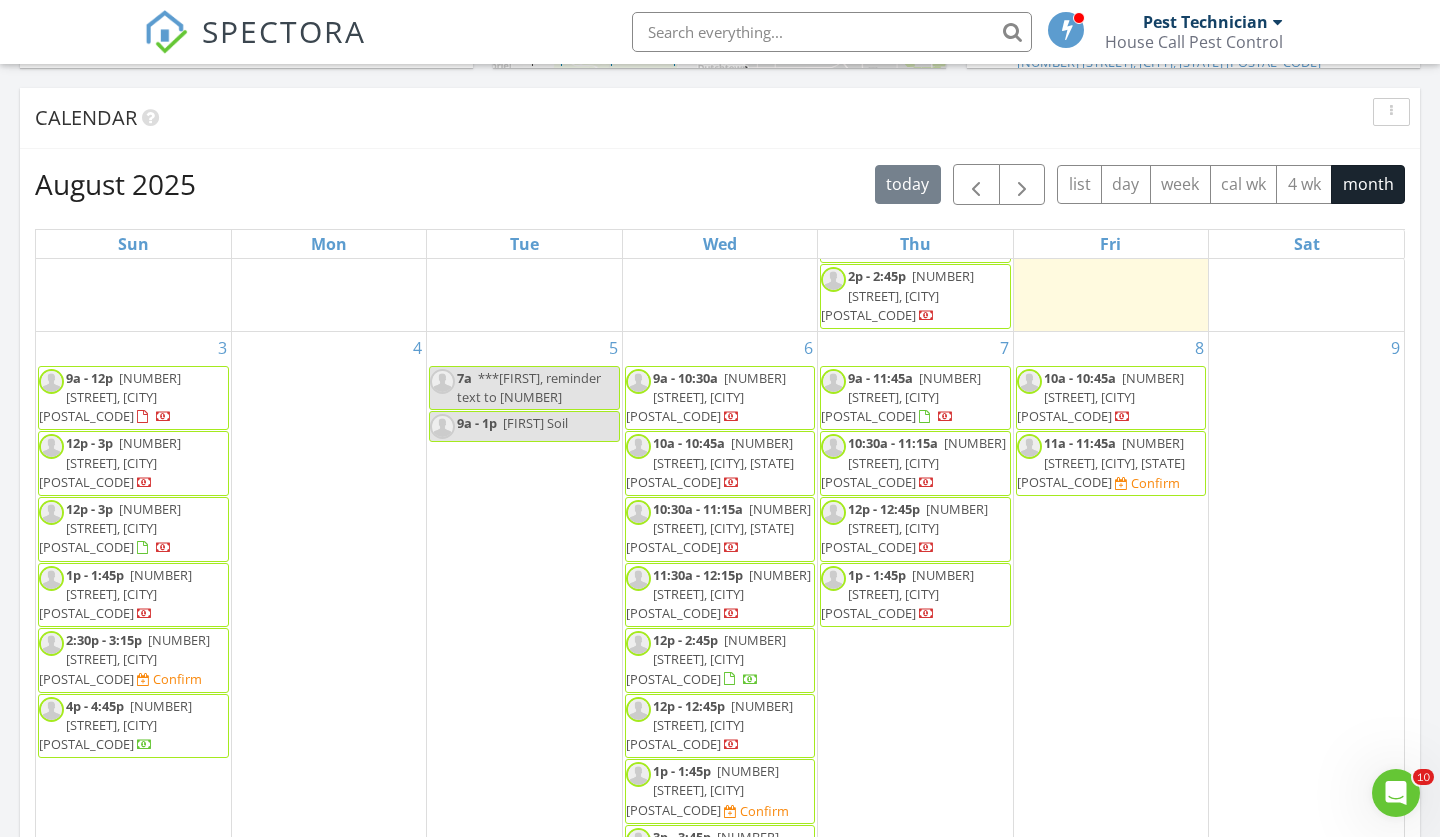 click on "Calendar" at bounding box center [720, 118] 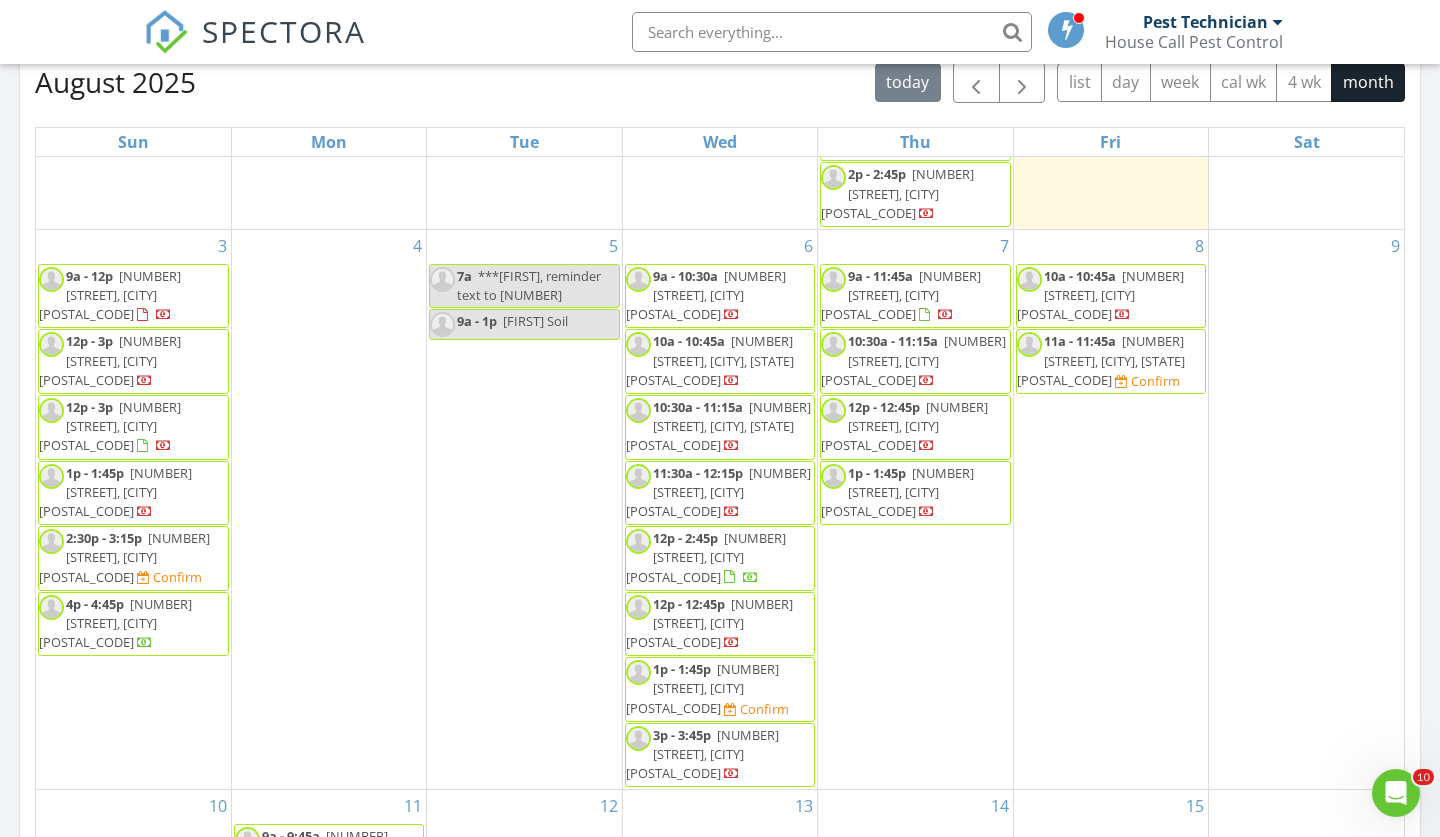 scroll, scrollTop: 899, scrollLeft: 0, axis: vertical 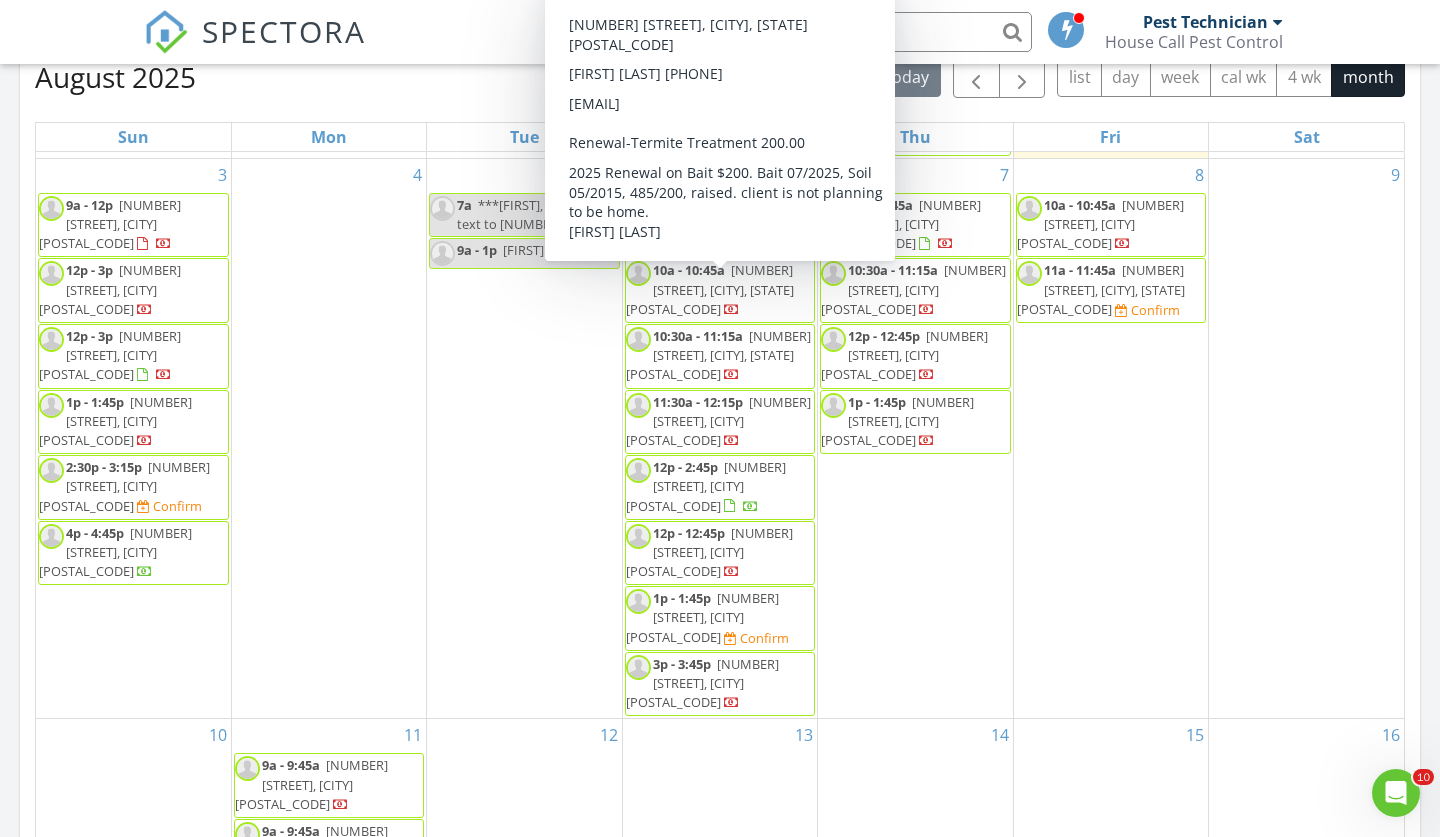 click on "SPECTORA
Pest Technician
House Call Pest Control
Role:
Inspector
Dashboard
New Inspection
Inspections
Calendar
Template Editor
Contacts
Automations
Team
Metrics
Payments
Data Exports
Billing
Reporting
Advanced
Settings
What's New
Sign Out" at bounding box center [720, 32] 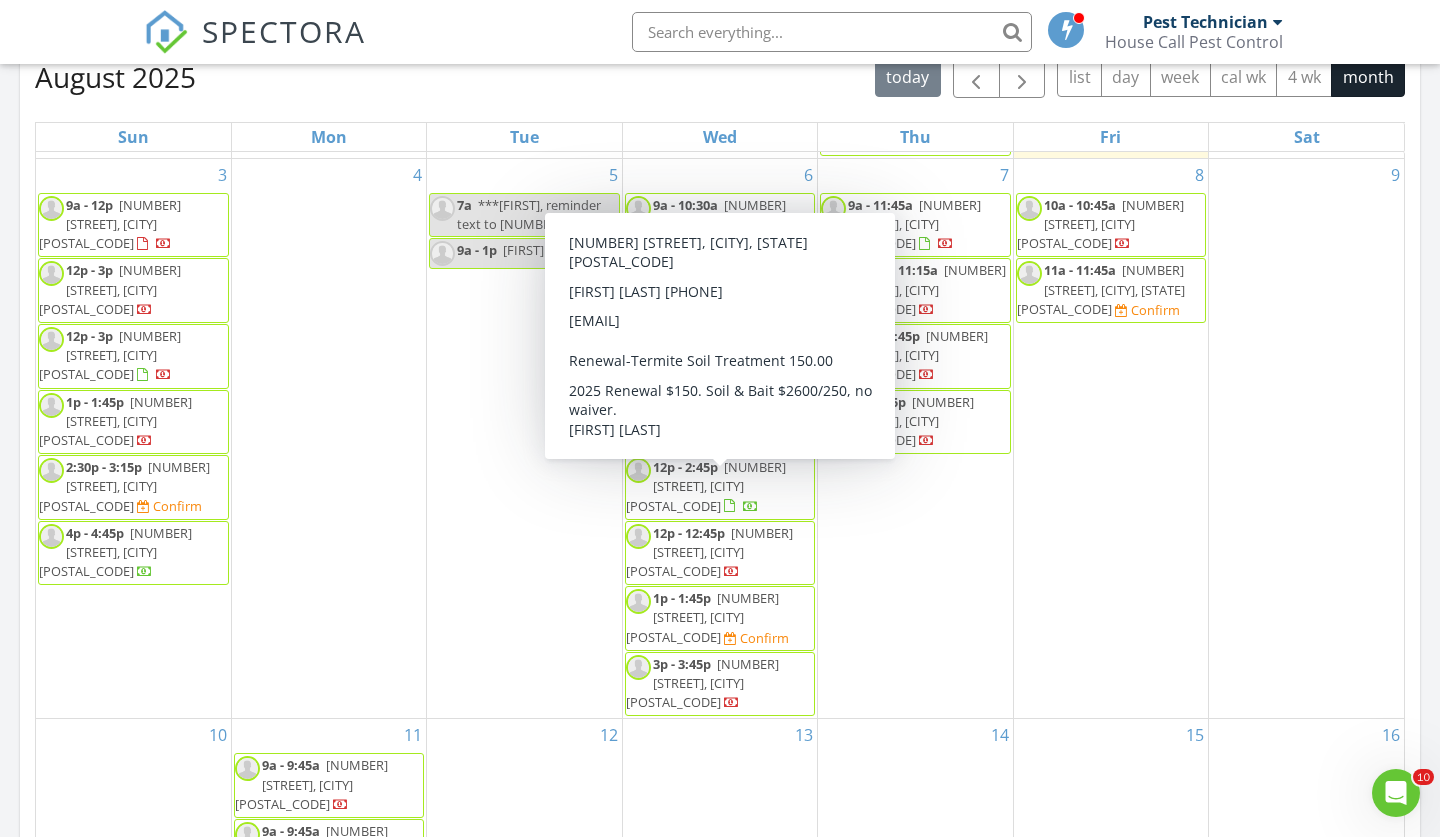 click on "SPECTORA
Pest Technician
House Call Pest Control
Role:
Inspector
Dashboard
New Inspection
Inspections
Calendar
Template Editor
Contacts
Automations
Team
Metrics
Payments
Data Exports
Billing
Reporting
Advanced
Settings
What's New
Sign Out" at bounding box center (720, 32) 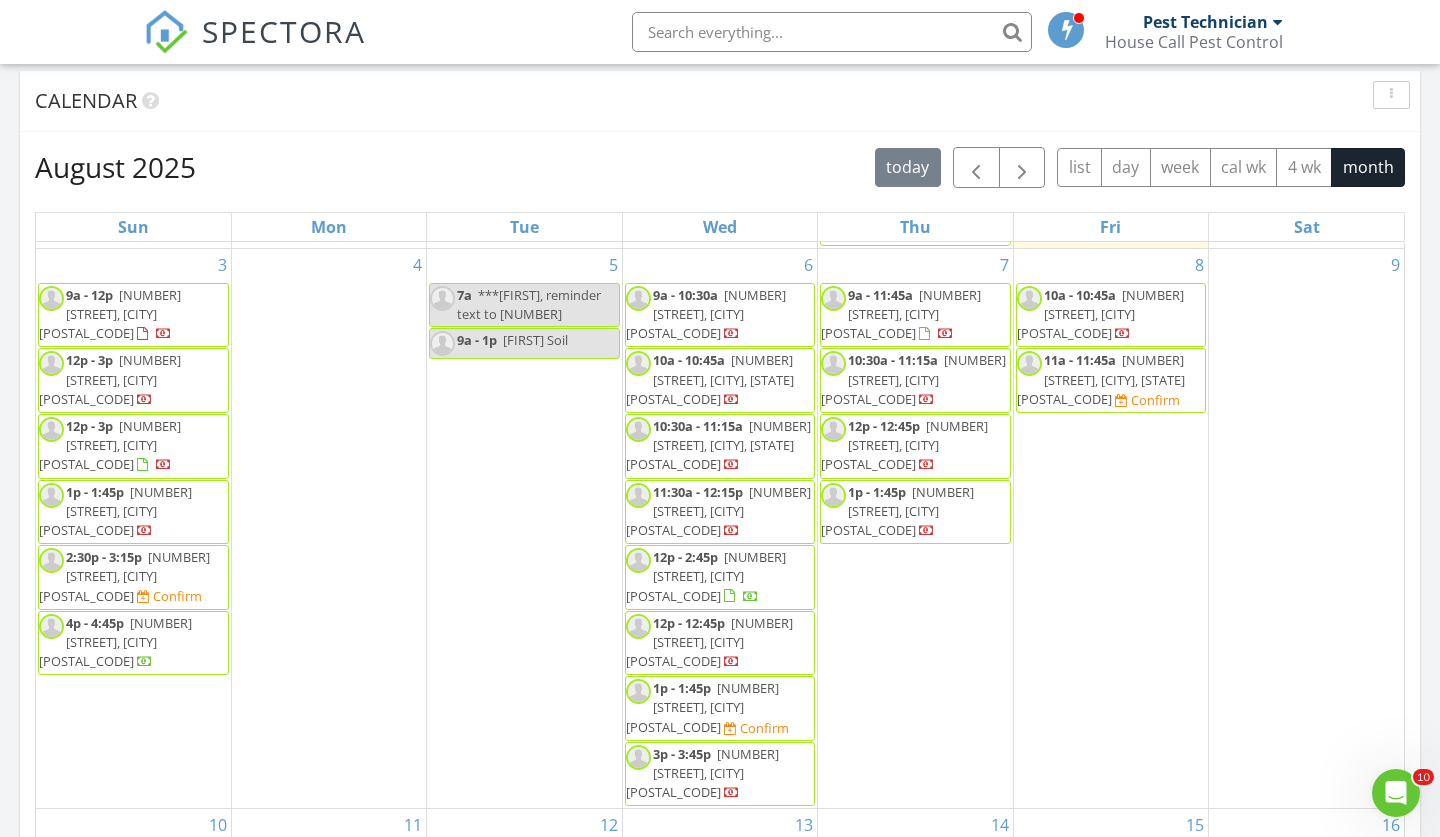 scroll, scrollTop: 815, scrollLeft: 0, axis: vertical 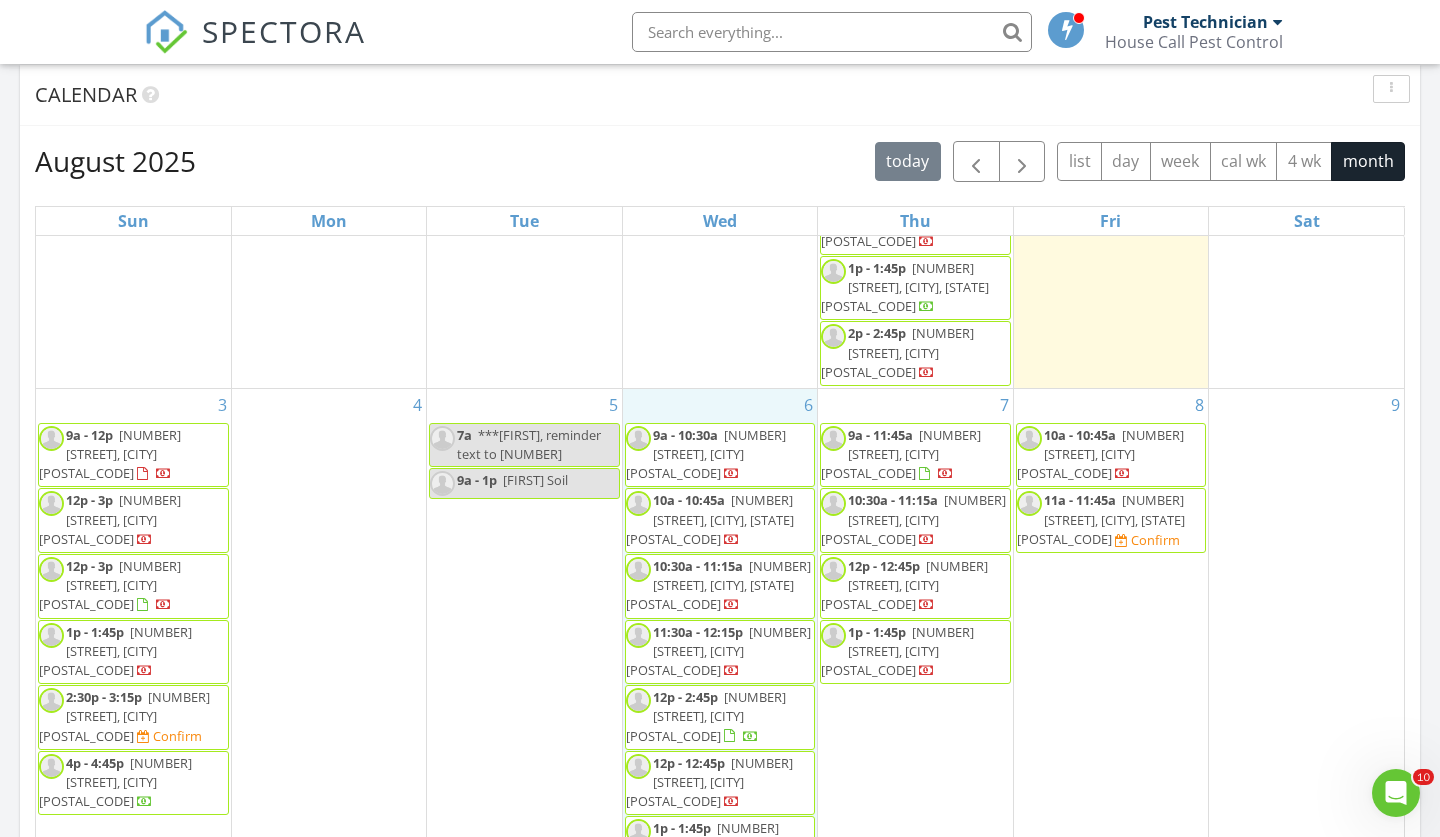 click on "6
9a - 10:30a
142 Countryside Dr, Baton Rouge 70810
10a - 10:45a
429 Fairfield Ave, New Roads 70760
10:30a - 11:15a
649 St Landry St, Baton Rouge 70806
11:30a - 12:15p
3053 Grand Lakes Ave, Zachary 70791
12p - 2:45p
15326 Springwood Ave, Baton Rouge 70817
12p - 12:45p" at bounding box center [720, 668] 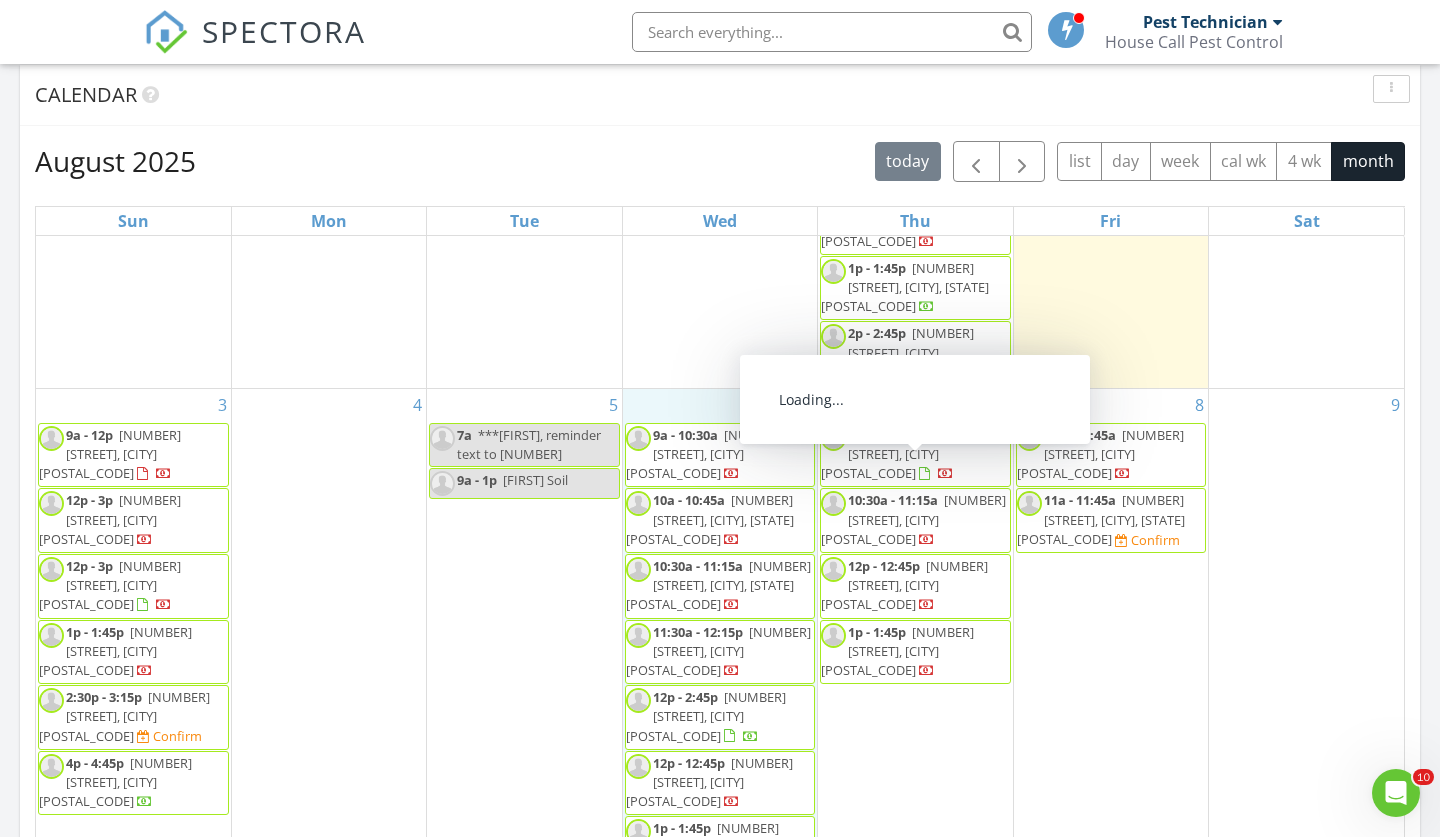 click on "Calendar" at bounding box center (705, 95) 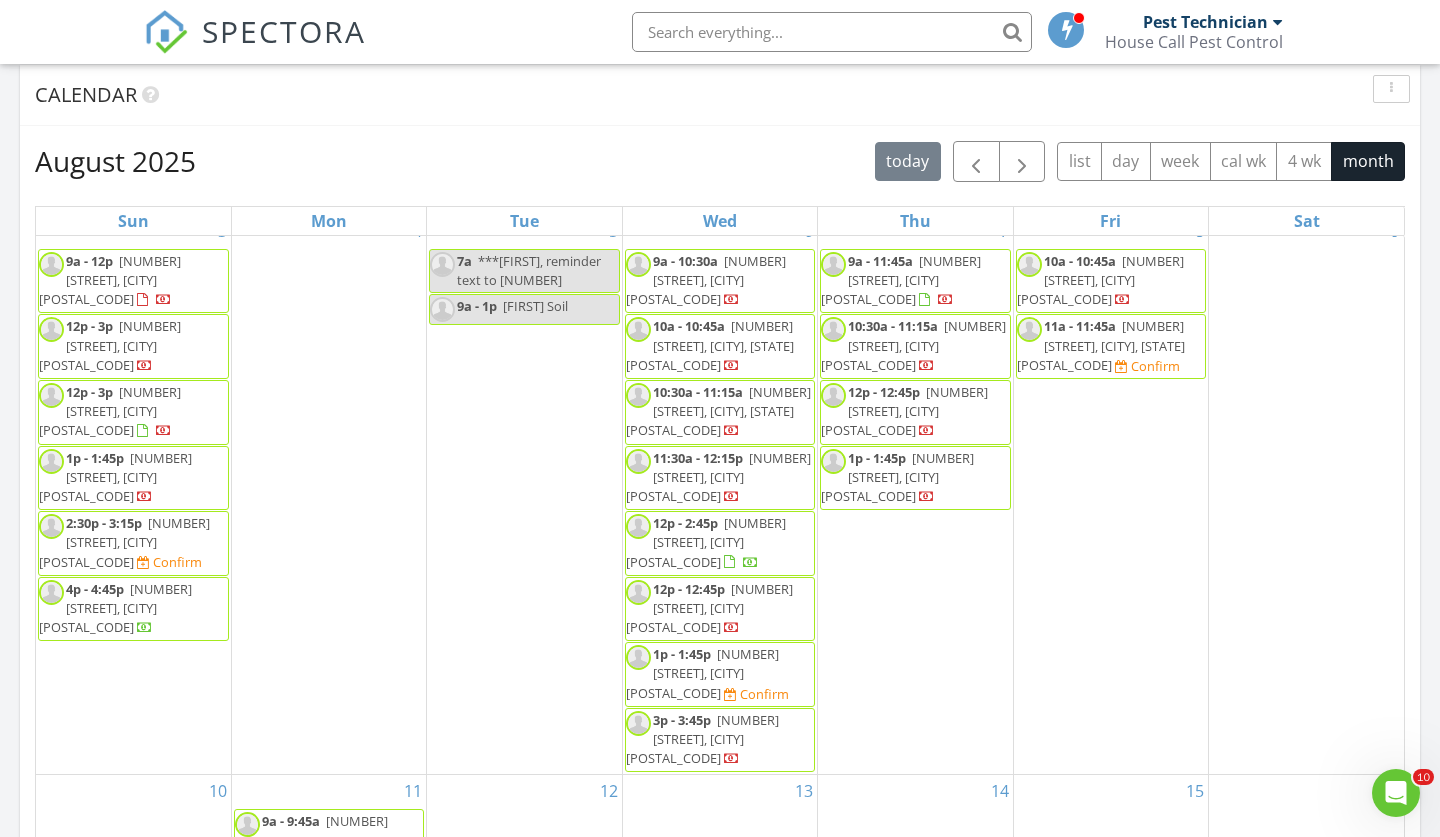 scroll, scrollTop: 466, scrollLeft: 0, axis: vertical 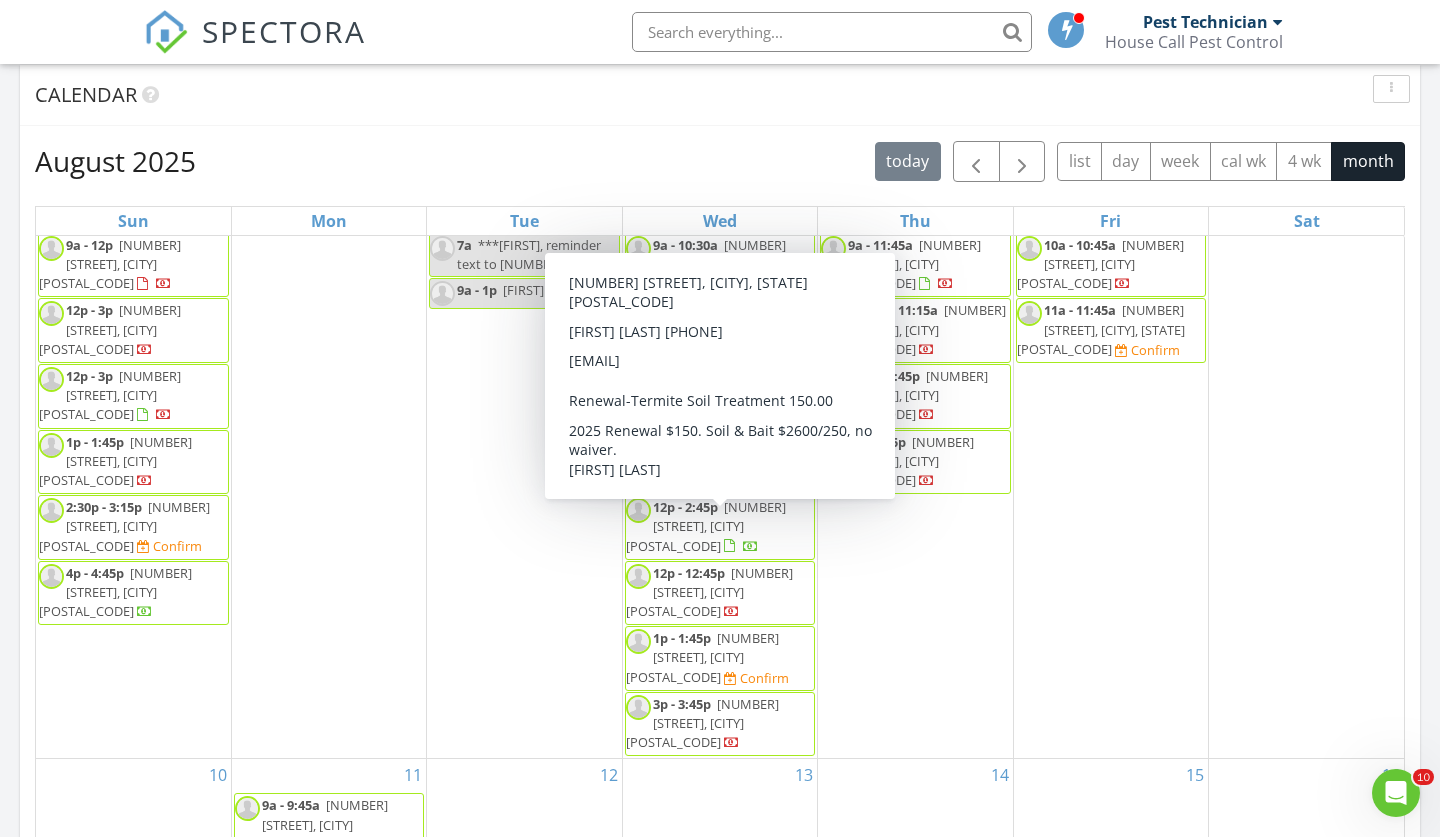click on "August 2025 today list day week cal wk 4 wk month Sun Mon Tue Wed Thu Fri Sat 27 28
8a
Call 42491 Wynstone-Quarterly GP
10a - 10:45a
12353 Home Port Dr, Maurepas 70449
10a - 10:45a
39478 Oceanview Ave, Prairieville 70769
29
12p - 12:45p
19038 W Piney Point Ave, Baton Rouge 70817
30
9a - 9:45a
10623 Rhus Fringe Dr, Baton Rouge 70816" at bounding box center [720, 580] 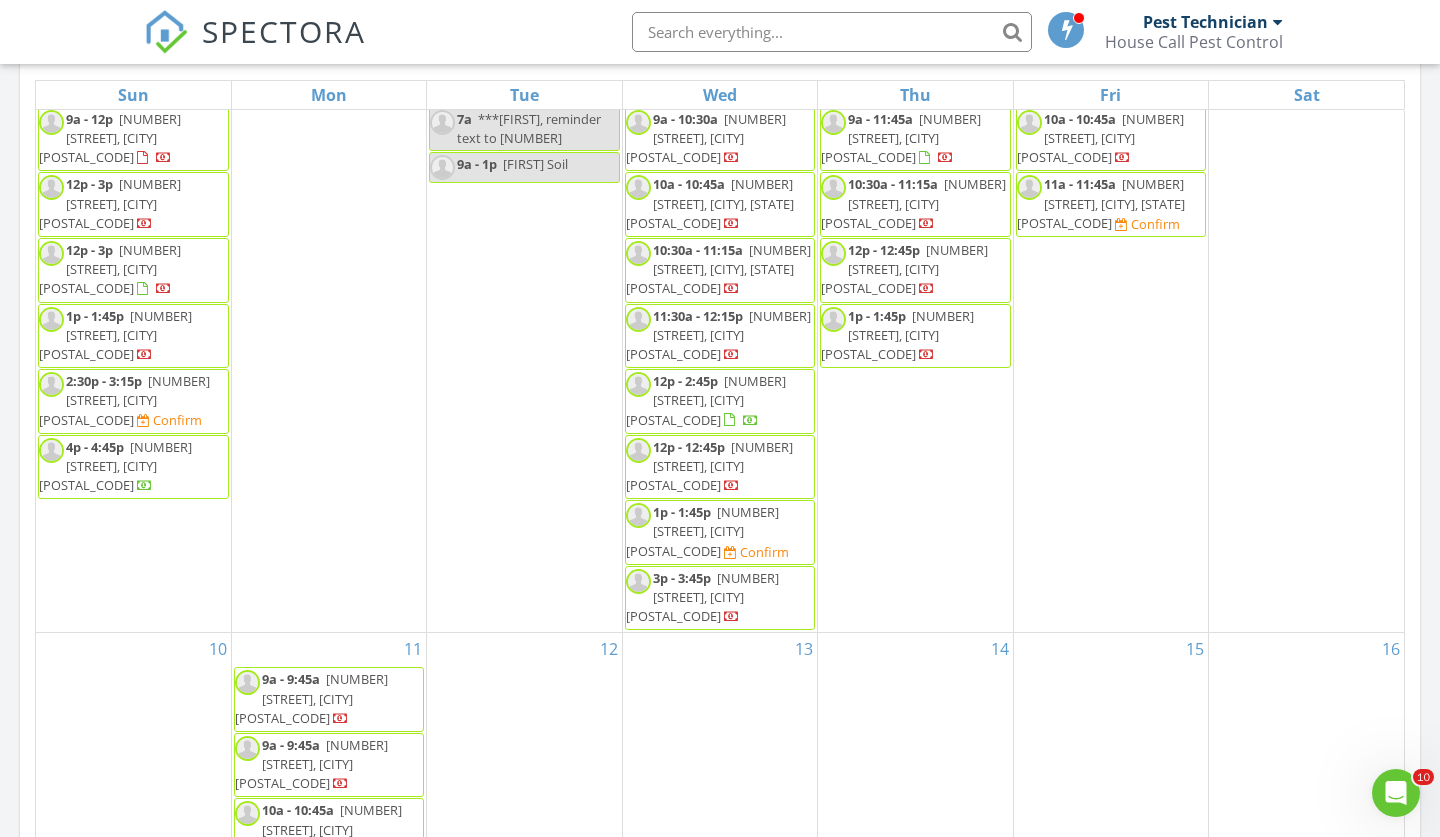 scroll, scrollTop: 946, scrollLeft: 0, axis: vertical 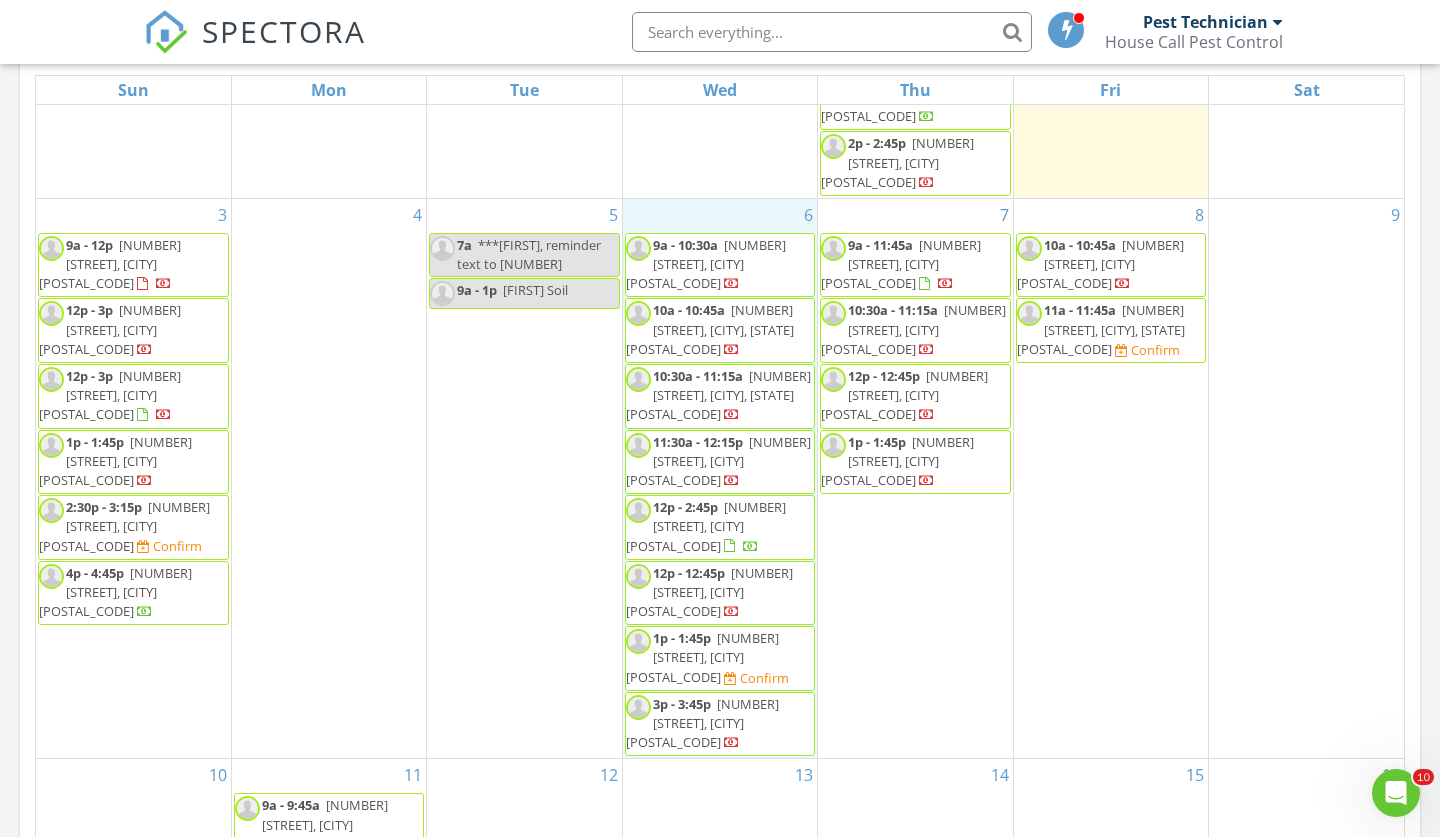 click on "6
9a - 10:30a
142 Countryside Dr, Baton Rouge 70810
10a - 10:45a
429 Fairfield Ave, New Roads 70760
10:30a - 11:15a
649 St Landry St, Baton Rouge 70806
11:30a - 12:15p
3053 Grand Lakes Ave, Zachary 70791
12p - 2:45p
15326 Springwood Ave, Baton Rouge 70817
12p - 12:45p" at bounding box center (720, 478) 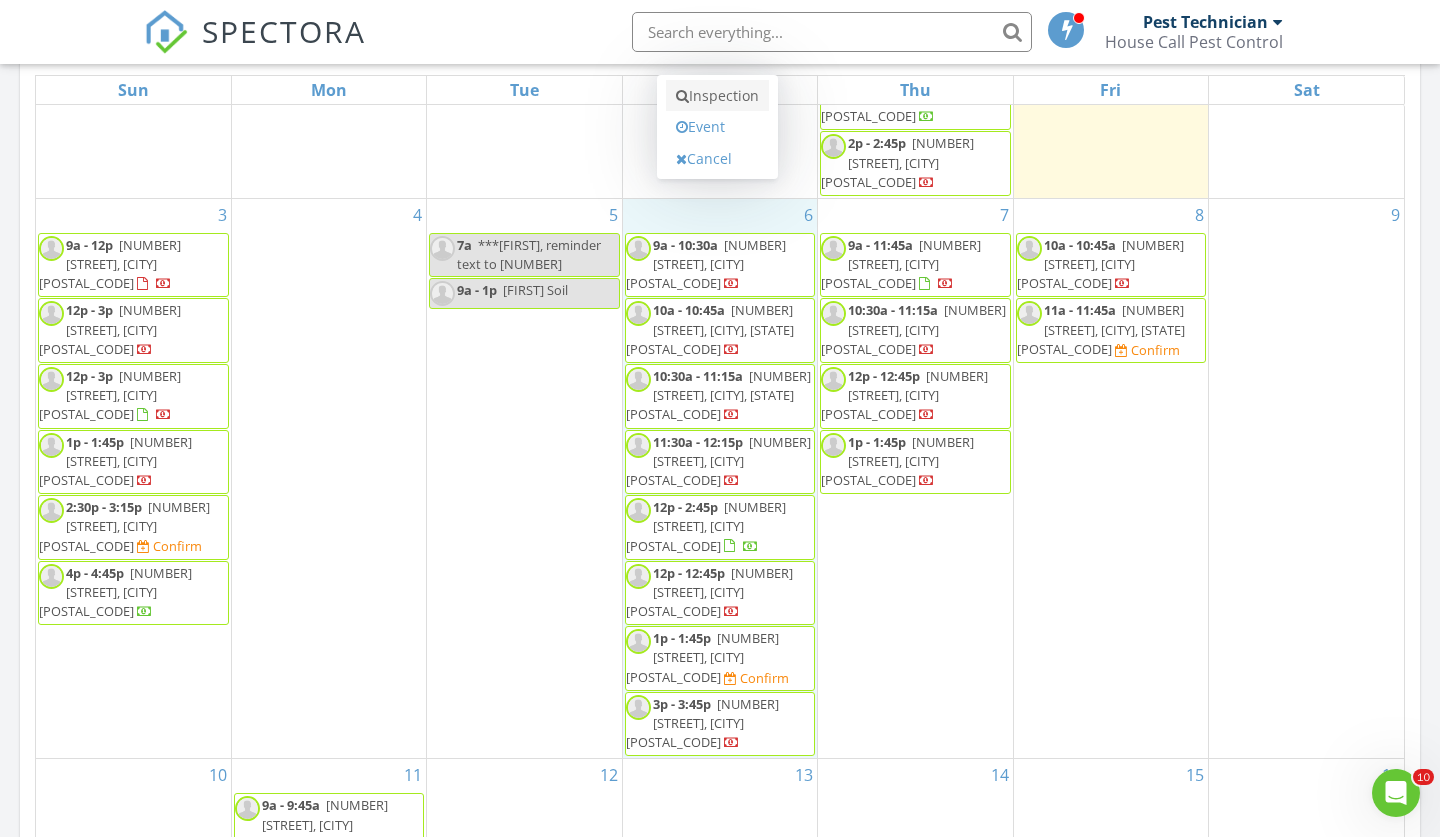 click on "Inspection" at bounding box center (717, 96) 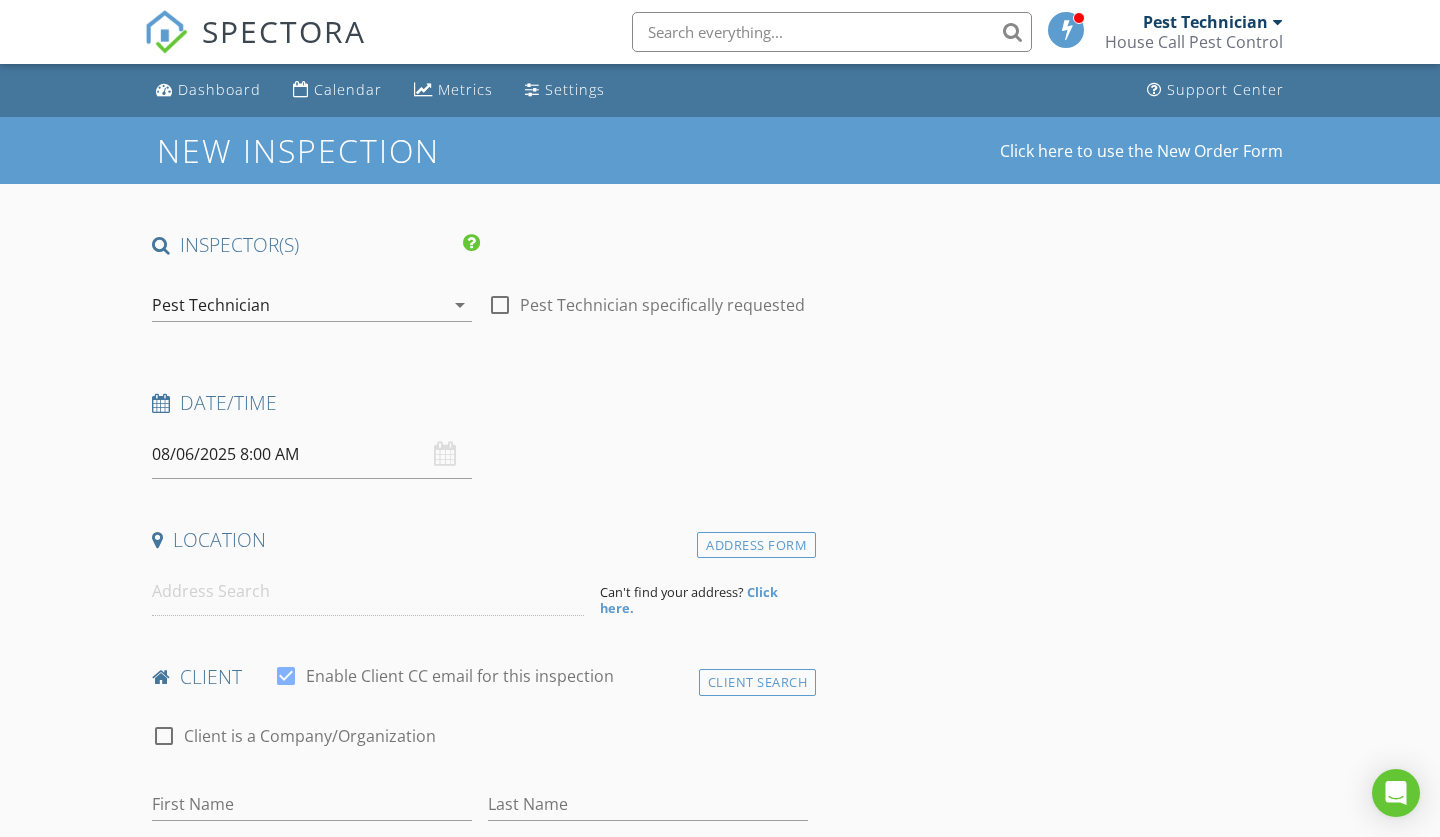 scroll, scrollTop: 0, scrollLeft: 0, axis: both 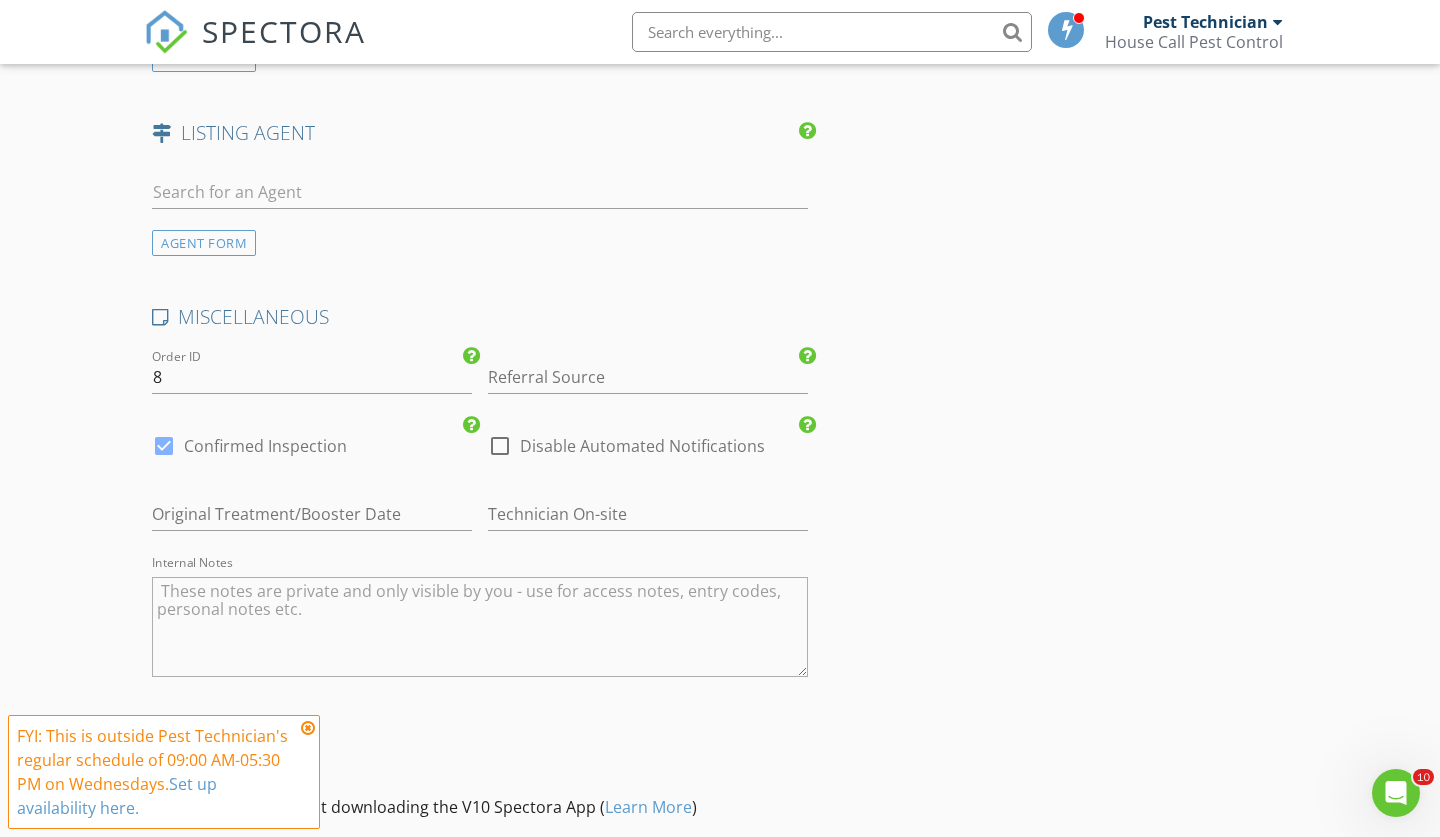 click at bounding box center [164, 446] 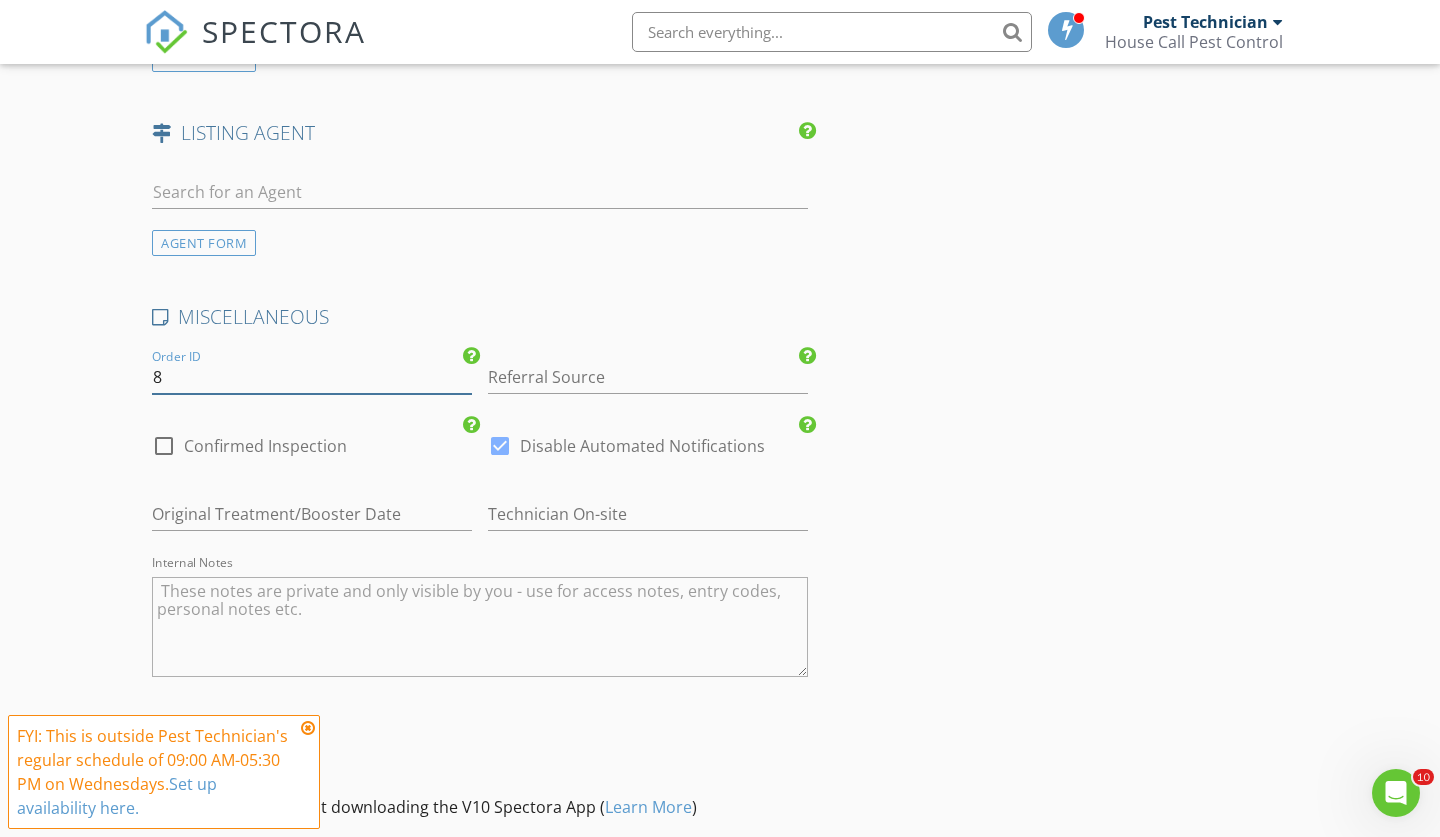 drag, startPoint x: 174, startPoint y: 368, endPoint x: 99, endPoint y: 367, distance: 75.00667 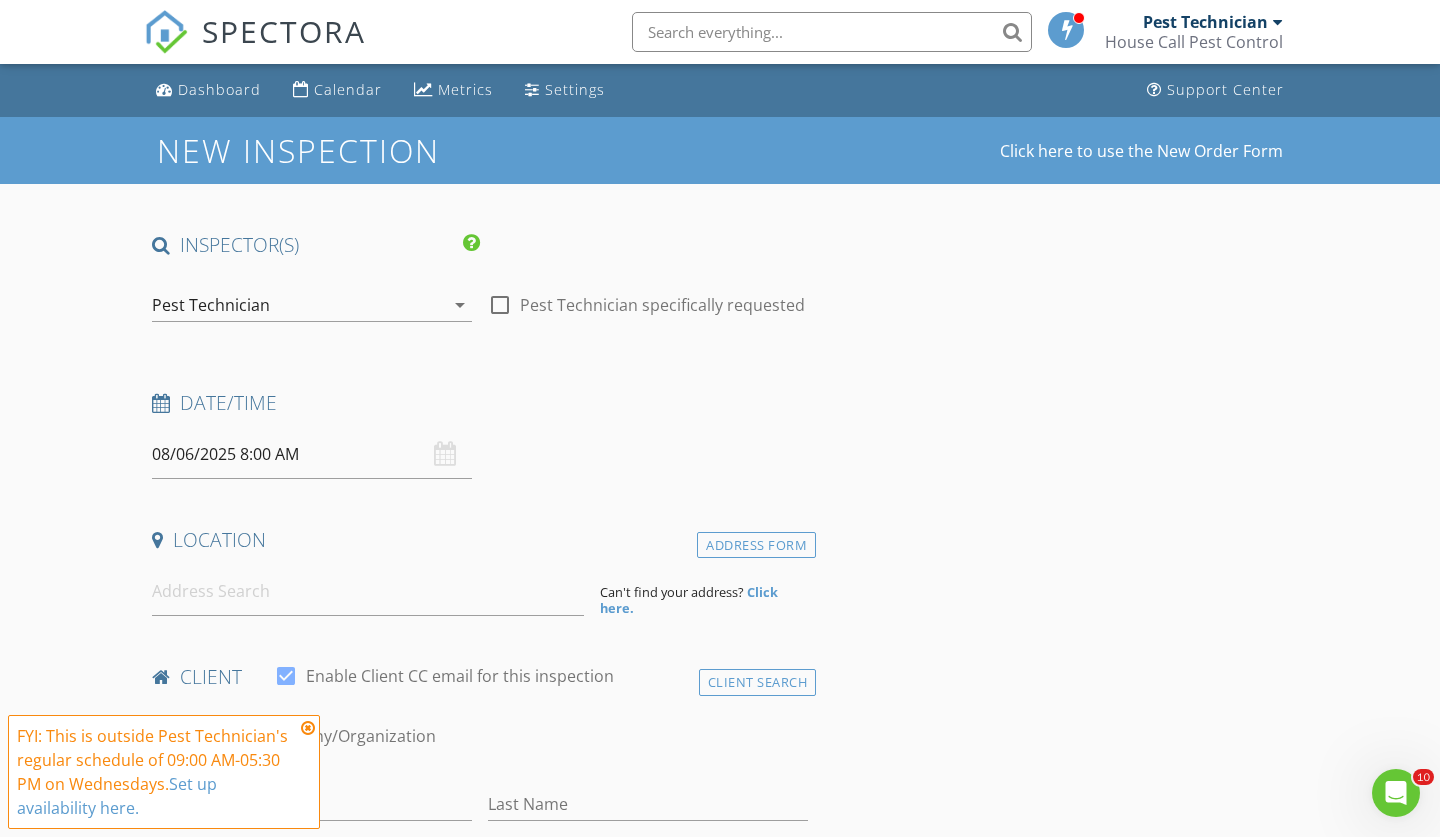 scroll, scrollTop: 7, scrollLeft: 0, axis: vertical 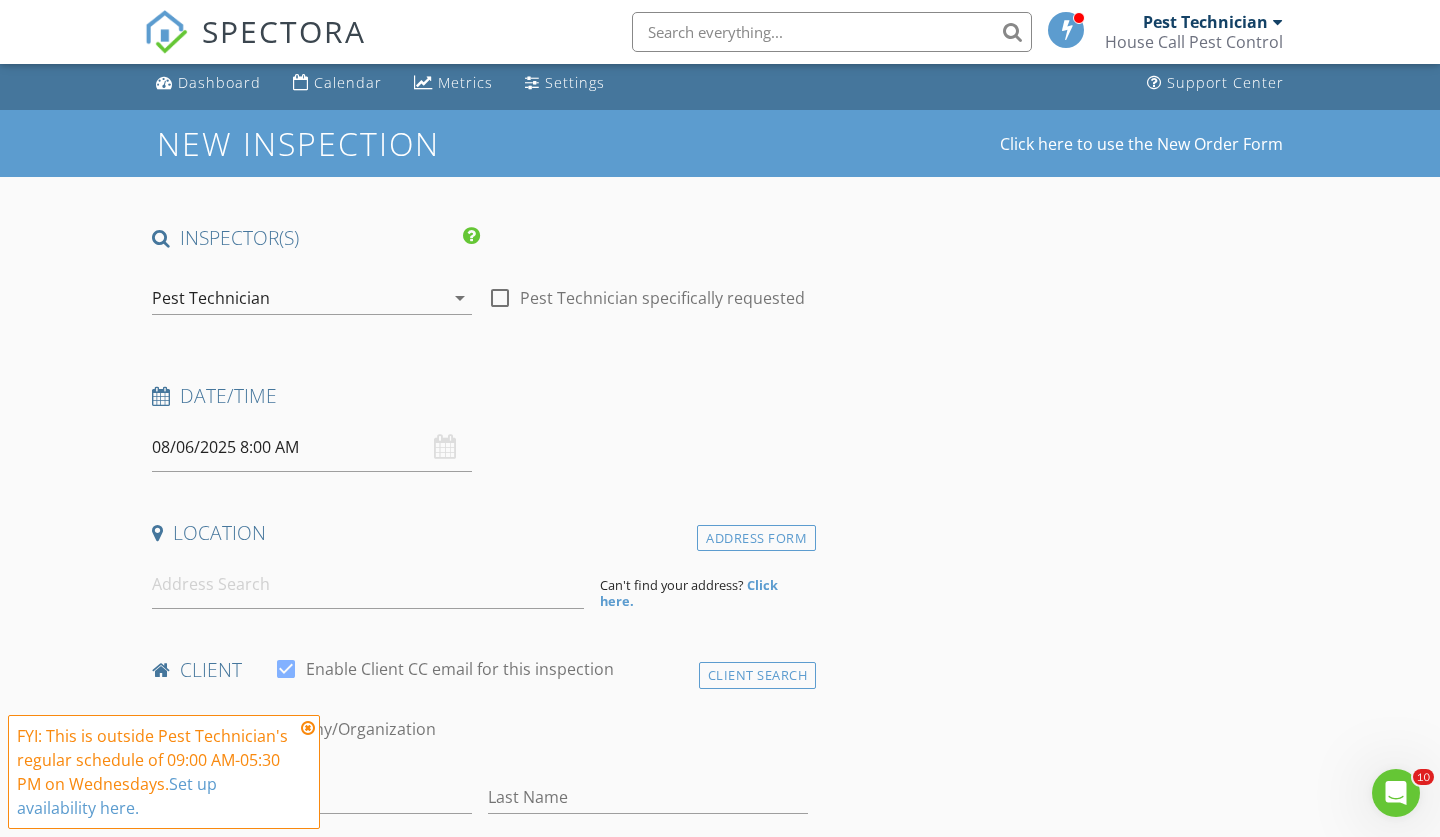 type 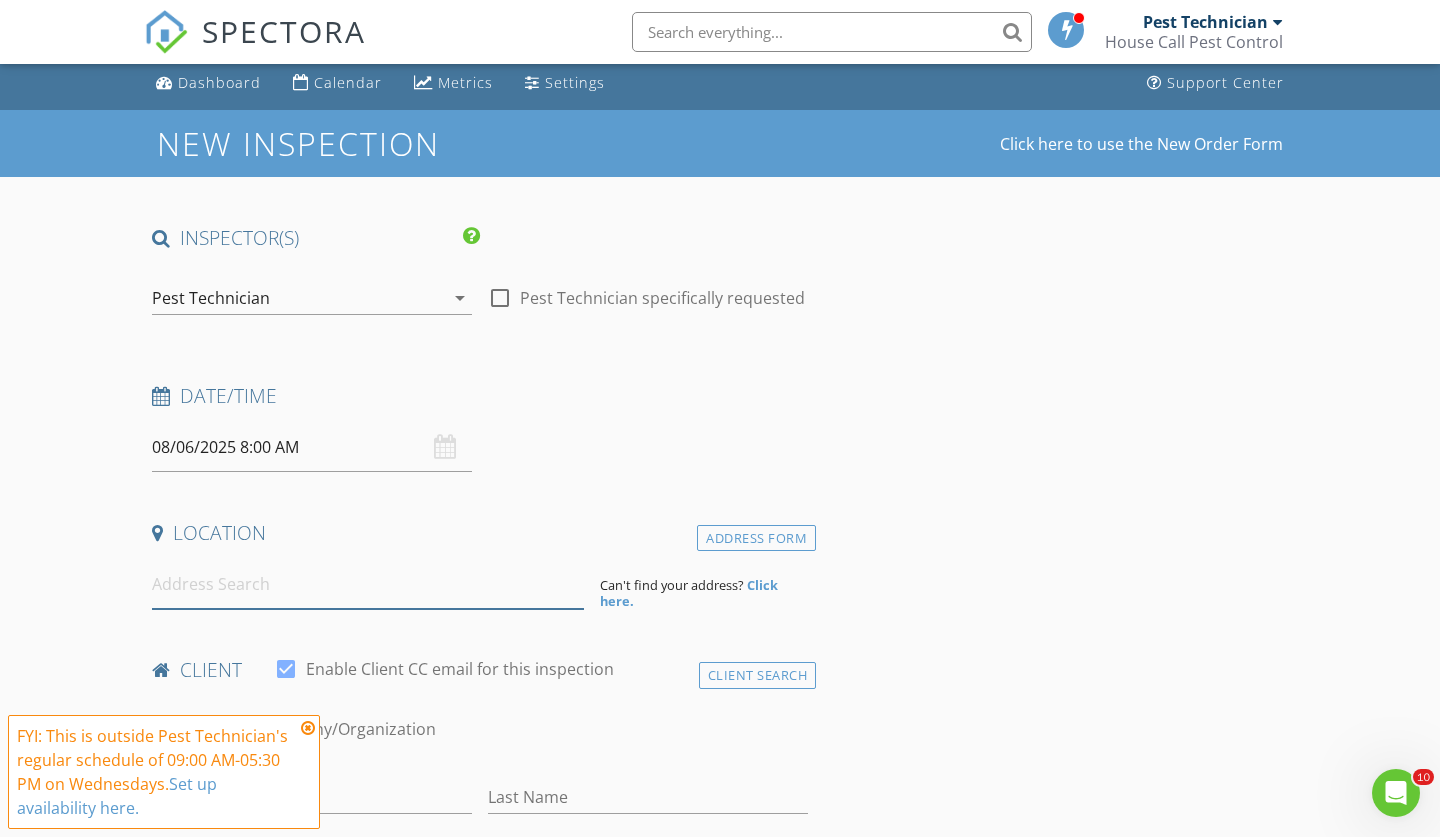 click at bounding box center (368, 584) 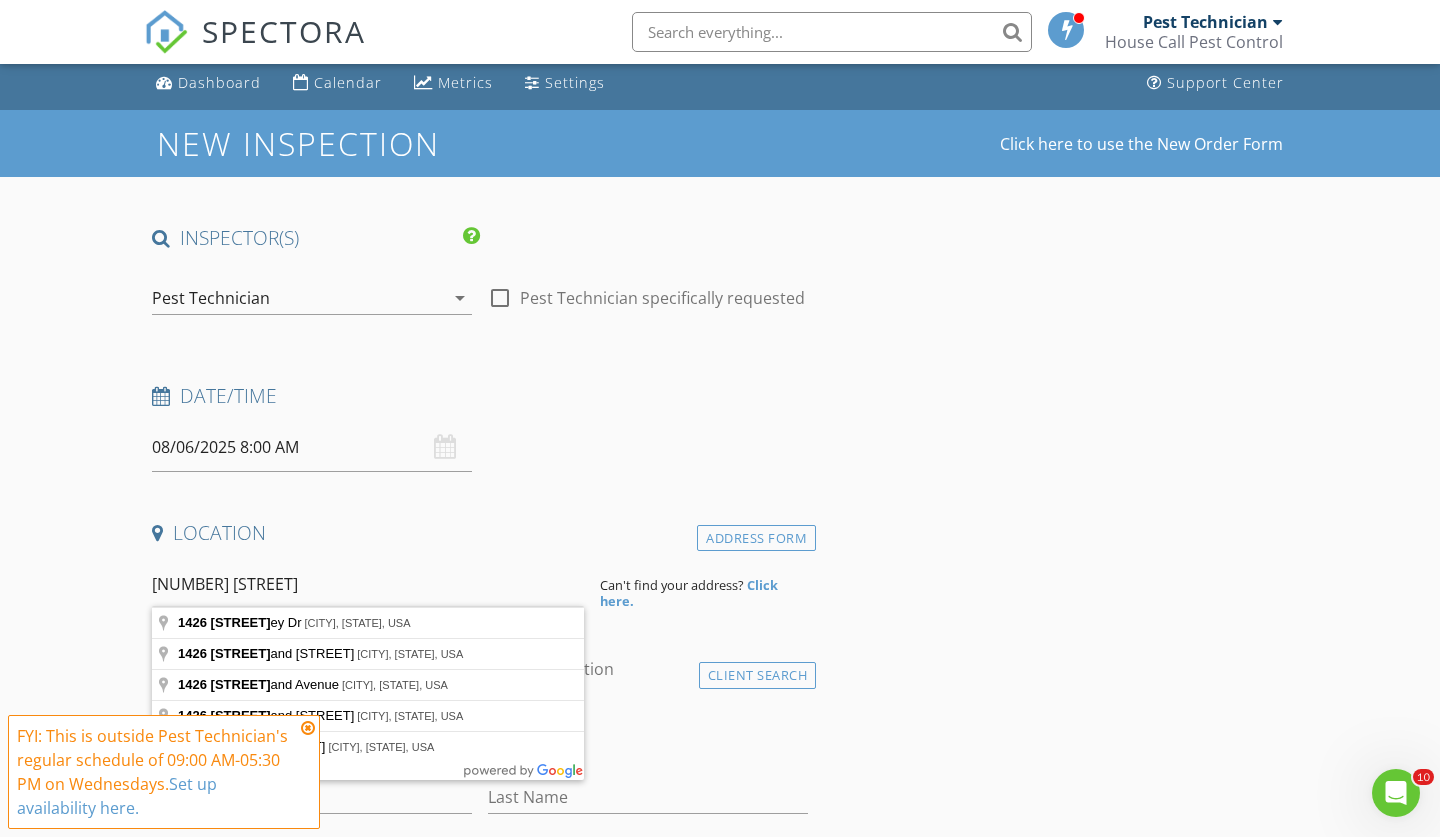 type on "1426 Oakley Dr, Baton Rouge, LA, USA" 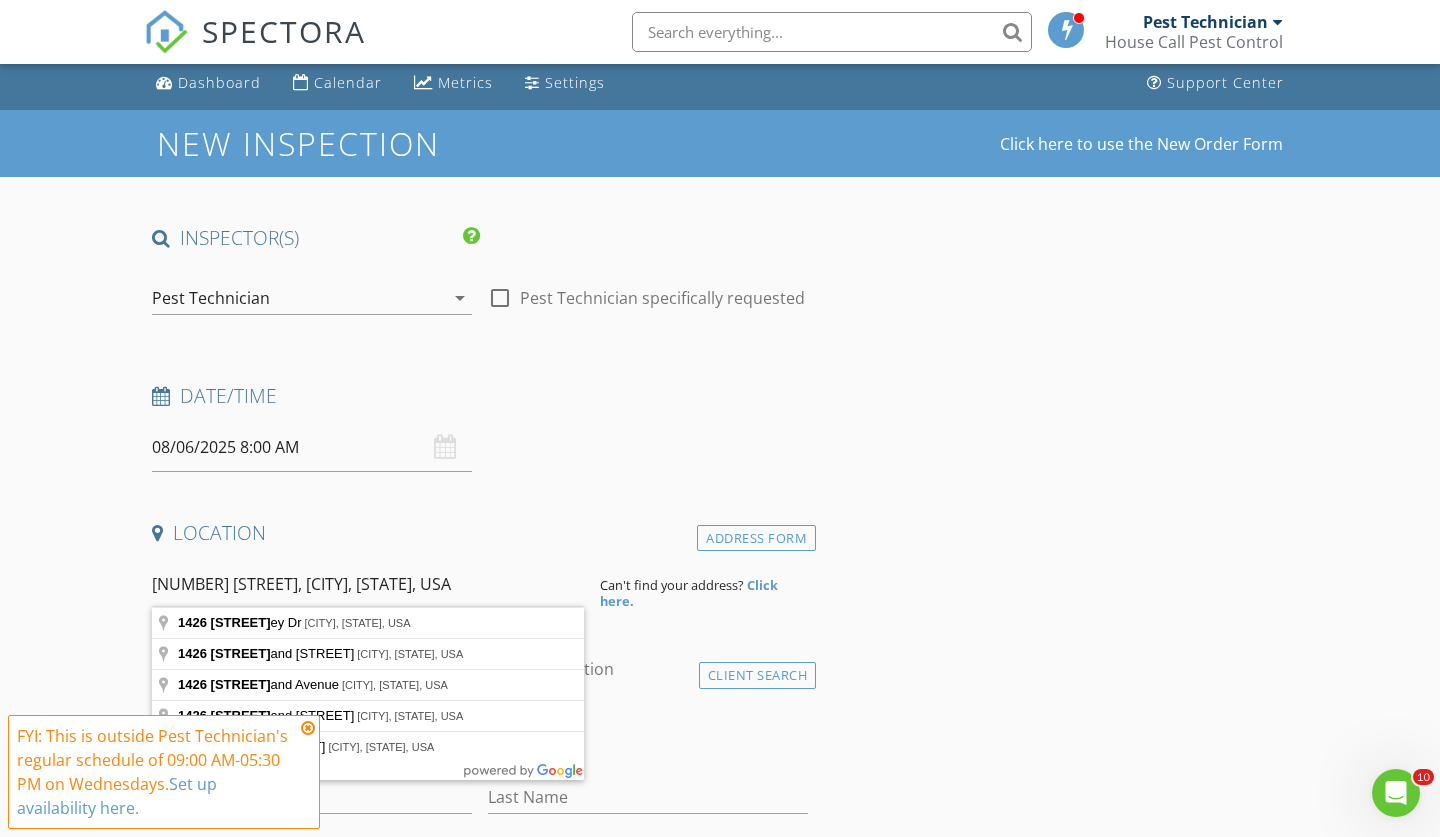 drag, startPoint x: 324, startPoint y: 583, endPoint x: 342, endPoint y: 628, distance: 48.466484 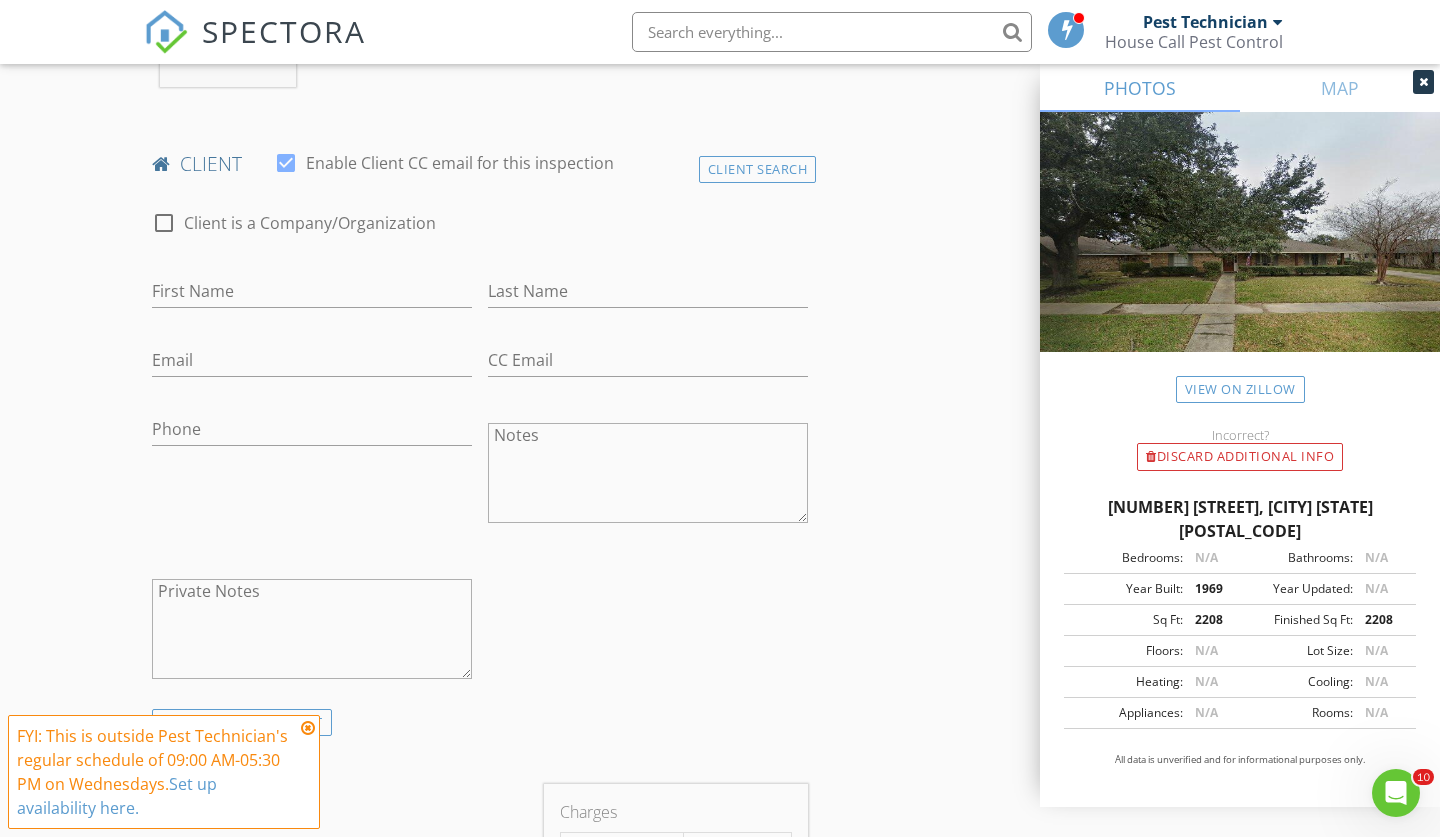 scroll, scrollTop: 924, scrollLeft: 0, axis: vertical 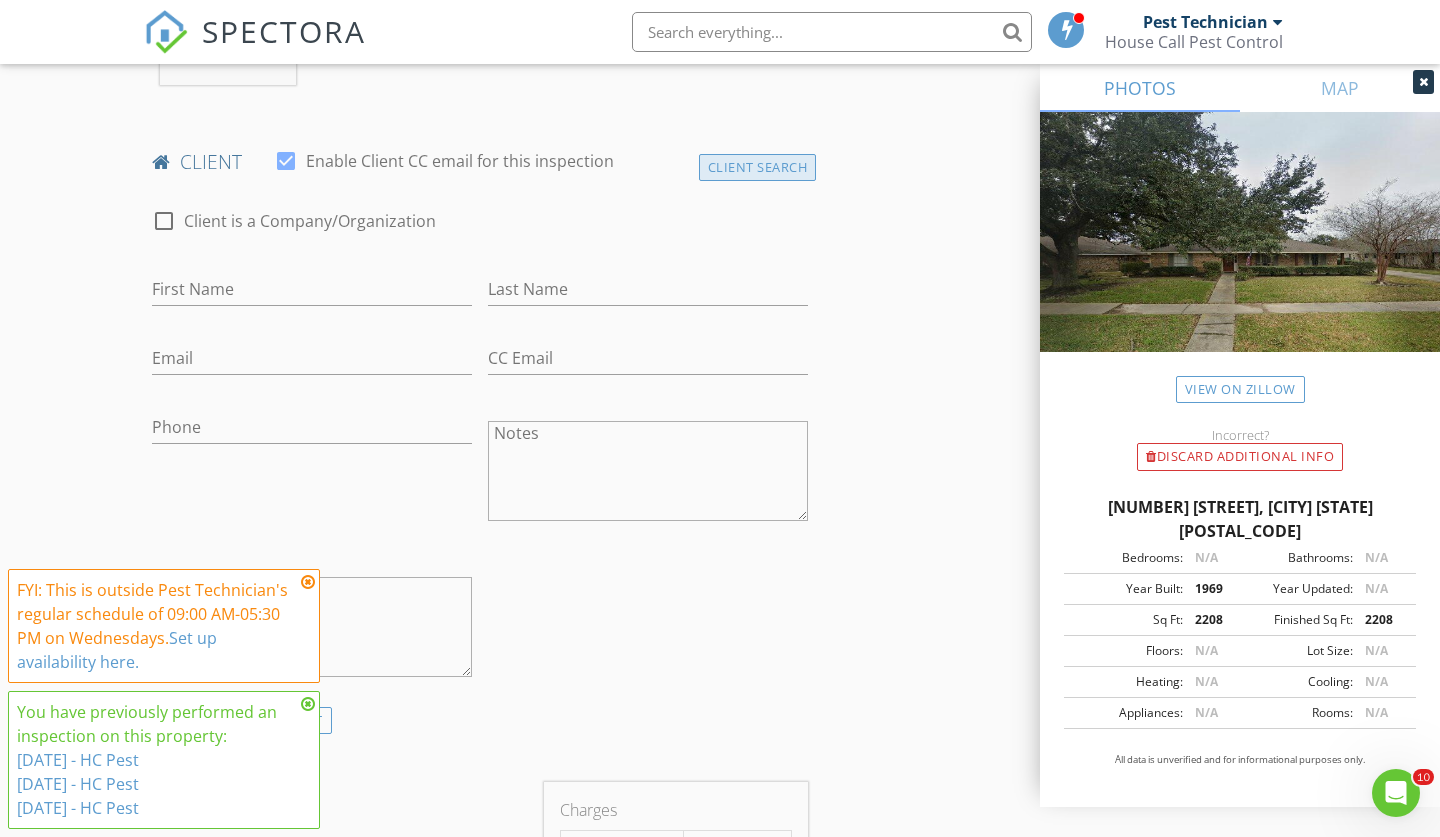click on "Client Search" at bounding box center [758, 167] 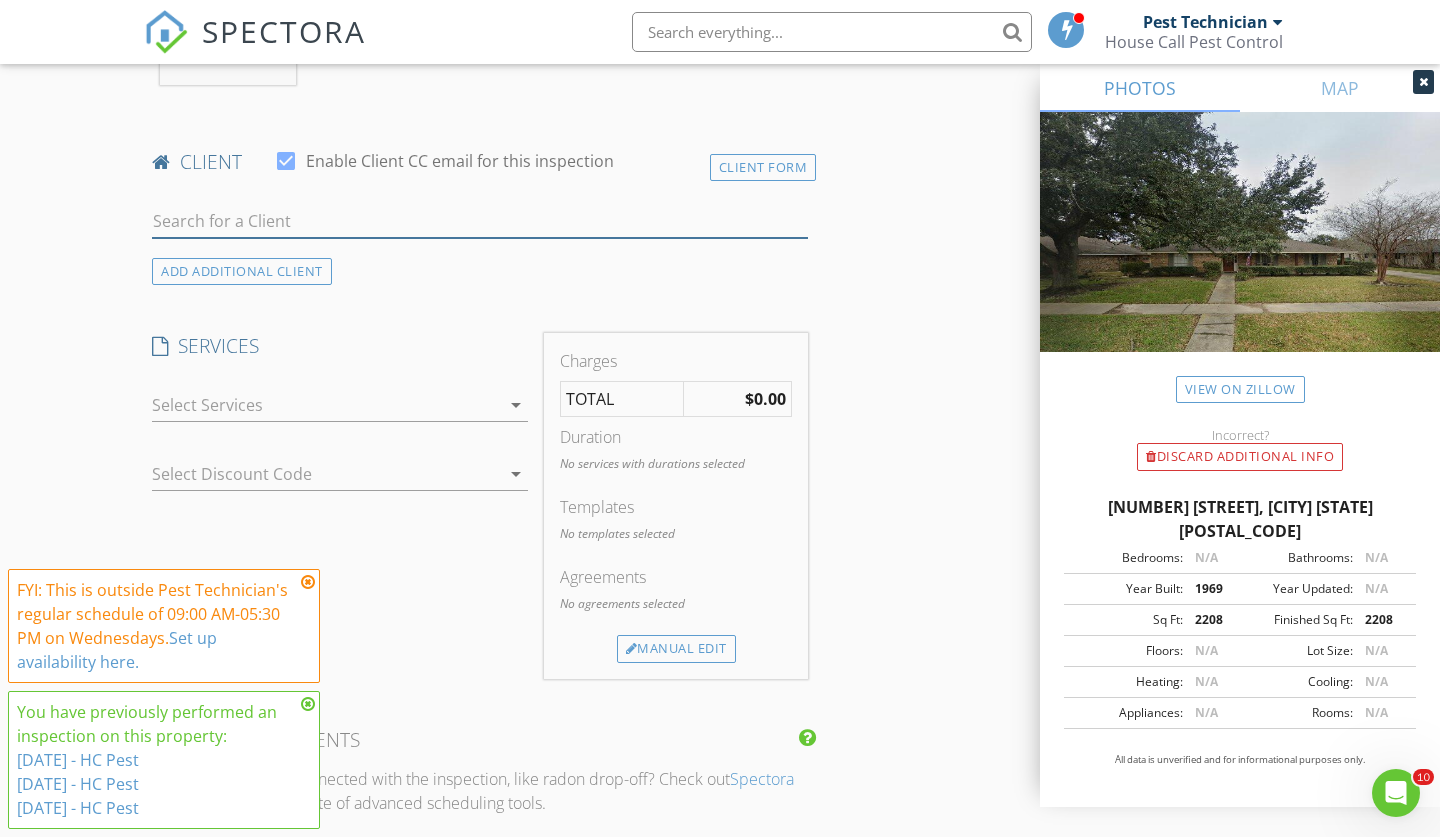 click at bounding box center [480, 221] 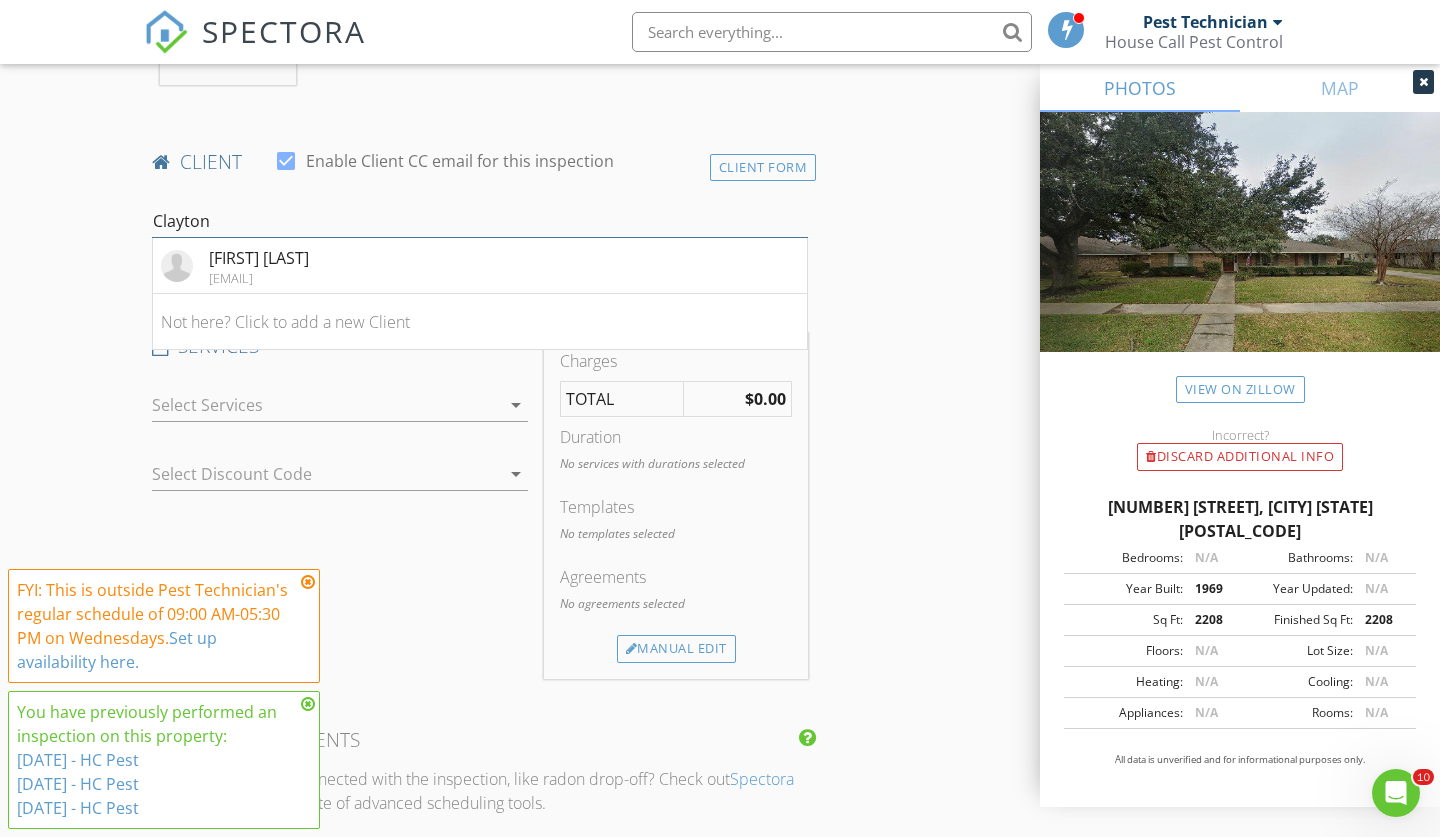 type on "Clayton" 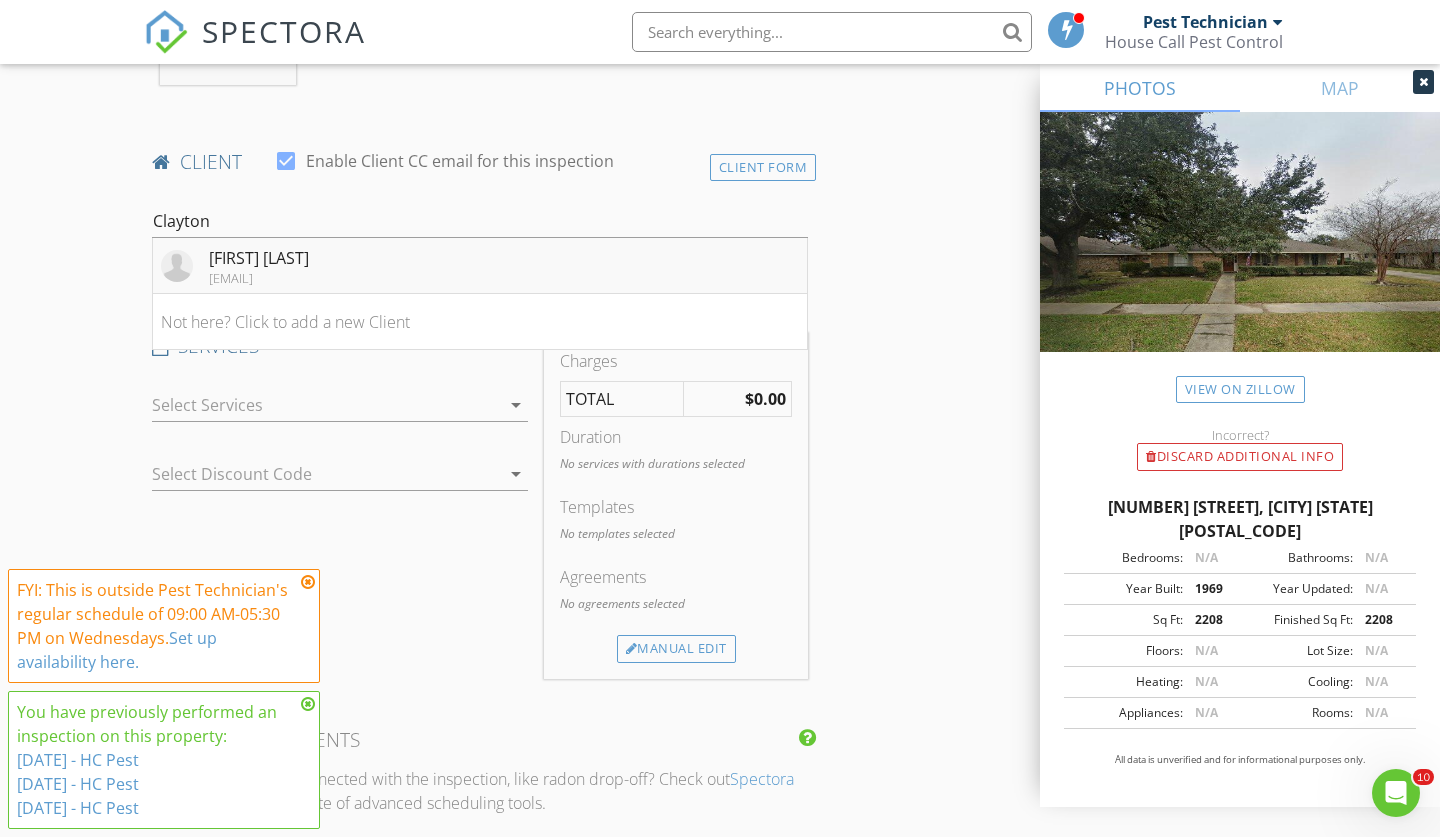 drag, startPoint x: 618, startPoint y: 225, endPoint x: 565, endPoint y: 273, distance: 71.50524 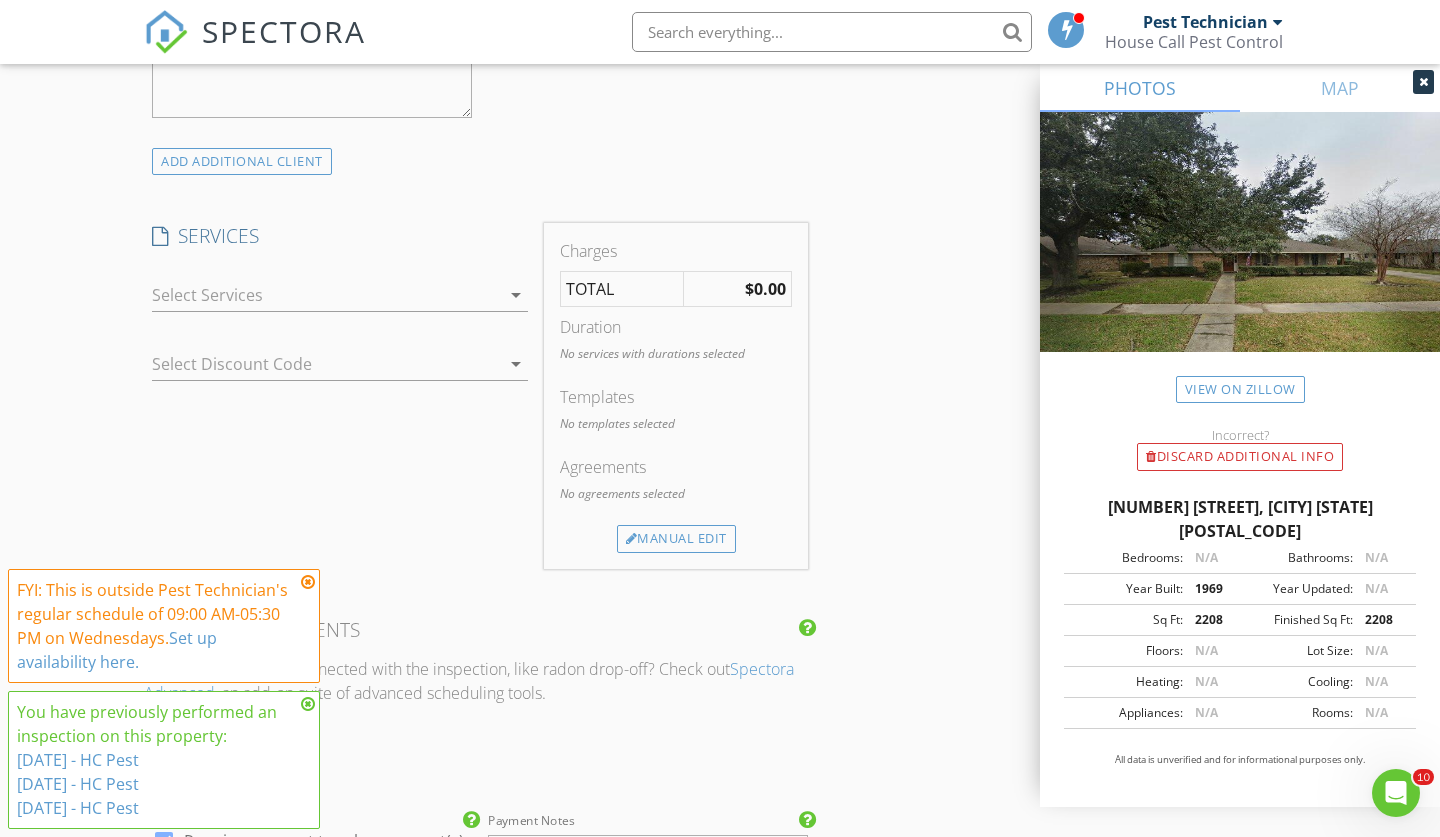 scroll, scrollTop: 1484, scrollLeft: 0, axis: vertical 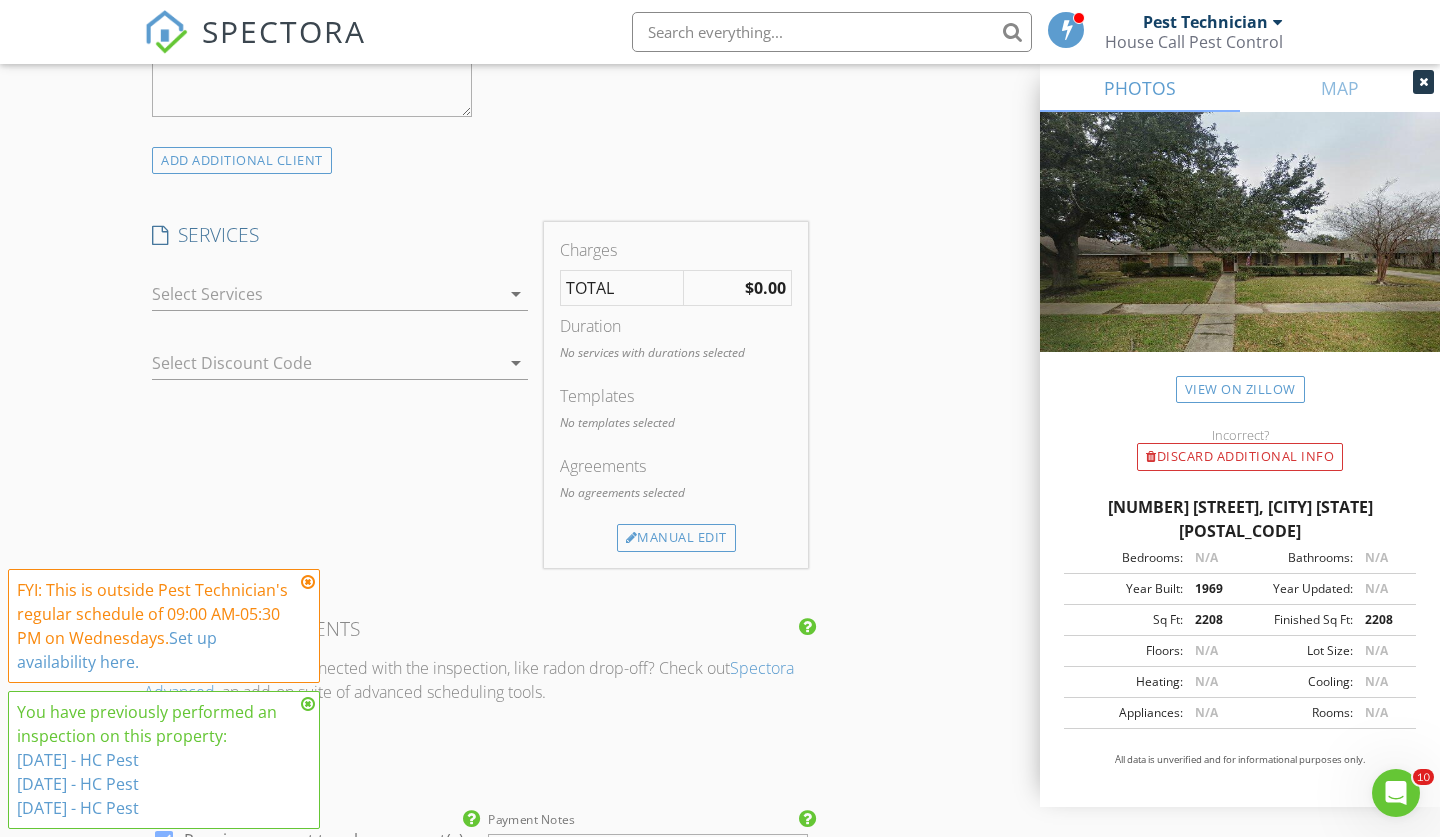 click at bounding box center (326, 294) 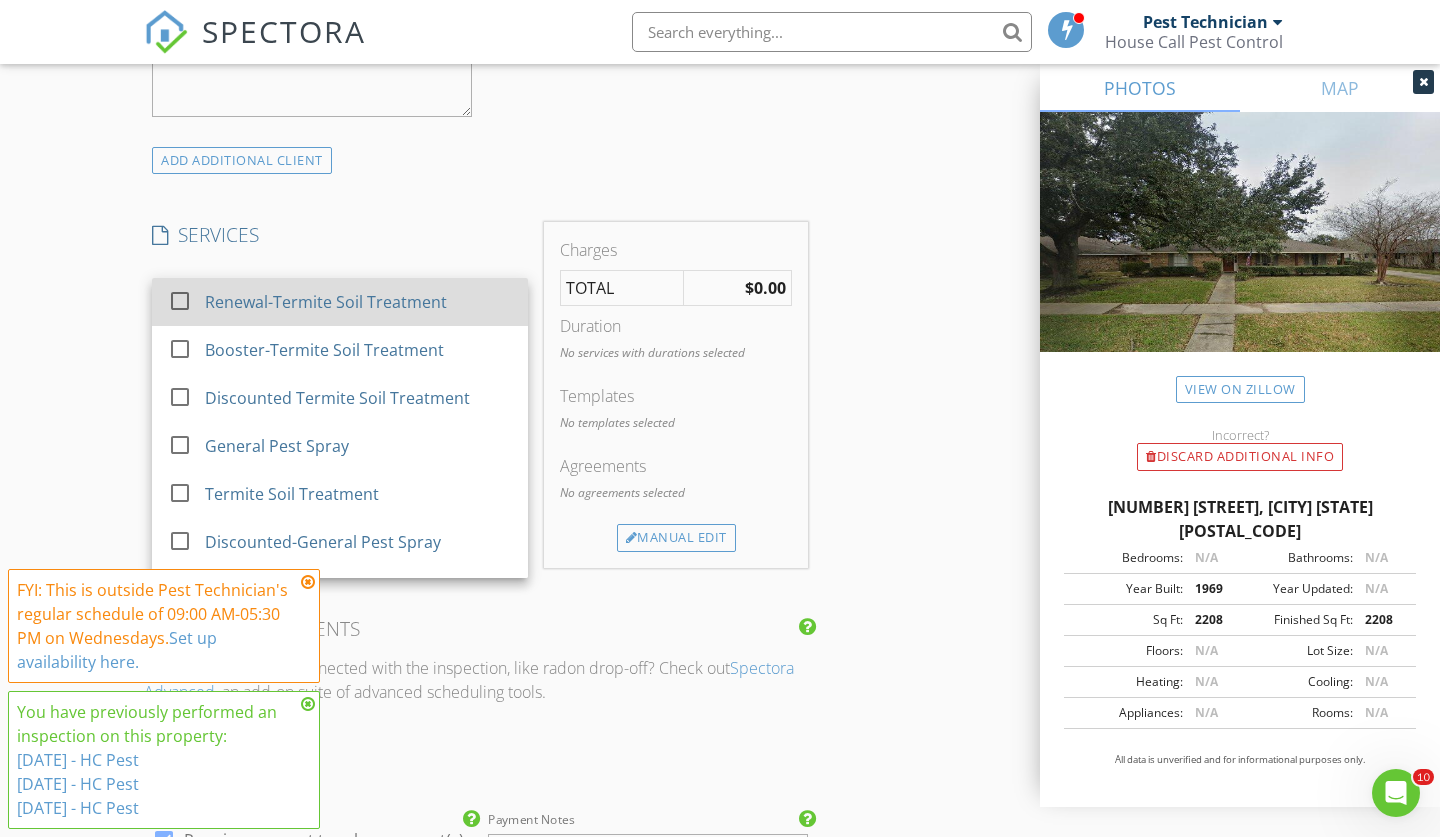 click on "Renewal-Termite Soil Treatment" at bounding box center (326, 302) 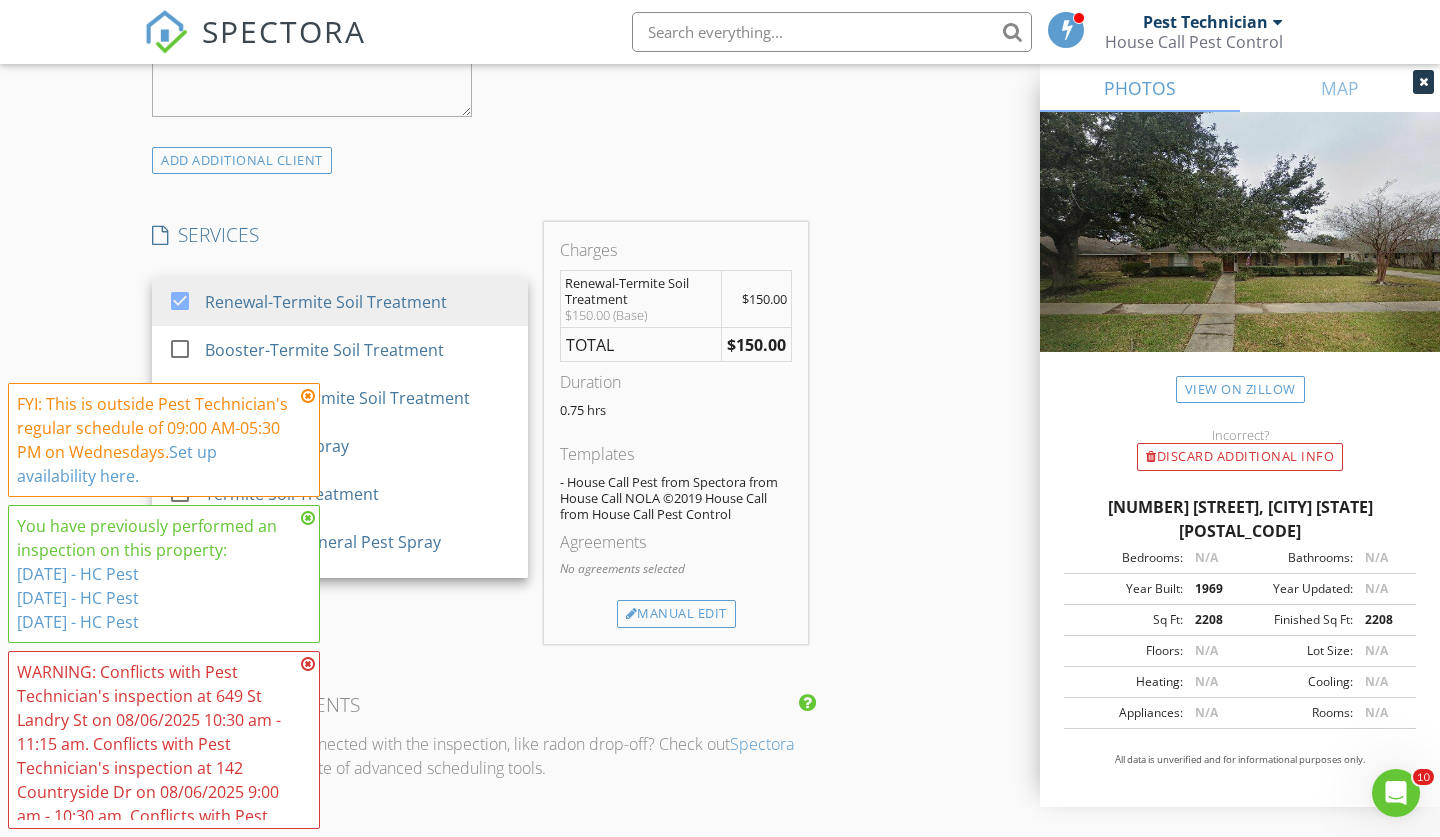 click on "INSPECTOR(S)
check_box   Pest Technician   PRIMARY   Pest Technician arrow_drop_down   check_box_outline_blank Pest Technician specifically requested
Date/Time
08/06/2025 8:00 AM
Location
Address Search       Address 1426 Oakley Dr   Unit   City Baton Rouge   State LA   Zip 70806   County East Baton Rouge Parish     Square Feet 2208   Year Built 1969   Foundation arrow_drop_down     Pest Technician     3.1 miles     (7 minutes)
client
check_box Enable Client CC email for this inspection   Client Search     check_box_outline_blank Client is a Company/Organization     First Name Clayton   Last Name Forbes   Email claytonf@lsu.edu   CC Email   Phone 225-892-6956           Notes   Private Notes
ADD ADDITIONAL client
SERVICES
check_box   Renewal-Termite Soil Treatment" at bounding box center (720, 460) 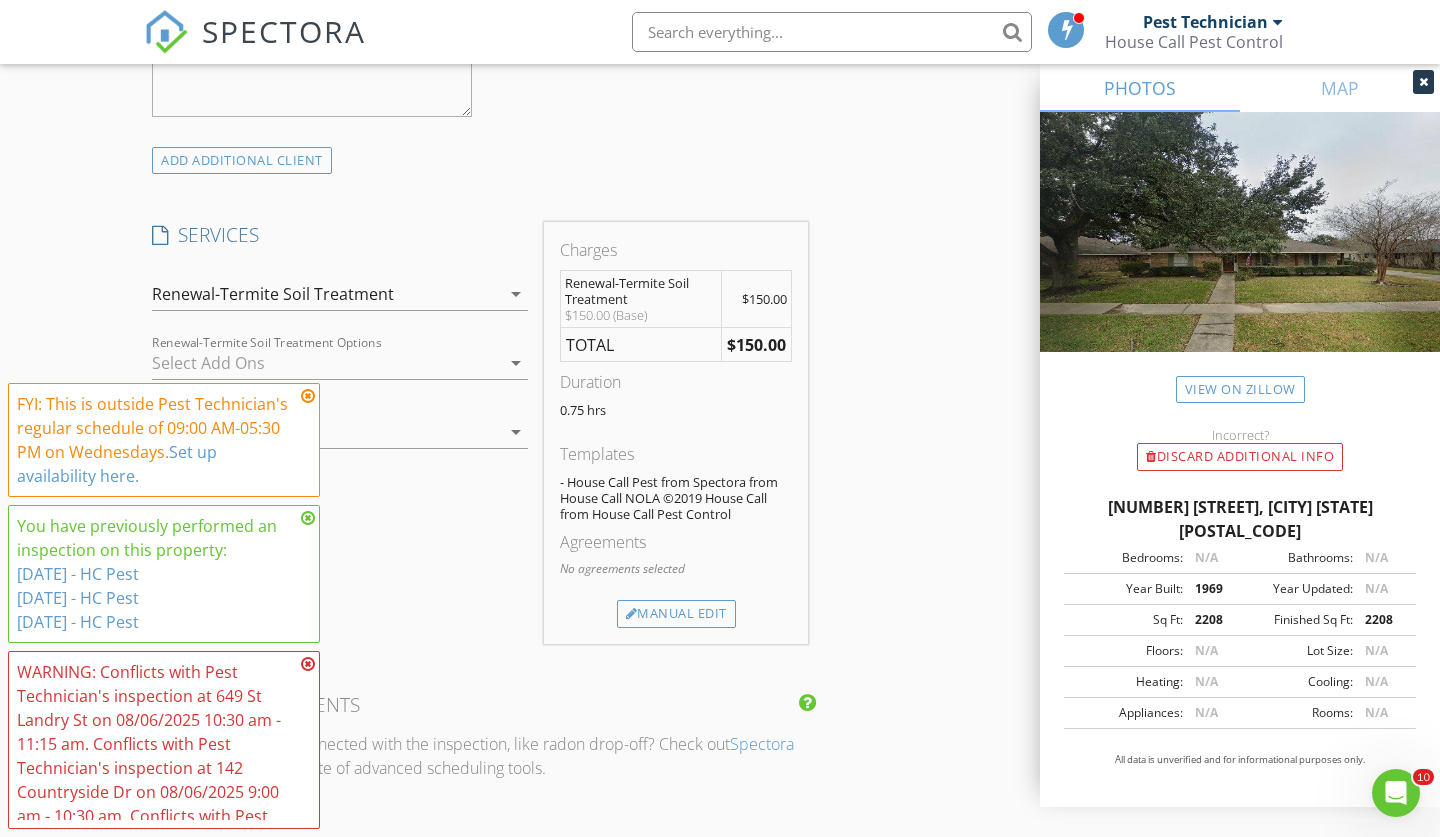 click at bounding box center [308, 396] 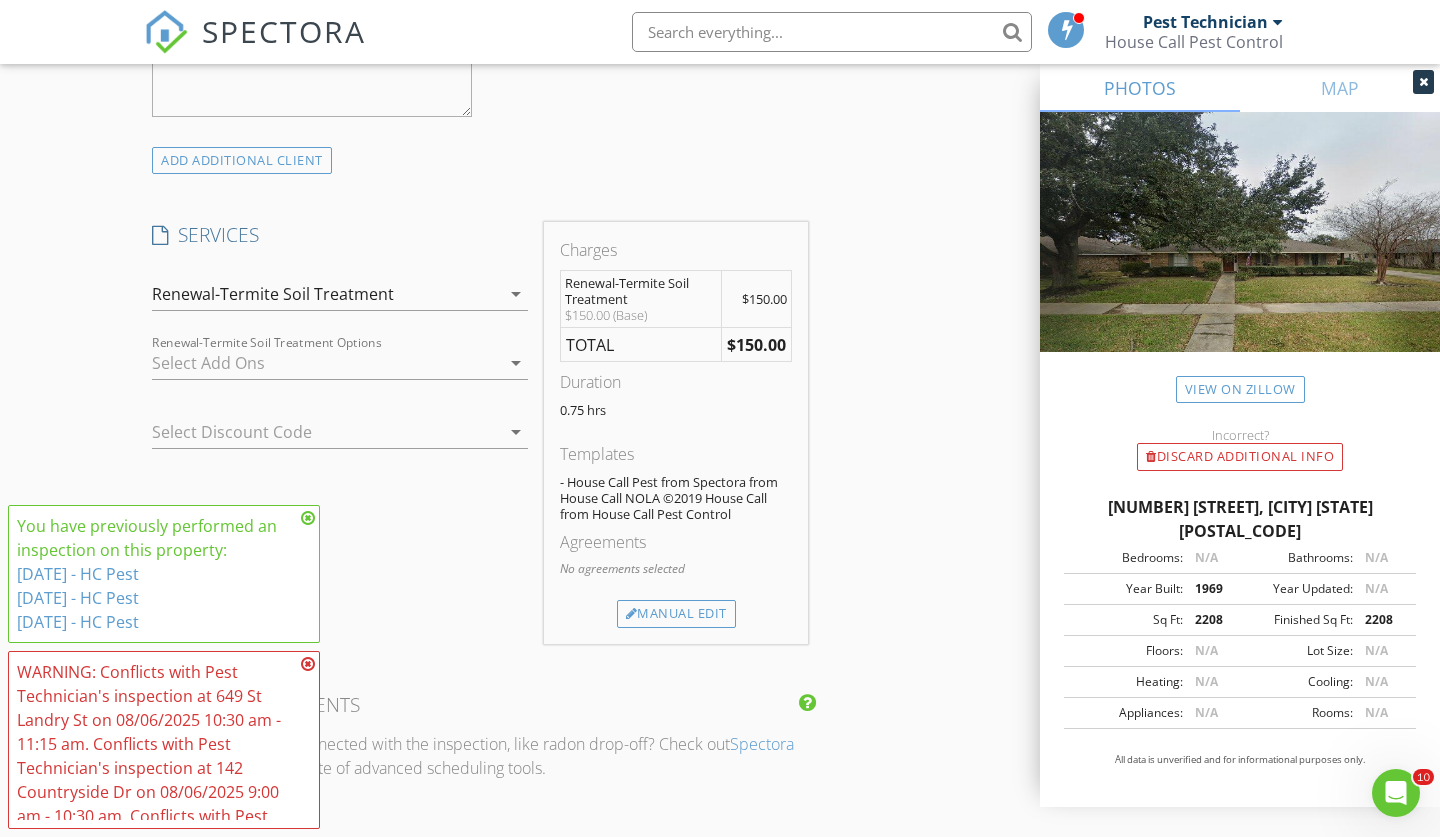 click at bounding box center (308, 518) 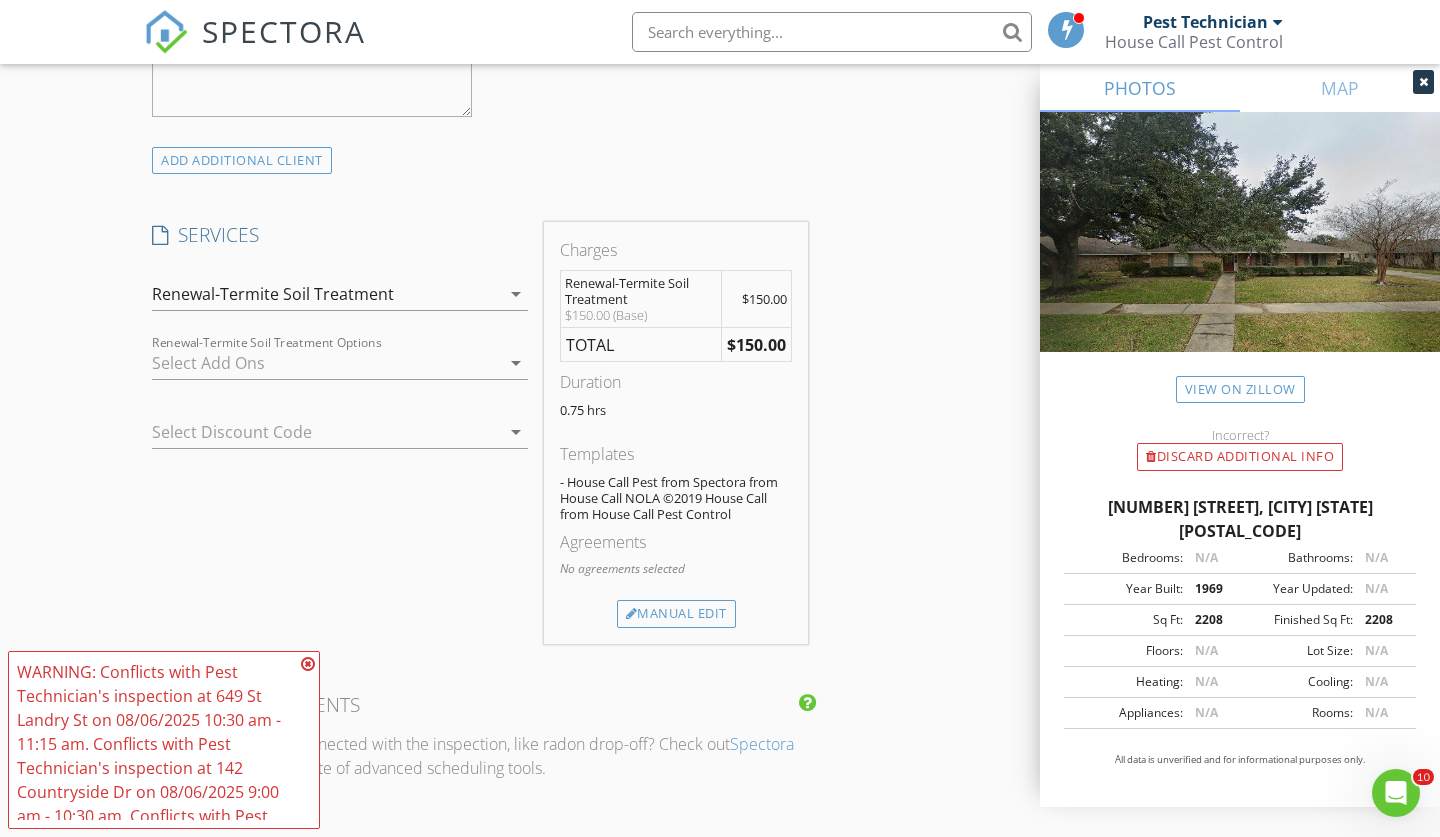 click at bounding box center (308, 664) 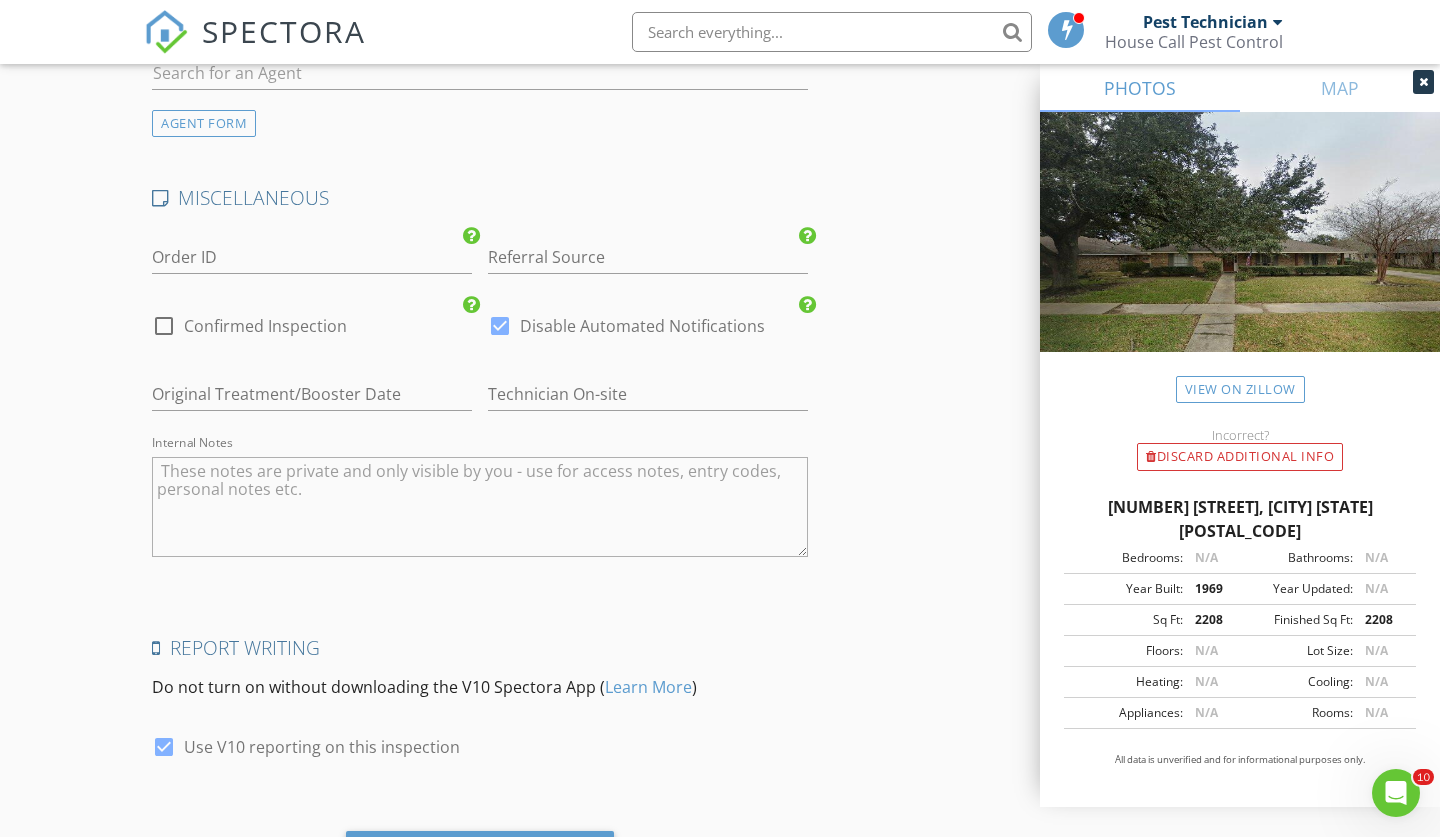 scroll, scrollTop: 2768, scrollLeft: 0, axis: vertical 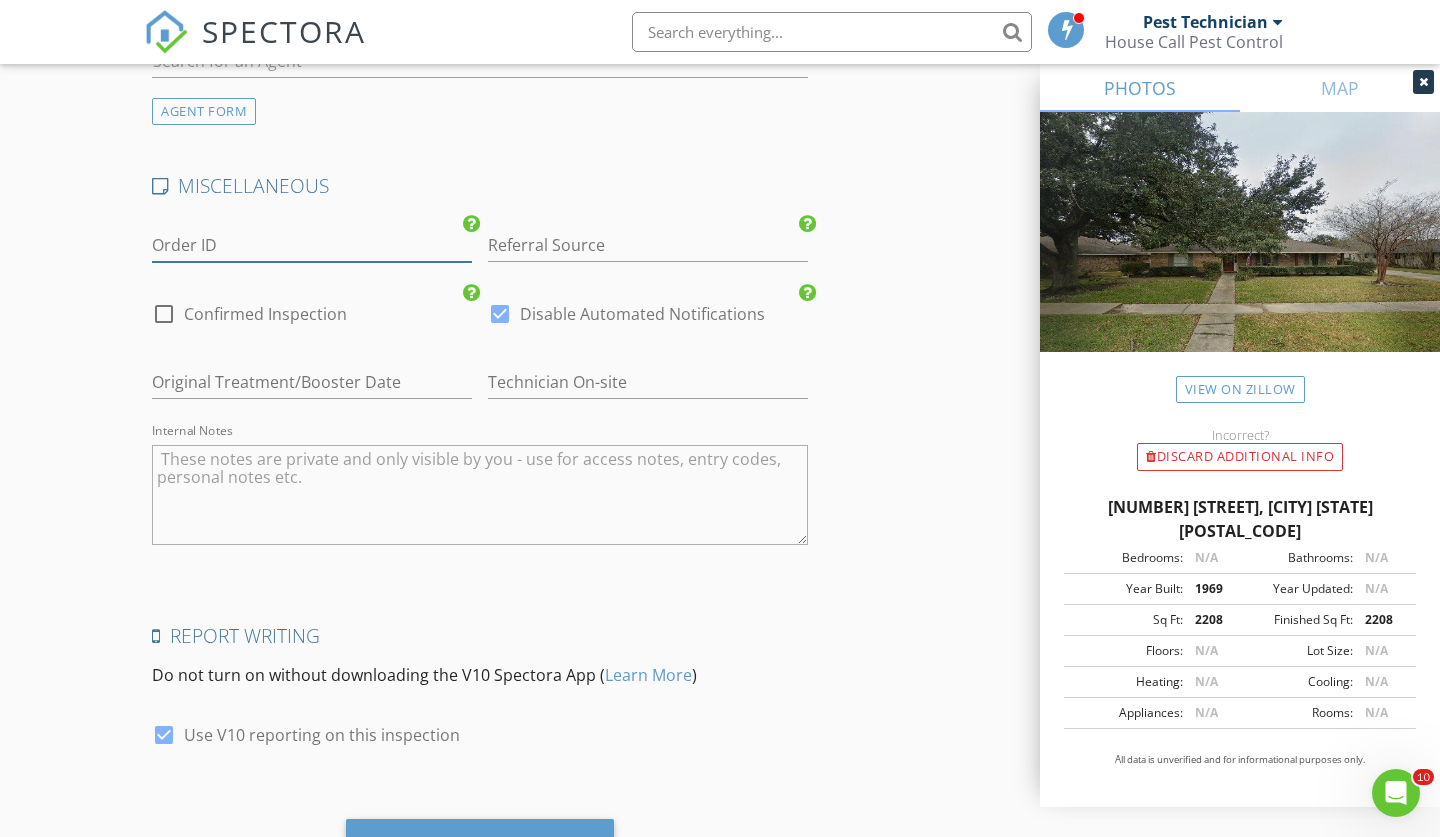 click on "Order ID" at bounding box center (312, 245) 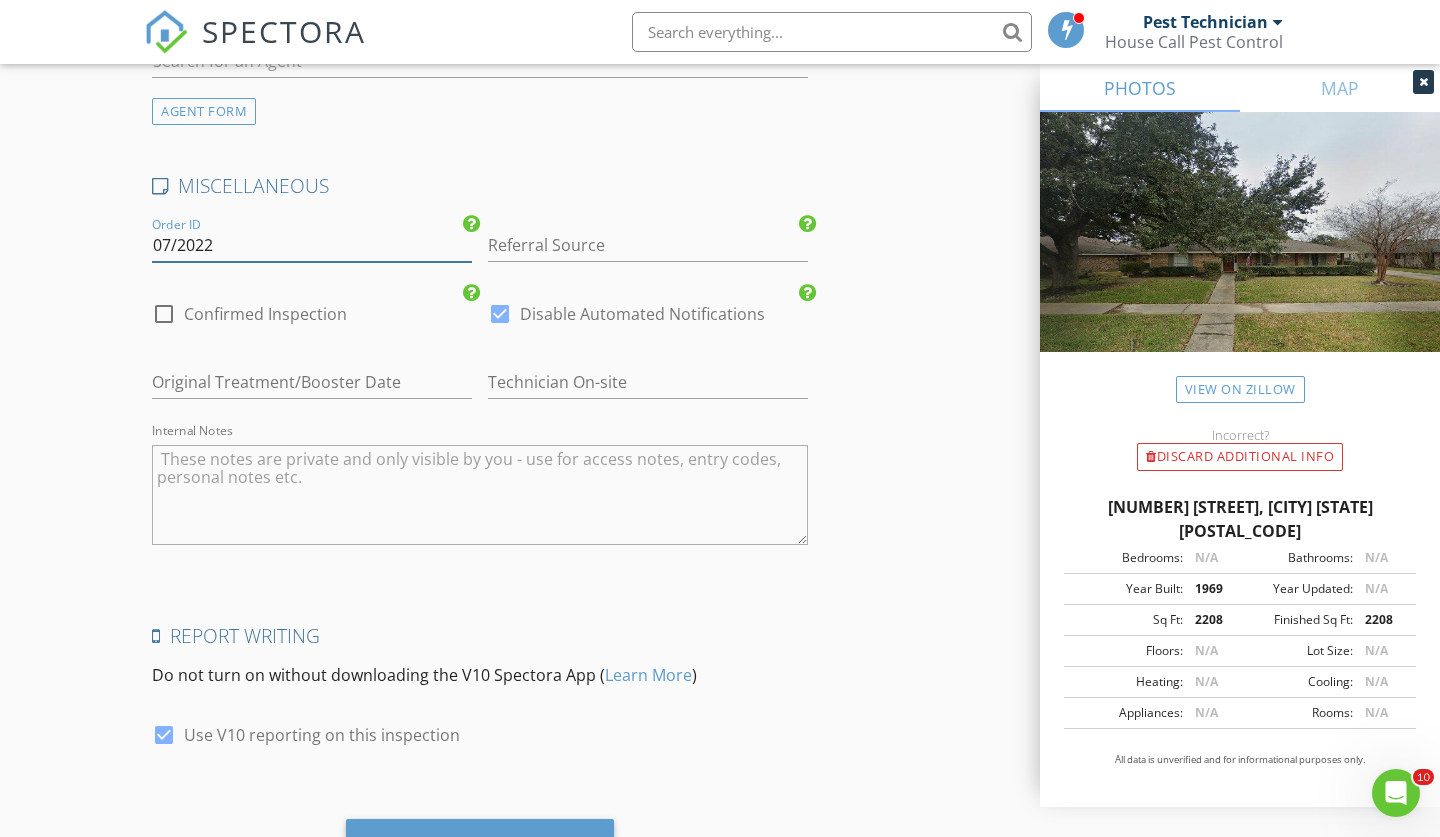 type on "07/2022" 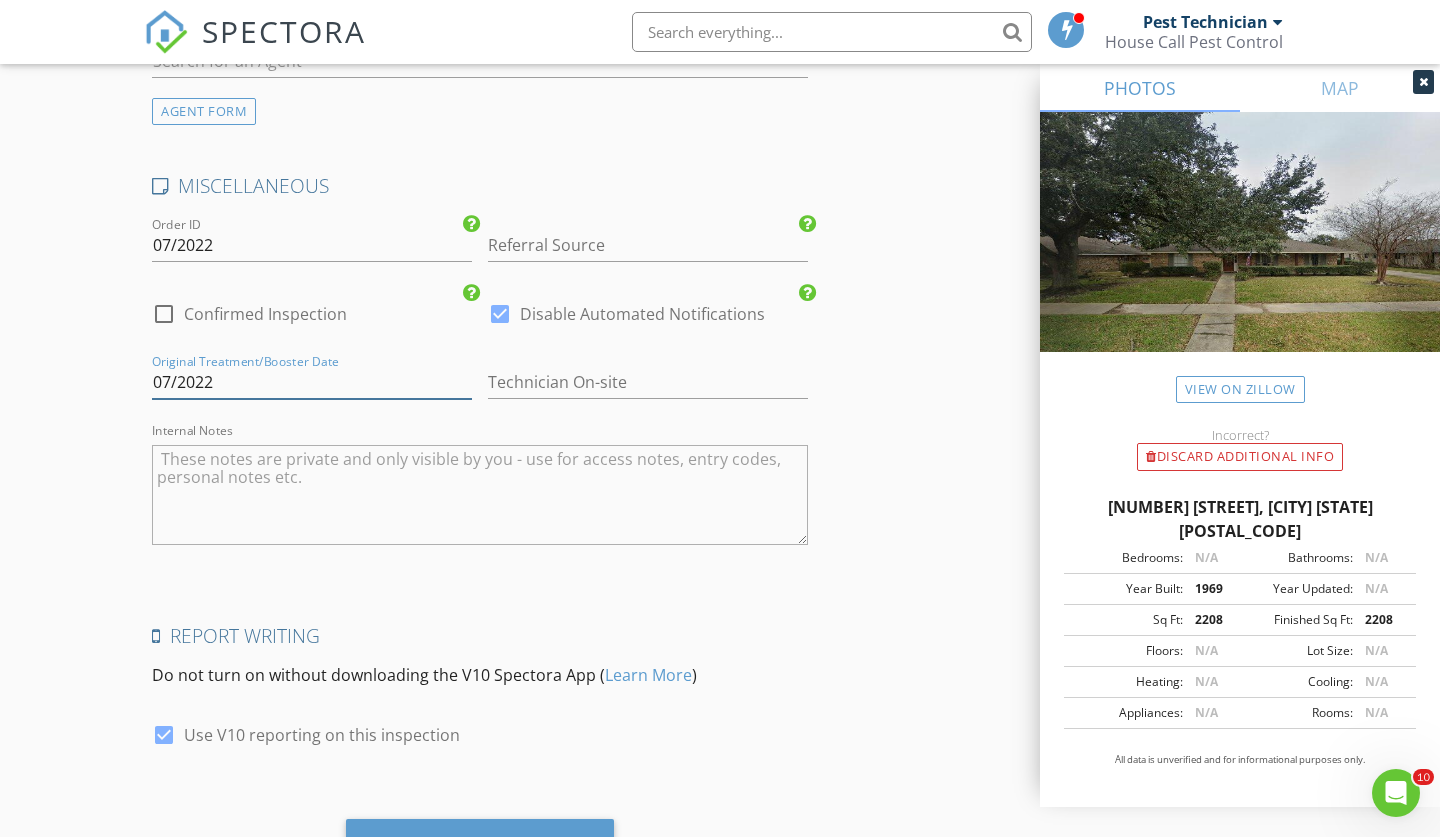 type on "07/2022" 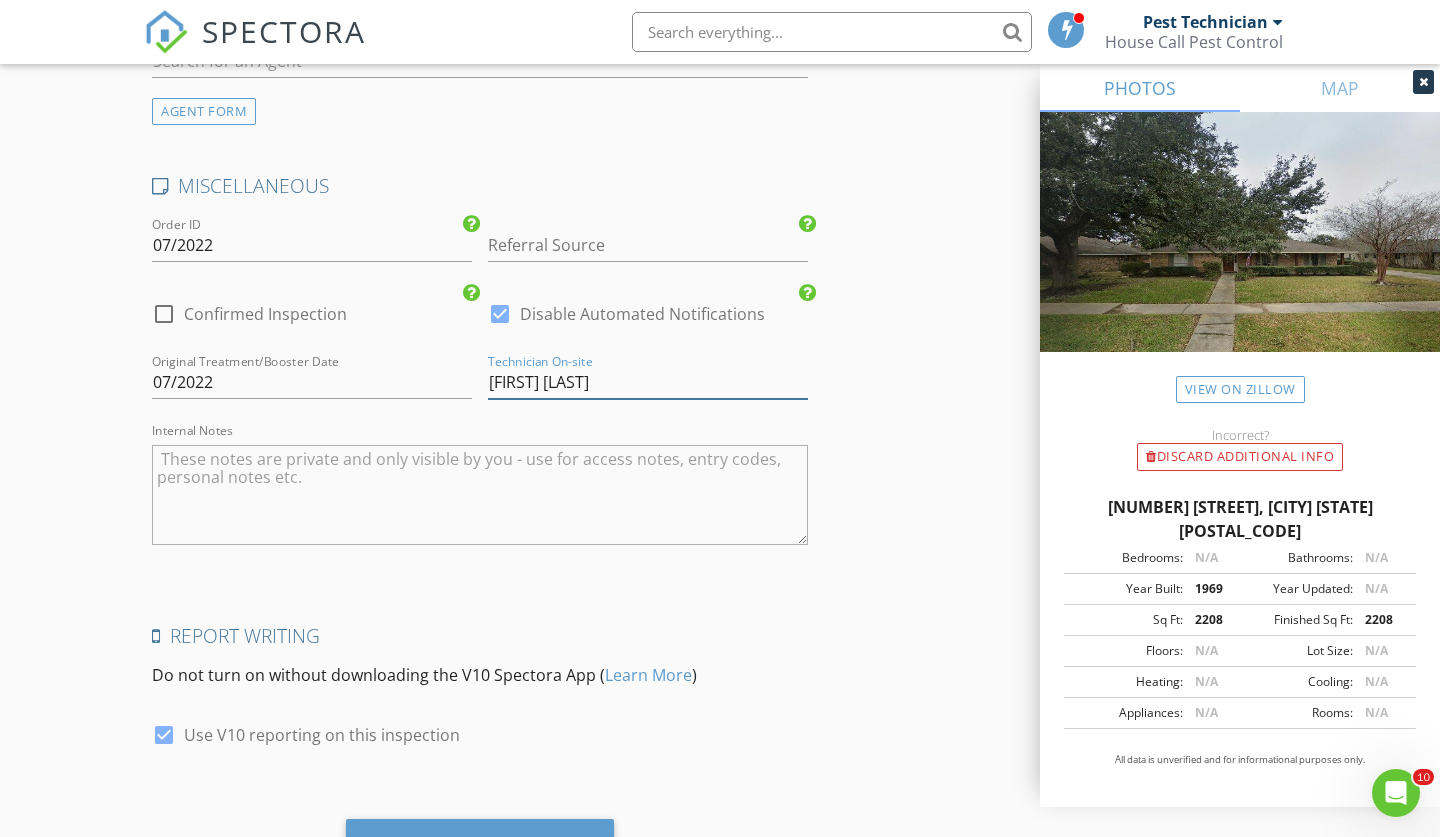 type on "Adam Watts" 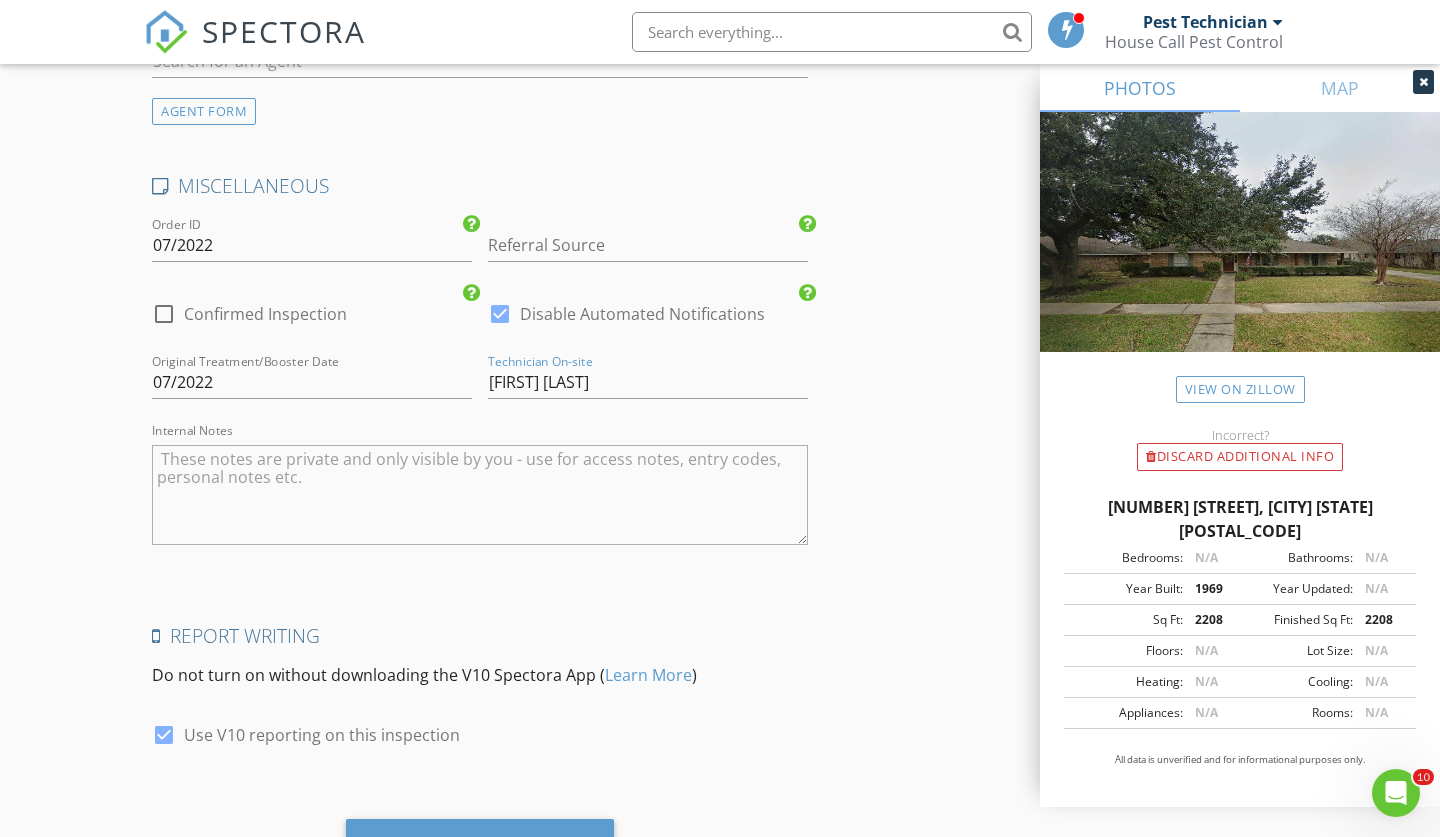 click at bounding box center [480, 495] 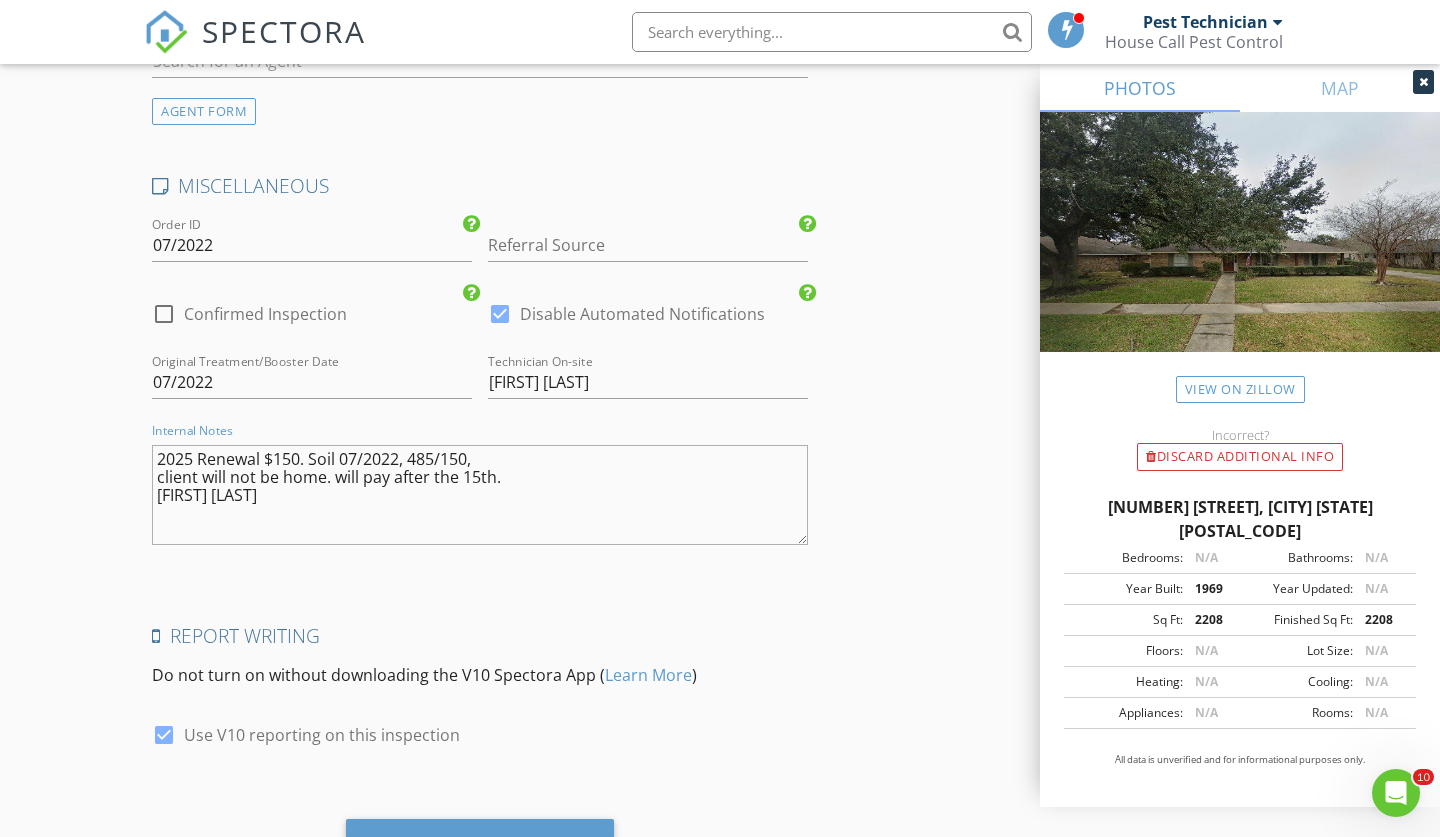 type on "2025 Renewal $150. Soil 07/2022, 485/150,
client will not be home. will pay after the 15th.
Adam Watts" 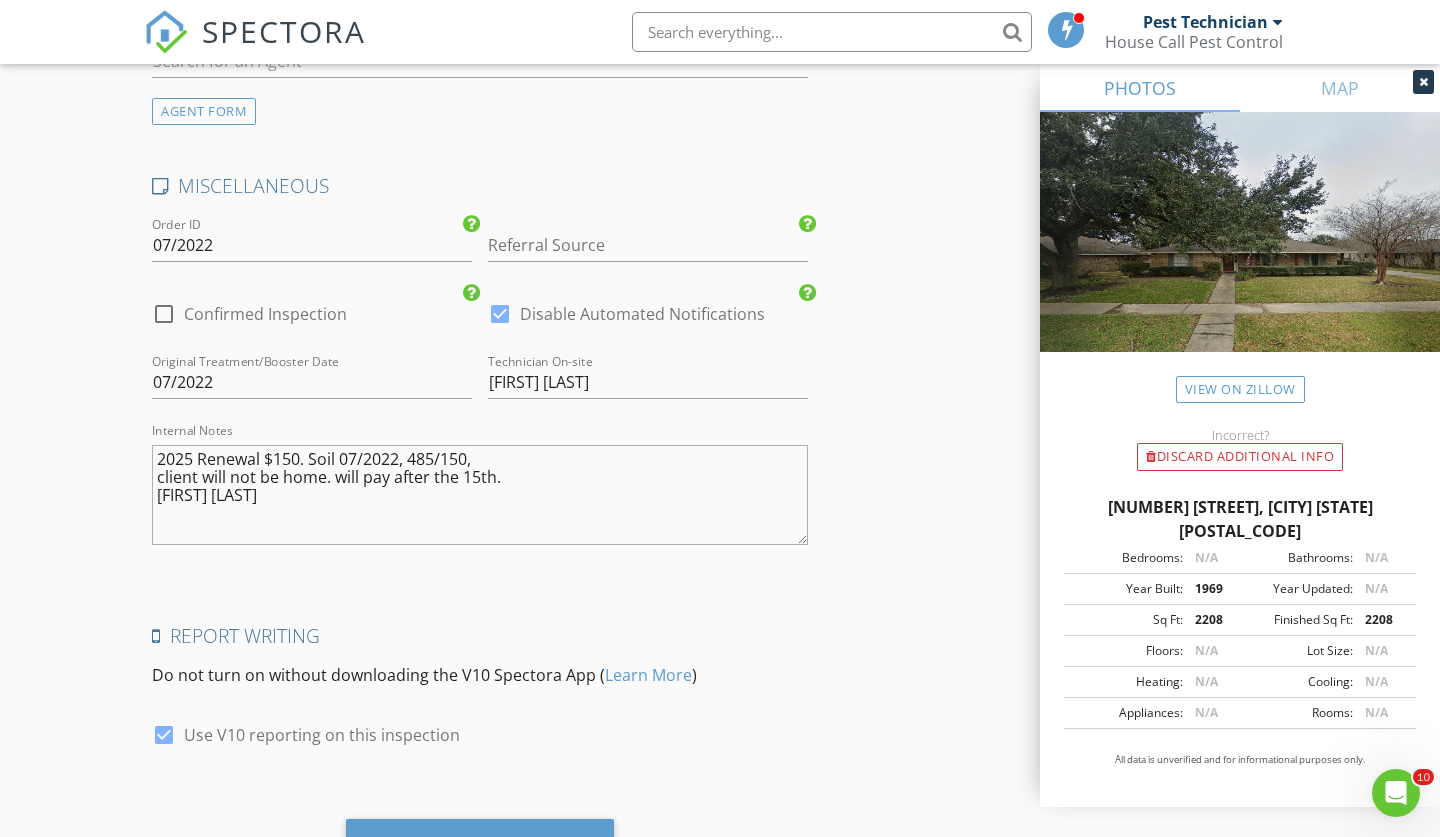 click on "INSPECTOR(S)
check_box   Pest Technician   PRIMARY   Pest Technician arrow_drop_down   check_box_outline_blank Pest Technician specifically requested
Date/Time
08/06/2025 8:00 AM
Location
Address Search       Address 1426 Oakley Dr   Unit   City Baton Rouge   State LA   Zip 70806   County East Baton Rouge Parish     Square Feet 2208   Year Built 1969   Foundation arrow_drop_down     Pest Technician     3.1 miles     (7 minutes)
client
check_box Enable Client CC email for this inspection   Client Search     check_box_outline_blank Client is a Company/Organization     First Name Clayton   Last Name Forbes   Email claytonf@lsu.edu   CC Email   Phone 225-892-6956           Notes   Private Notes
ADD ADDITIONAL client
SERVICES
check_box   Renewal-Termite Soil Treatment" at bounding box center [720, -824] 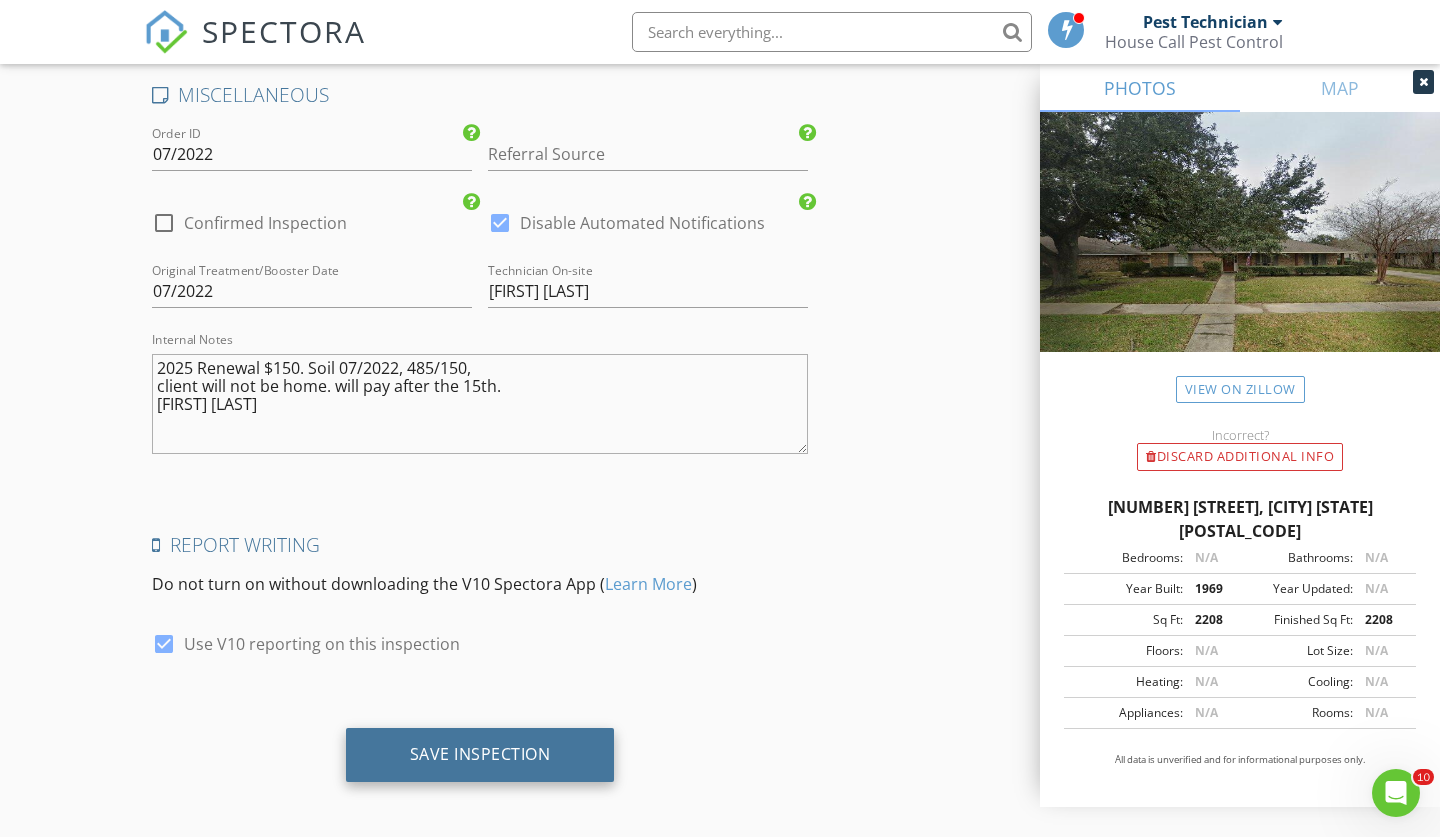 scroll, scrollTop: 2858, scrollLeft: 0, axis: vertical 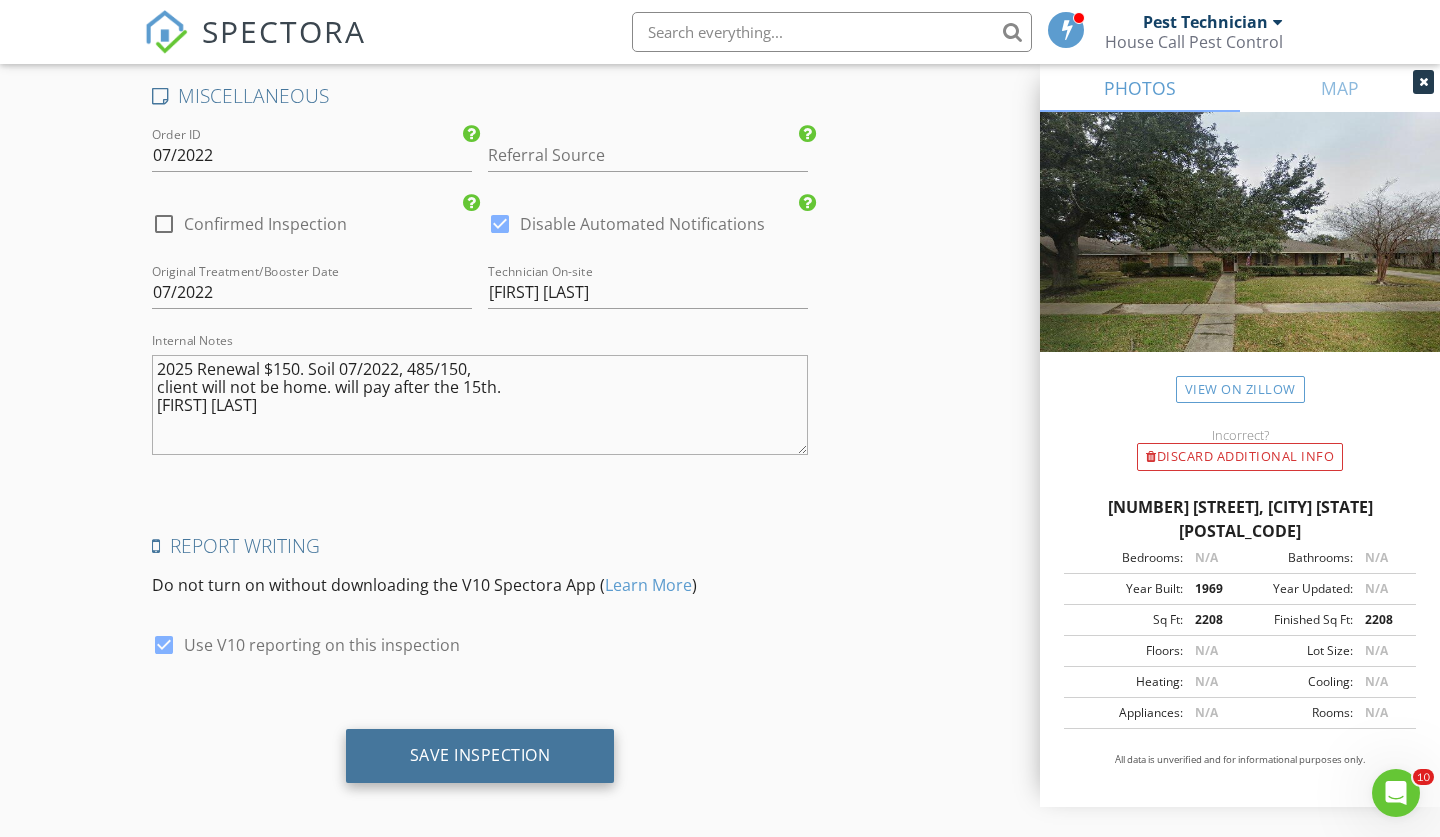 click on "Save Inspection" at bounding box center [480, 755] 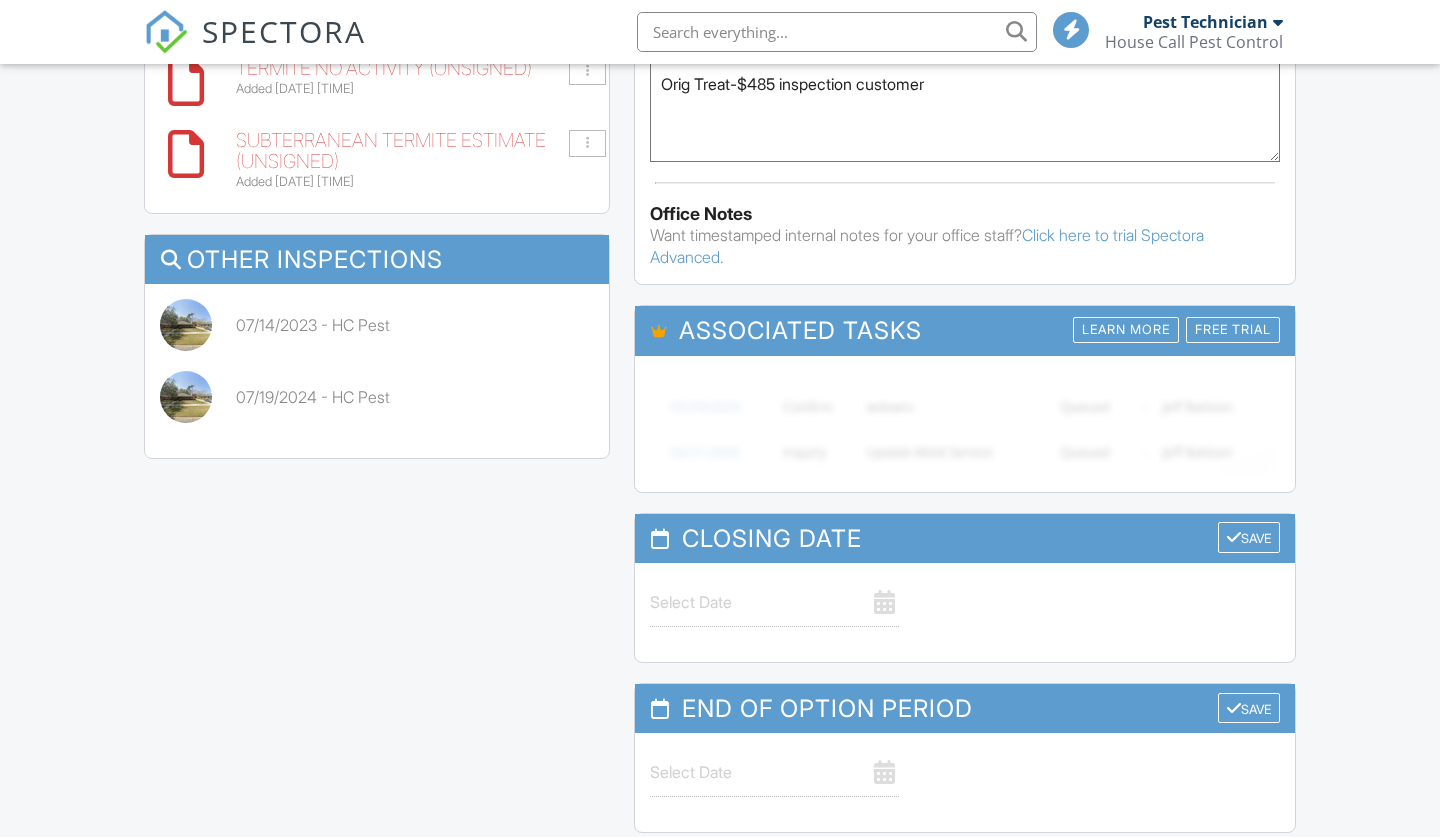 scroll, scrollTop: 792, scrollLeft: 0, axis: vertical 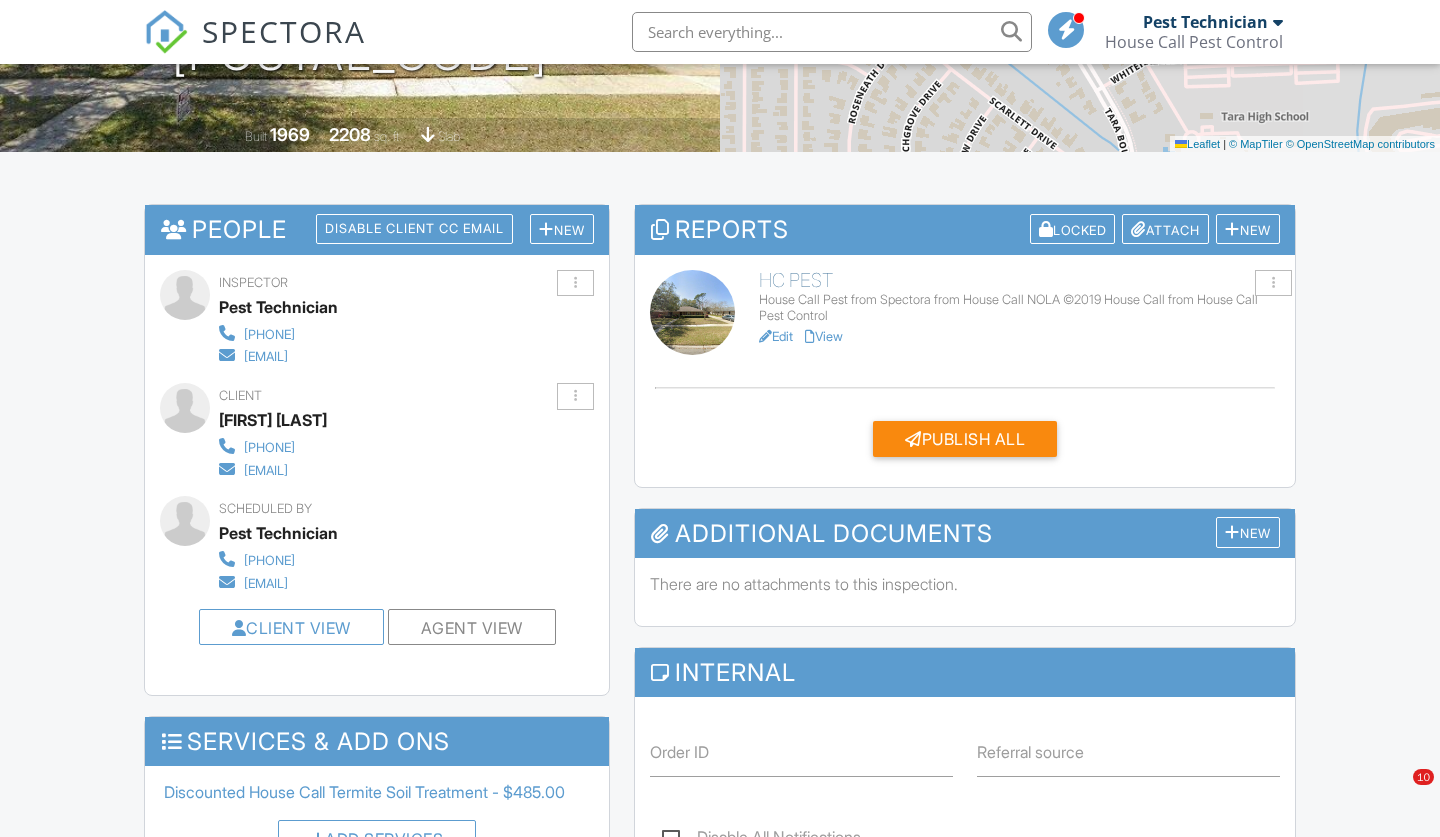click on "View" at bounding box center (824, 336) 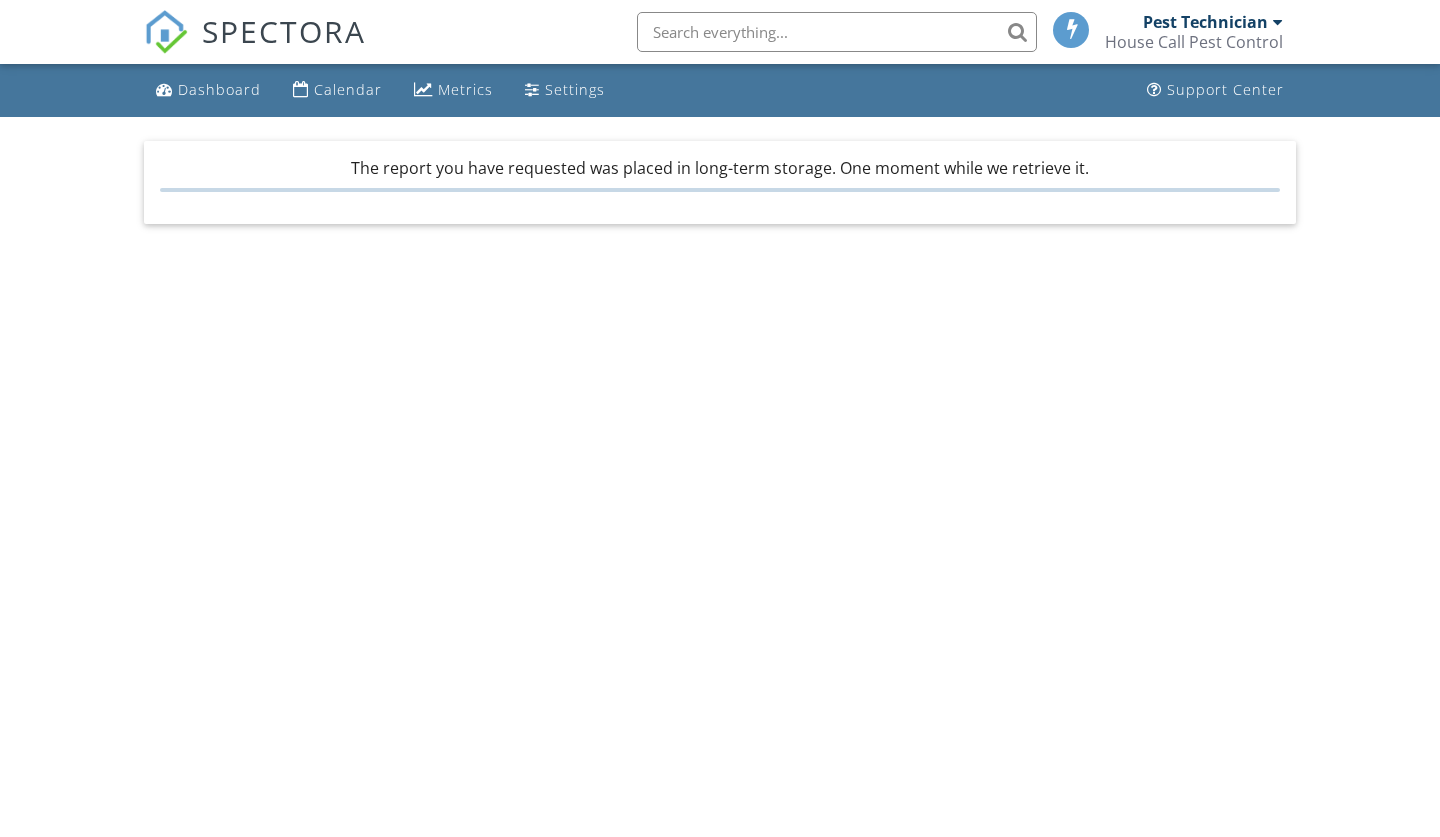 scroll, scrollTop: 0, scrollLeft: 0, axis: both 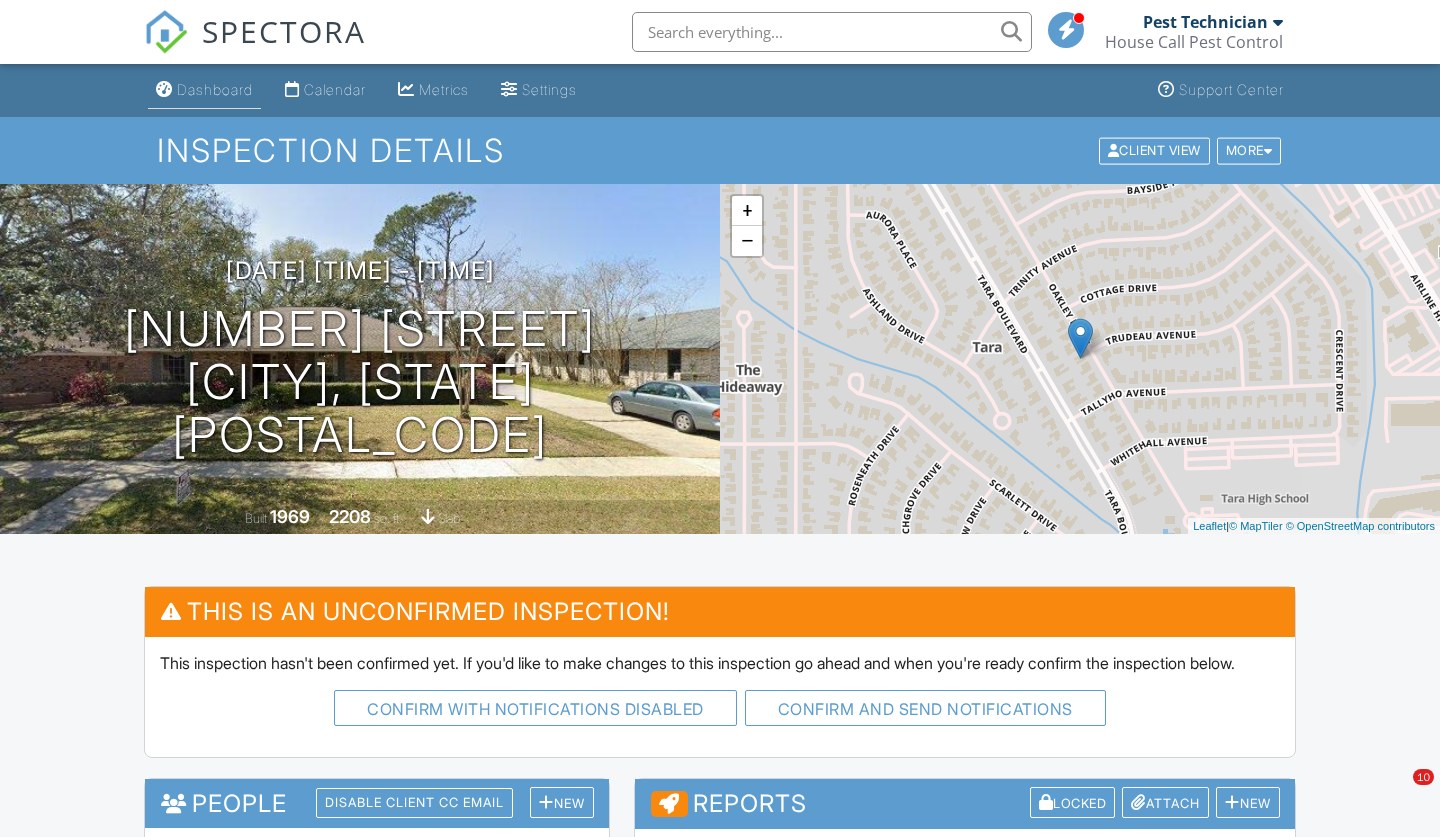 click on "Dashboard" at bounding box center (215, 89) 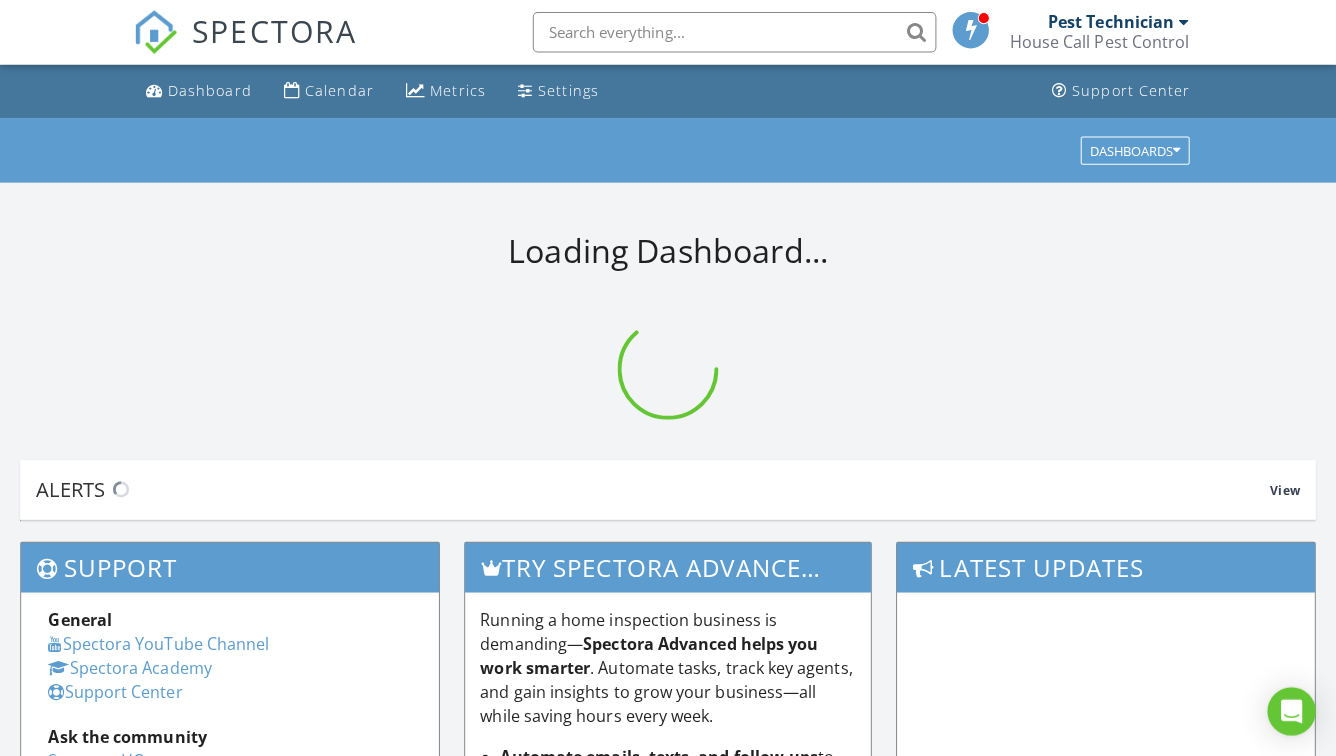 scroll, scrollTop: 0, scrollLeft: 0, axis: both 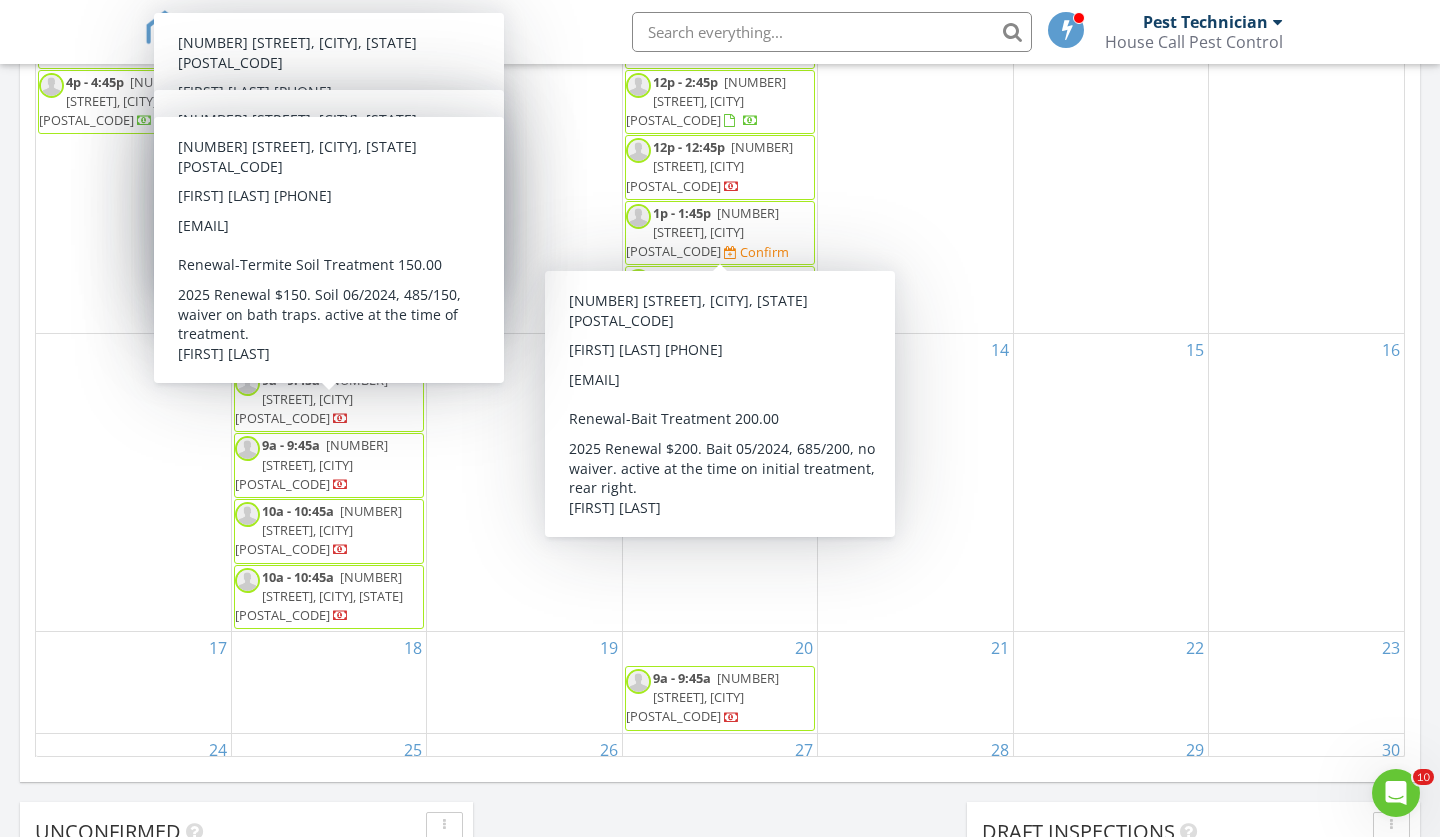 click on "SPECTORA
Pest Technician
House Call Pest Control
Role:
Inspector
Dashboard
New Inspection
Inspections
Calendar
Template Editor
Contacts
Automations
Team
Metrics
Payments
Data Exports
Billing
Reporting
Advanced
Settings
What's New
Sign Out" at bounding box center (720, 32) 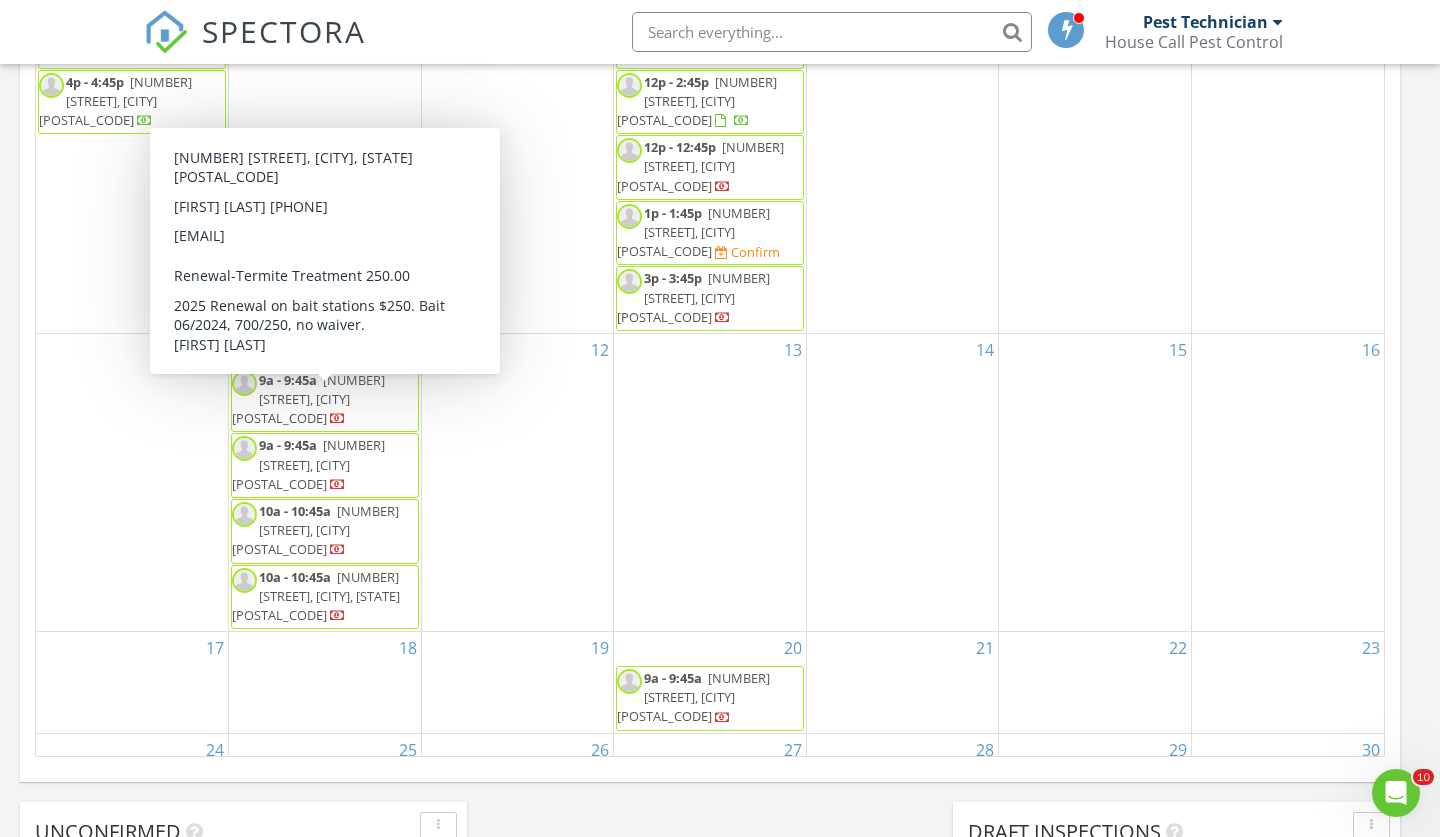 scroll, scrollTop: 1821, scrollLeft: 1325, axis: both 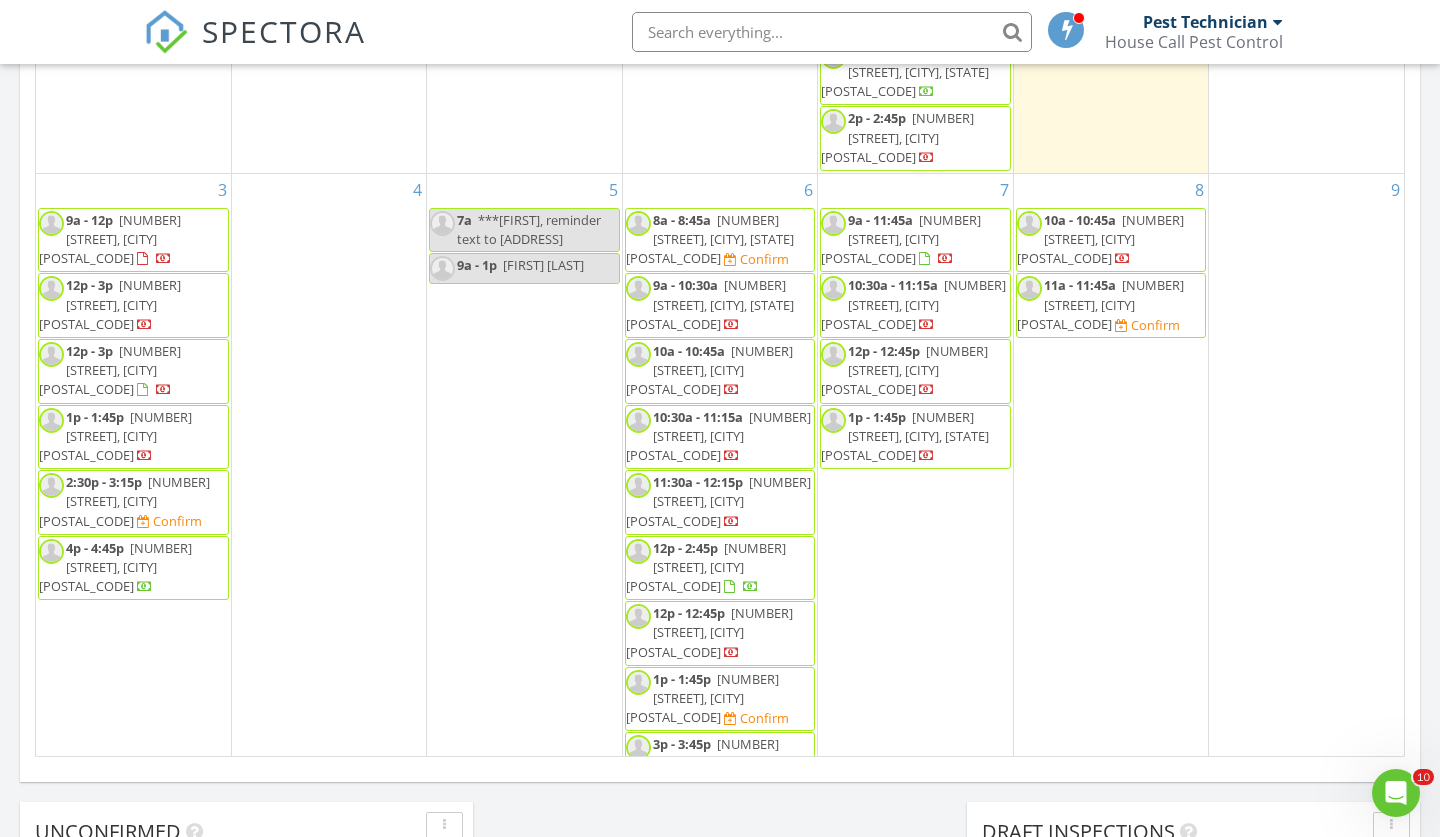 click on "6
8a - 8:45a
1426 Oakley Dr, Baton Rouge 70806
Confirm
9a - 10:30a
142 Countryside Dr, Baton Rouge 70810
10a - 10:45a
429 Fairfield Ave, New Roads 70760
10:30a - 11:15a
649 St Landry St, Baton Rouge 70806
11:30a - 12:15p
3053 Grand Lakes Ave, Zachary 70791
12p - 2:45p" at bounding box center [720, 486] 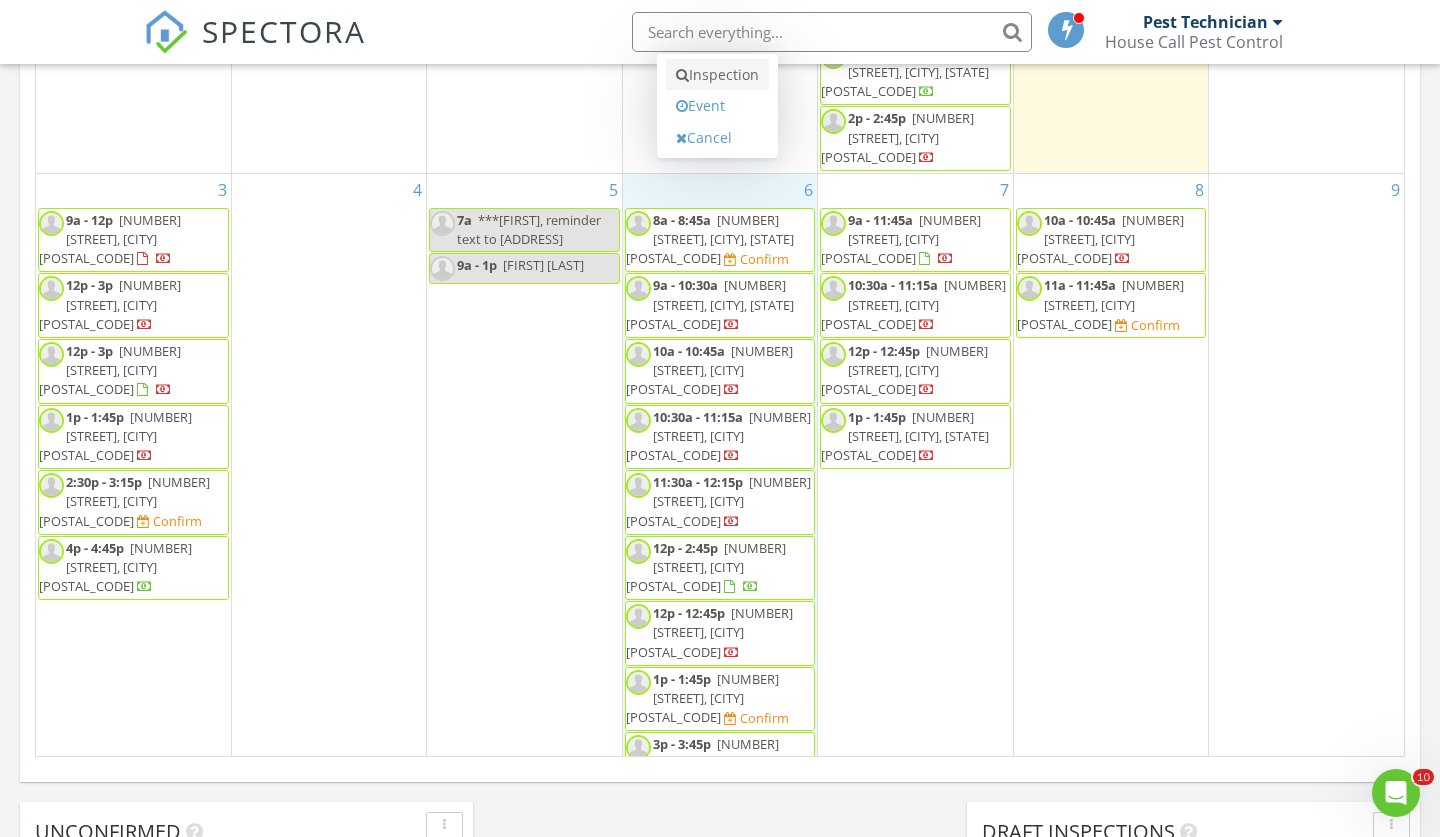 click on "Inspection" at bounding box center [717, 75] 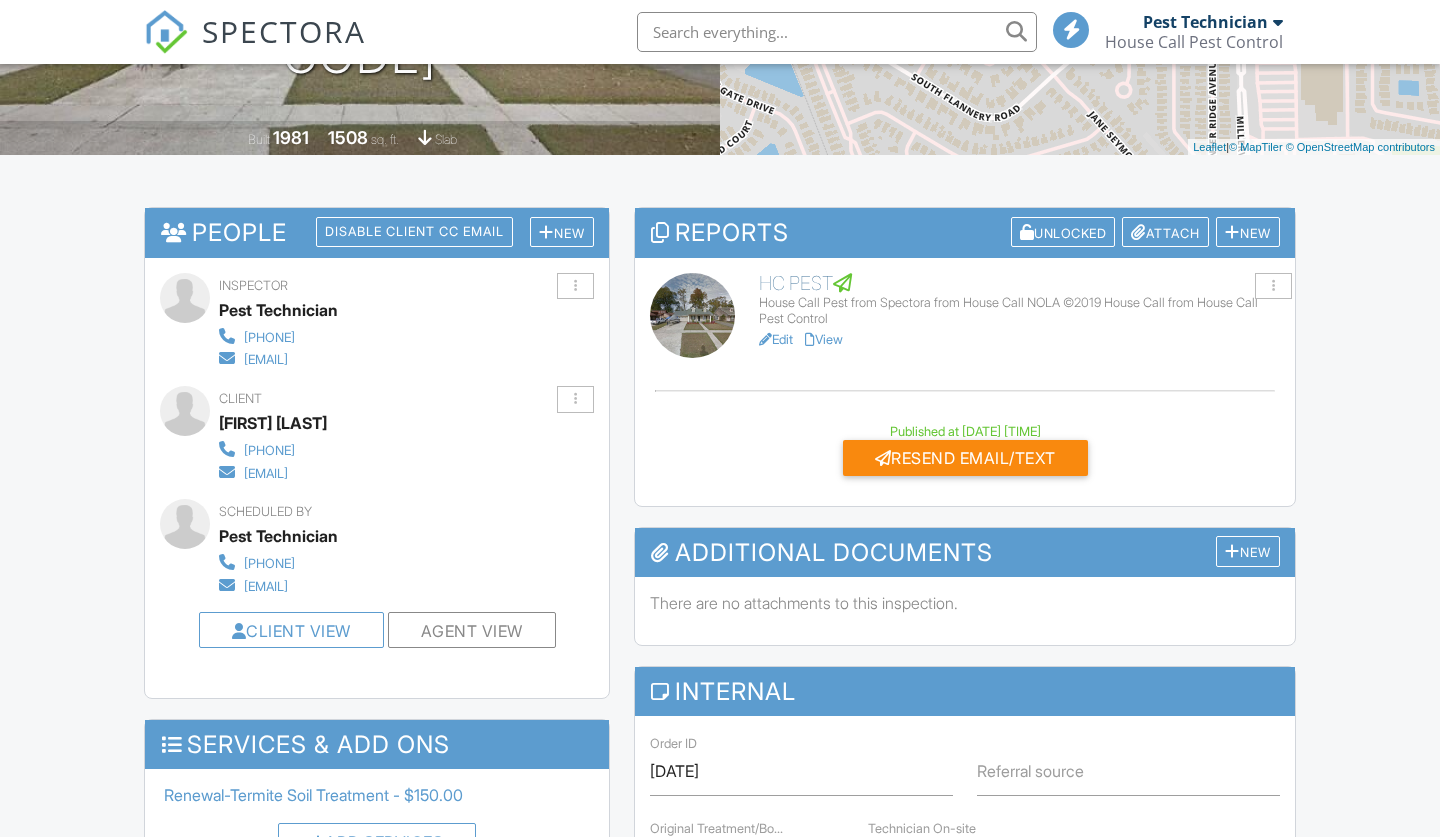 scroll, scrollTop: 379, scrollLeft: 0, axis: vertical 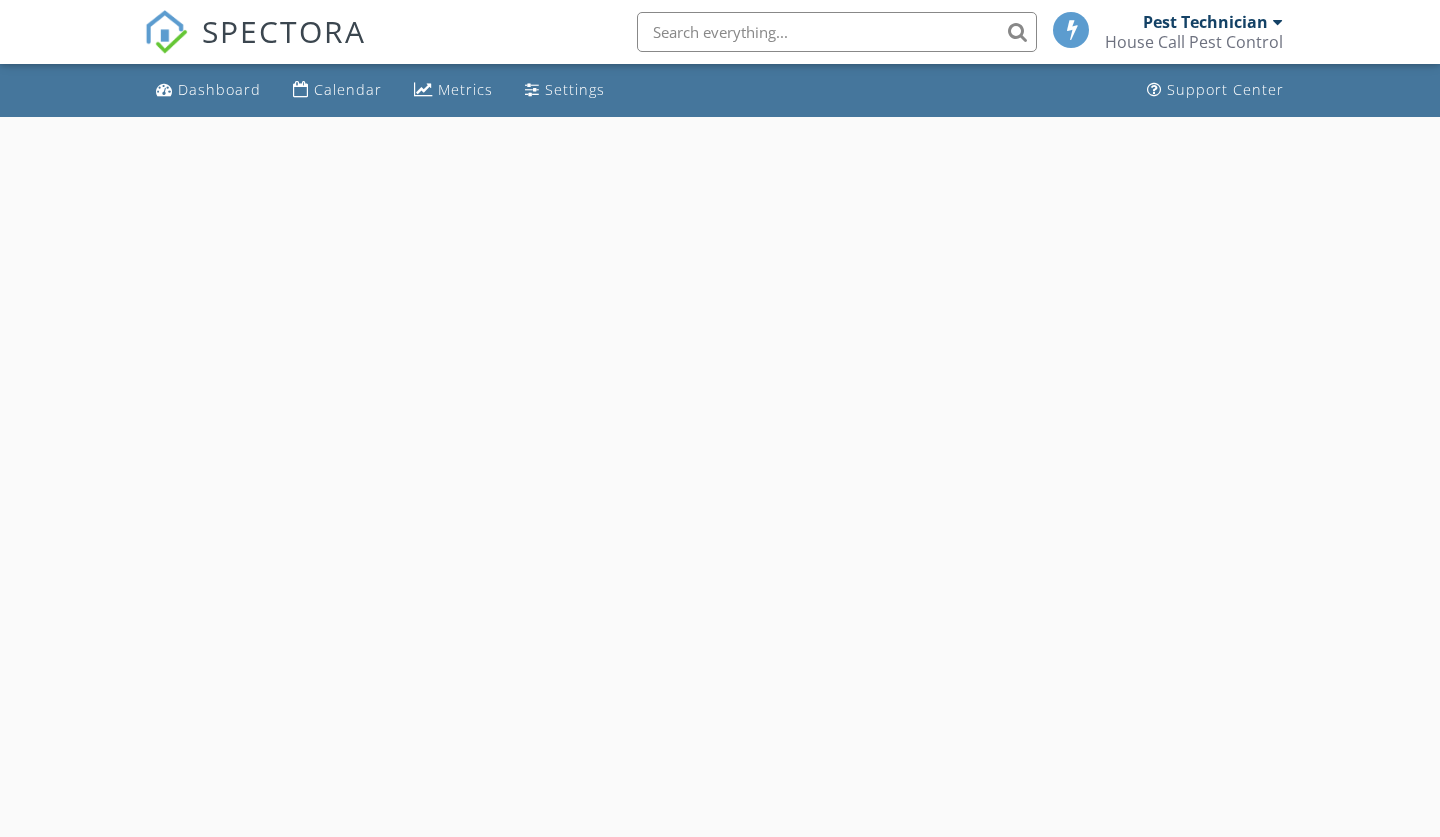 select on "7" 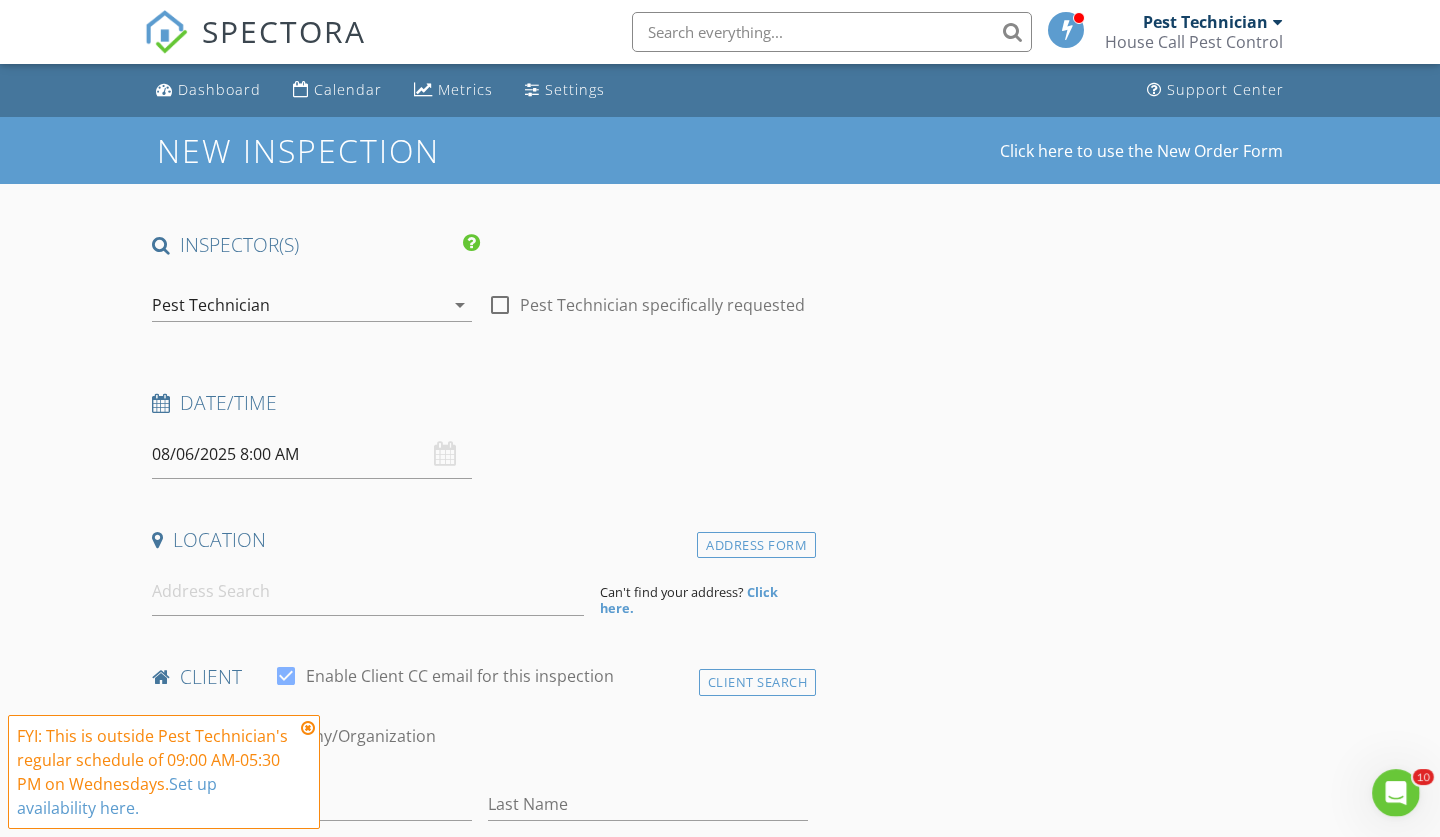 scroll, scrollTop: 0, scrollLeft: 0, axis: both 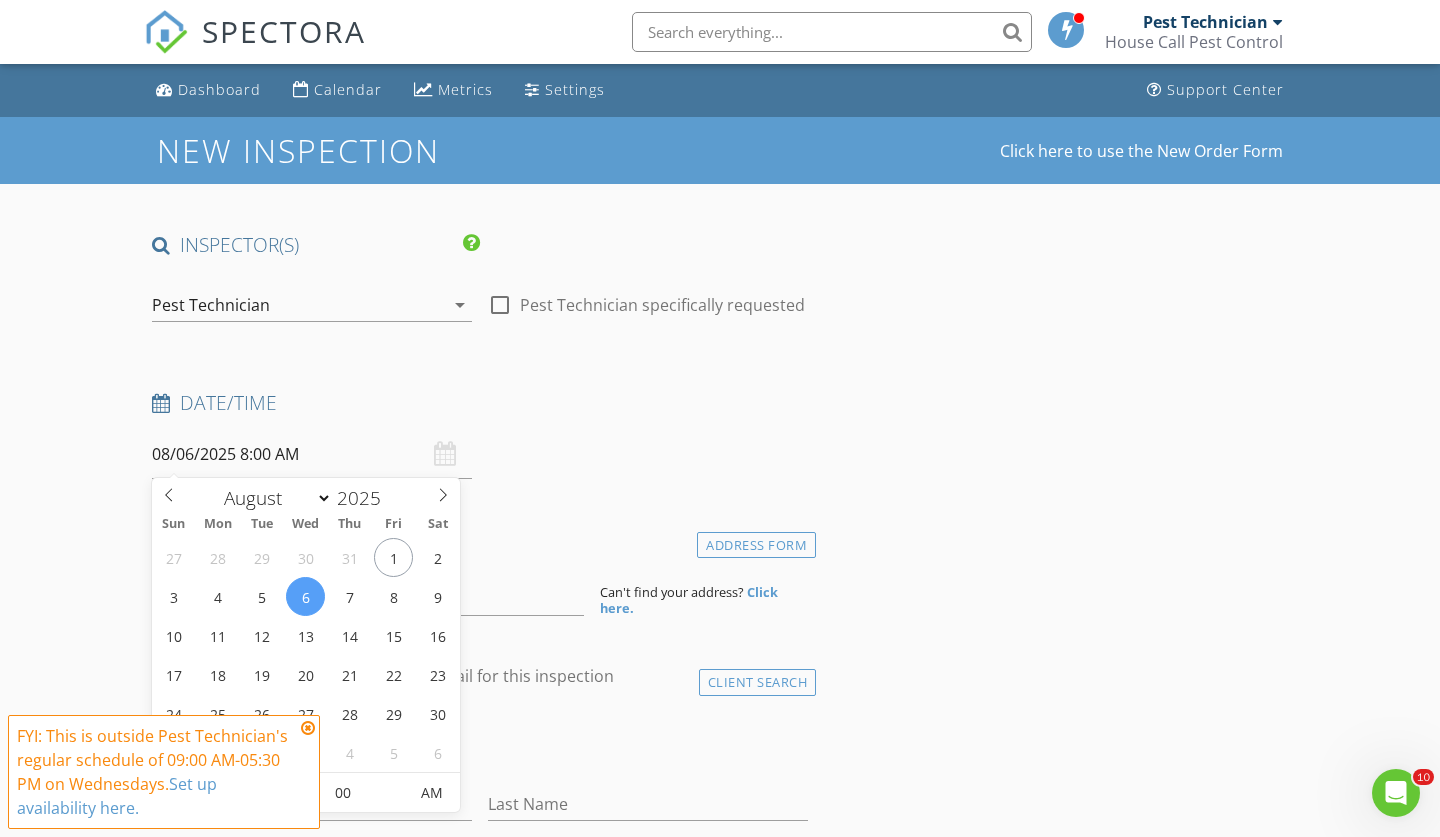 click at bounding box center (308, 728) 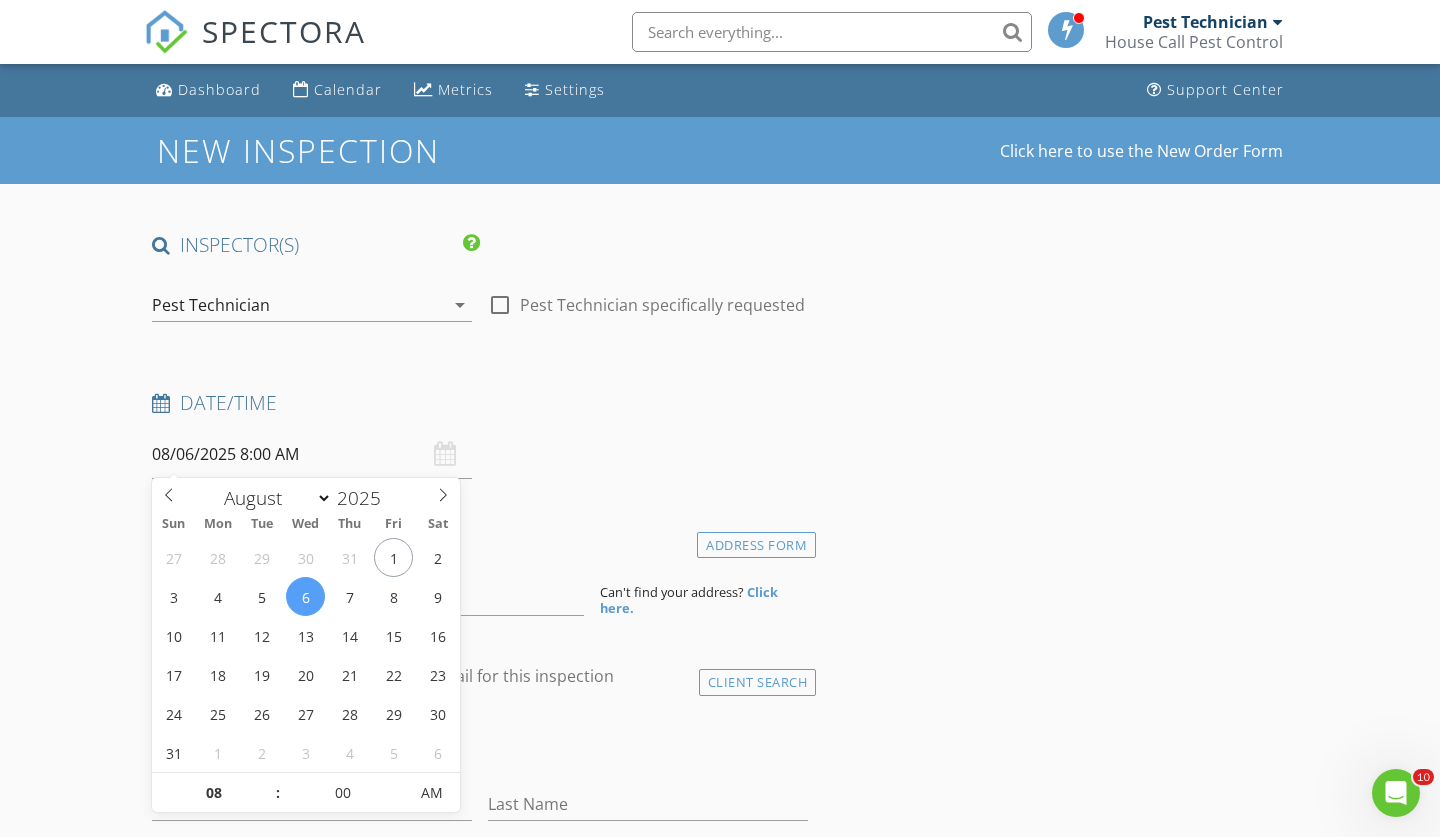 click on "08/06/2025 8:00 AM" at bounding box center (312, 454) 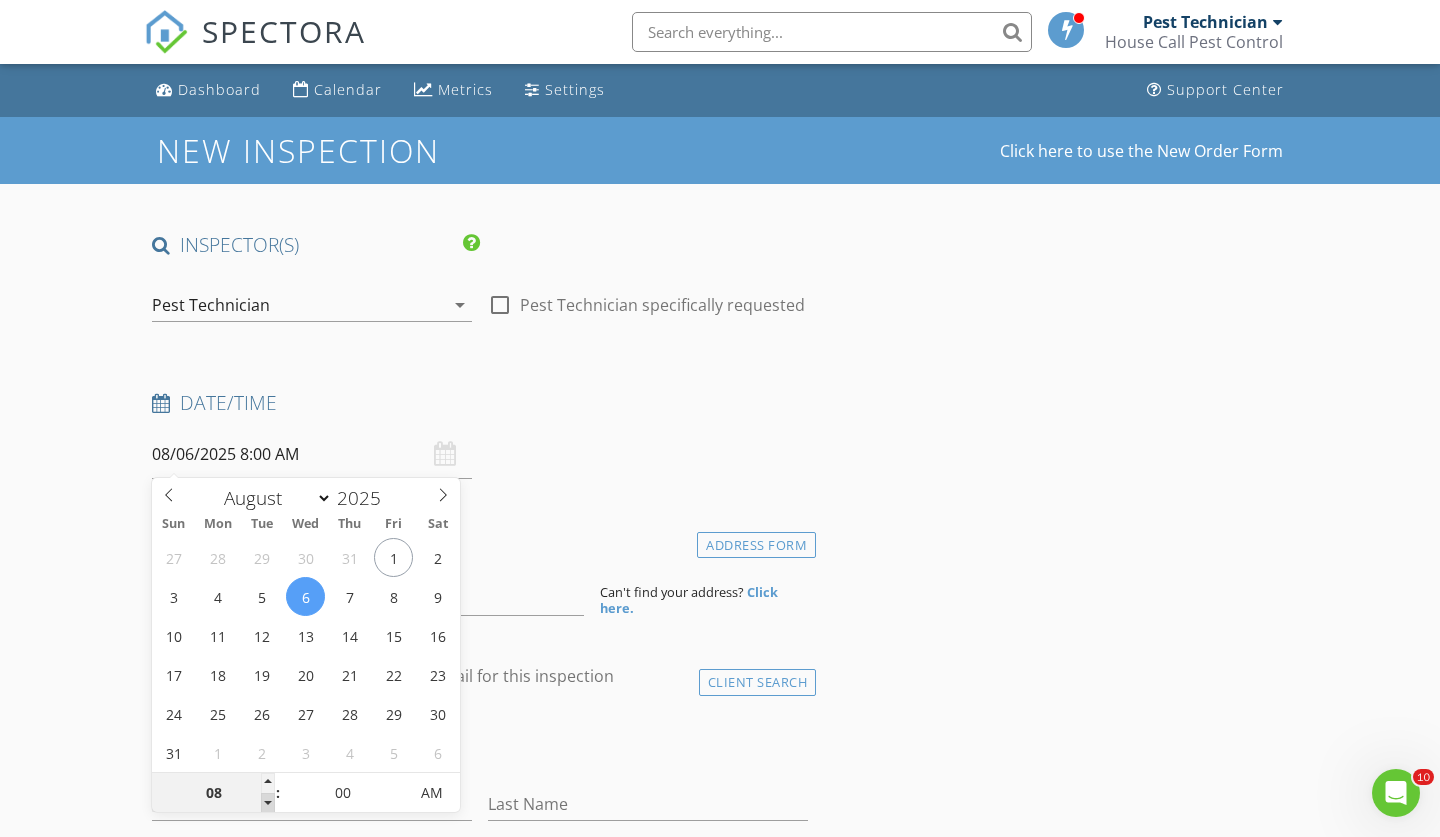 type on "07" 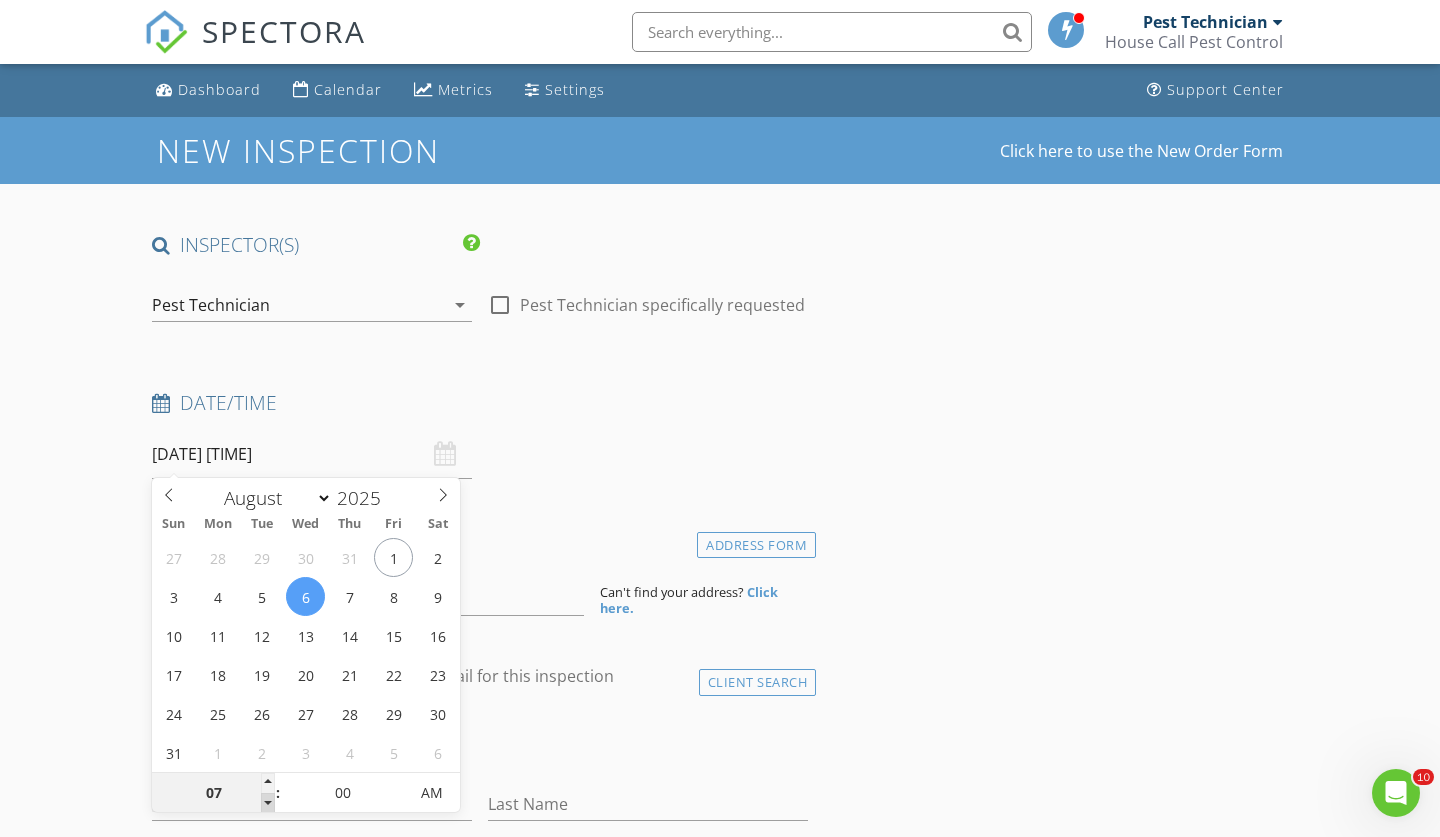 click at bounding box center [268, 803] 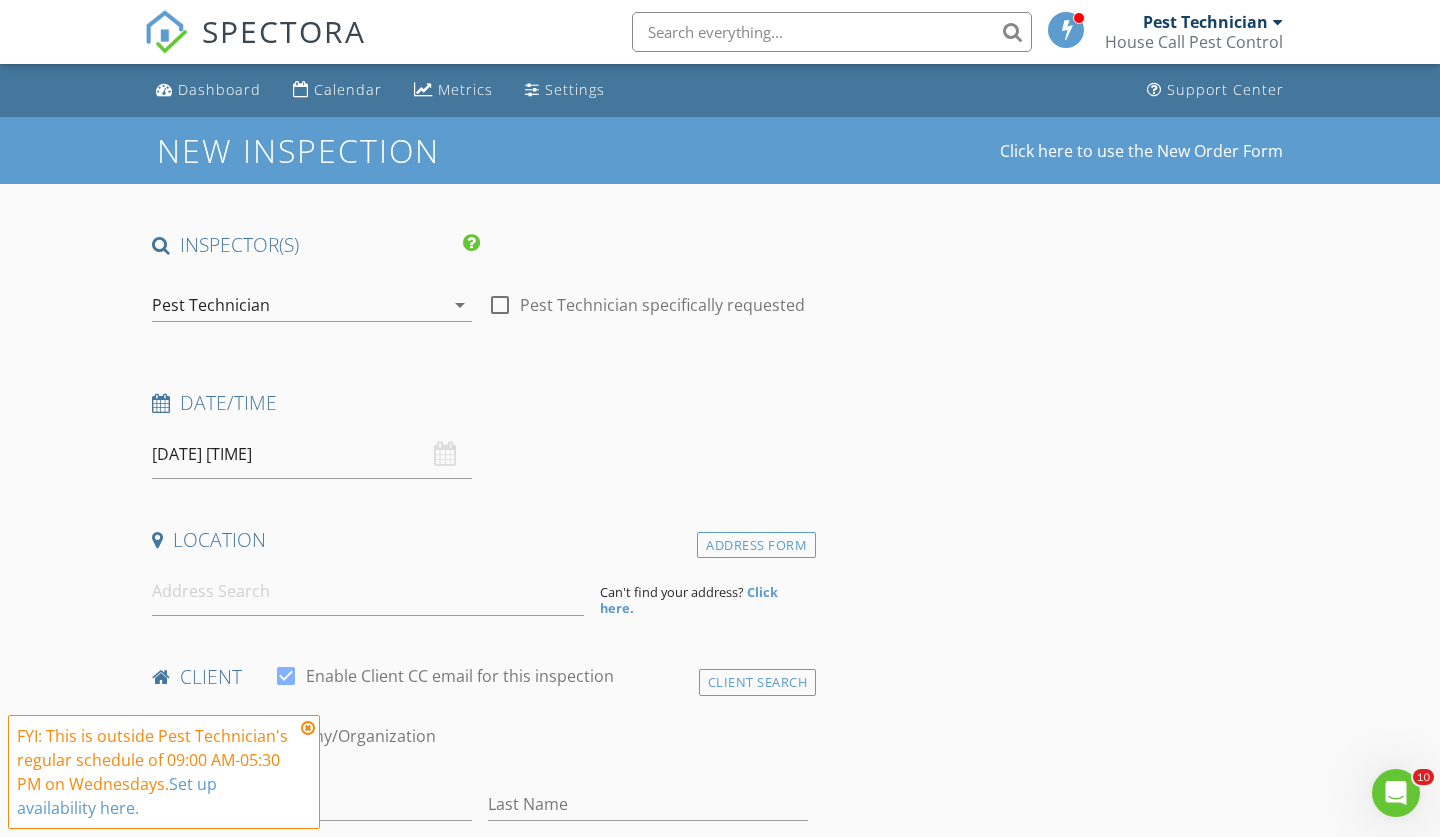 click on "New Inspection
Click here to use the New Order Form
INSPECTOR(S)
check_box   Pest Technician   PRIMARY   Pest Technician arrow_drop_down   check_box_outline_blank Pest Technician specifically requested
Date/Time
[DATE] [TIME]
Location
Address Form       Can't find your address?   Click here.
client
check_box Enable Client CC email for this inspection   Client Search     check_box_outline_blank Client is a Company/Organization     First Name   Last Name   Email   CC Email   Phone           Notes   Private Notes
ADDITIONAL client
SERVICES
check_box_outline_blank   Renewal-Termite Soil Treatment   check_box_outline_blank   Booster-Termite Soil Treatment   check_box_outline_blank   Discounted Termite Soil Treatment   check_box_outline_blank" at bounding box center [720, 1668] 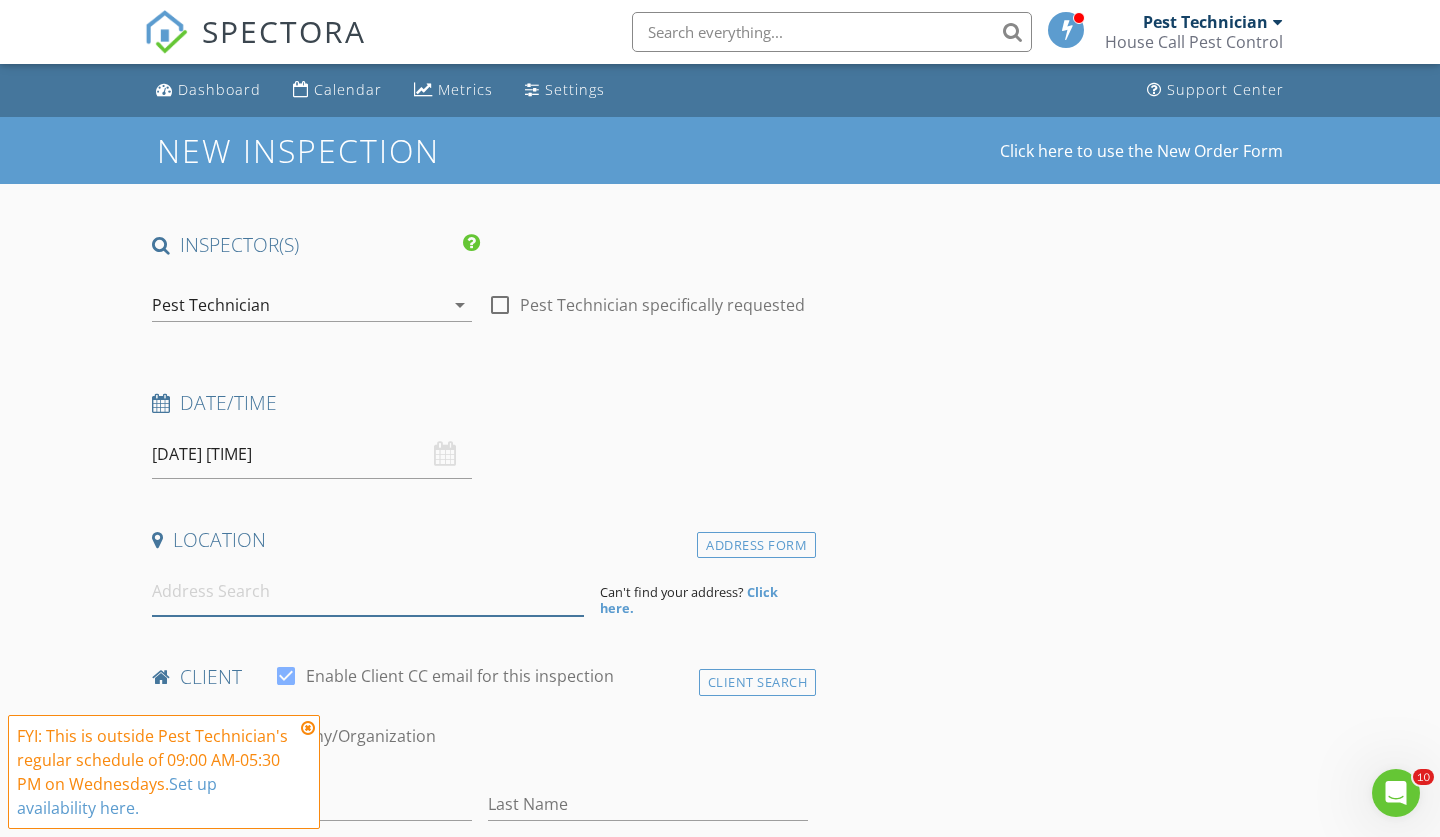 click at bounding box center [368, 591] 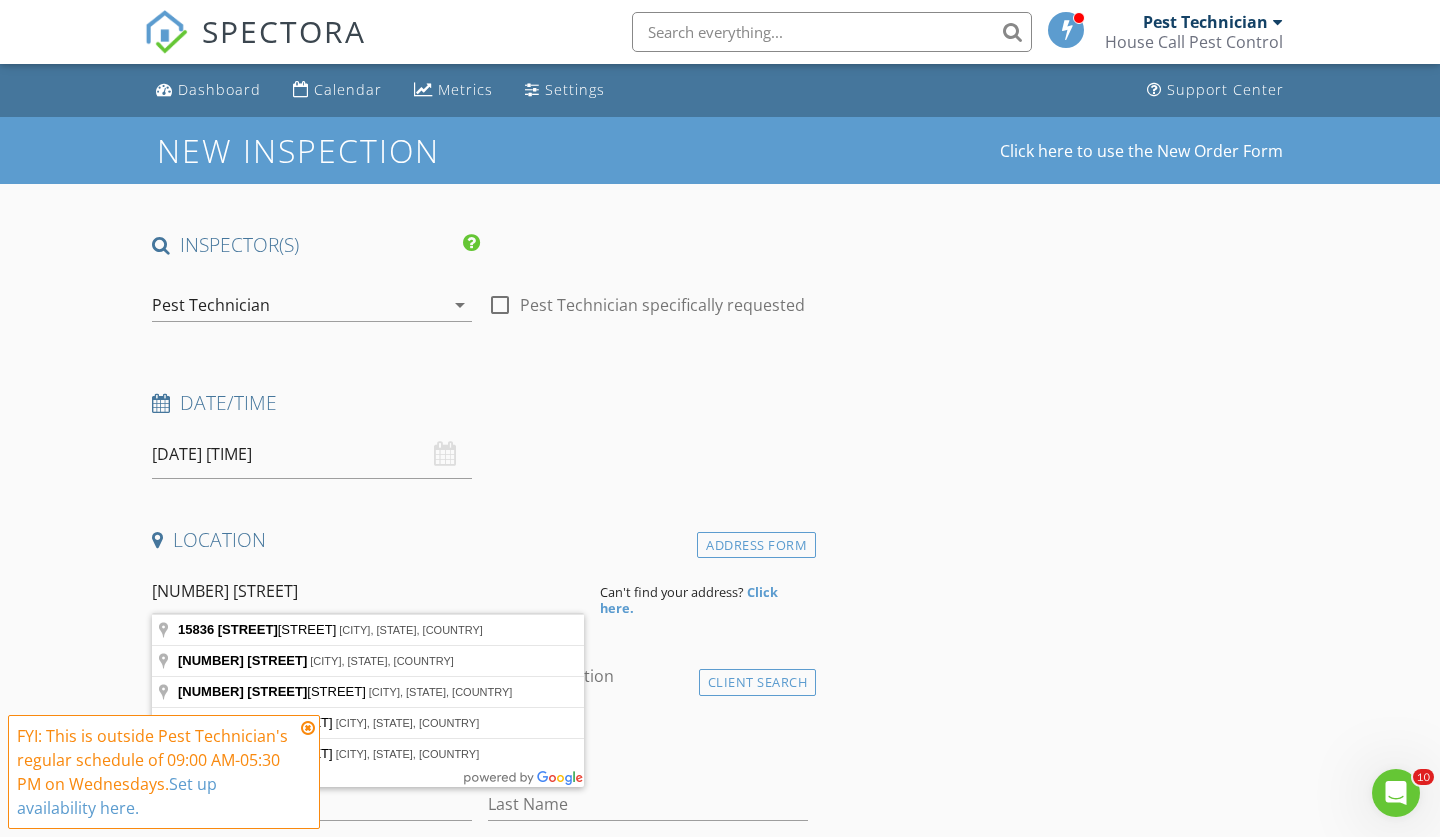 type on "[NUMBER] [STREET], [CITY], [STATE], [COUNTRY]" 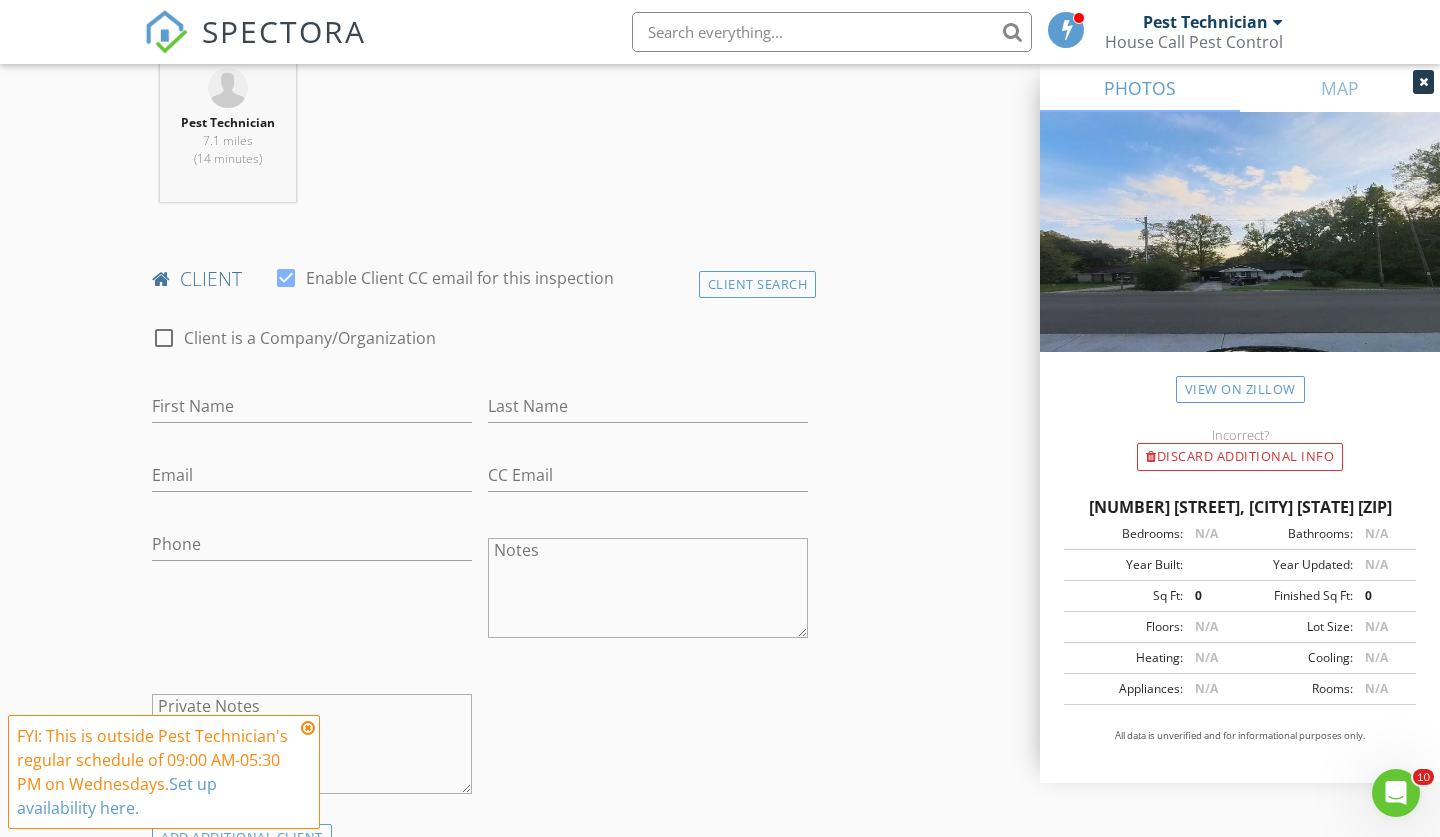 scroll, scrollTop: 814, scrollLeft: 0, axis: vertical 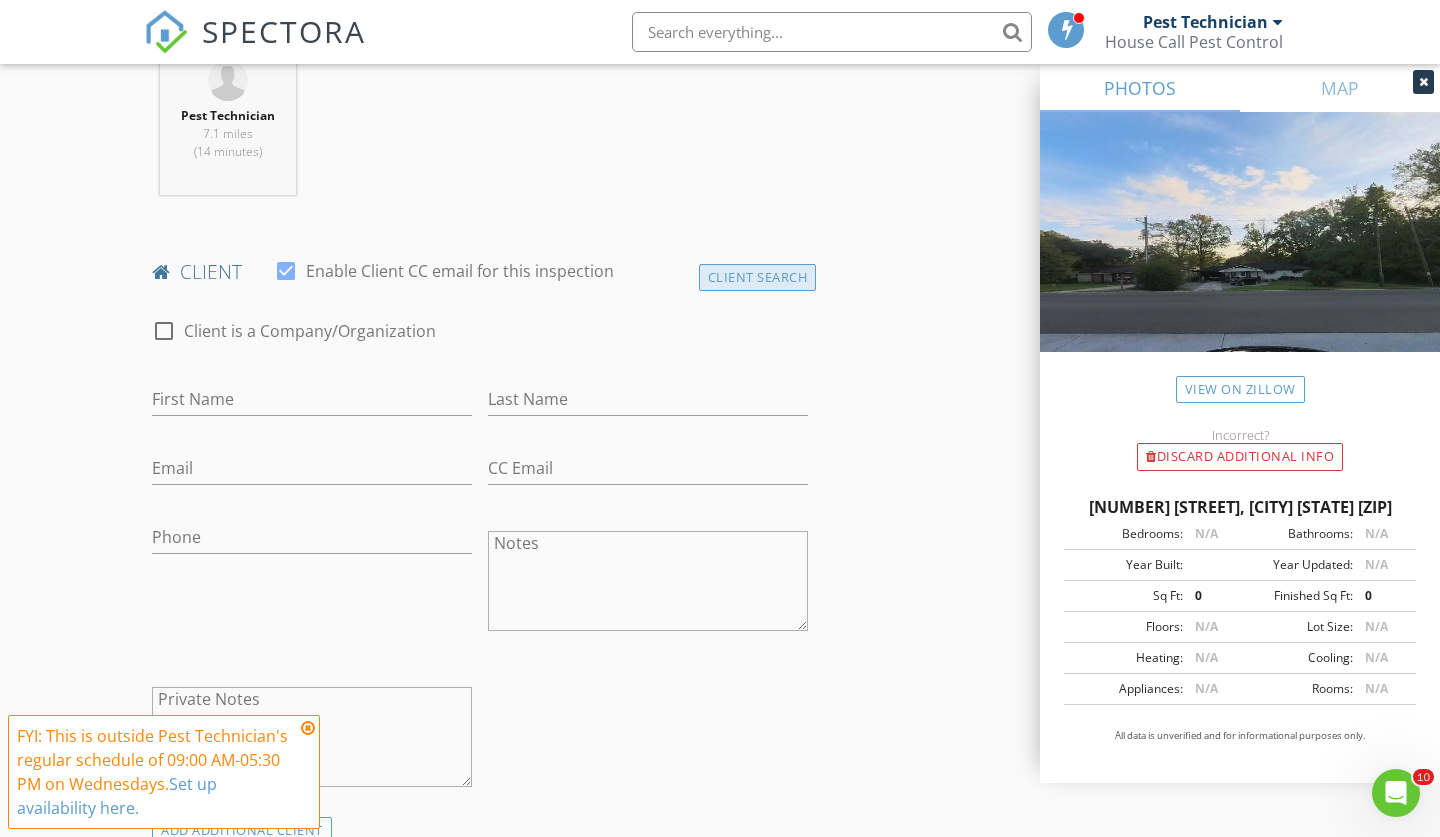 click on "Client Search" at bounding box center (758, 277) 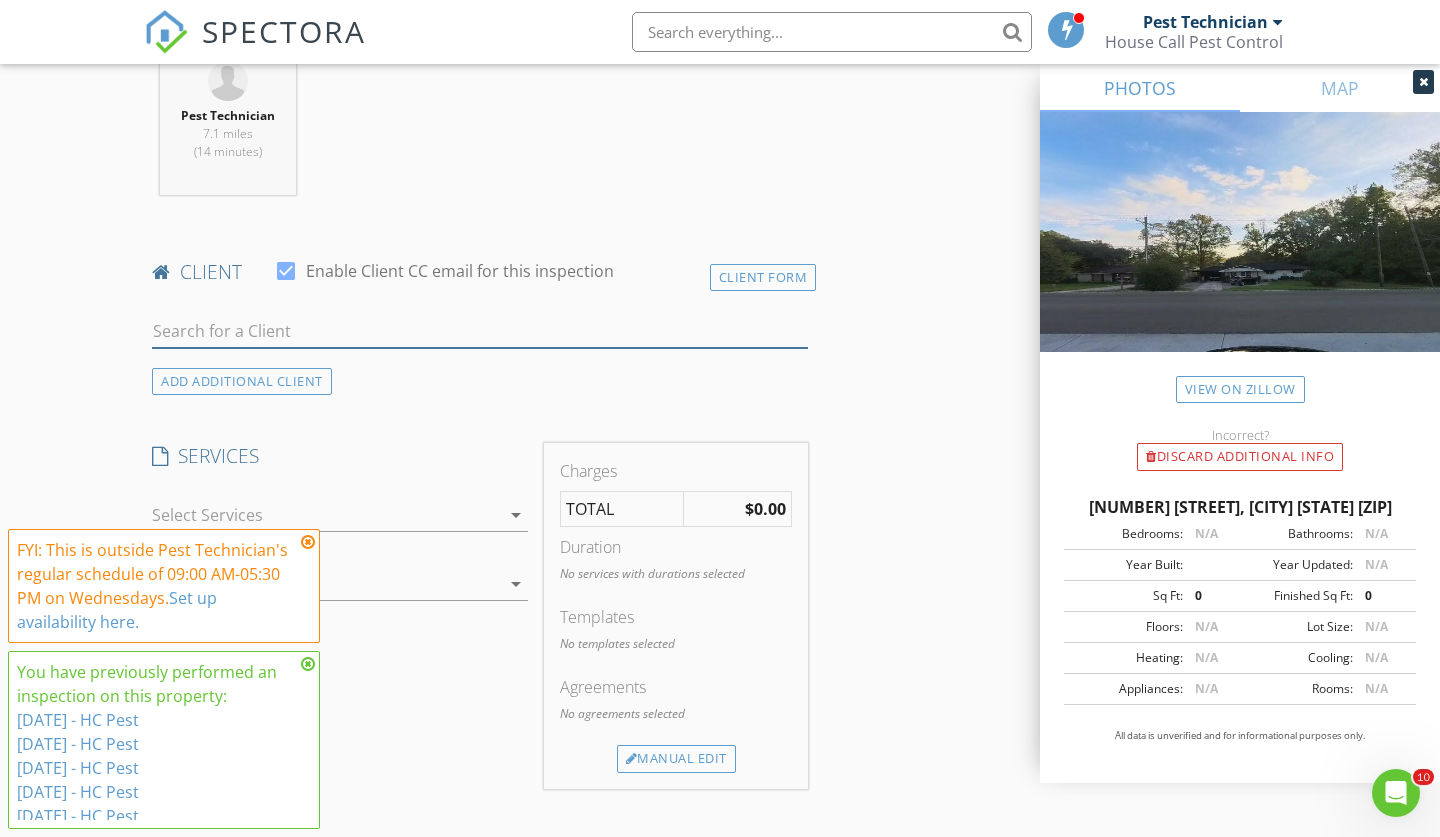 click at bounding box center (480, 331) 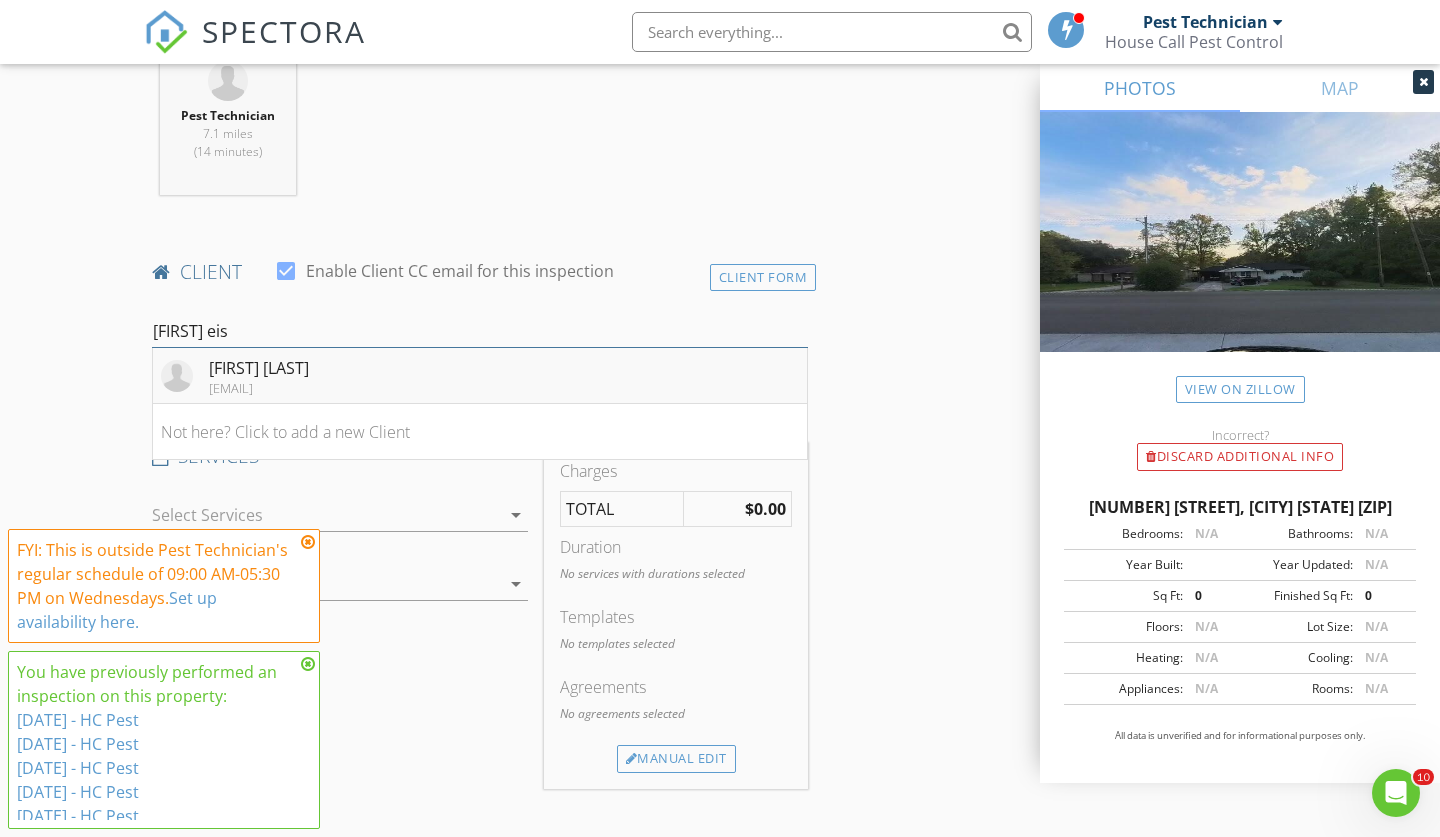 type on "Adam eis" 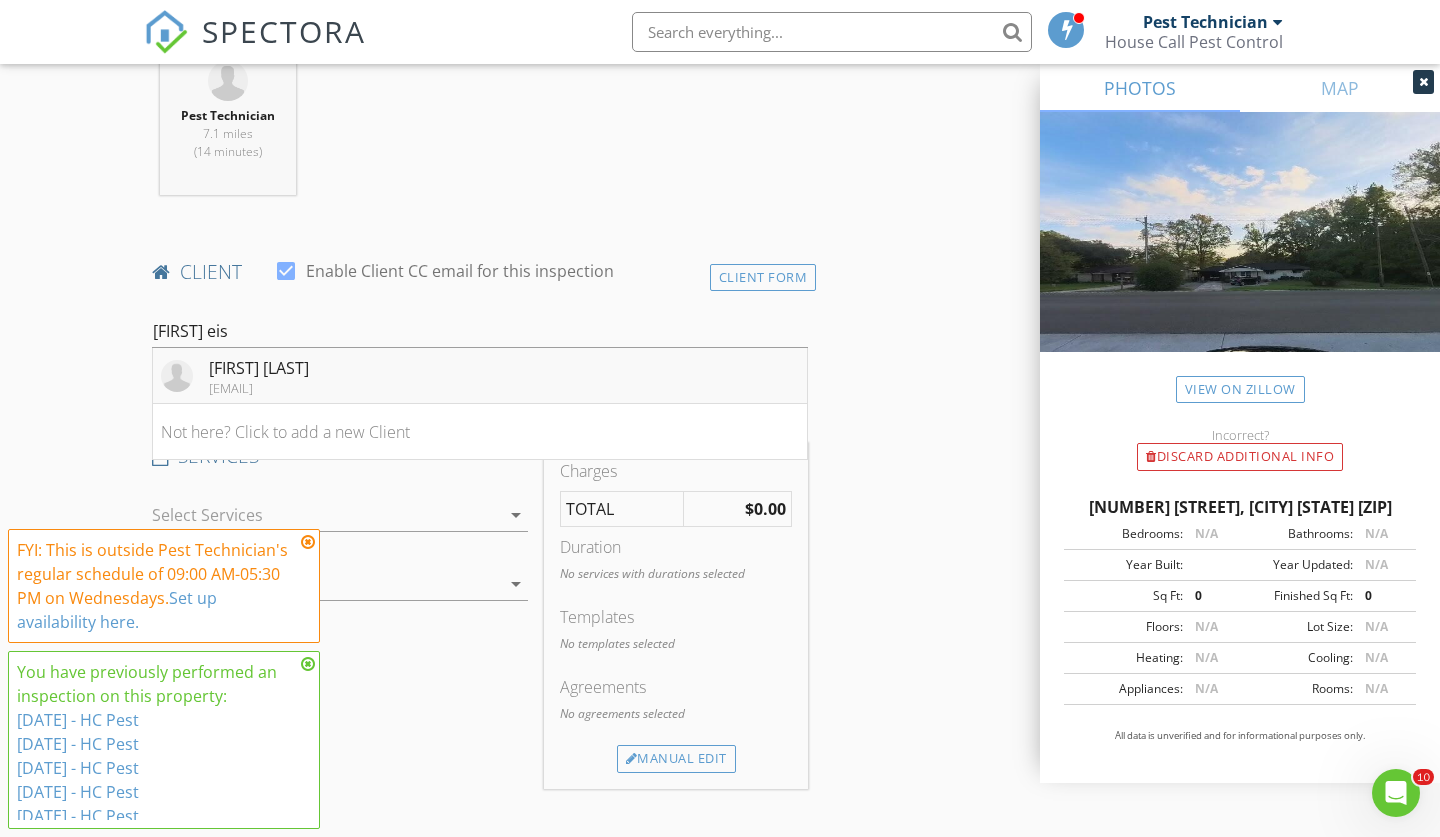 click on "Adam Eisler
coachadam93@gmail.com" at bounding box center (480, 376) 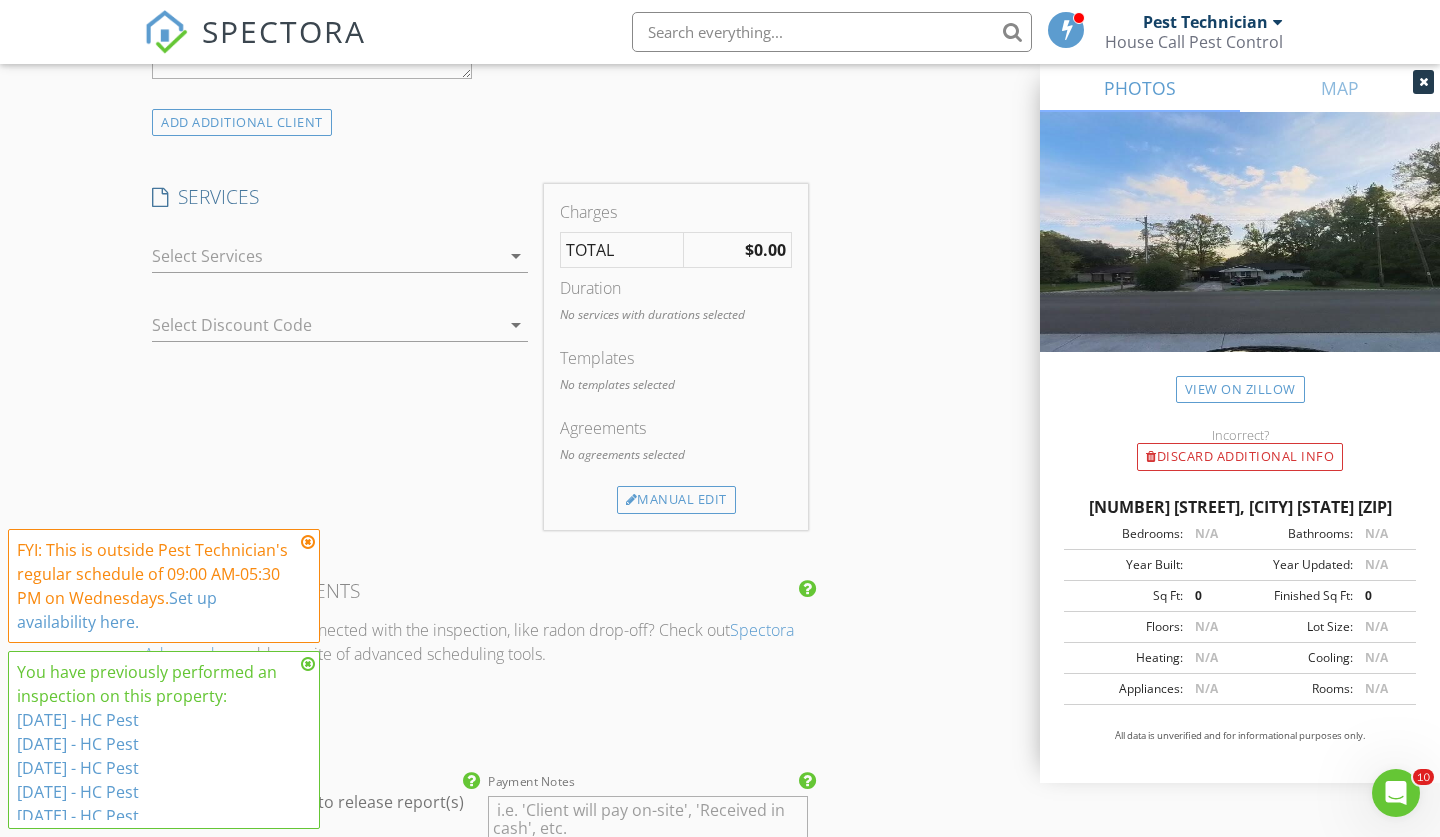 scroll, scrollTop: 1528, scrollLeft: 0, axis: vertical 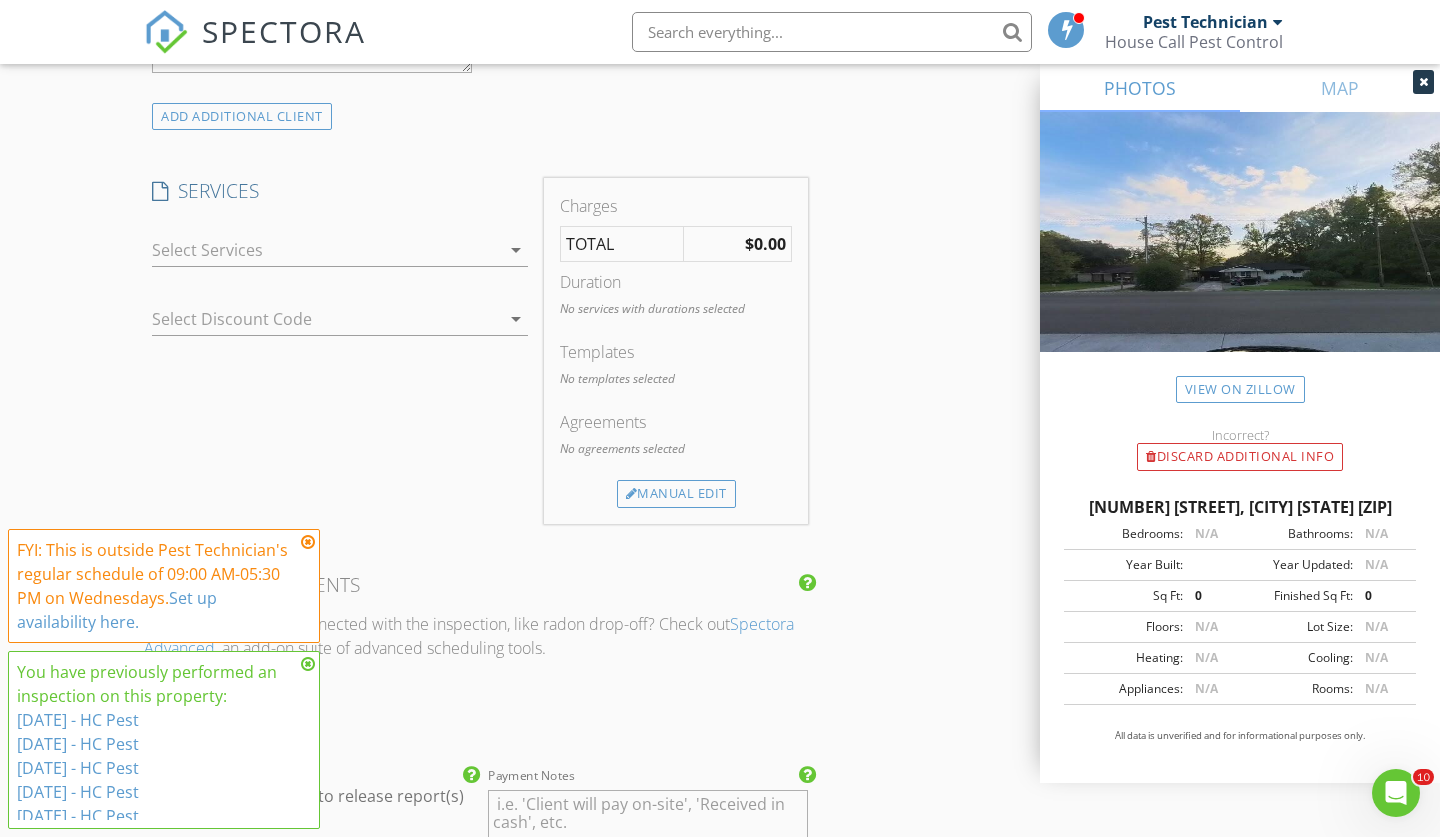 click at bounding box center (326, 250) 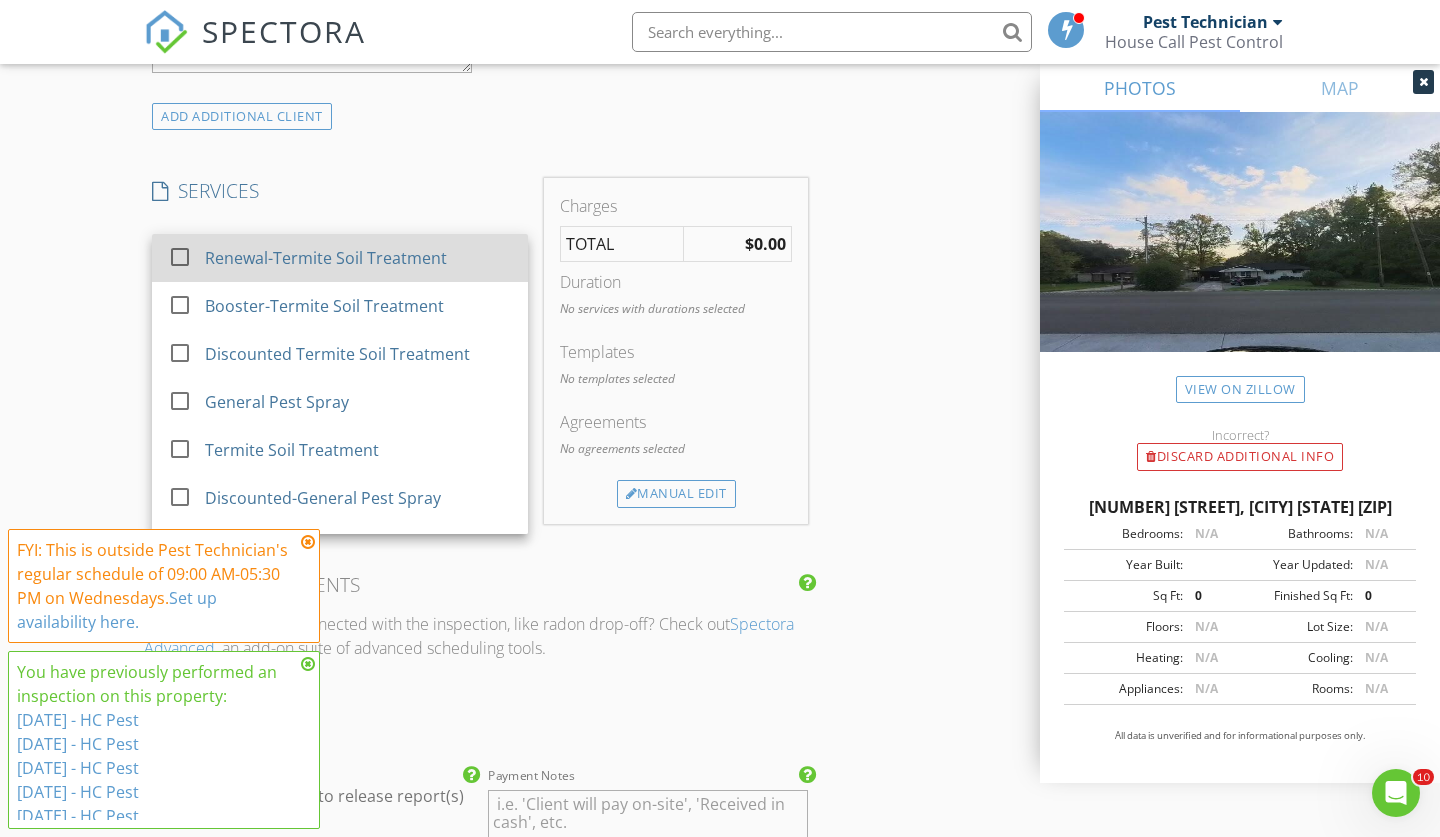 click on "check_box_outline_blank   Renewal-Termite Soil Treatment" at bounding box center (340, 258) 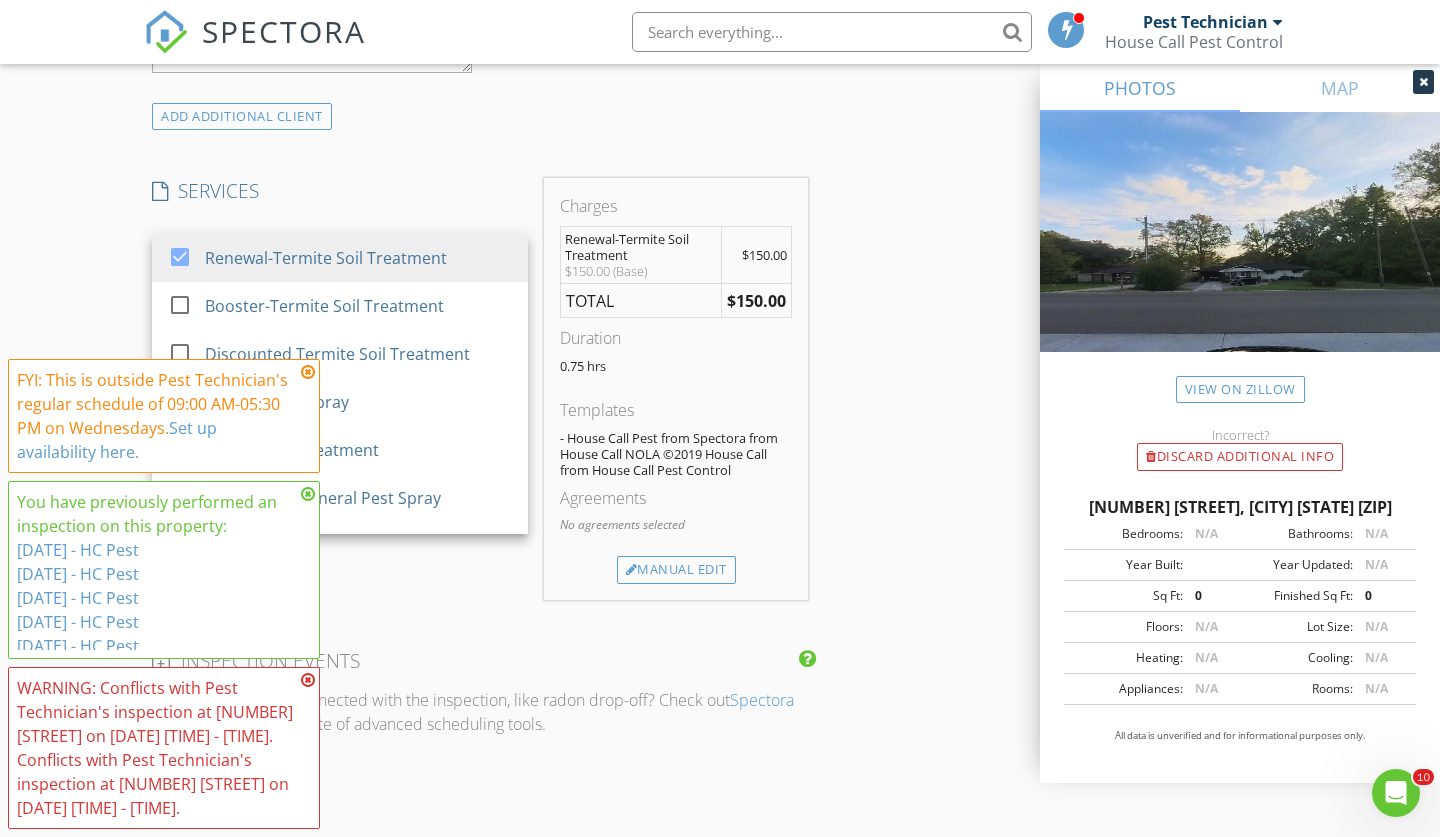 click on "INSPECTOR(S)
check_box   Pest Technician   PRIMARY   Pest Technician arrow_drop_down   check_box_outline_blank Pest Technician specifically requested
Date/Time
08/06/2025 7:00 AM
Location
Address Search       Address 15836 Tiger Bend Rd   Unit   City Baton Rouge   State LA   Zip 70817   County East Baton Rouge Parish     Square Feet 0   Year Built   Foundation arrow_drop_down     Pest Technician     7.1 miles     (14 minutes)
client
check_box Enable Client CC email for this inspection   Client Search     check_box_outline_blank Client is a Company/Organization     First Name Adam   Last Name Eisler   Email coachadam93@gmail.com   CC Email   Phone 2257721778           Notes AE 379252268931003  11/29 556 70808   Private Notes
ADD ADDITIONAL client
SERVICES
check_box" at bounding box center (720, 416) 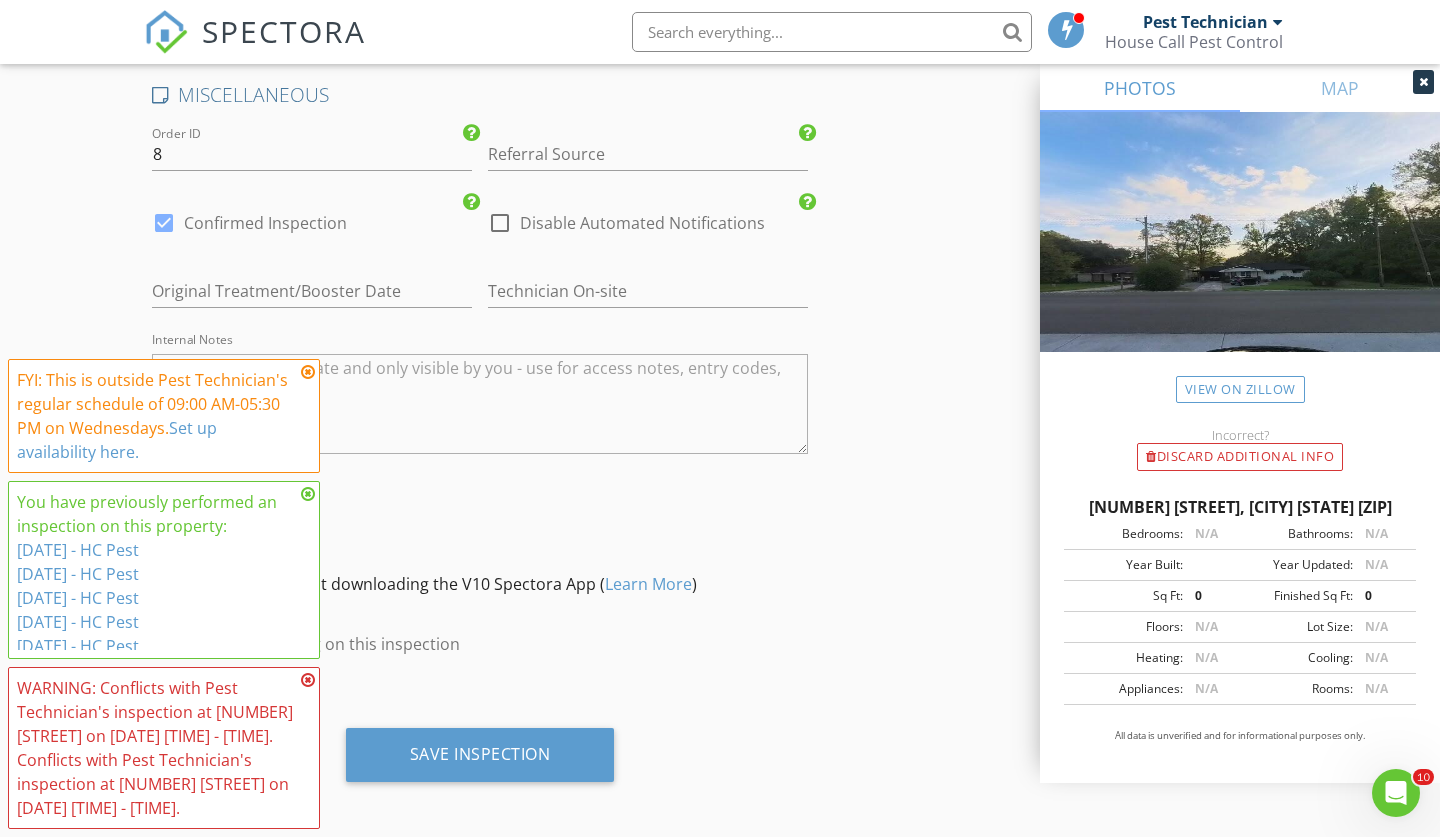 scroll, scrollTop: 2858, scrollLeft: 0, axis: vertical 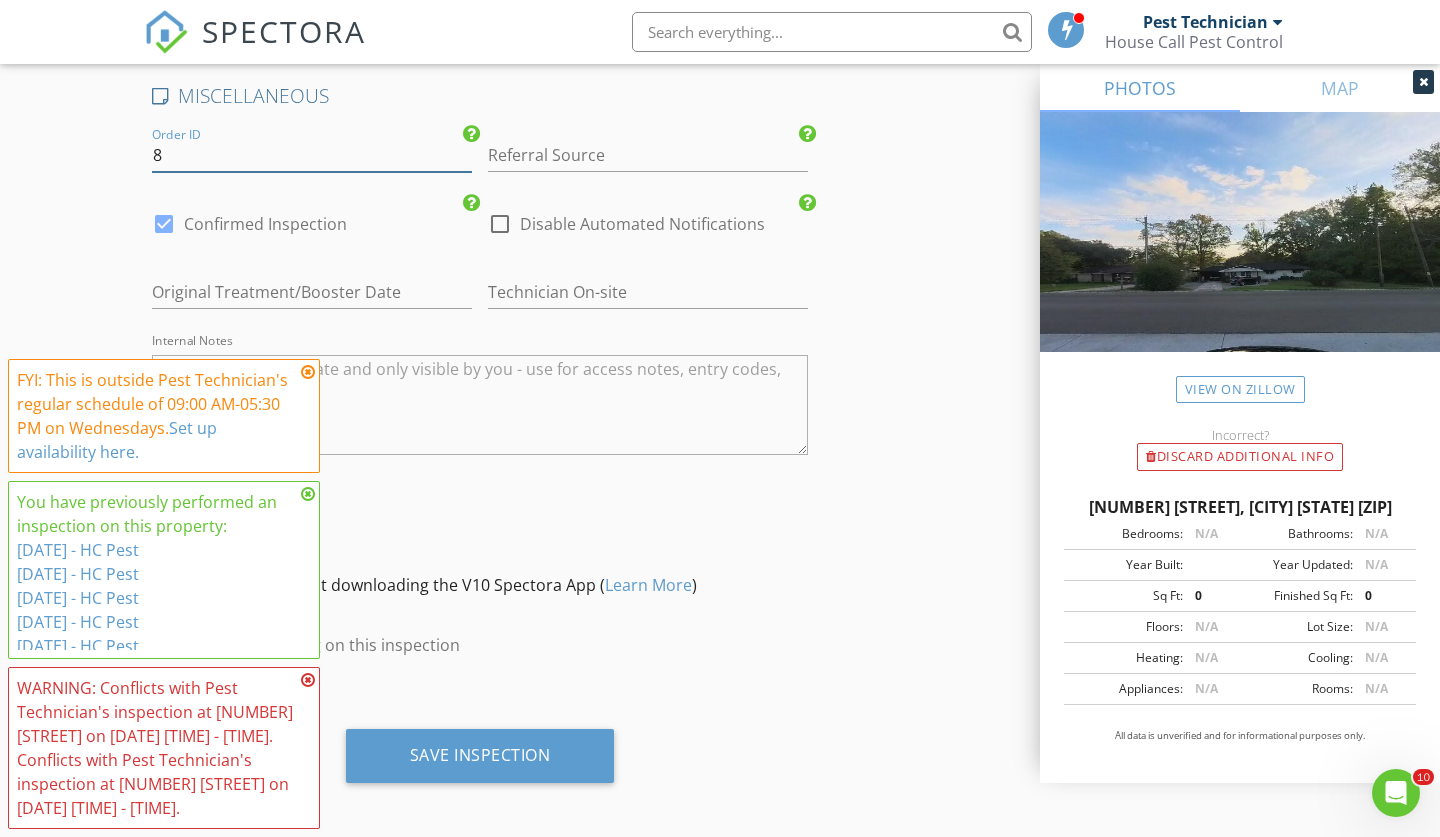 drag, startPoint x: 176, startPoint y: 148, endPoint x: 131, endPoint y: 148, distance: 45 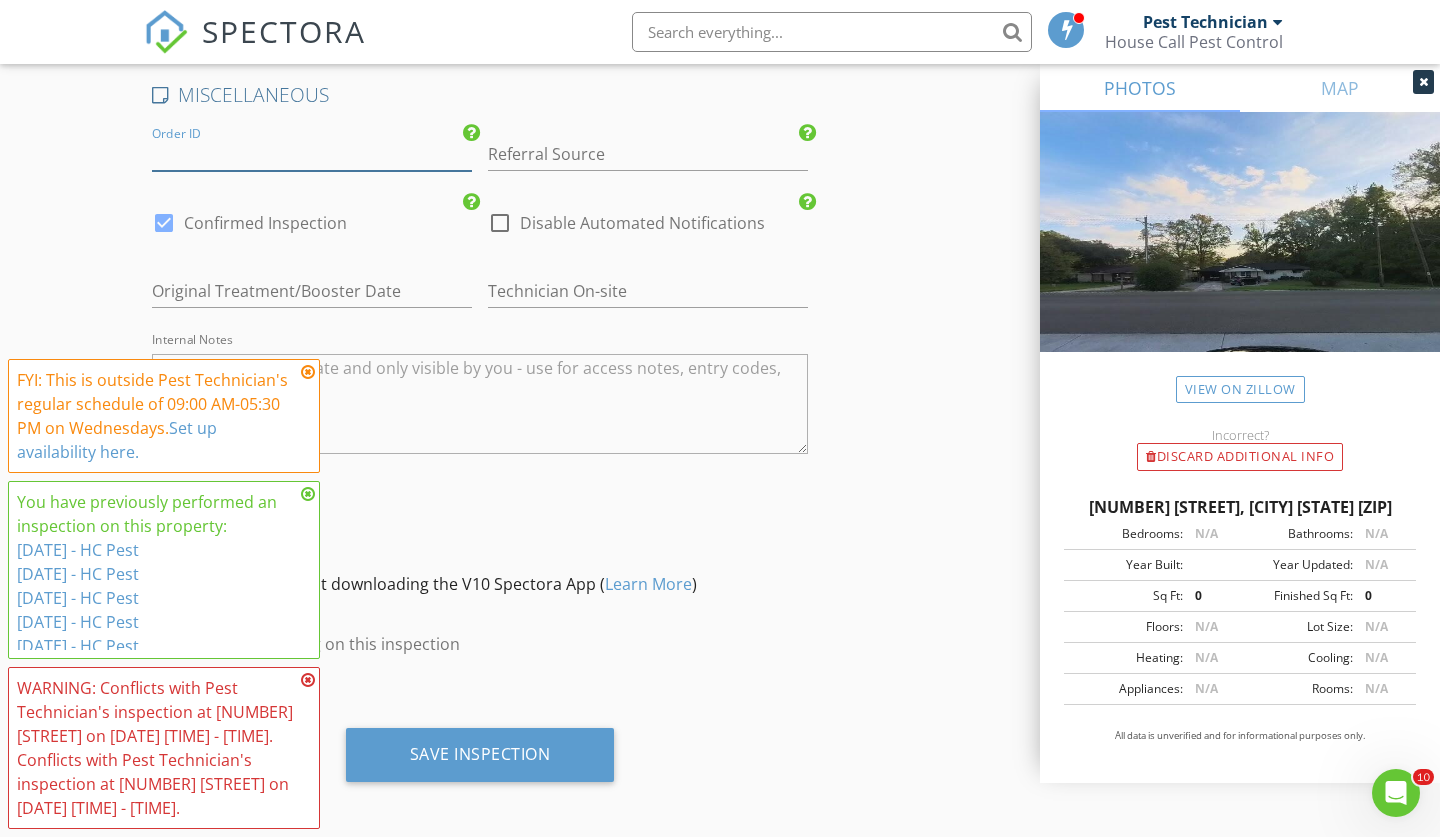 scroll, scrollTop: 2858, scrollLeft: 0, axis: vertical 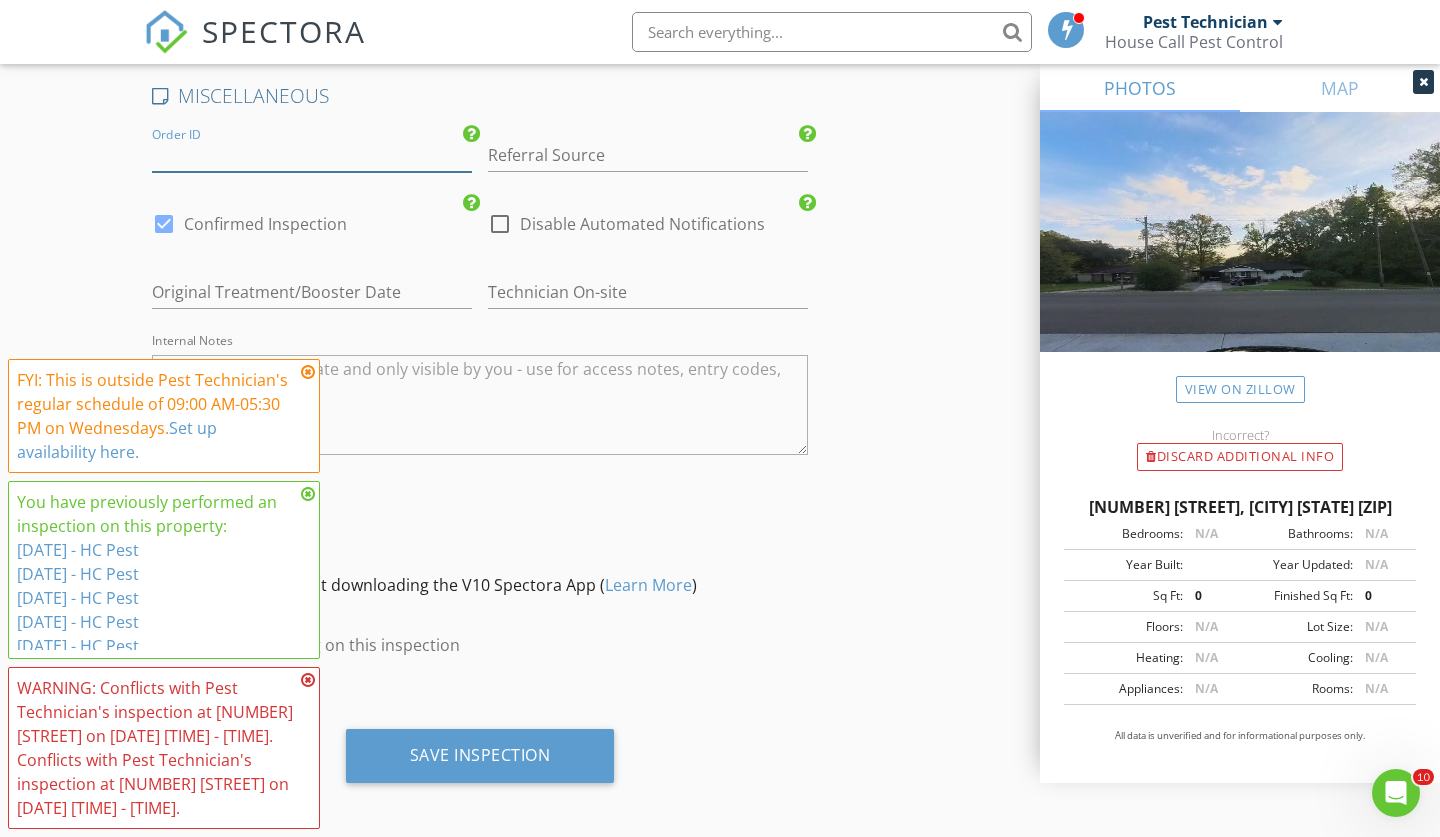type 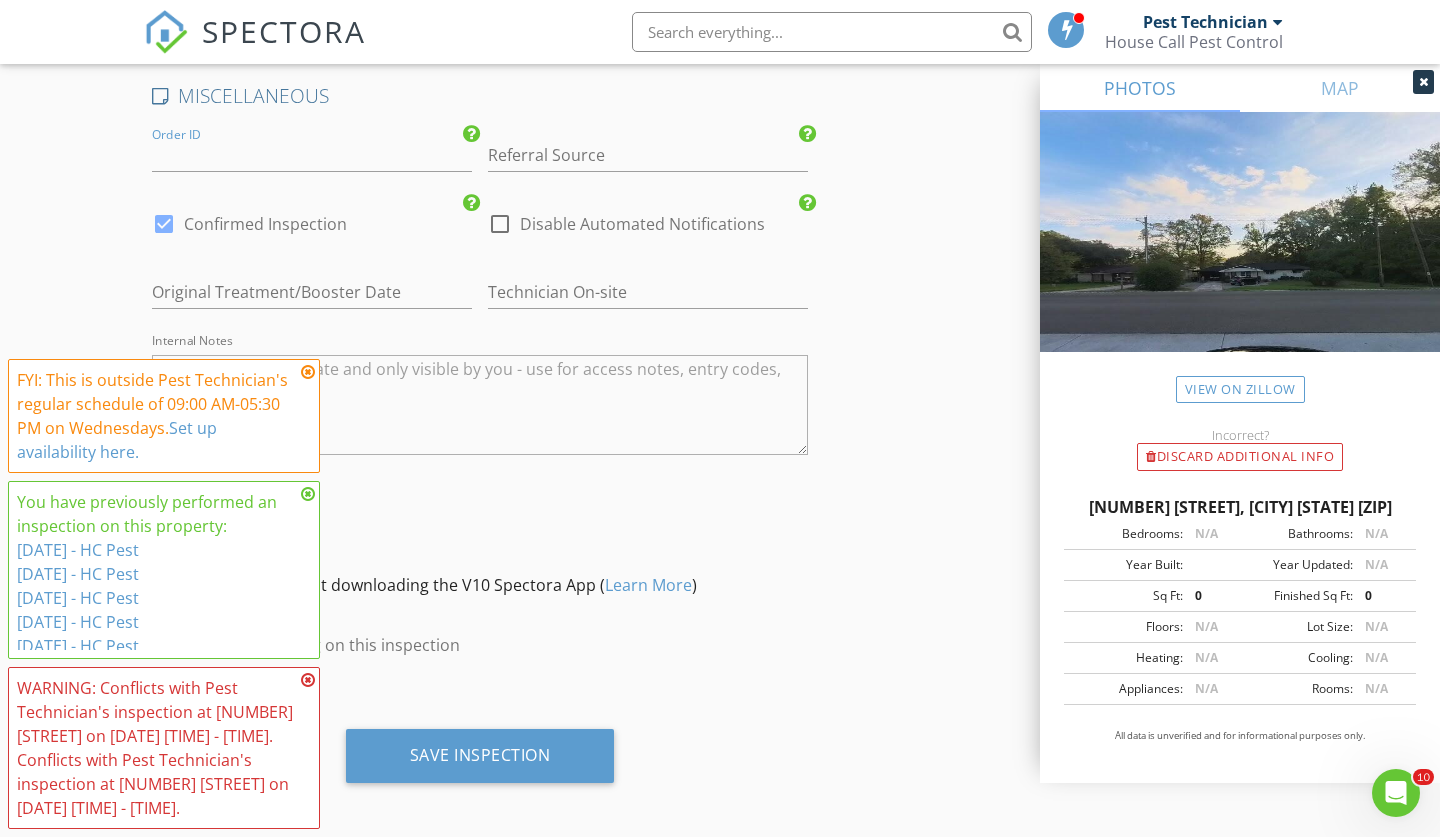 click at bounding box center [164, 224] 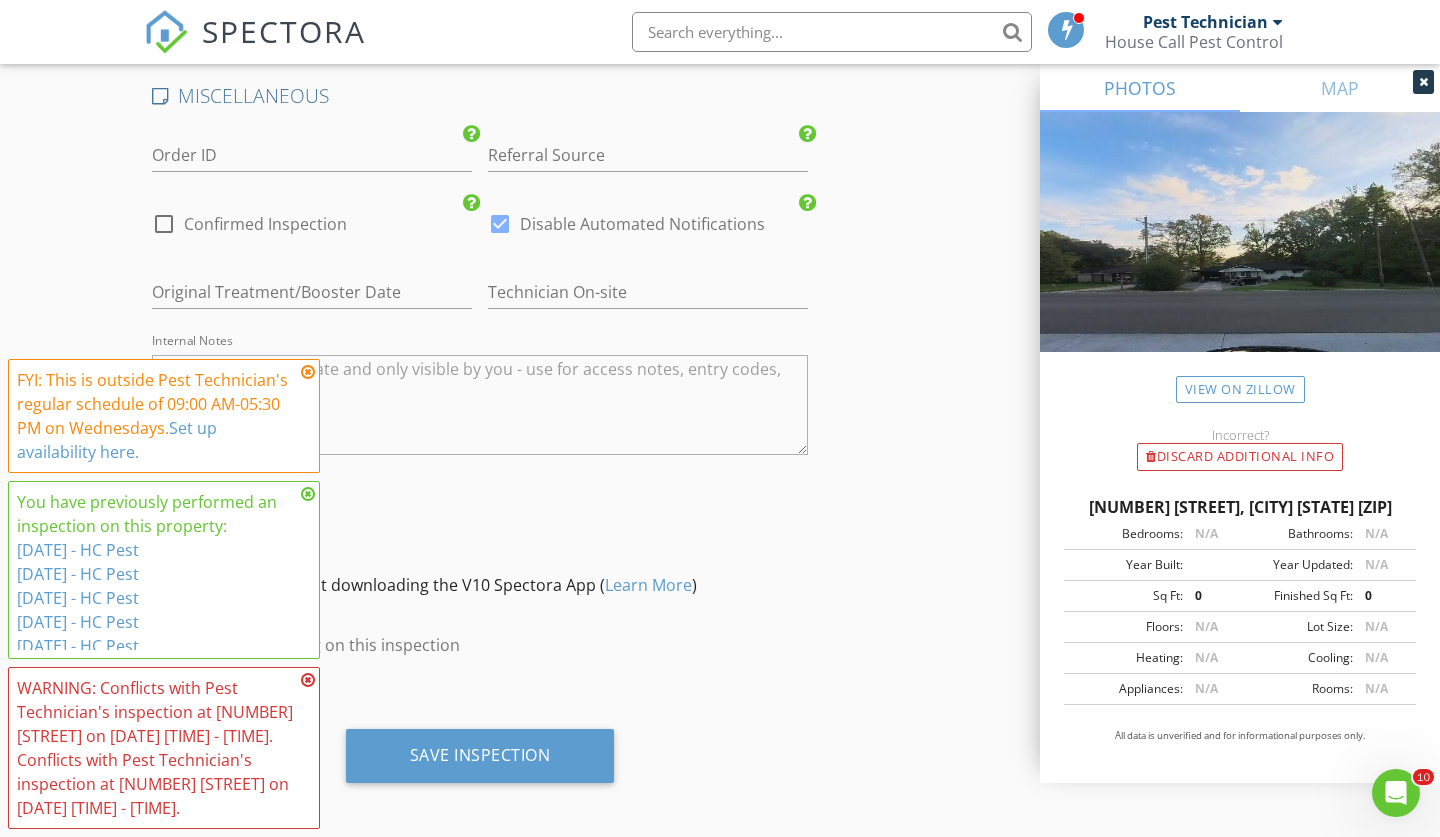 click at bounding box center [308, 372] 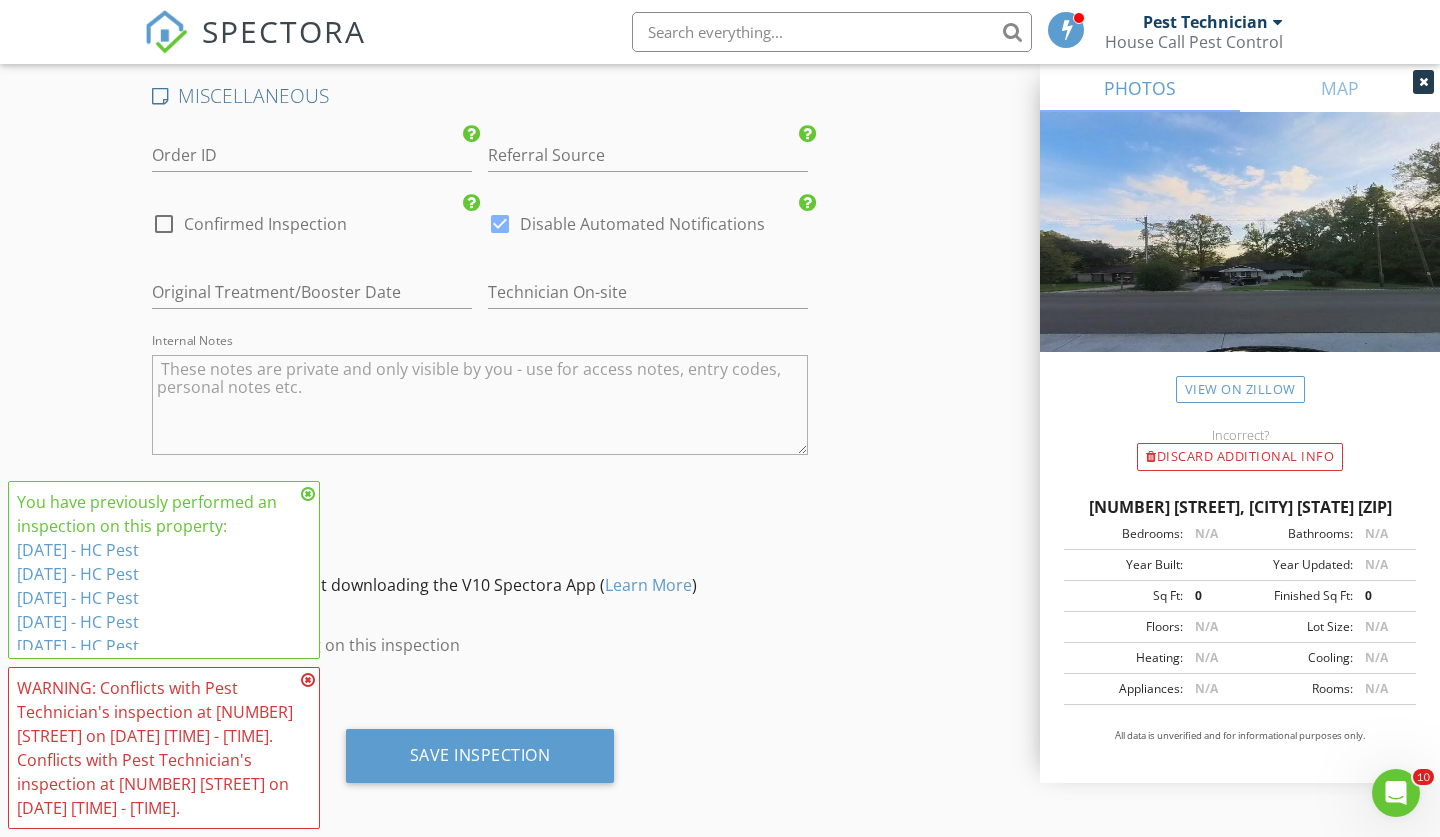 click at bounding box center [308, 494] 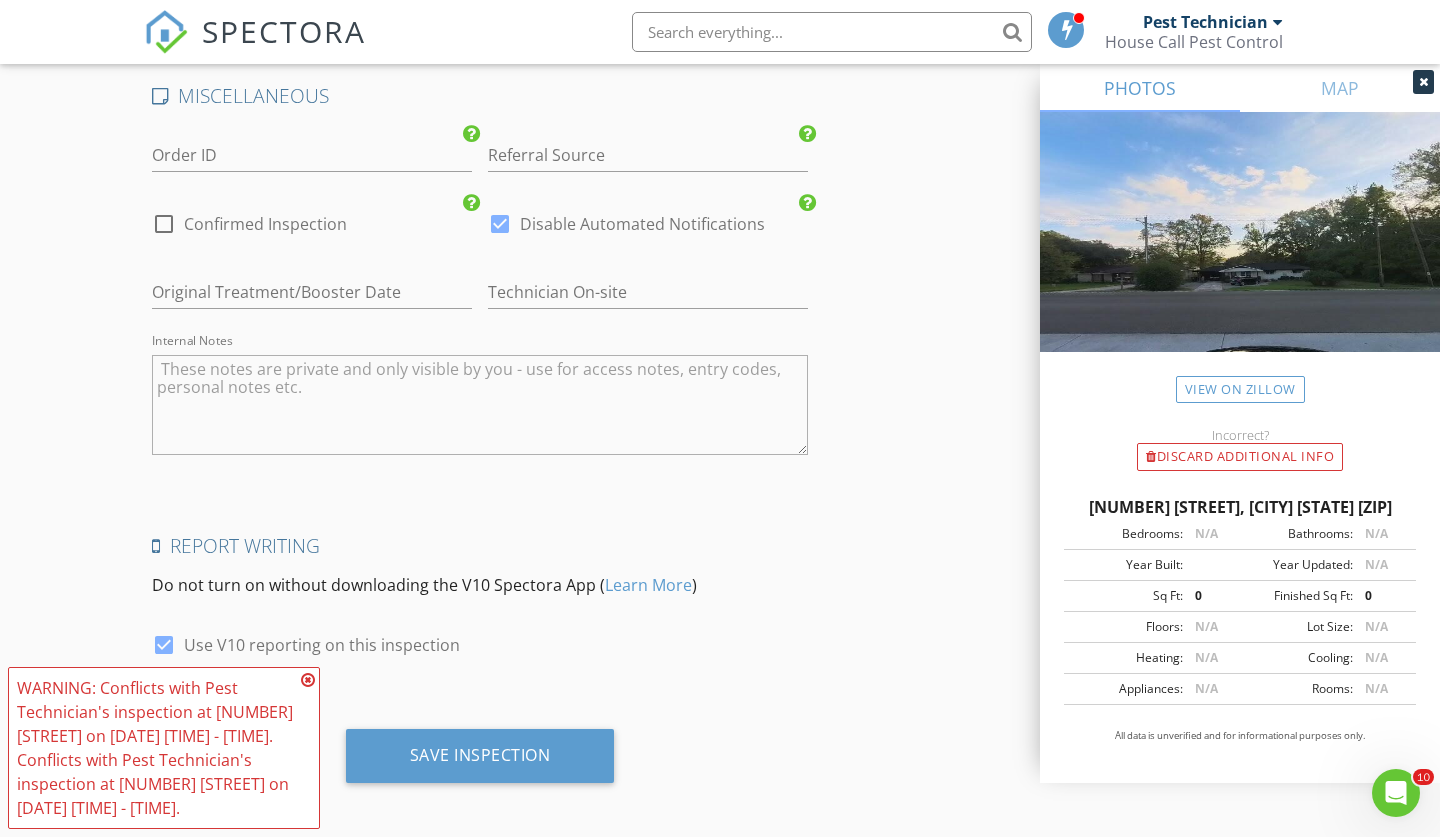 click at bounding box center (308, 680) 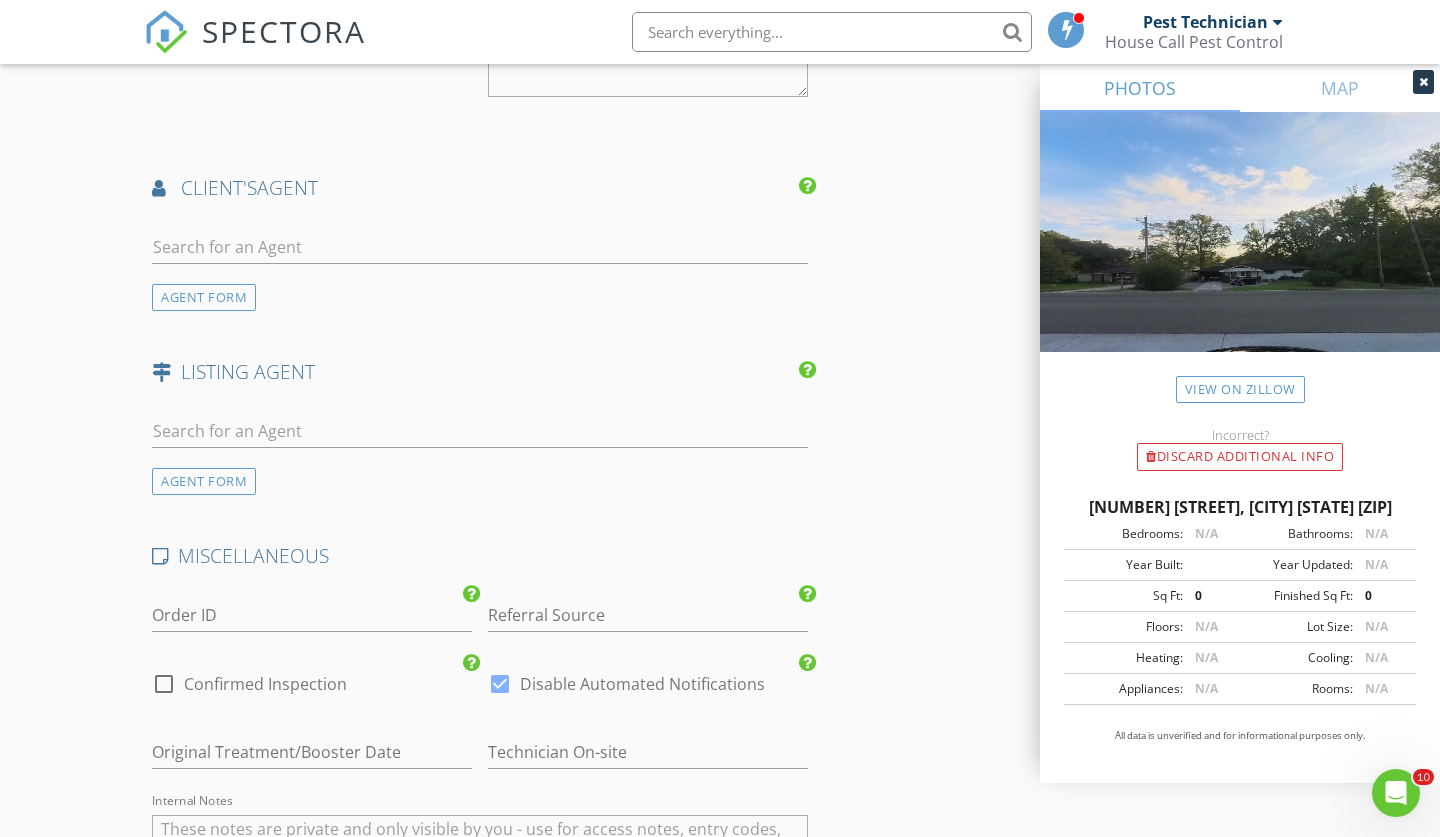 scroll, scrollTop: 2465, scrollLeft: 0, axis: vertical 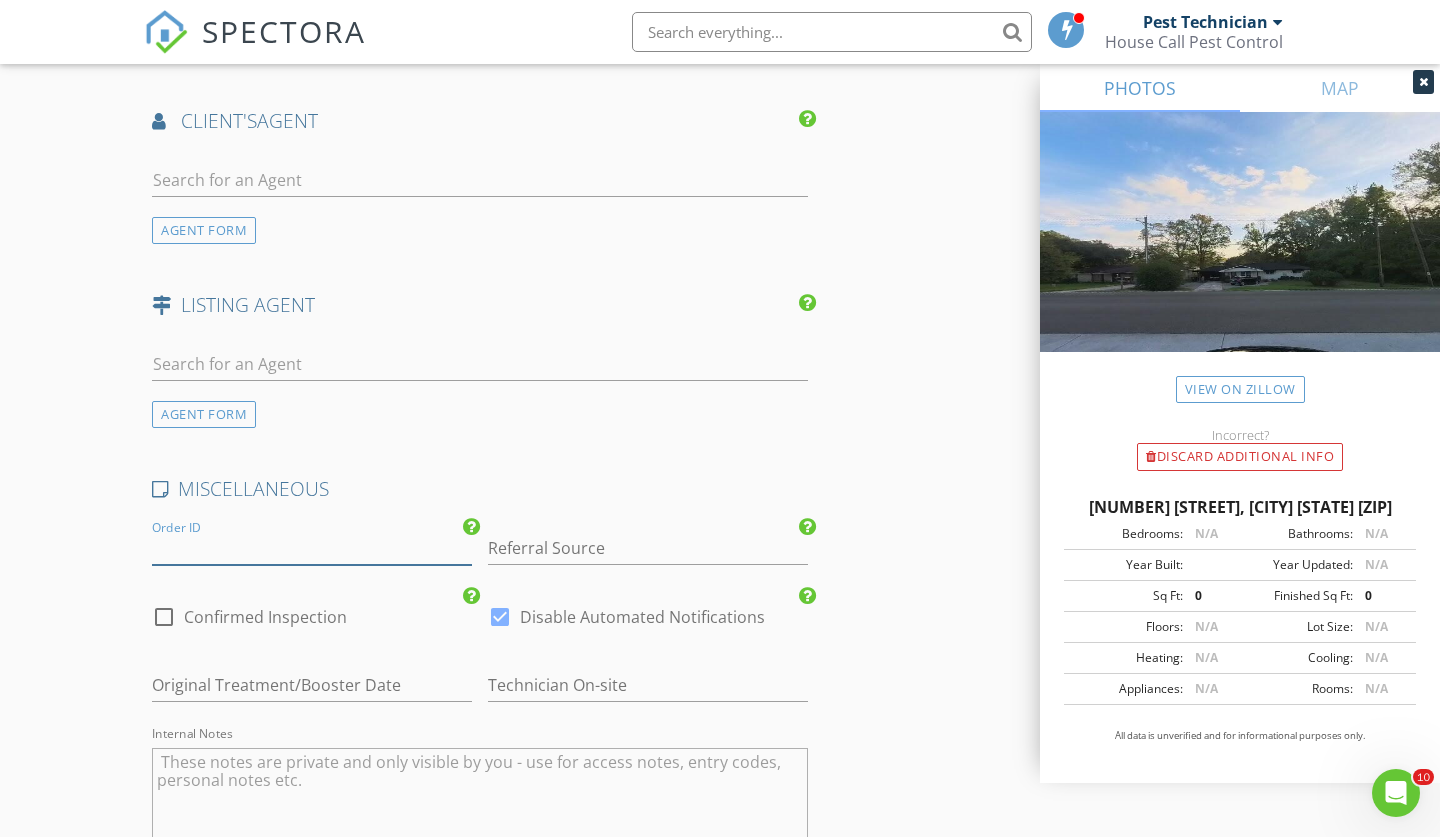 click on "Order ID" at bounding box center (312, 548) 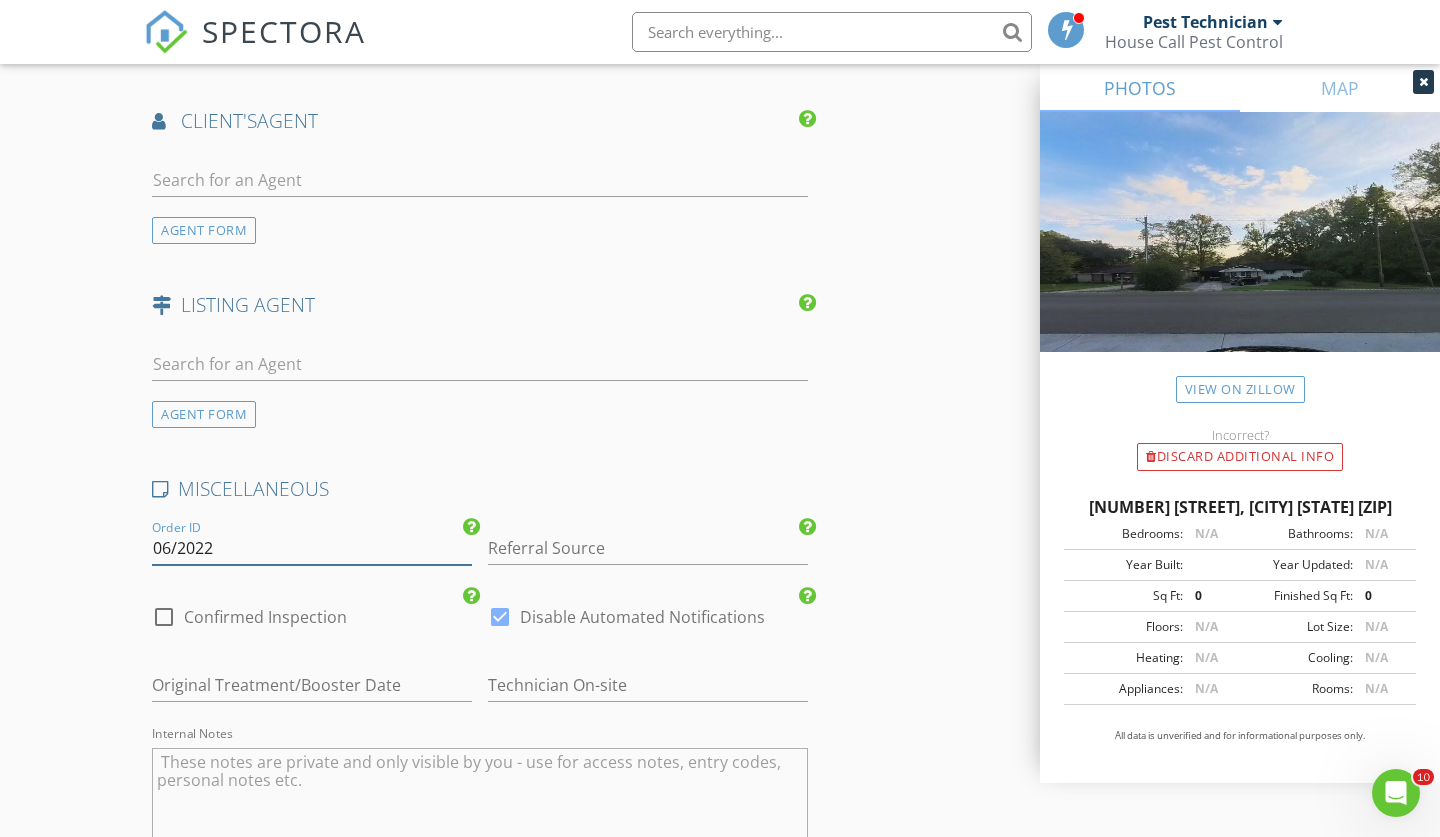 type on "06/2022" 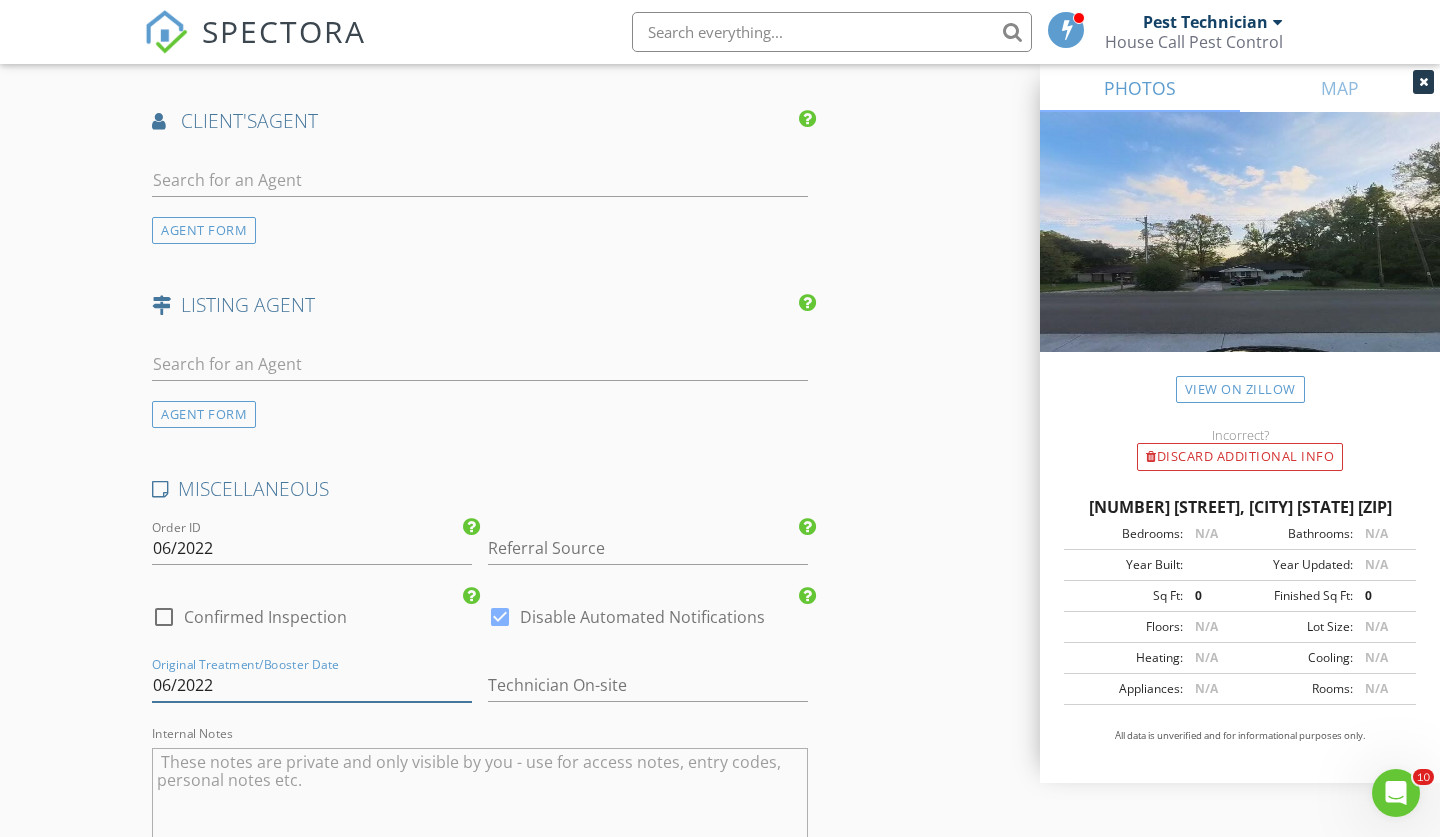 type on "06/2022" 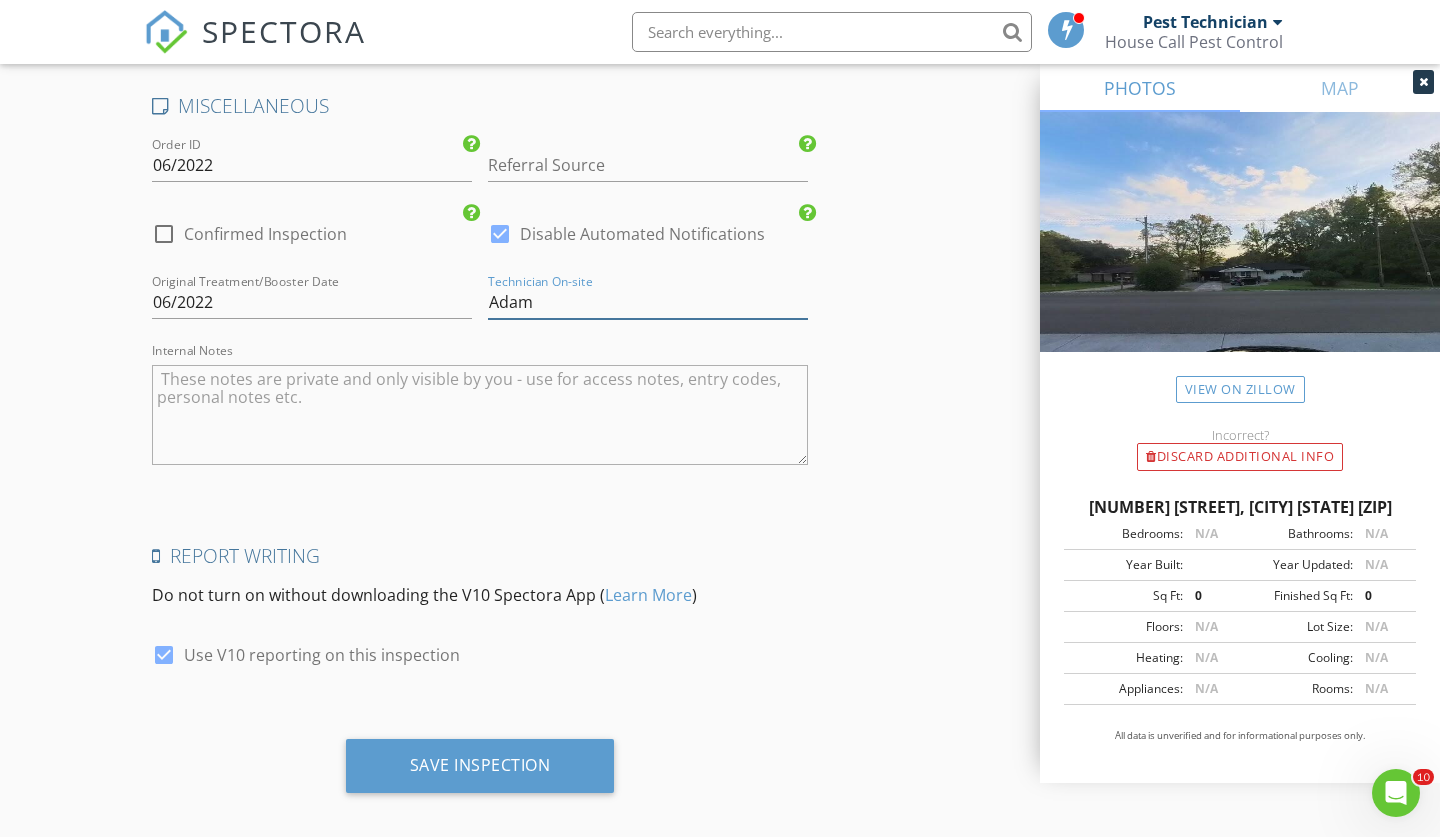 scroll, scrollTop: 2842, scrollLeft: 0, axis: vertical 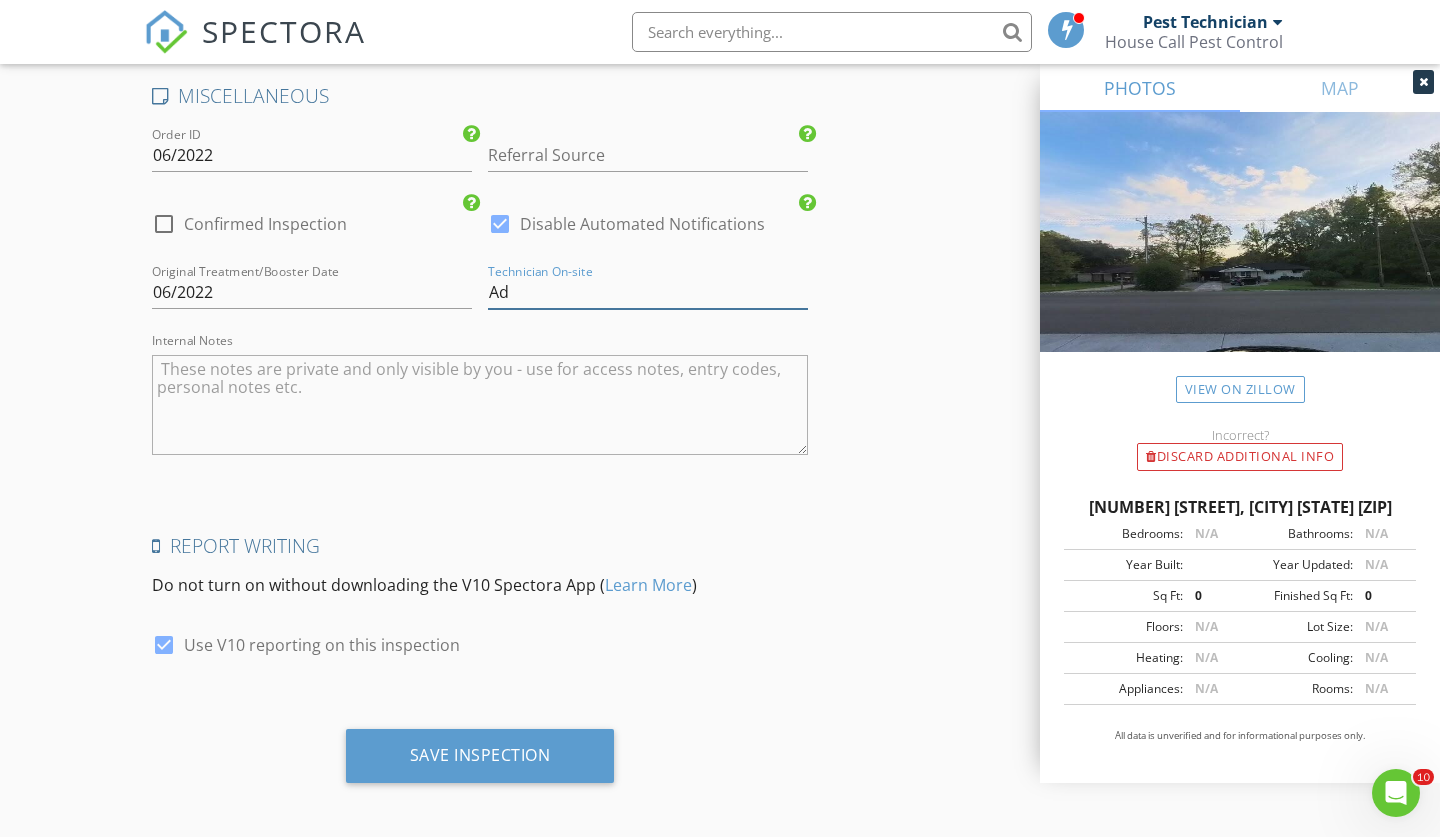 type on "A" 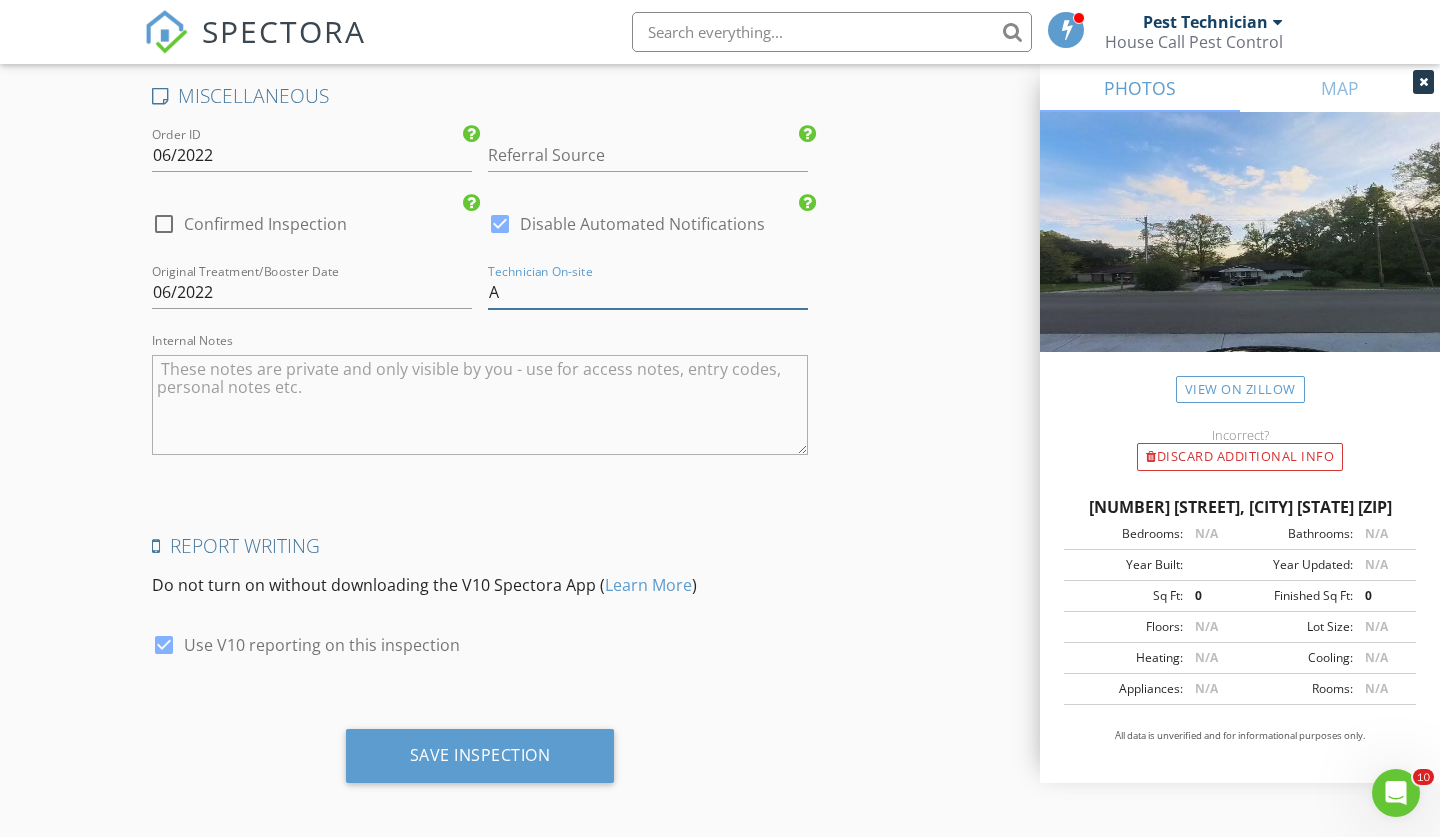 type 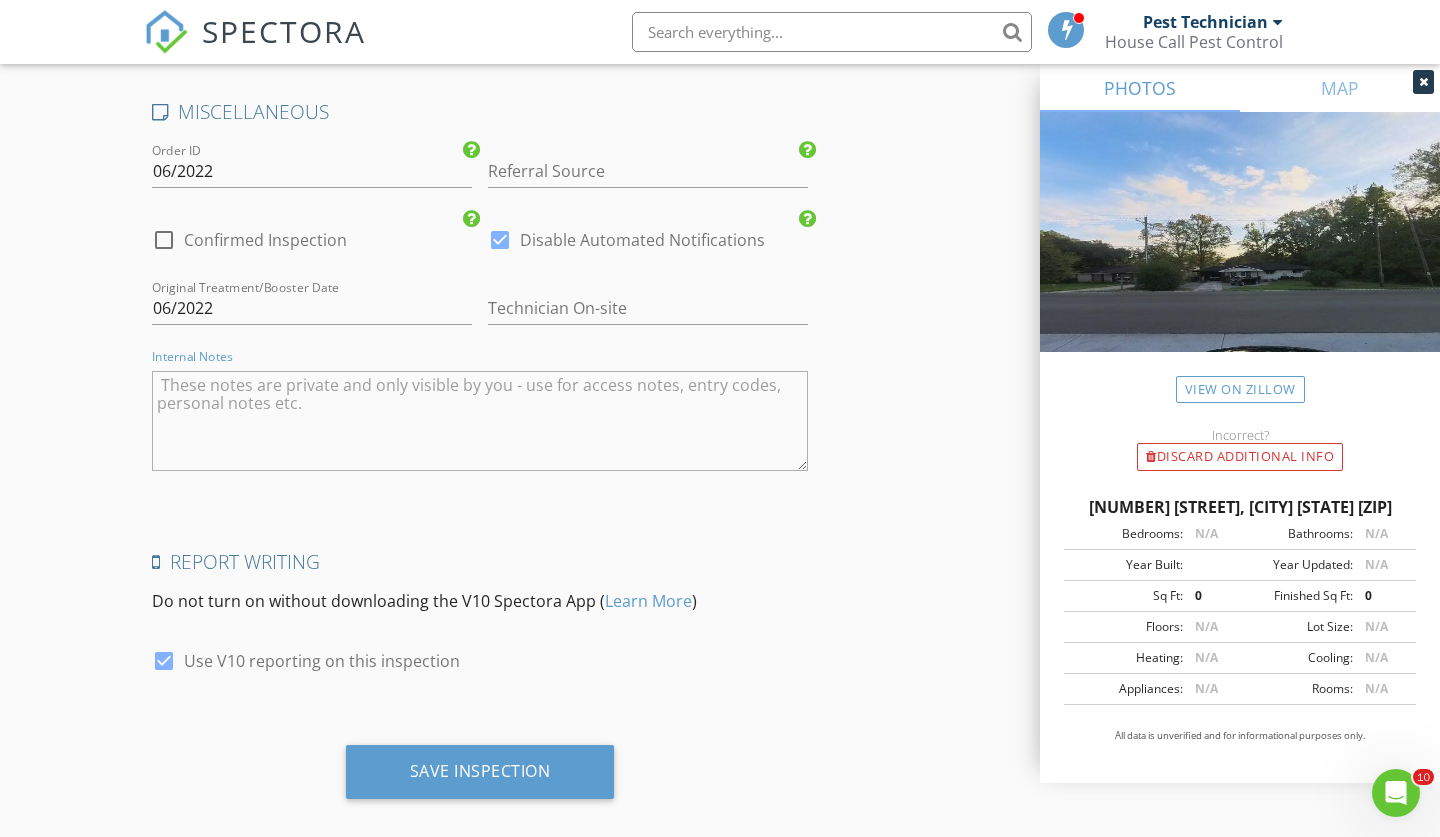 click at bounding box center (480, 421) 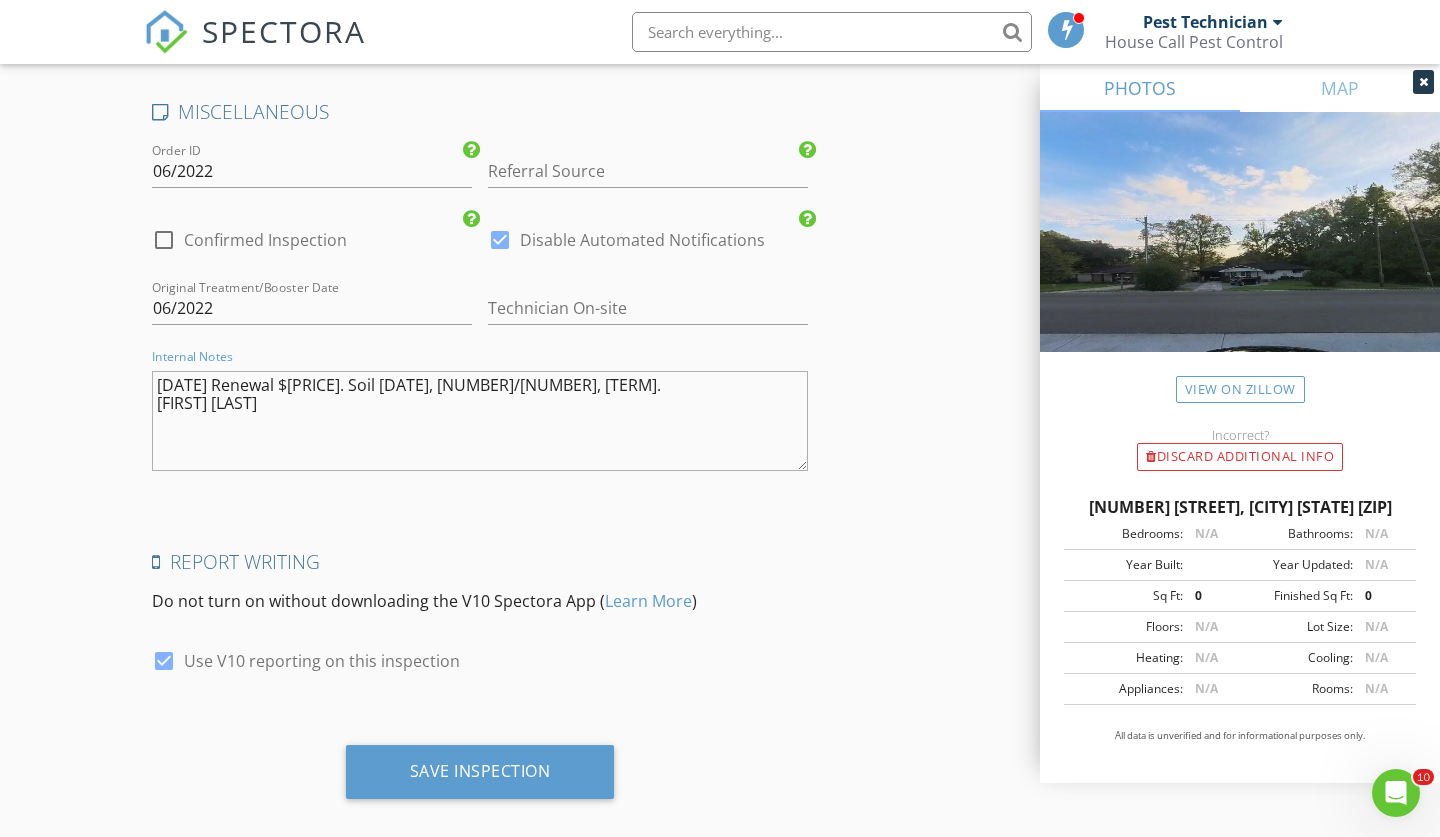 click on "Report Writing
Do not turn on without downloading the V10 Spectora App
(
Learn More
)
check_box Use V10 reporting on this inspection" at bounding box center [480, 623] 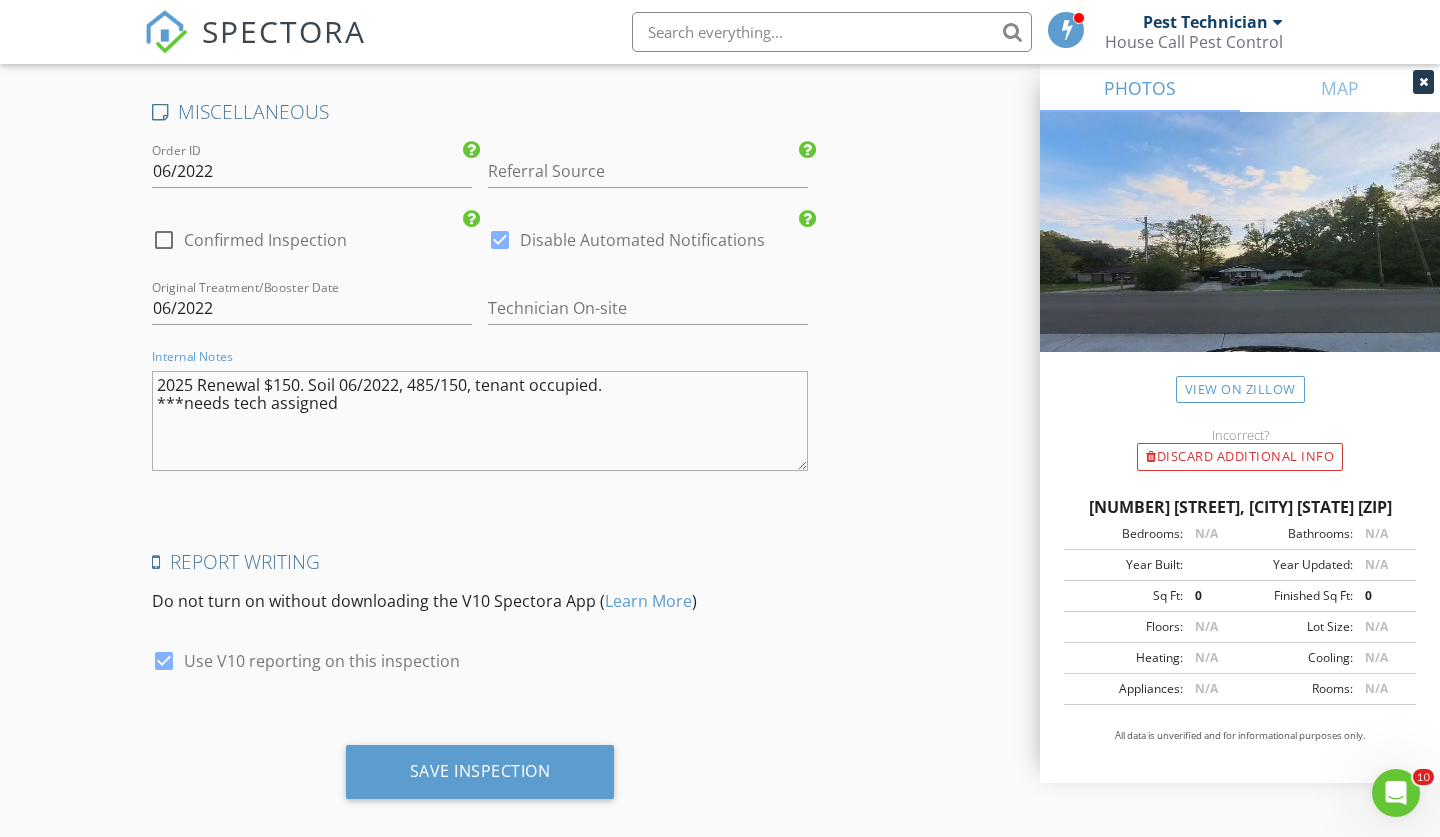 type on "2025 Renewal $150. Soil 06/2022, 485/150, tenant occupied.
***needs tech assigned" 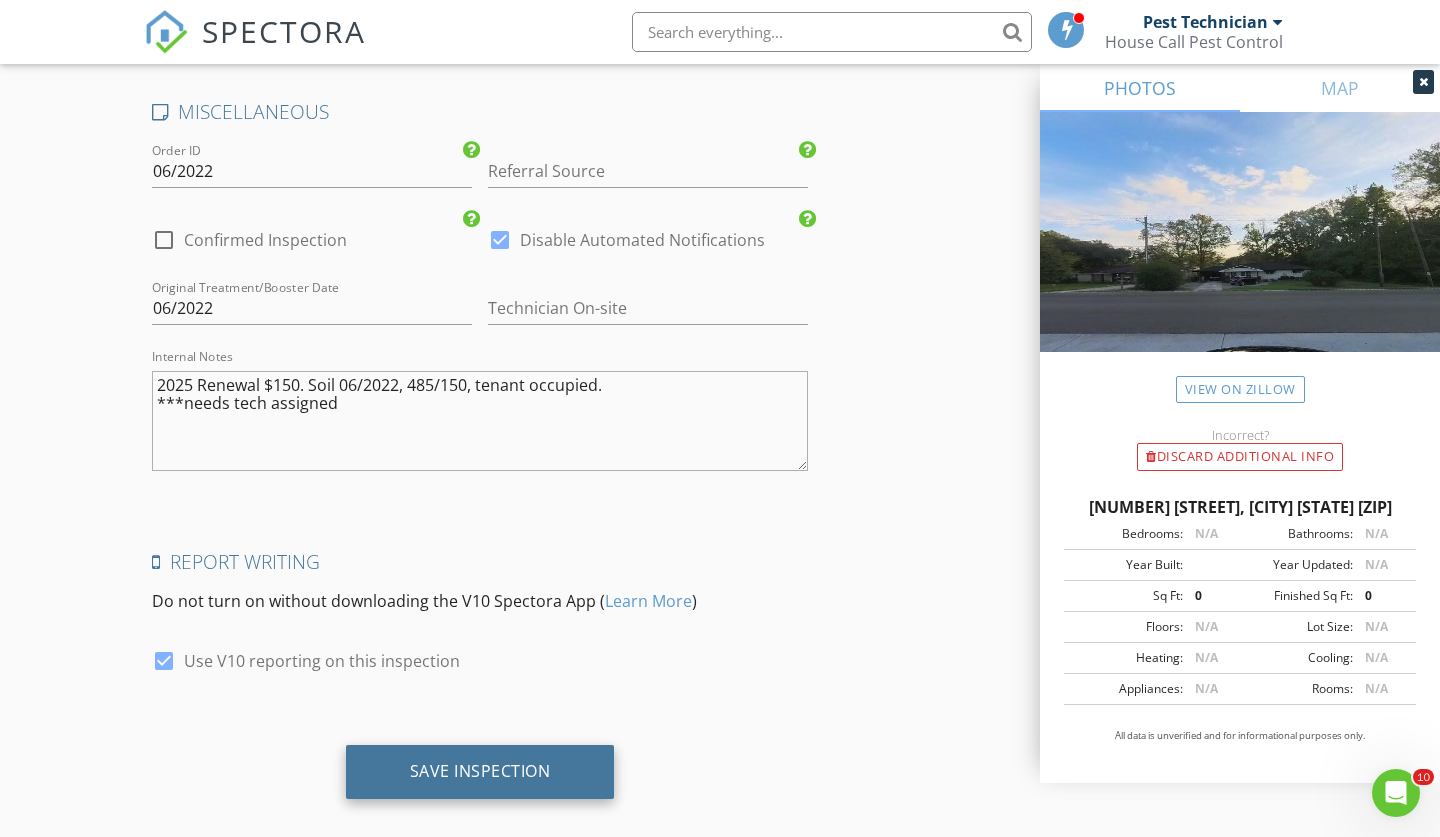 click on "Save Inspection" at bounding box center (480, 771) 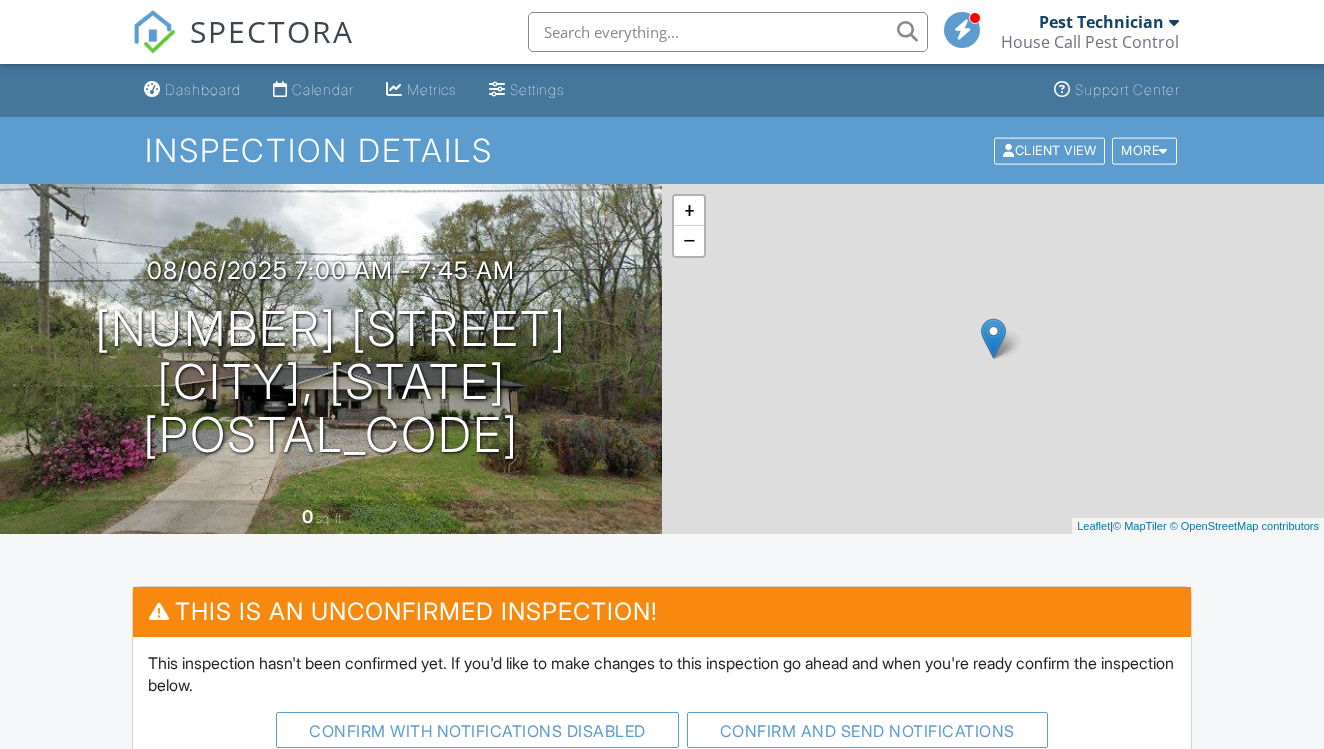 scroll, scrollTop: 0, scrollLeft: 0, axis: both 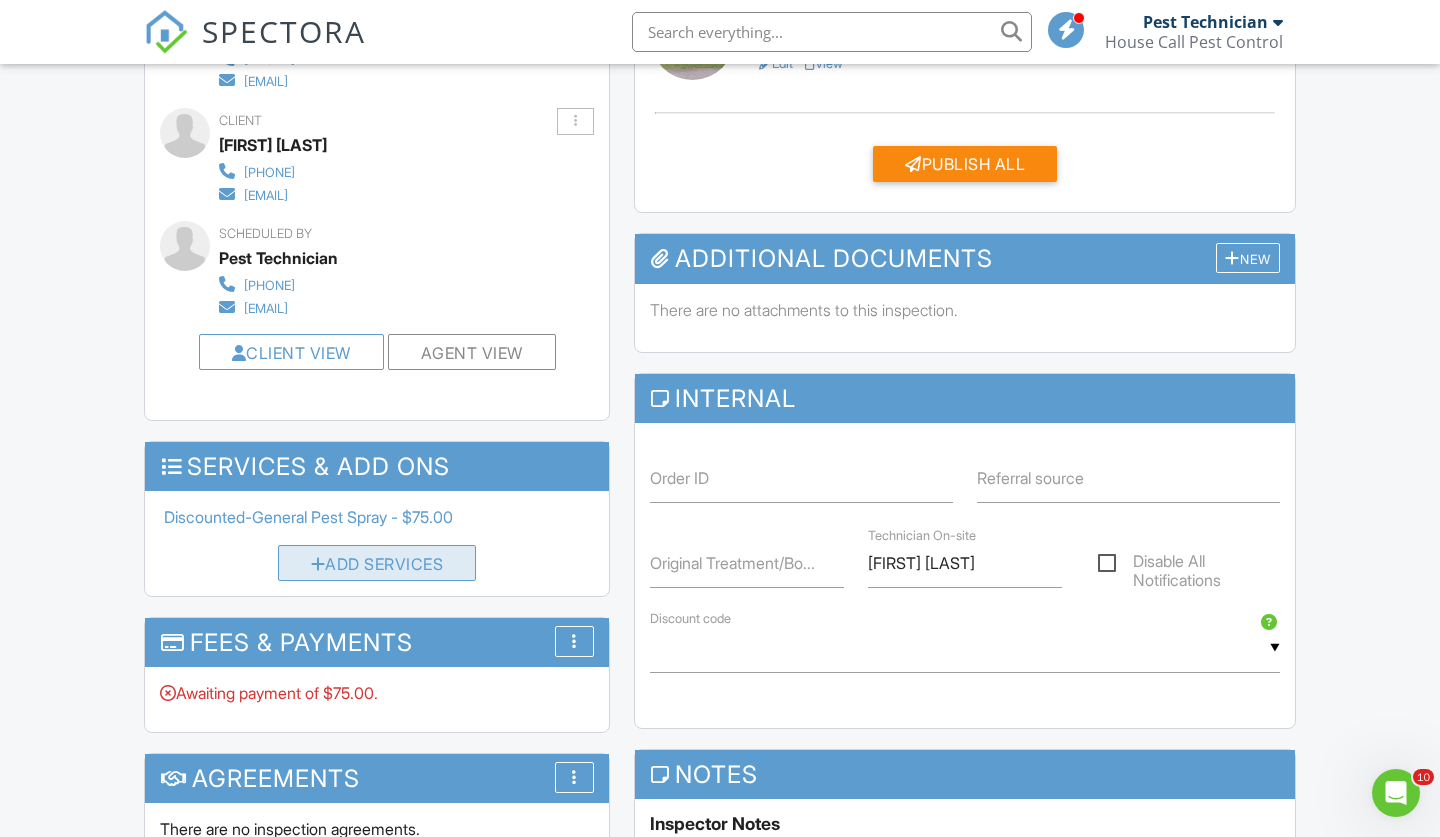 click on "Add Services" at bounding box center (377, 563) 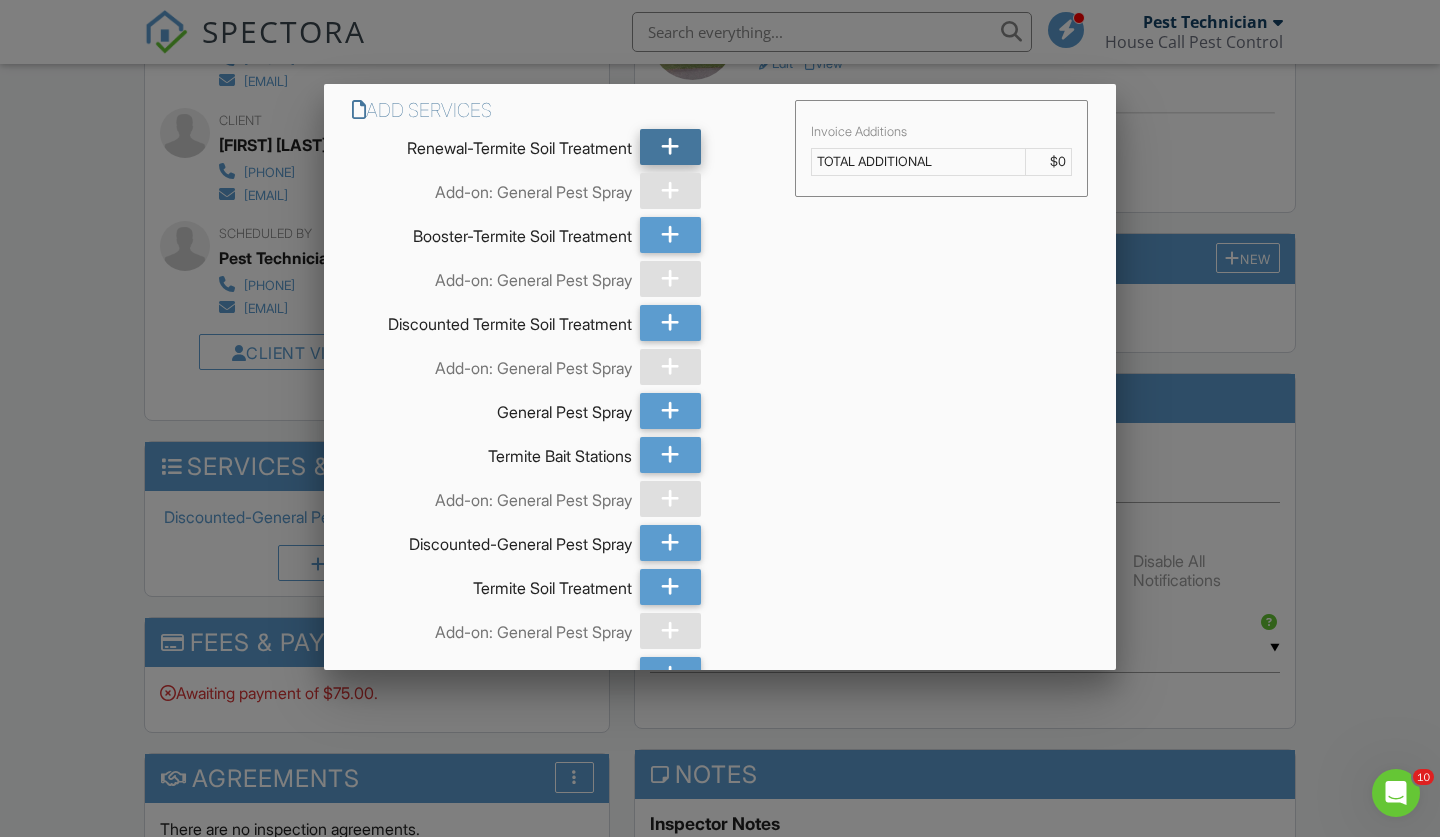 click at bounding box center [670, 147] 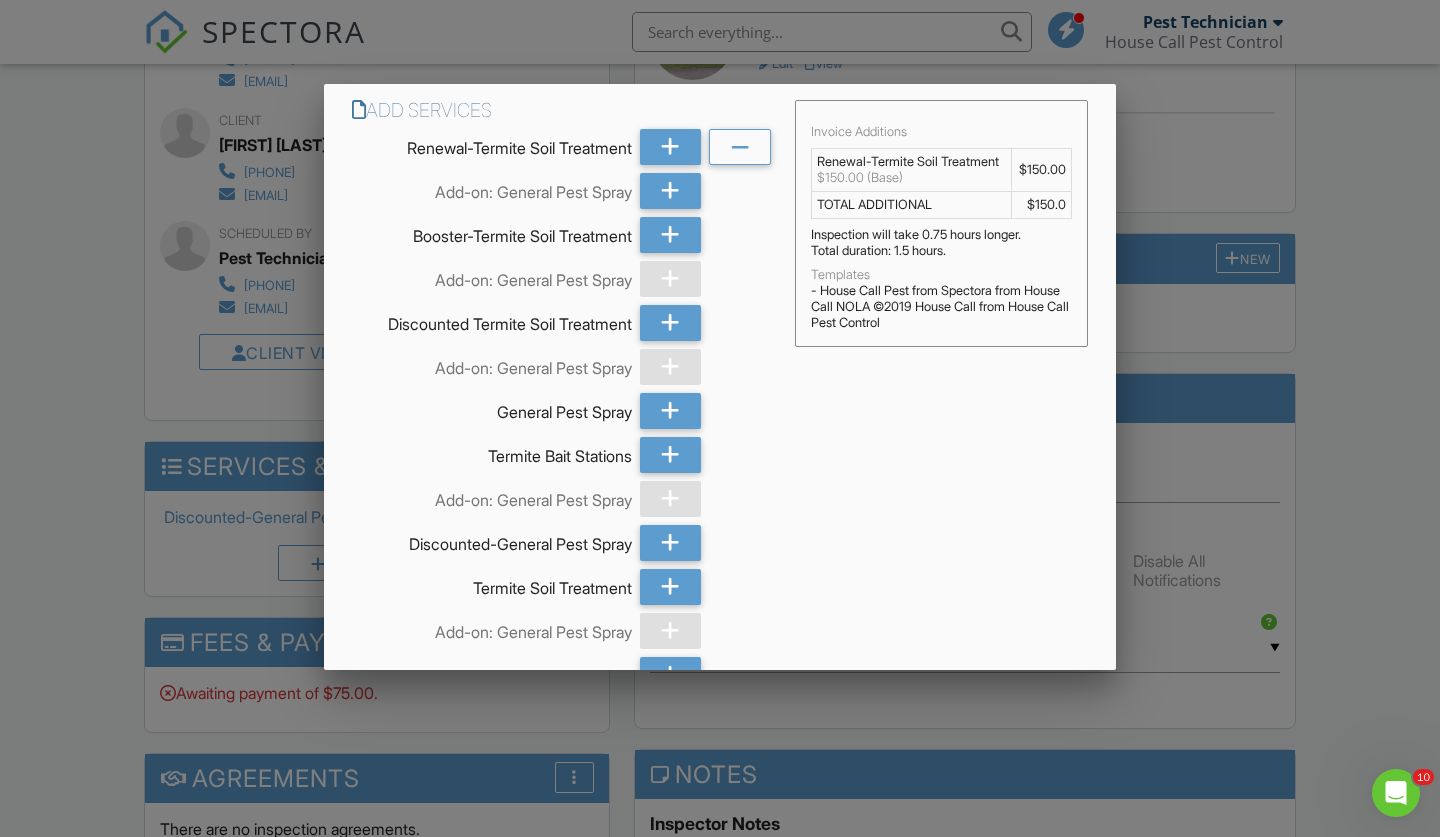 click on "Add Services
Renewal-Termite Soil Treatment
Add-on: General Pest Spray
Booster-Termite Soil Treatment
Add-on: General Pest Spray
Discounted Termite Soil Treatment
Add-on: General Pest Spray
General Pest Spray
Termite Bait Stations
Add-on: General Pest Spray
Discounted-General Pest Spray
Termite Soil Treatment
Add-on: General Pest Spray
Service Call
Service Call-Termite Soil Follow-up
Quote for Termite Soil Treatment
Add-on: Add On
Service Call-Bath Trap Treatment" at bounding box center [720, 625] 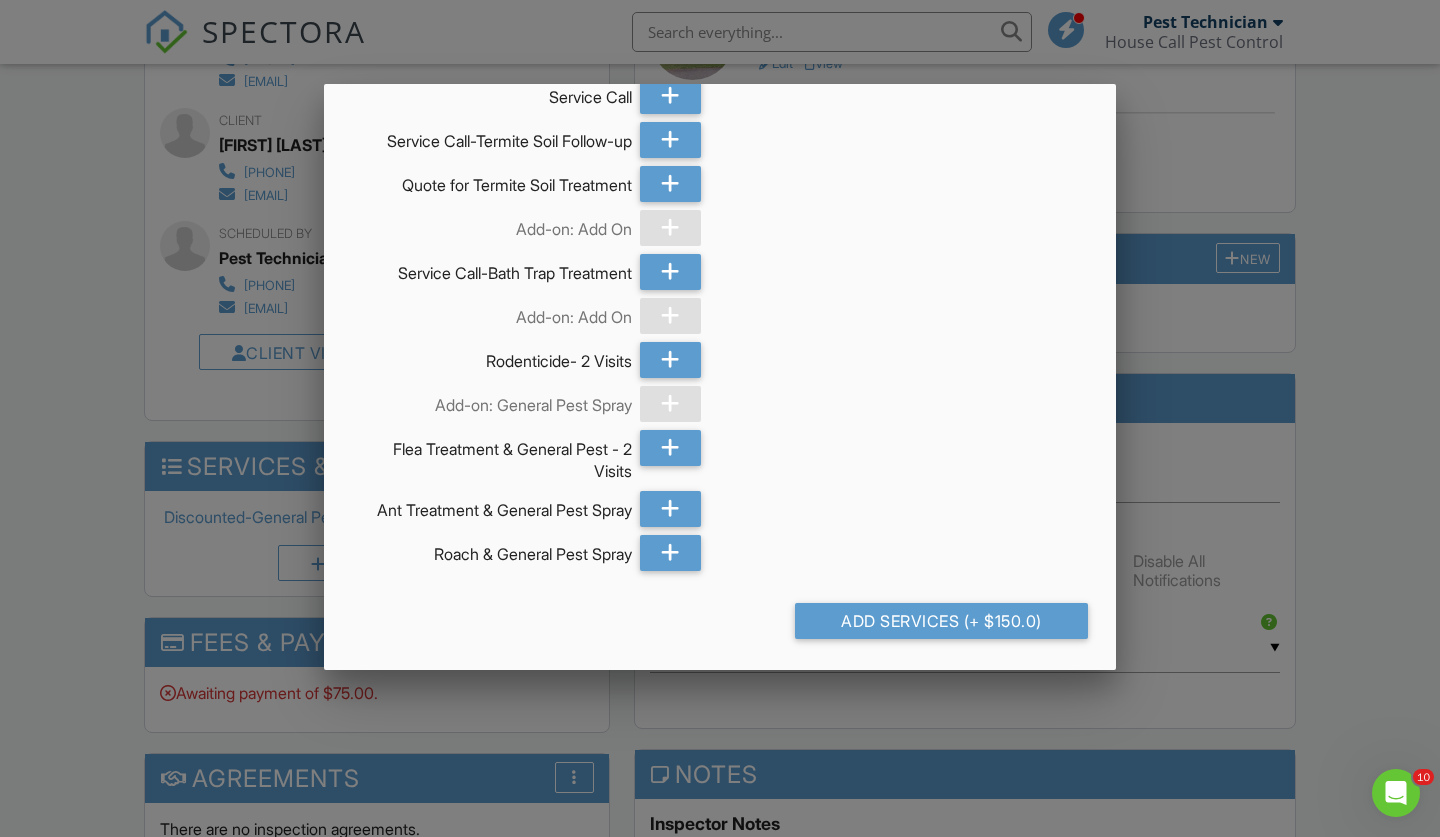 scroll, scrollTop: 578, scrollLeft: 0, axis: vertical 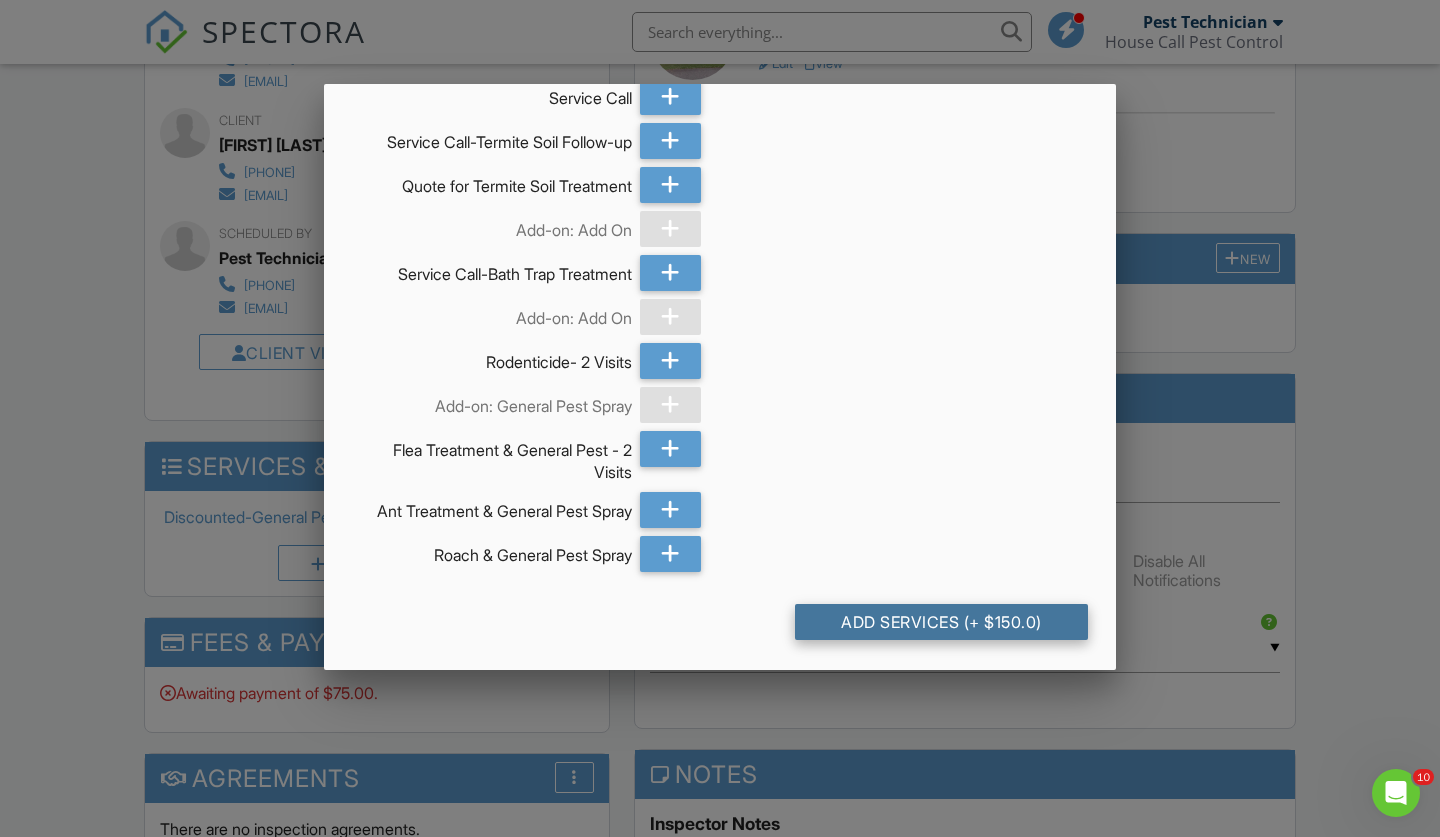 click on "Add Services
(+ $150.0)" at bounding box center [941, 622] 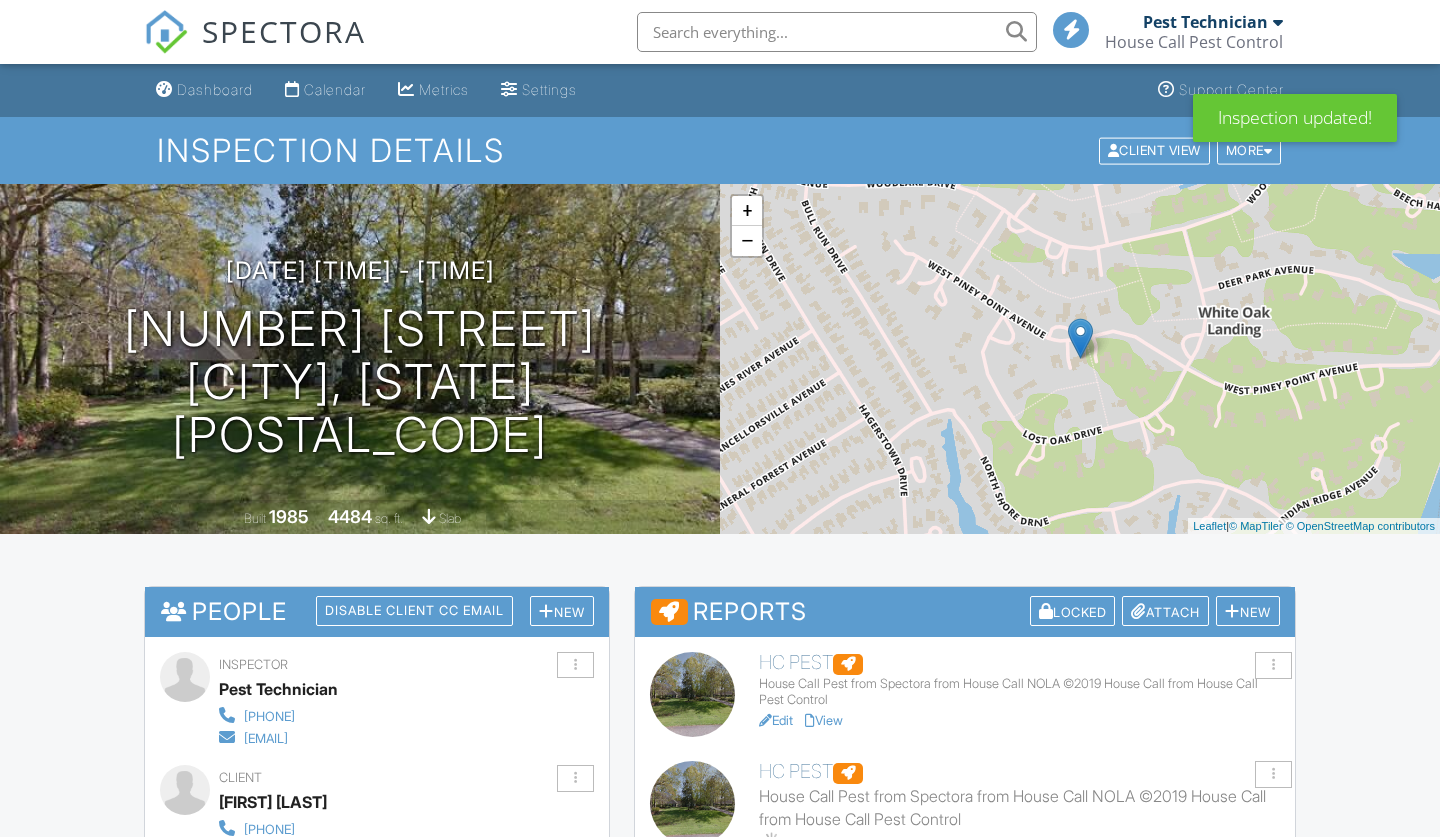 scroll, scrollTop: 0, scrollLeft: 0, axis: both 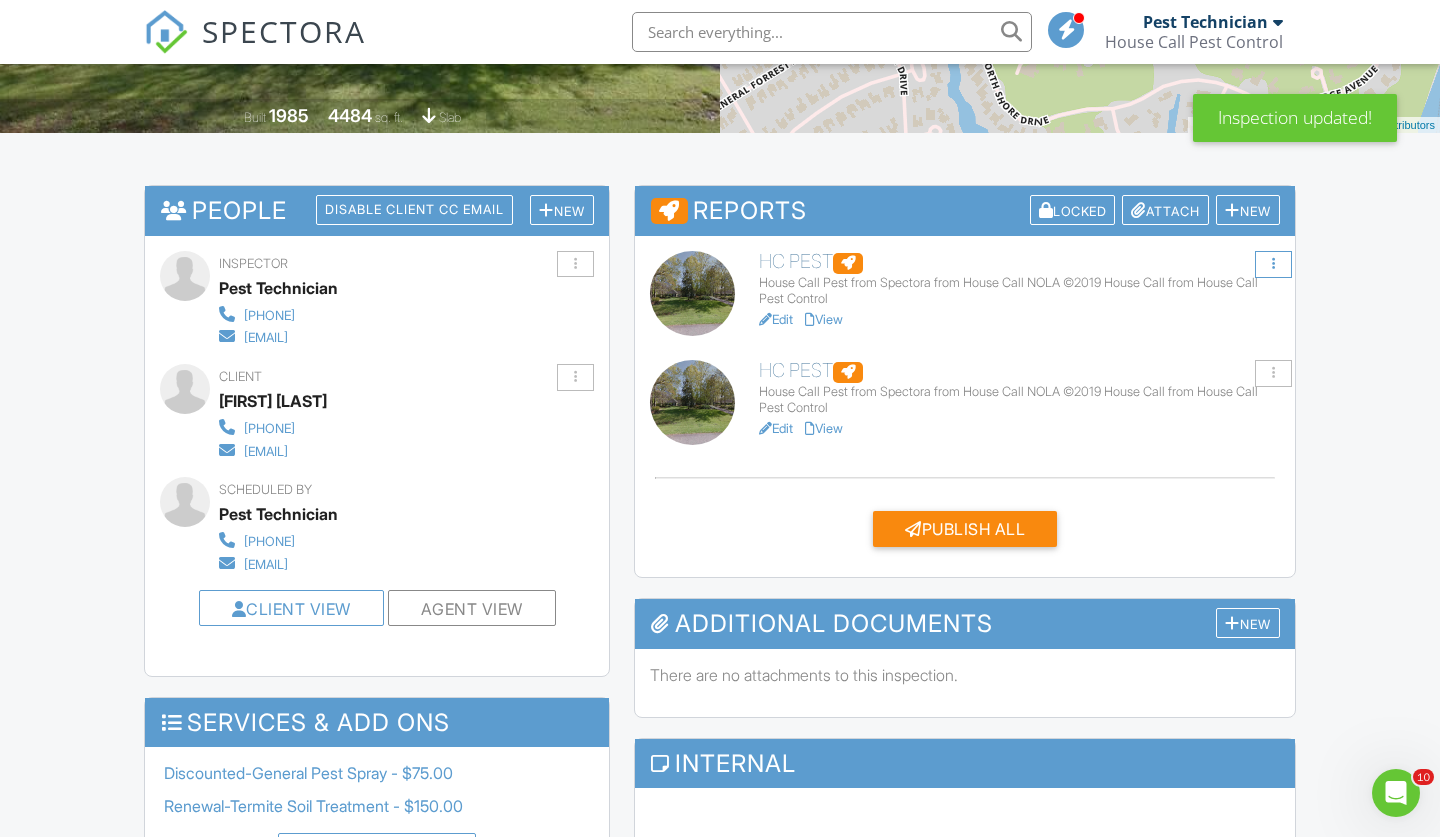 click at bounding box center [1273, 264] 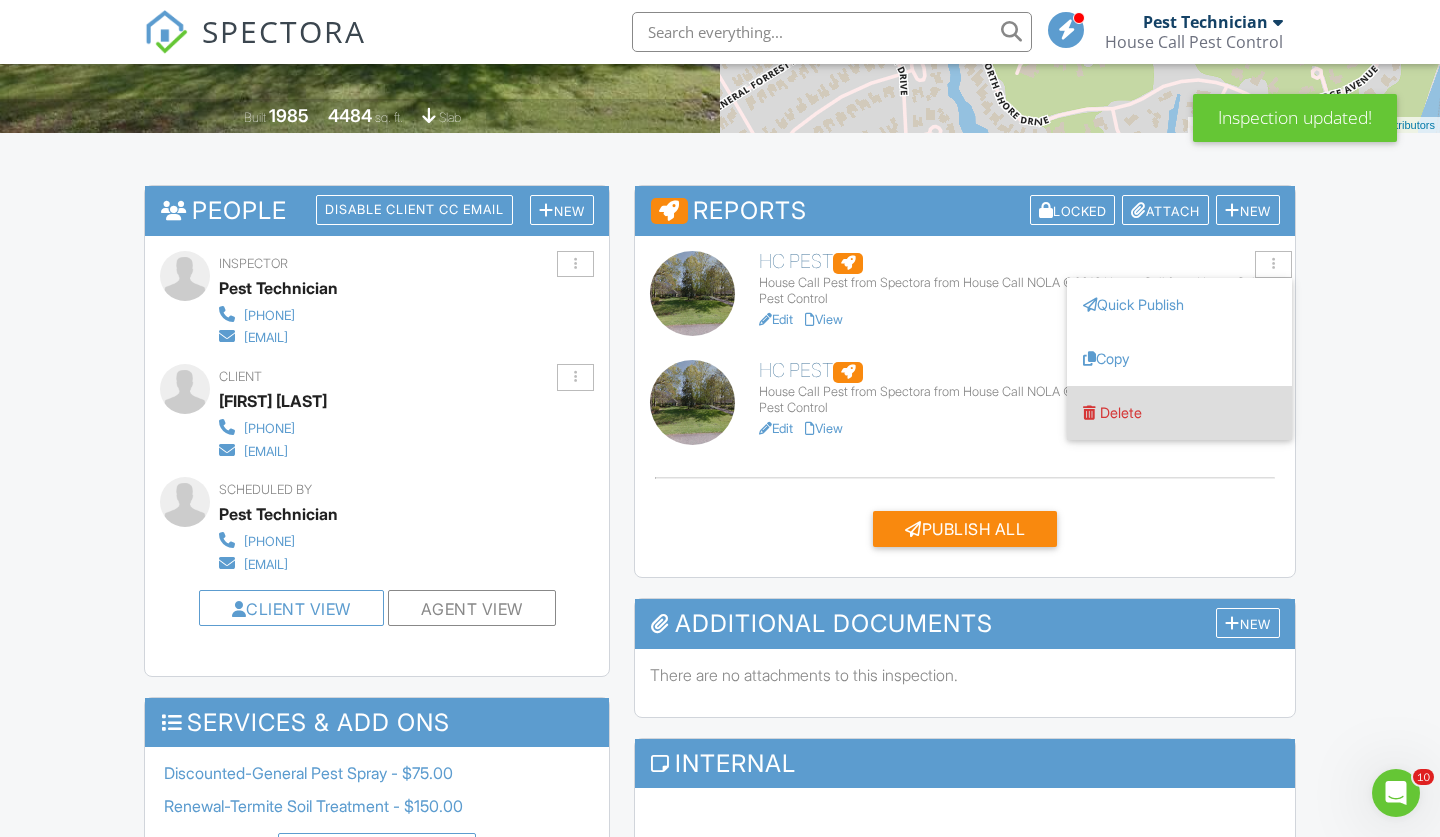 click on "Delete" at bounding box center (1121, 412) 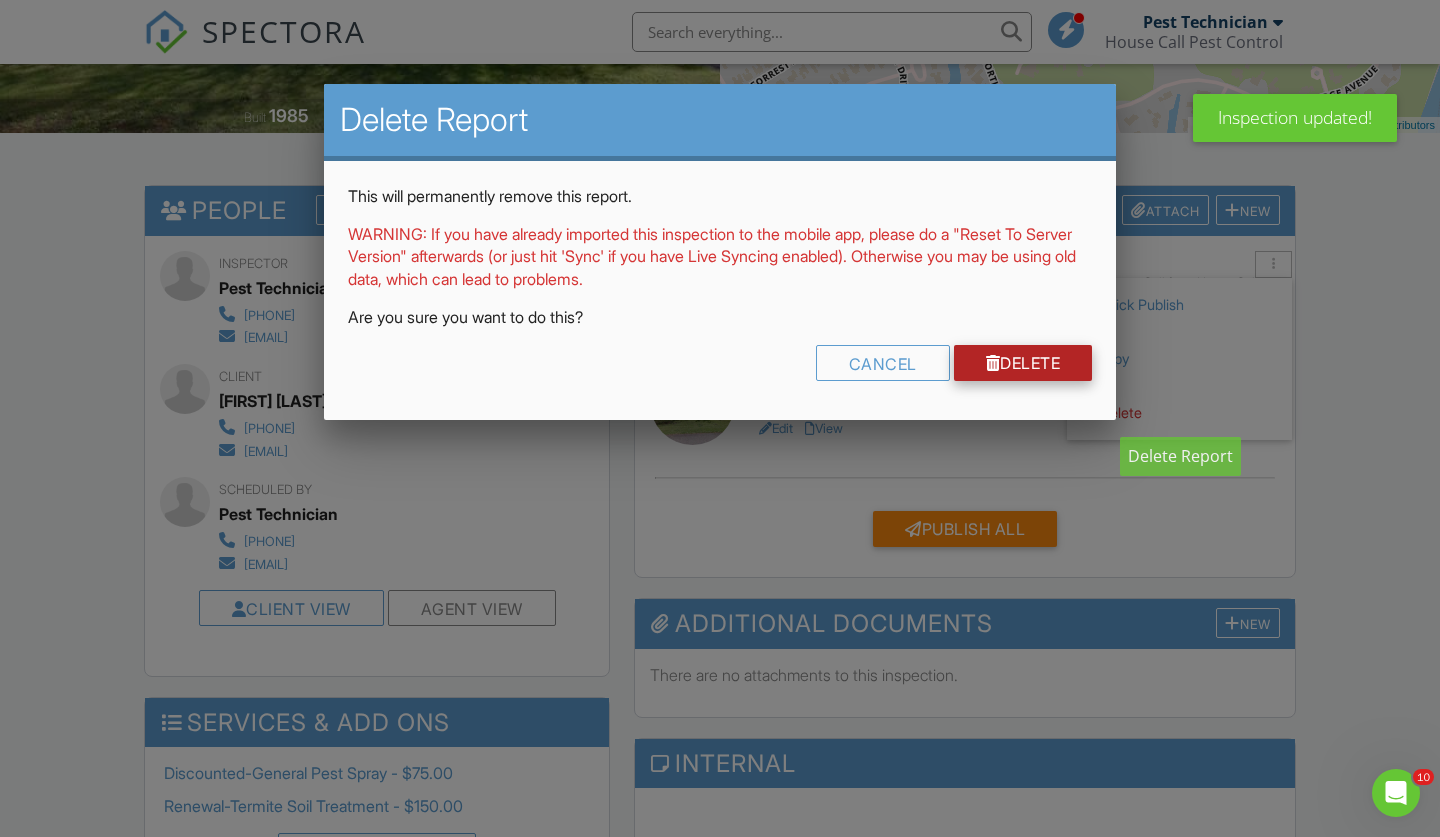 click on "Delete" at bounding box center (1023, 363) 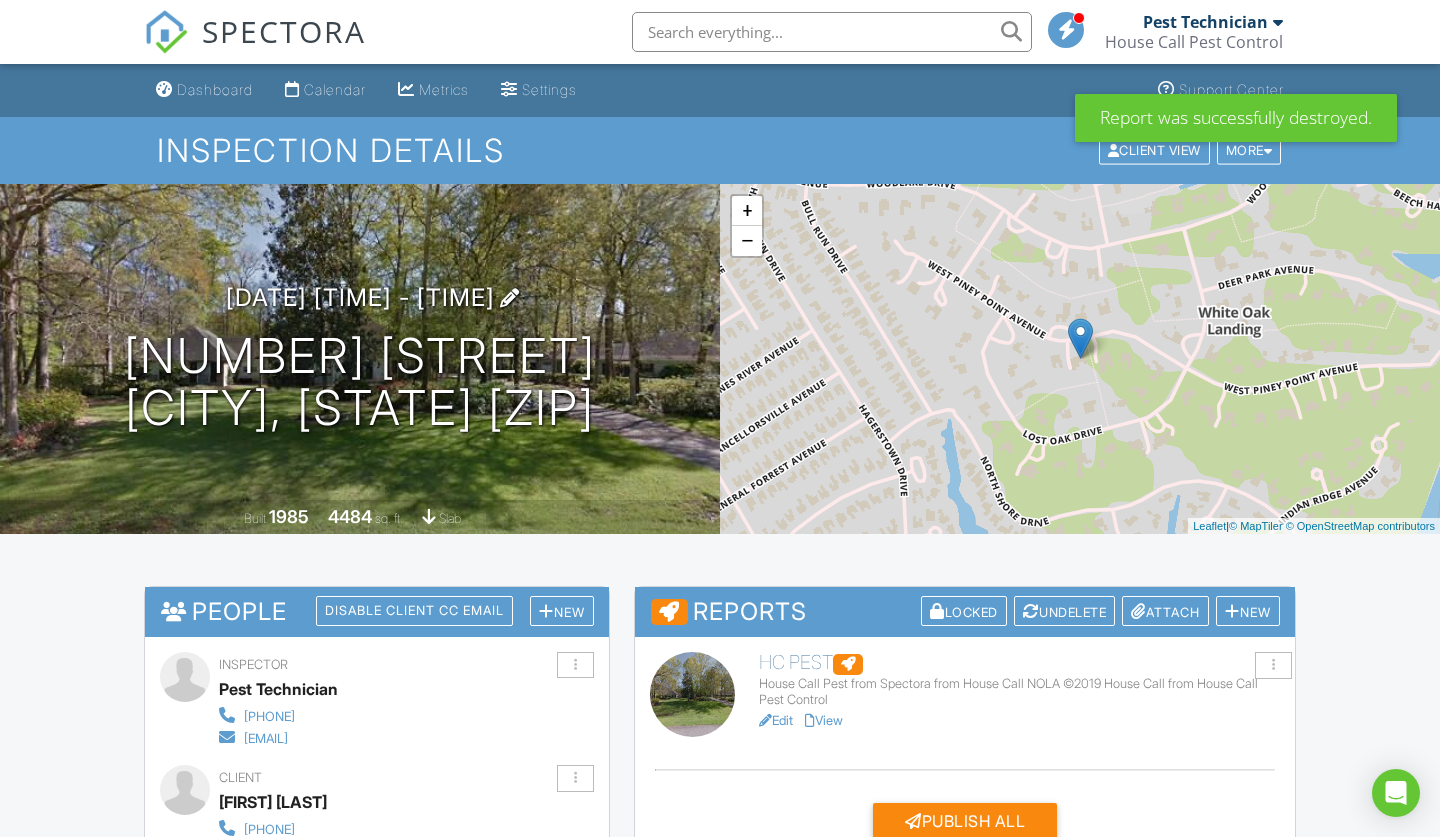 click on "[DATE] [TIME]
- [TIME]" at bounding box center [360, 297] 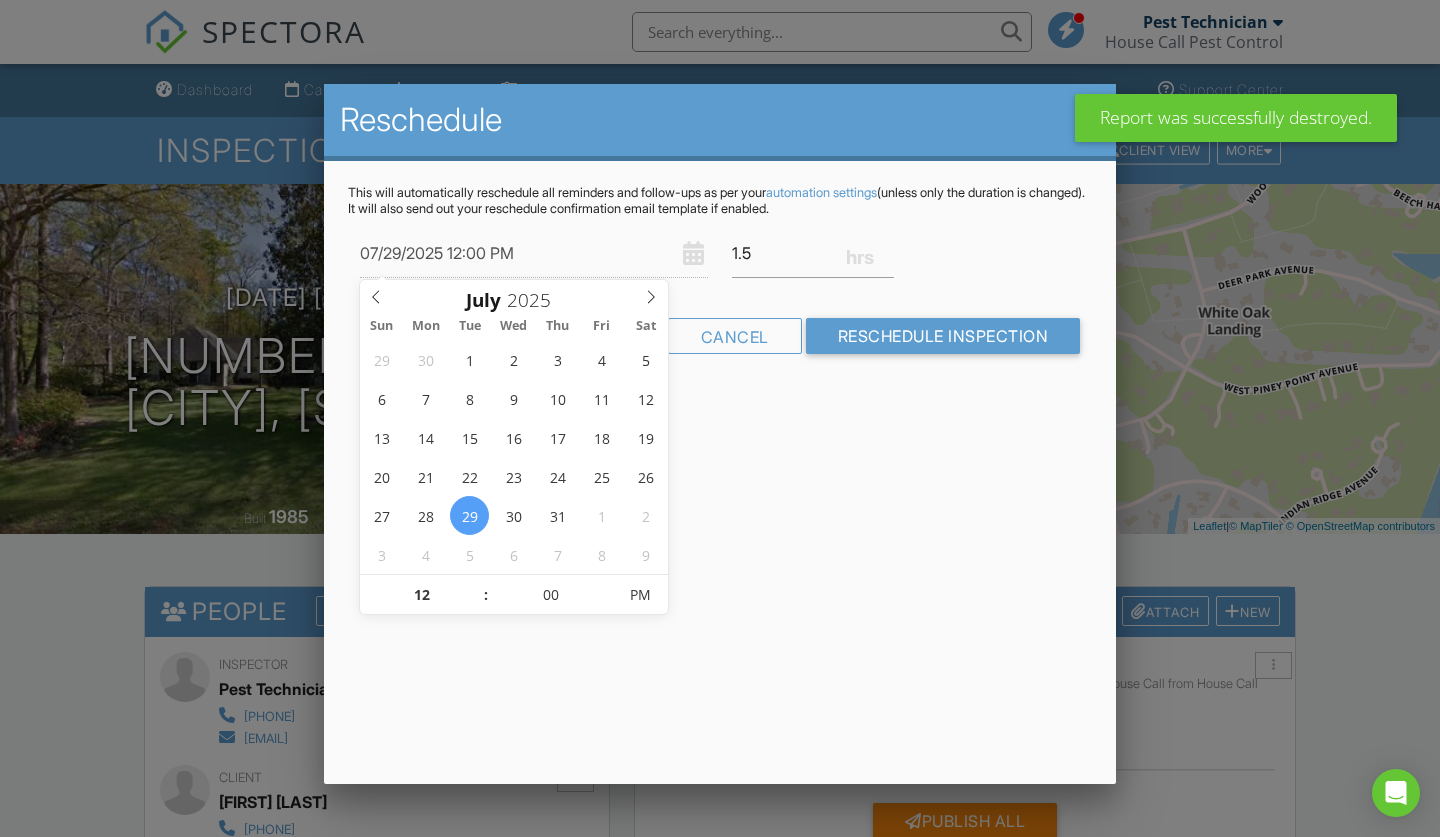 scroll, scrollTop: 0, scrollLeft: 0, axis: both 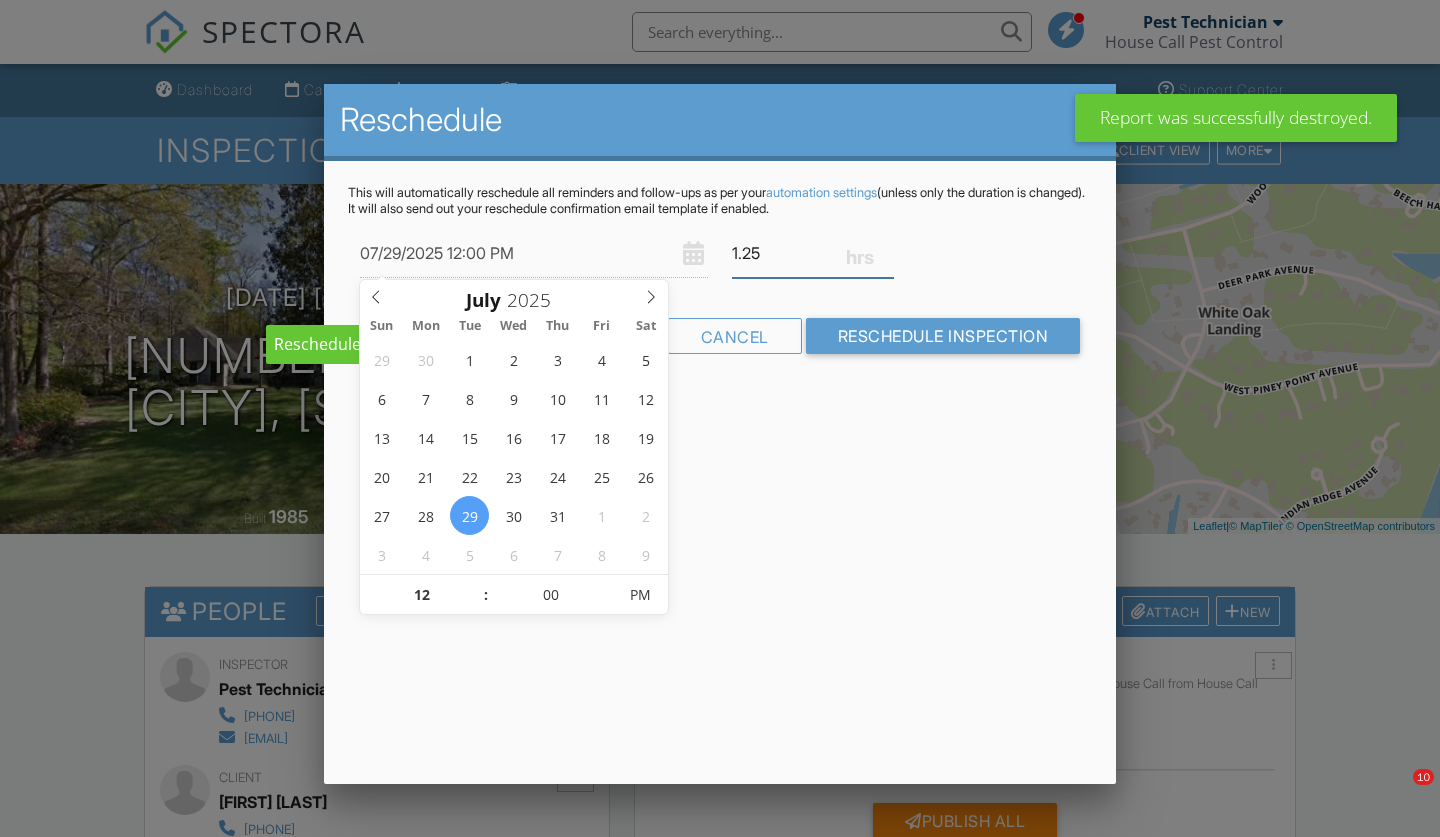 click on "1.25" at bounding box center [813, 253] 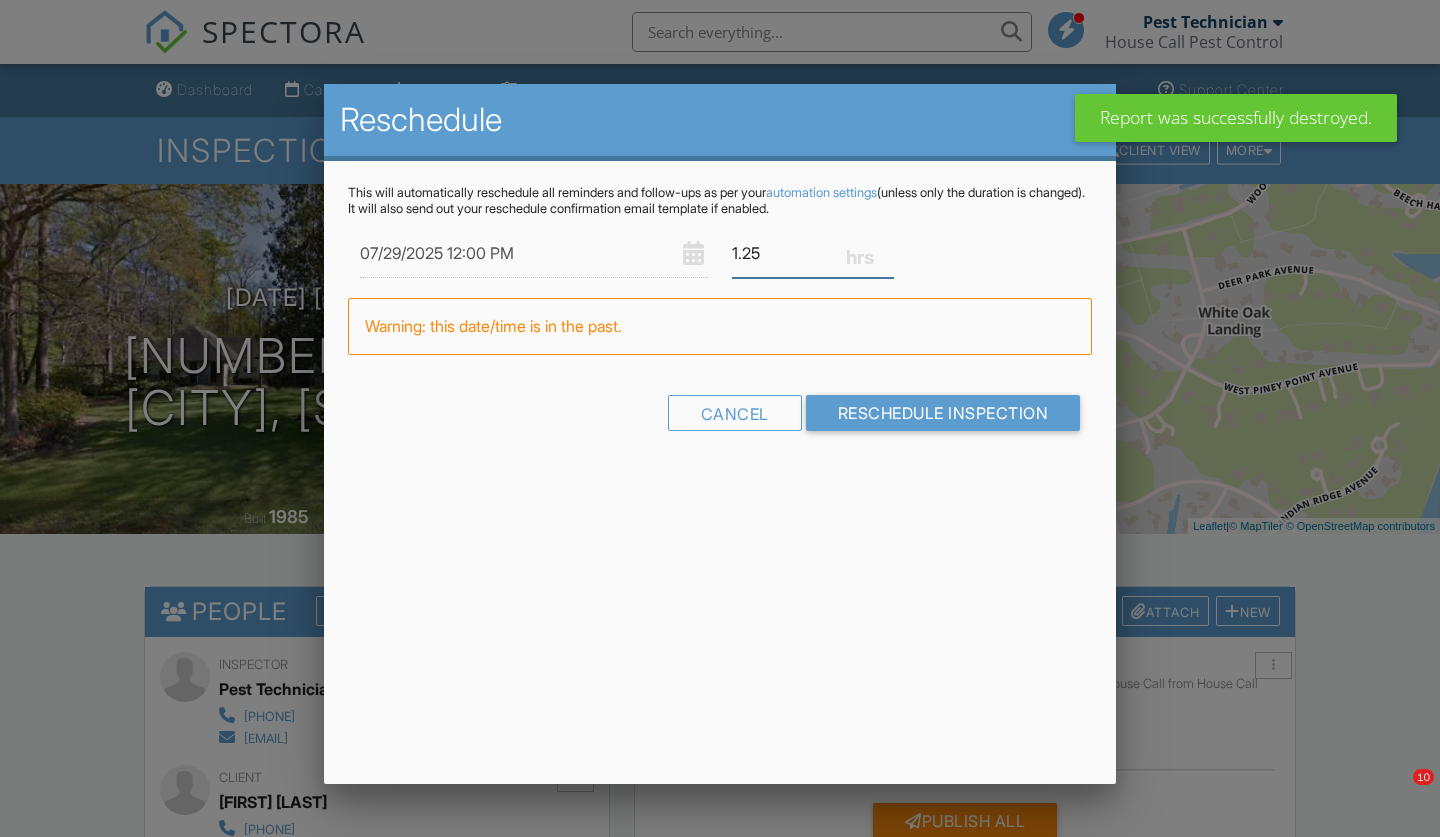 type on "1" 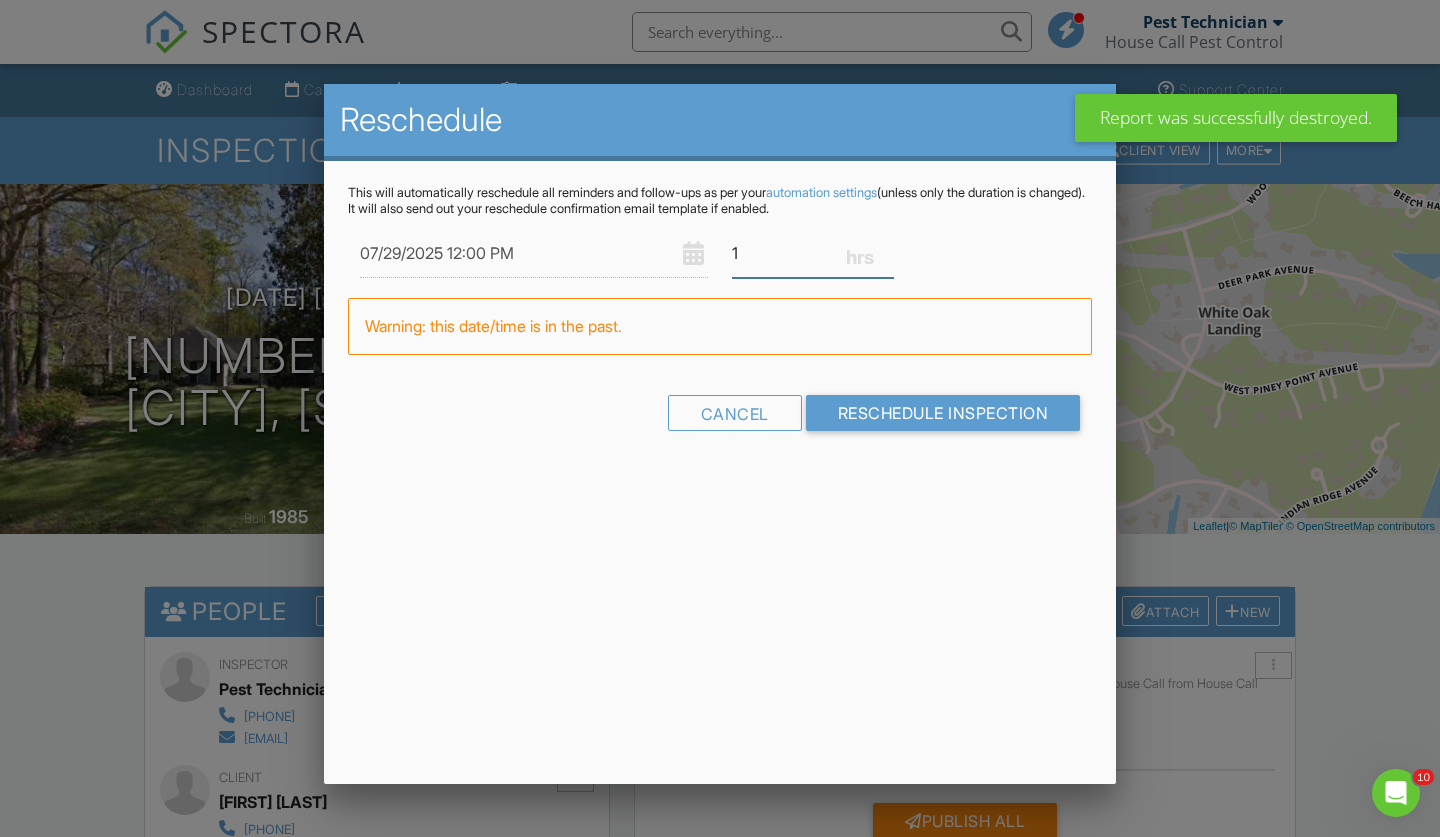 scroll, scrollTop: 0, scrollLeft: 0, axis: both 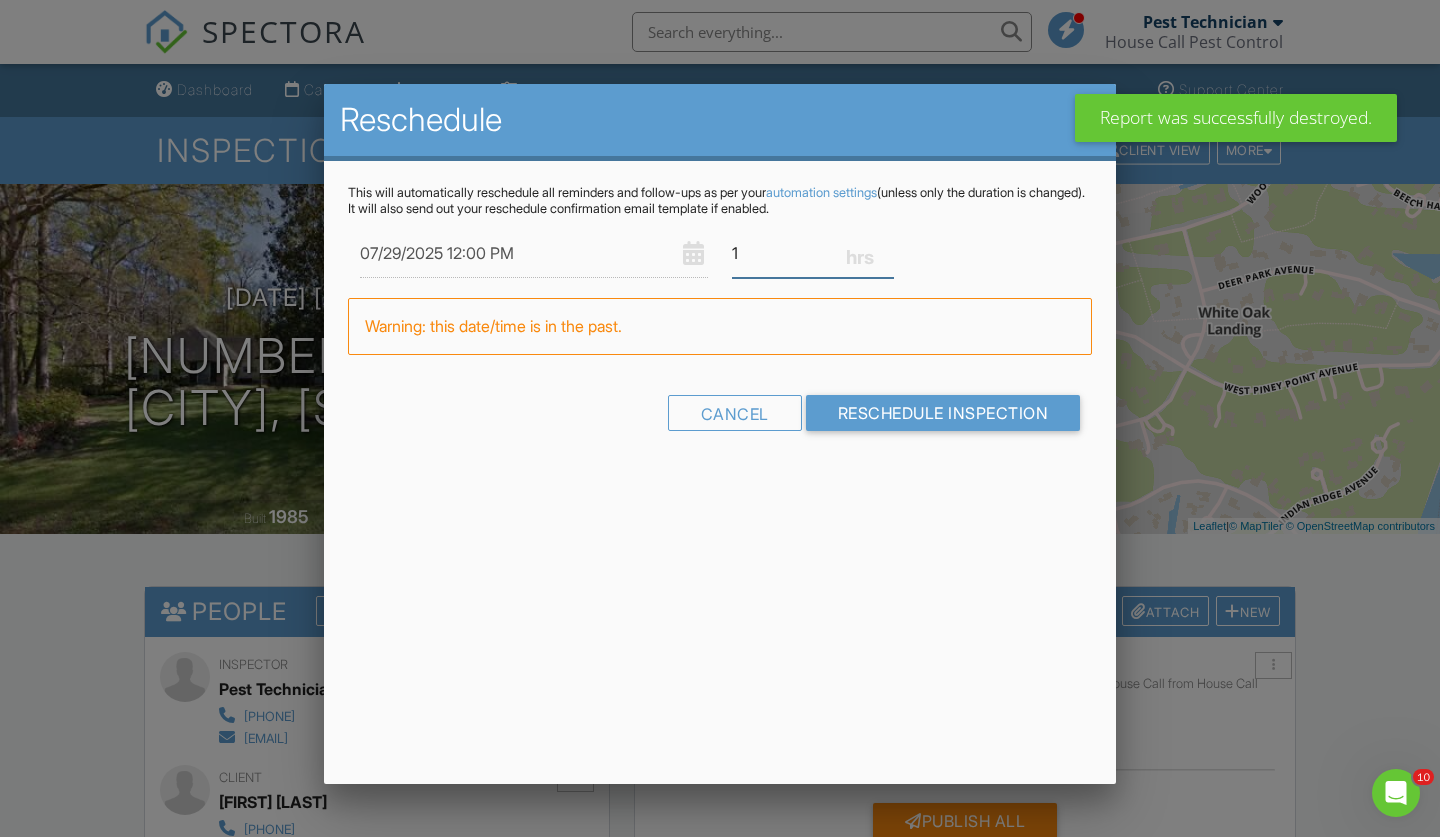 click on "1" at bounding box center [813, 253] 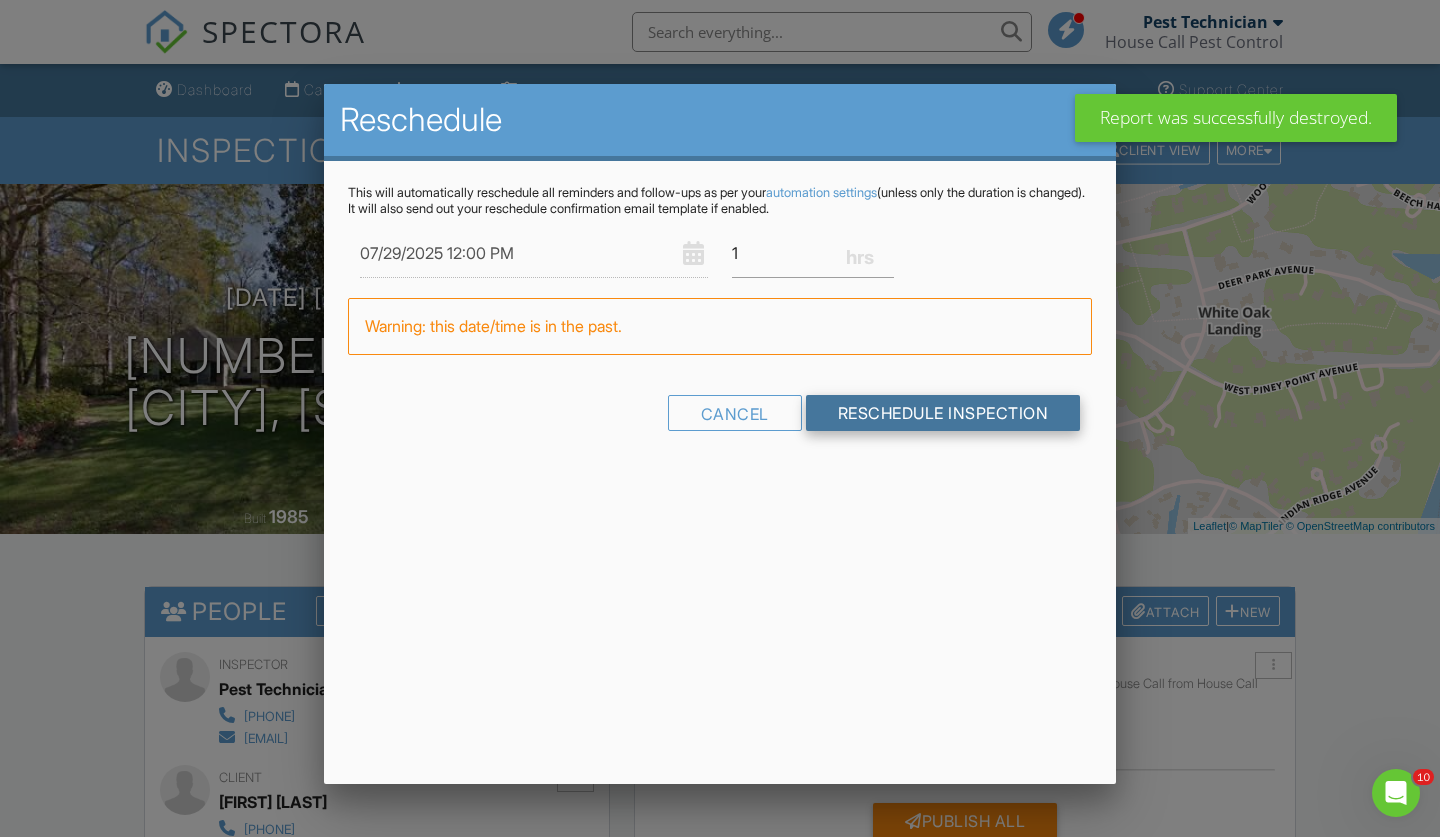 click on "Reschedule Inspection" at bounding box center (943, 413) 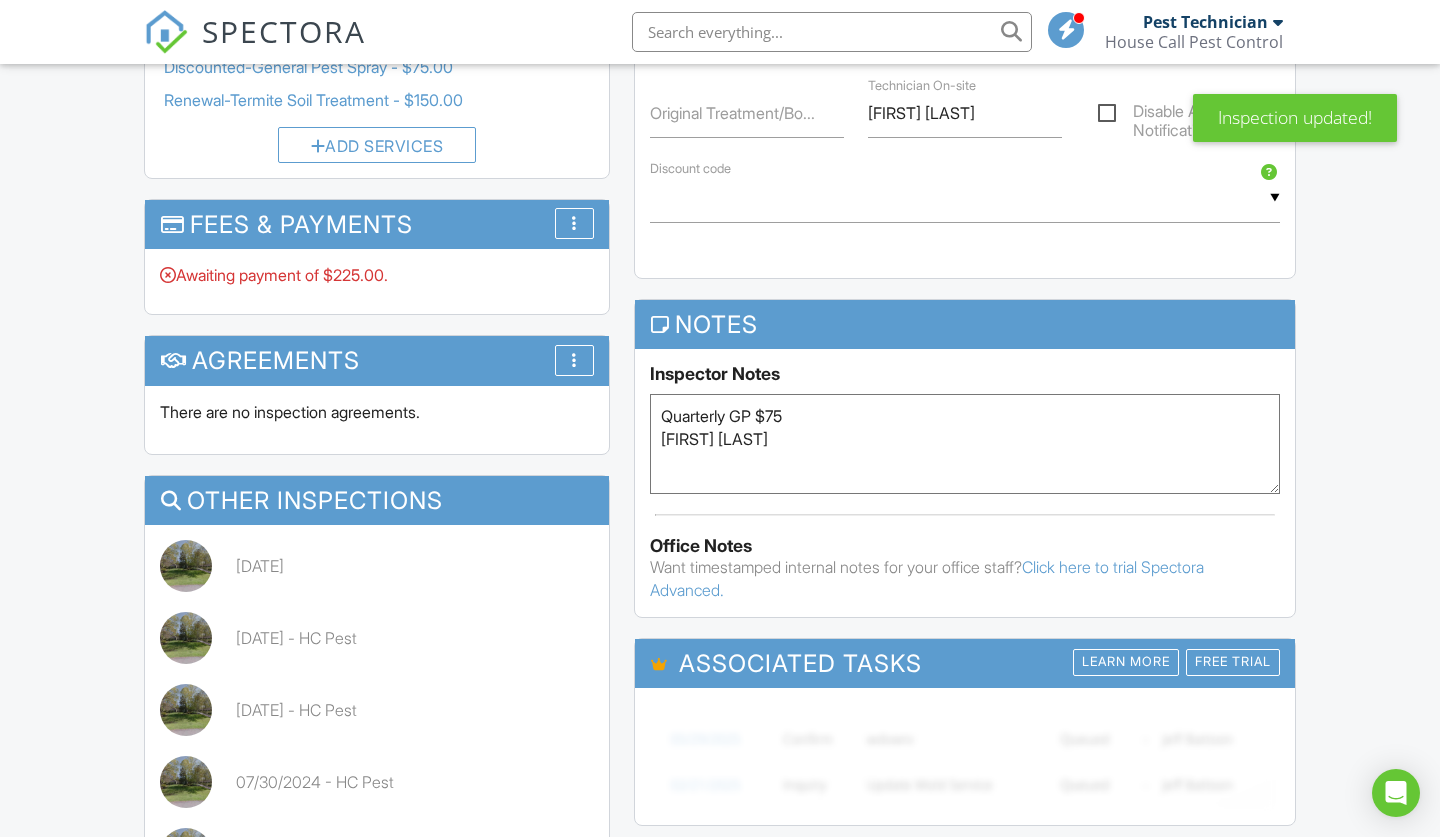 scroll, scrollTop: 1008, scrollLeft: 0, axis: vertical 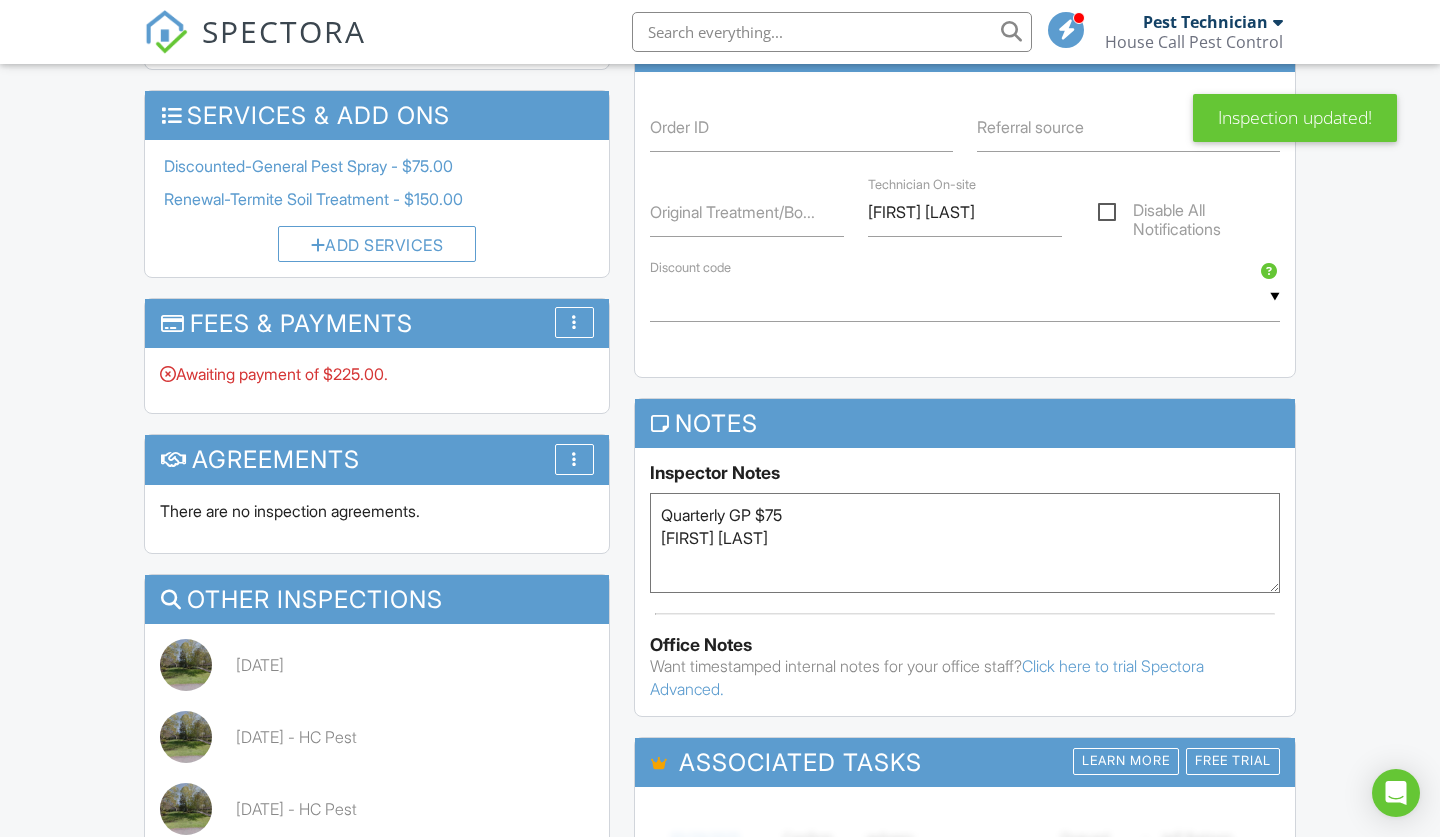 click on "Quarterly GP $75
Zack Hollier" at bounding box center [965, 543] 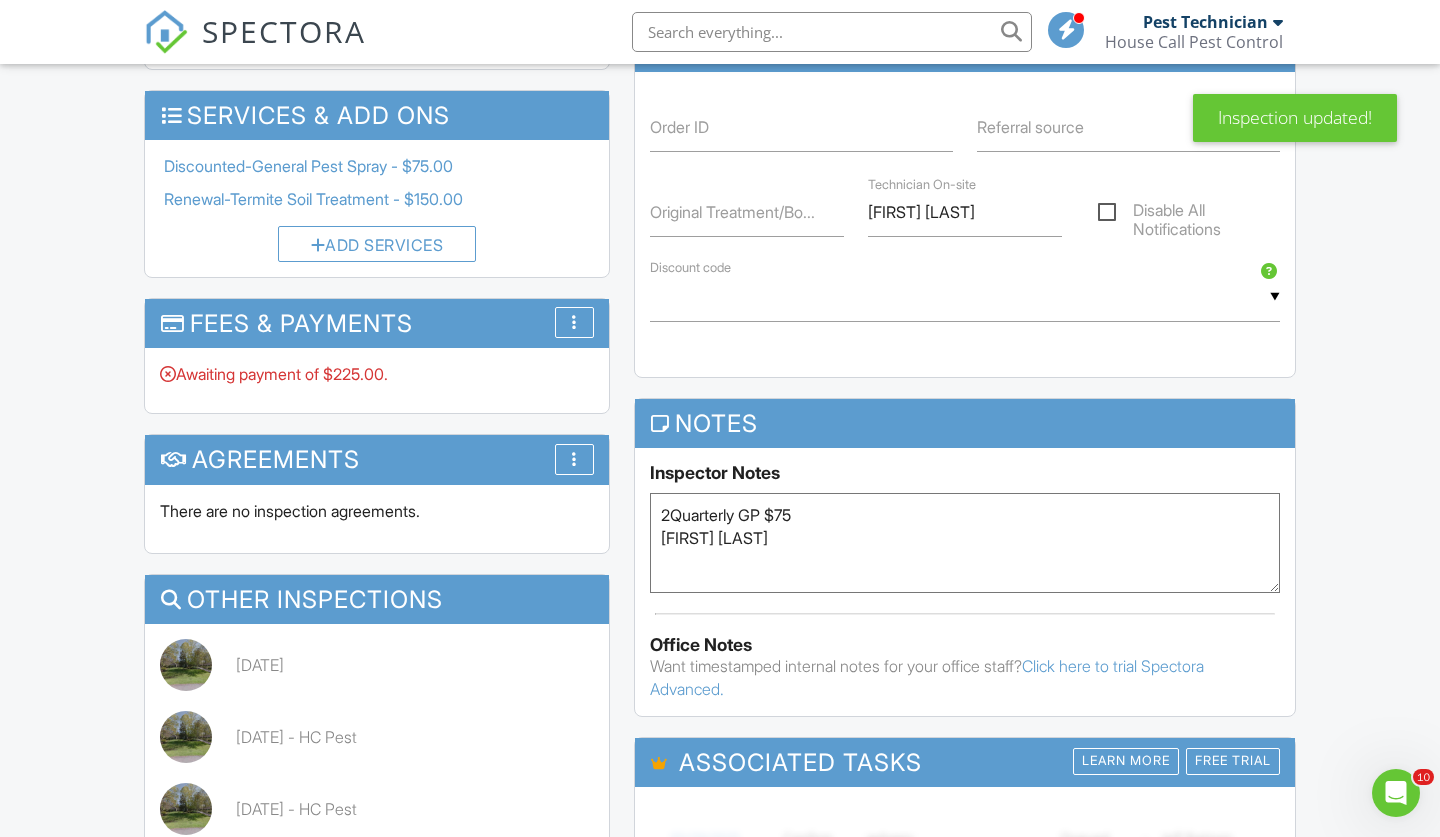 scroll, scrollTop: 0, scrollLeft: 0, axis: both 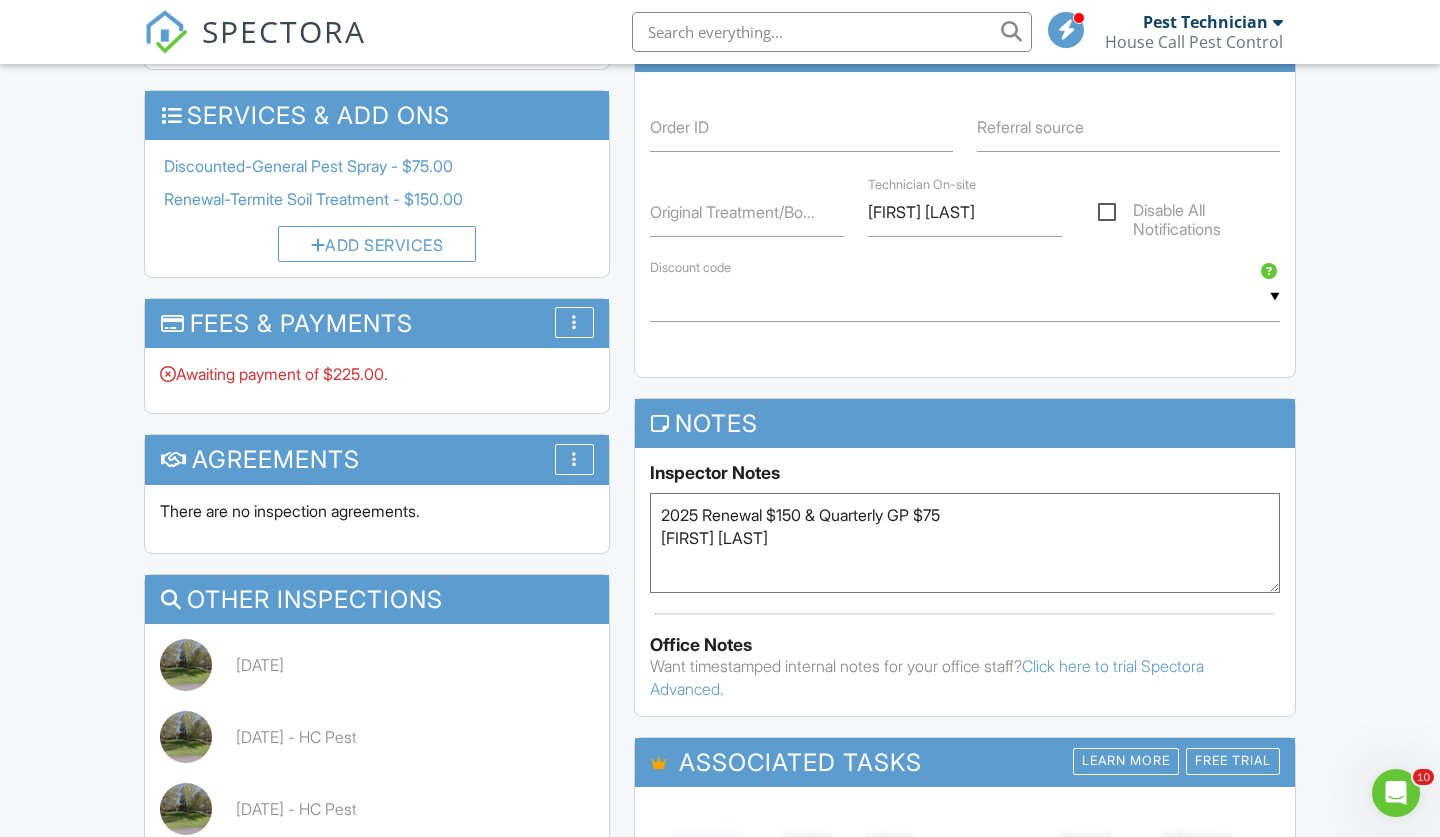 click on "Quarterly GP $75
Zack Hollier" at bounding box center [965, 543] 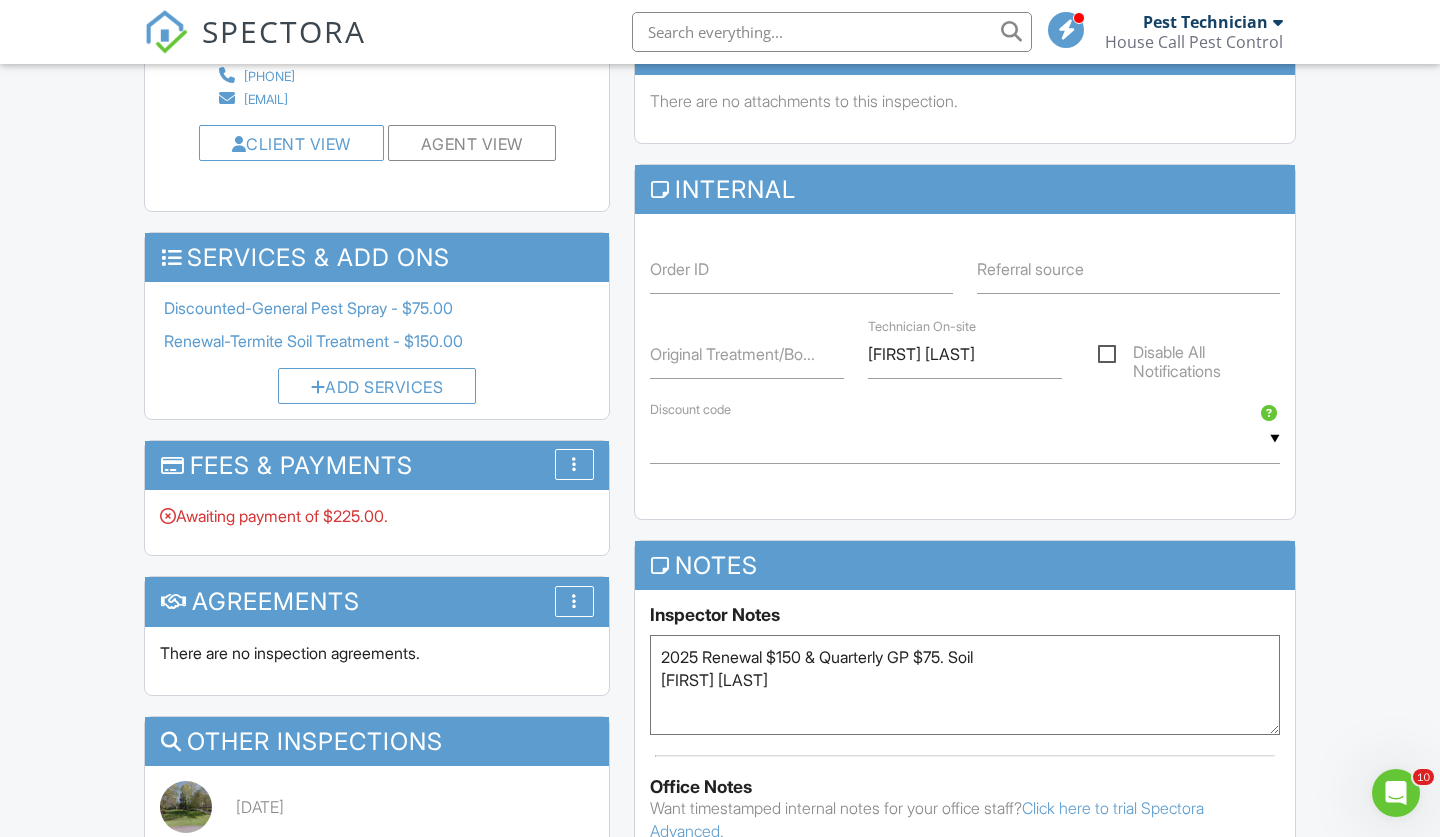 scroll, scrollTop: 864, scrollLeft: 0, axis: vertical 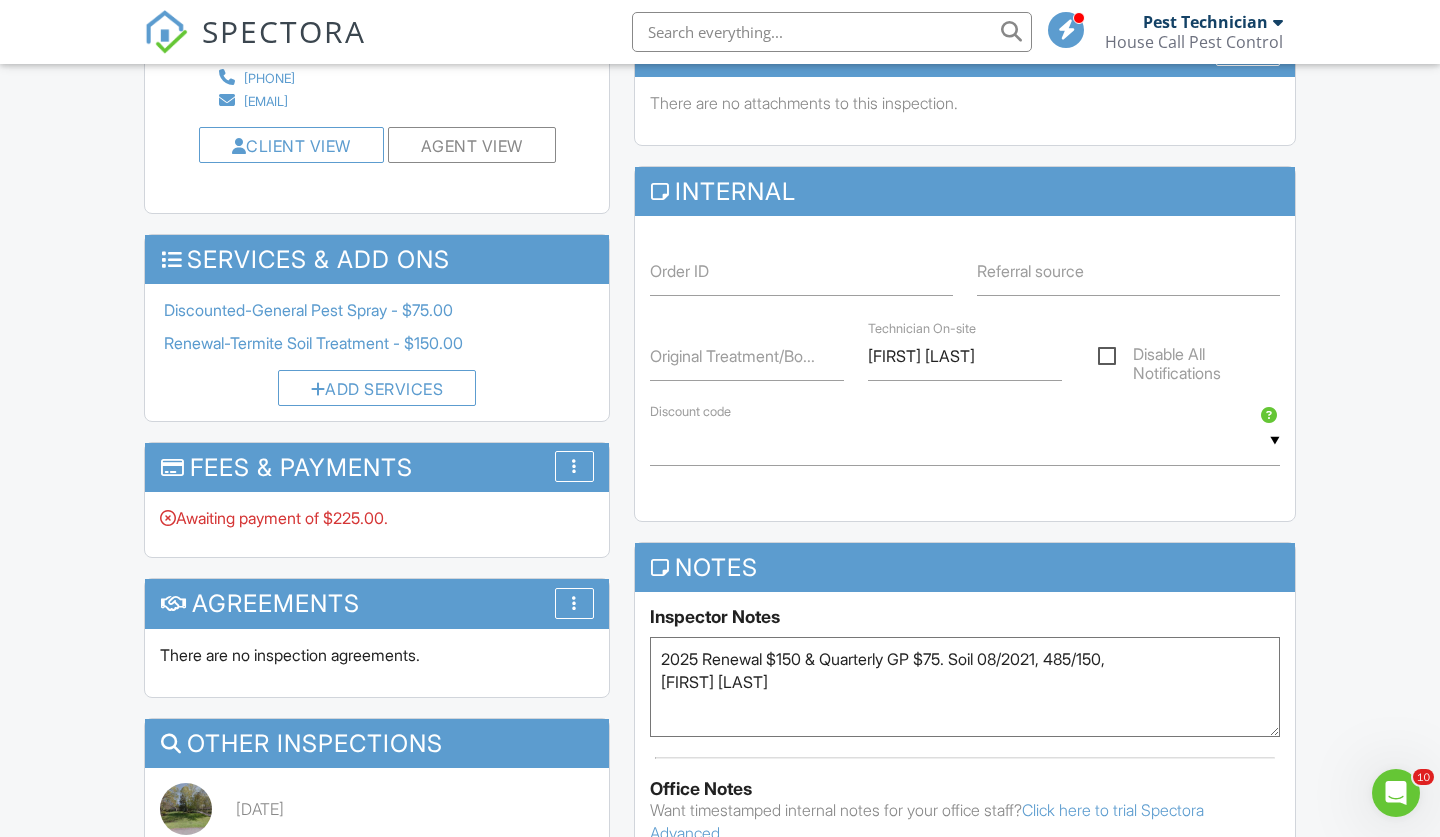 type on "2025 Renewal $150 & Quarterly GP $75. Soil 08/2021, 485/150,
Zack Hollier" 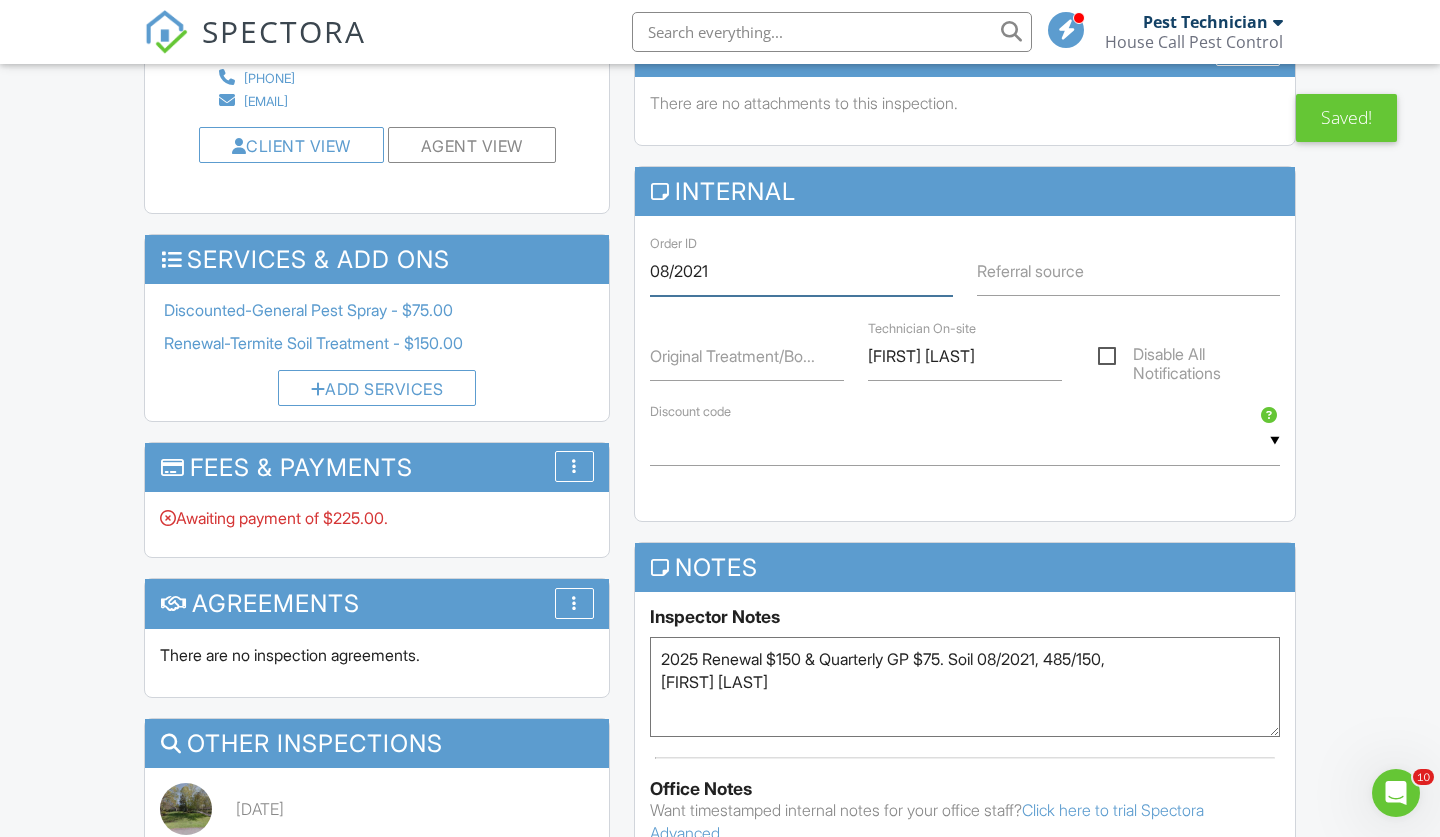 type on "08/2021" 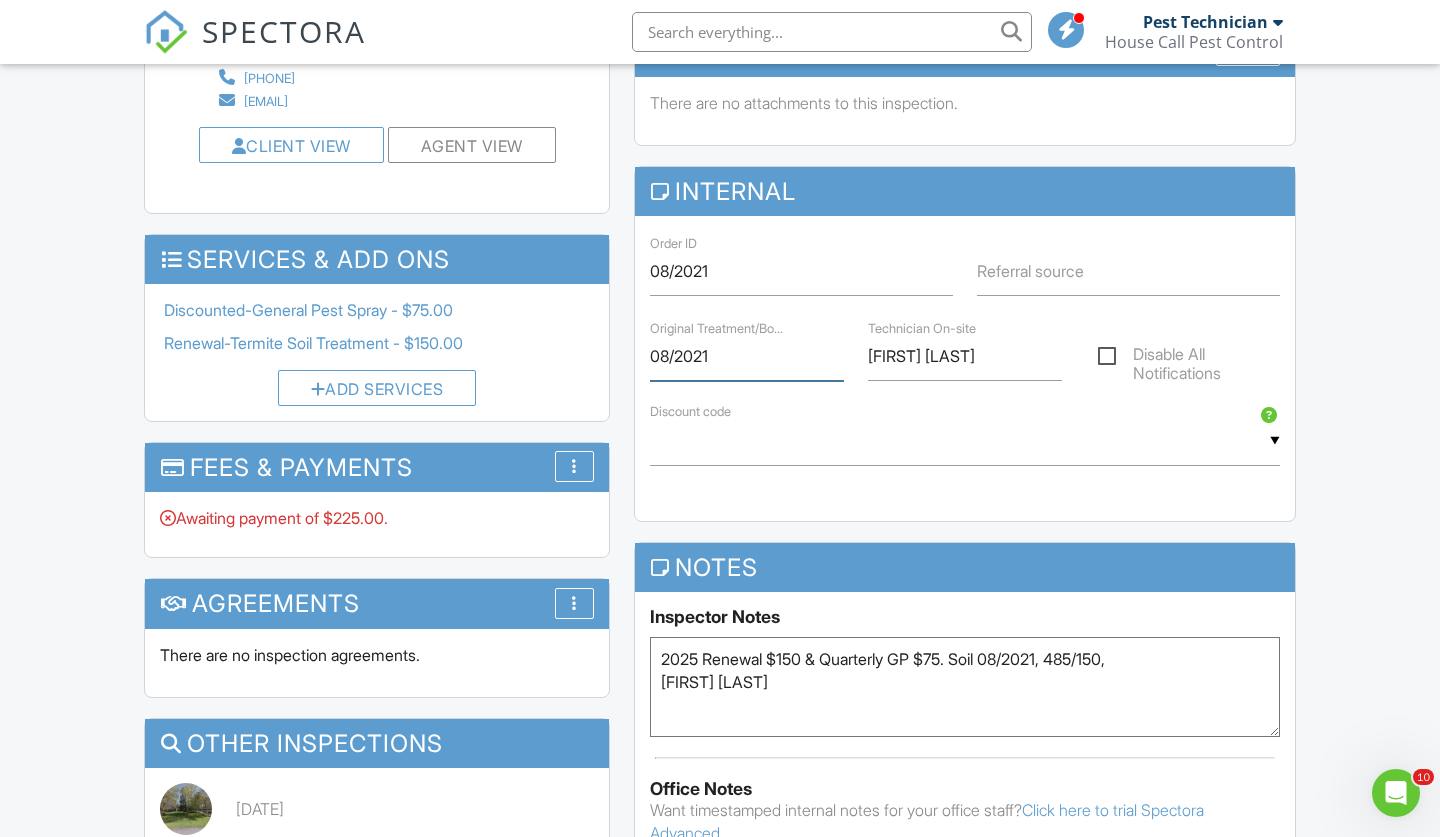 type on "08/2021" 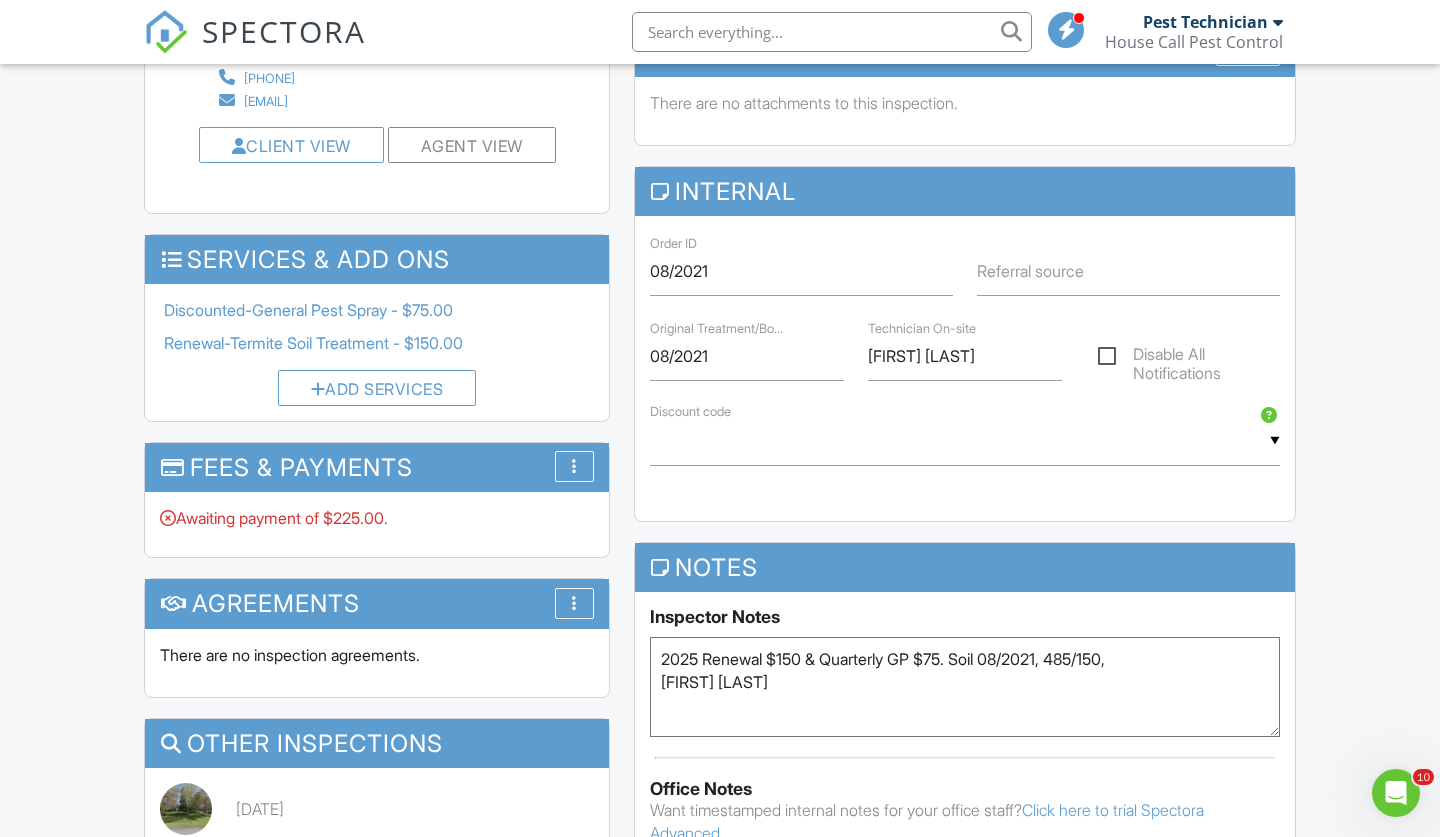 click on "Dashboard
Calendar
Metrics
Settings
Support Center
Inspection Details
Client View
More
Property Details
Reschedule
Reorder / Copy
Share
Cancel
Delete
Print Order
Convert to V9
Enable Pass on CC Fees
View Change Log
07/29/2025 12:00 pm
- 1:00 pm
19038 W Piney Point Ave
Baton Rouge, LA 70817
Built
1985
4484
sq. ft.
slab
+ − Leaflet  |  © MapTiler   © OpenStreetMap contributors
All emails and texts are disabled for this inspection!
All emails and texts have been disabled for this inspection. This may have happened due to someone manually disabling them or this inspection being unconfirmed when it was scheduled. To re-enable emails and texts for this inspection, click the button below.
Turn on emails and texts" at bounding box center (720, 536) 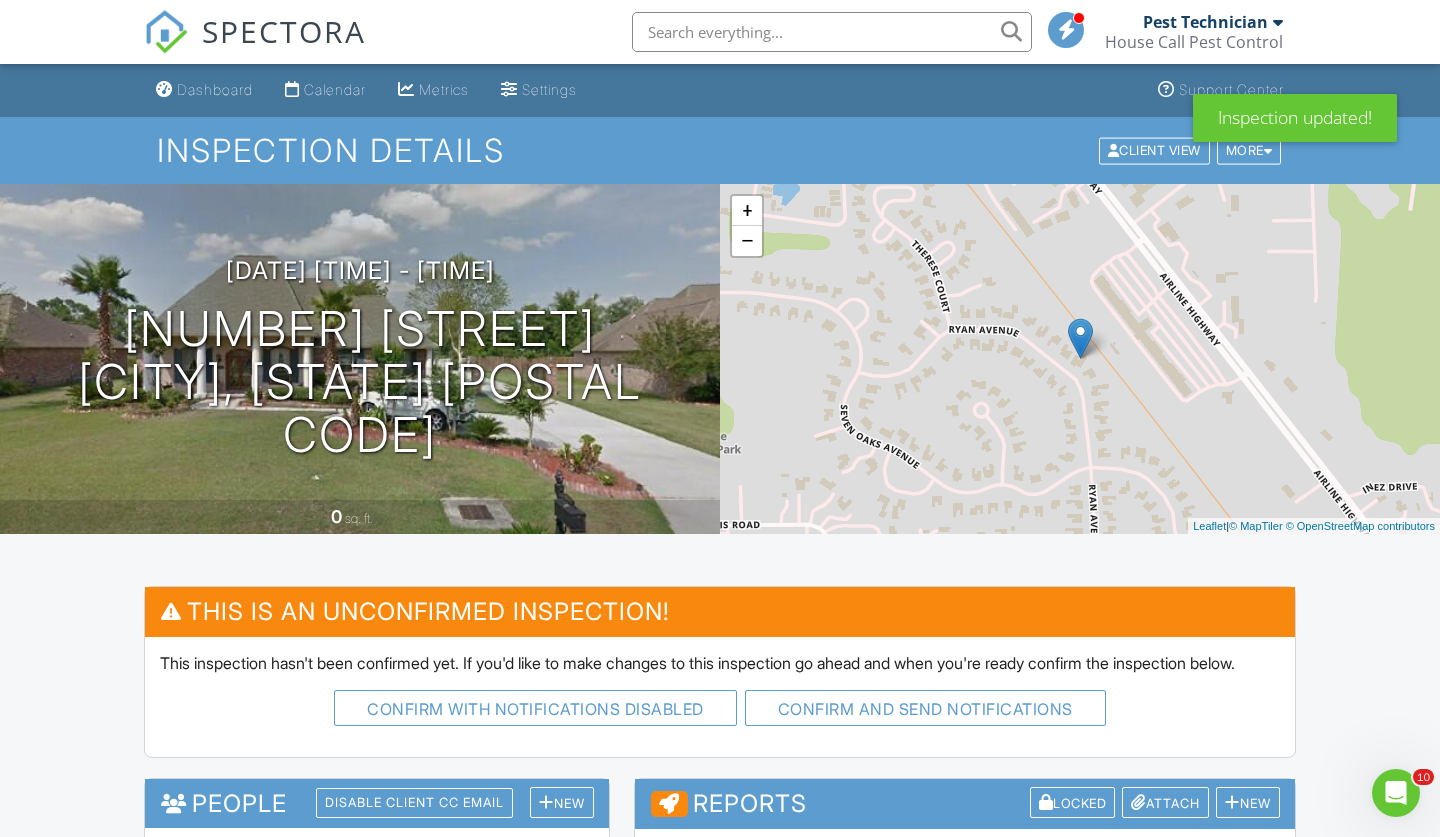 scroll, scrollTop: 0, scrollLeft: 0, axis: both 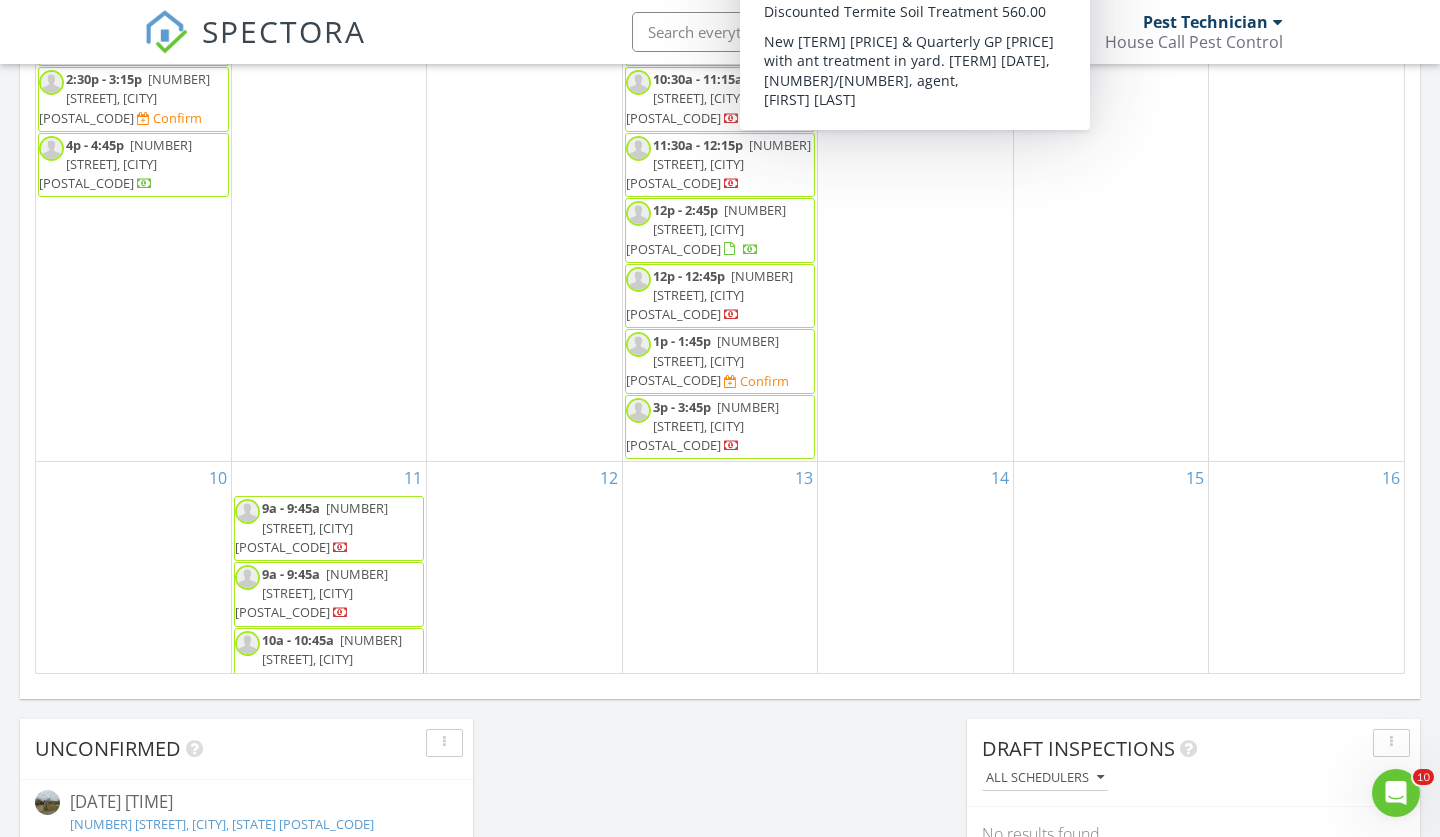 click on "Today
Pest Technician
9:00 am
41175 Lakeway Cove Ave, Gonzales, LA 70737
Pest Technician
28 minutes drive time   17.2 miles       10:00 am
17186 Jo Boy Rd, Prairieville, LA 70769
Pest Technician
10 minutes drive time   4.0 miles       New Inspection     New Quote         Map               1 2 + − South Sherwood Forest Boulevard, Airline Highway, North Burnside Avenue, LA 933 34.2 km, 38 min Head south on Heather Drive 100 m Continue left onto Ferncliff Avenue 200 m Turn left onto Goodwood Boulevard 800 m Turn right onto Sherwood Forest Boulevard 6 km Turn left onto Airline Highway (US 61) 9 km Take the ramp 450 m Merge left onto Airline Highway (US 61) 7 km Turn left onto Germany Road 3 km Turn right onto North Burnside Avenue (LA 44) 600 m Turn left onto Lakeway Cove Avenue 600 m 0 m Head east on Lakeway Cove Avenue 55 m 150 m" at bounding box center (720, 9) 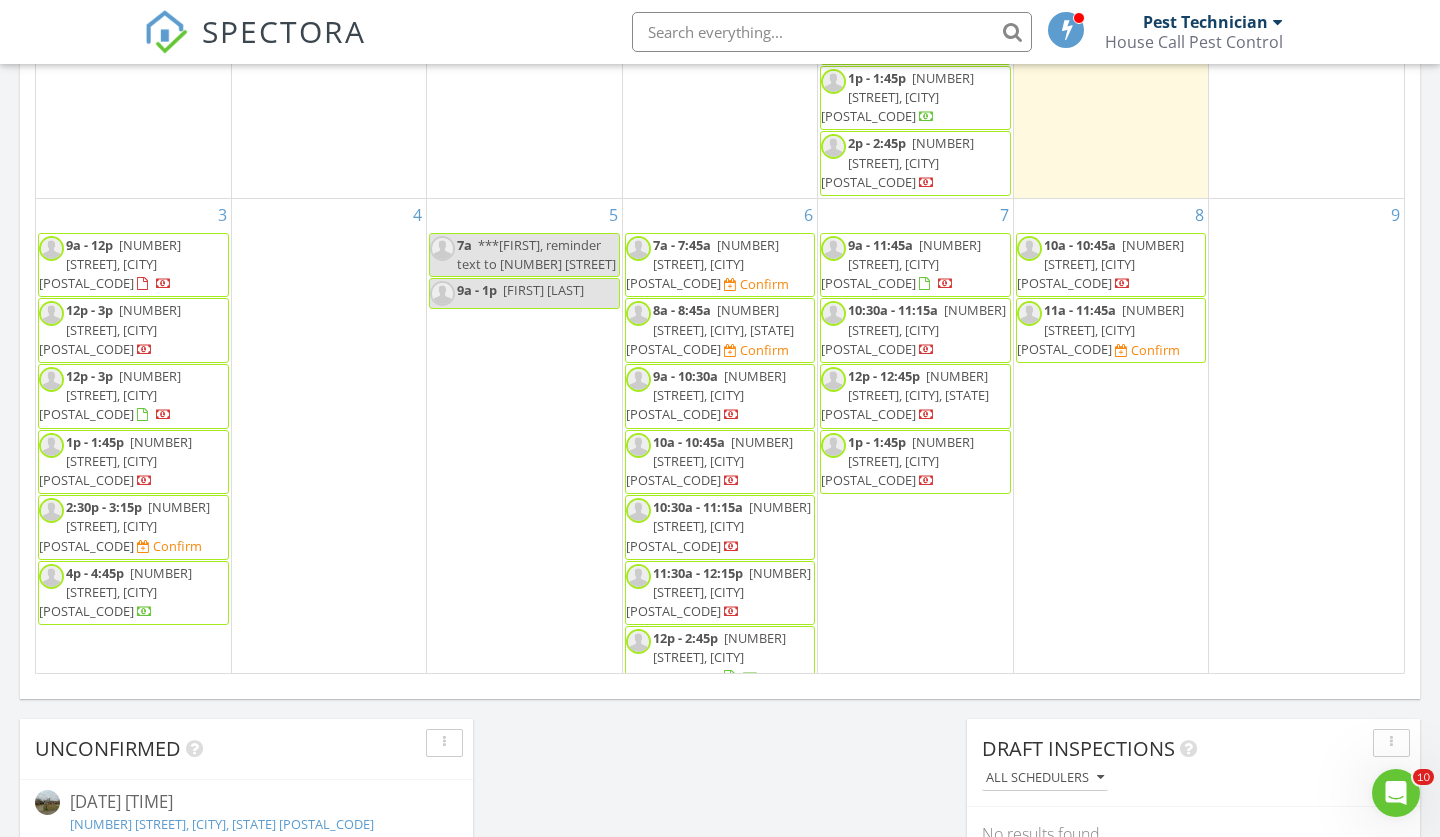 scroll, scrollTop: 93, scrollLeft: 0, axis: vertical 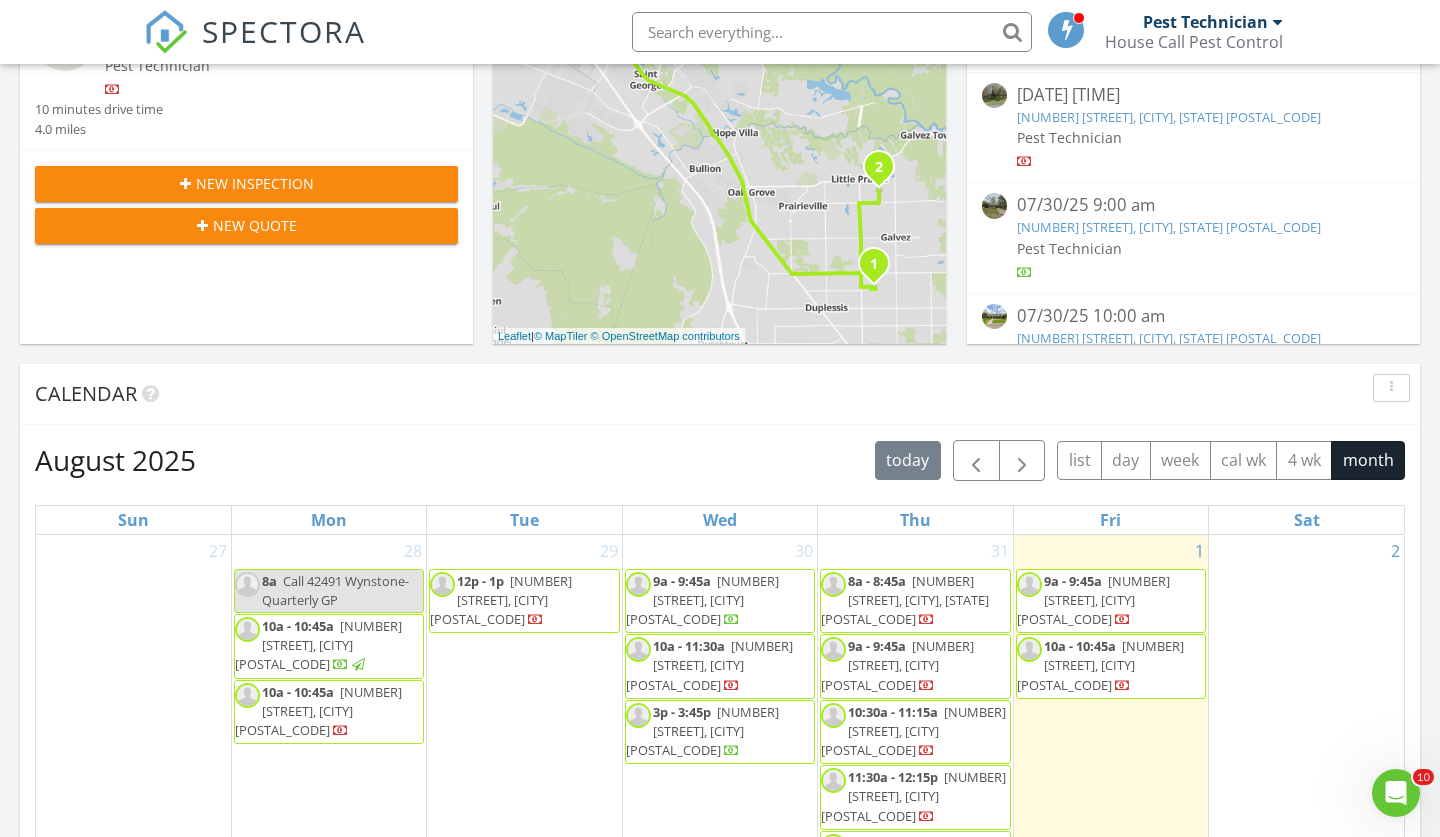 click on "Calendar" at bounding box center [720, 394] 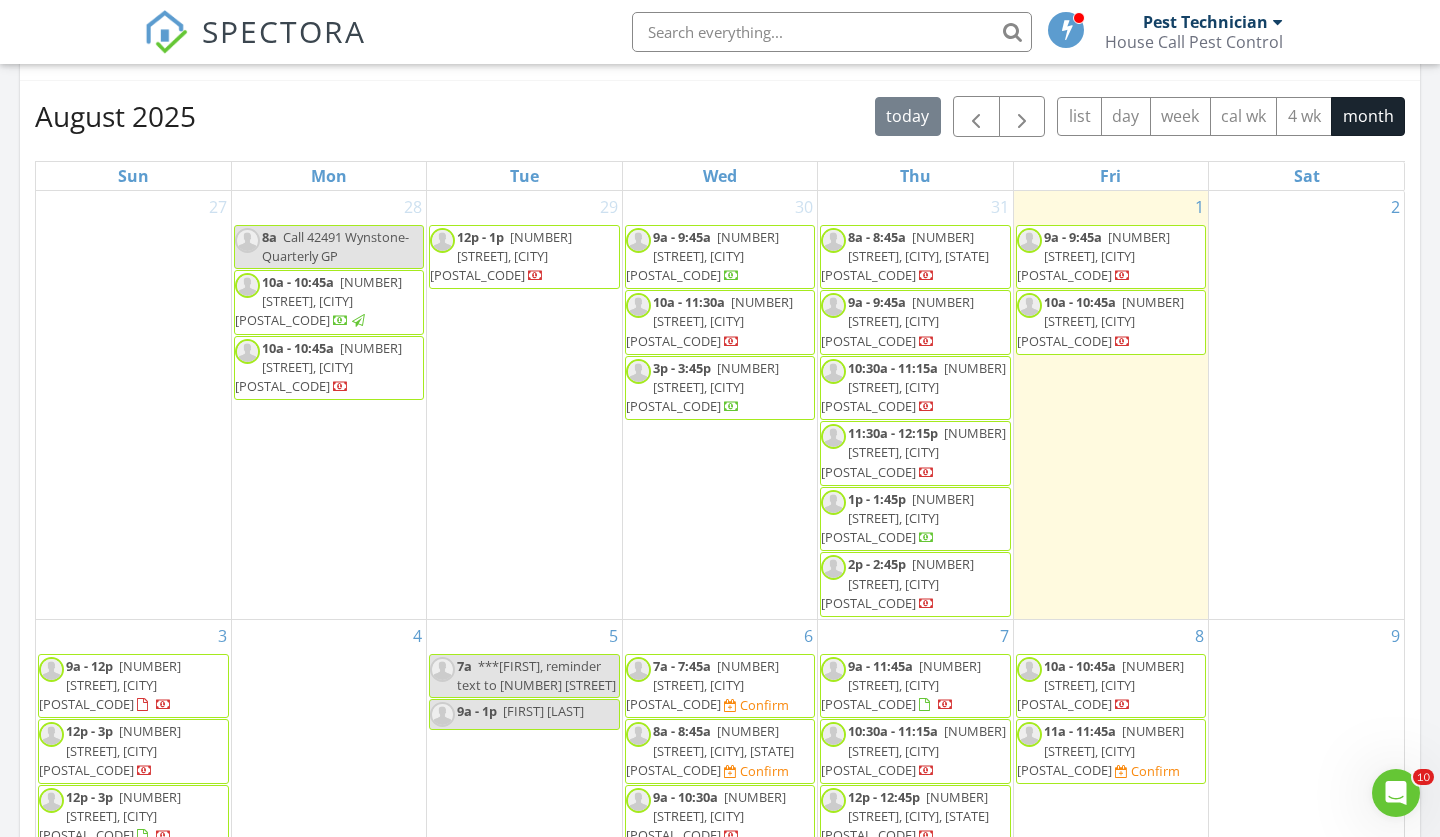 scroll, scrollTop: 907, scrollLeft: 0, axis: vertical 